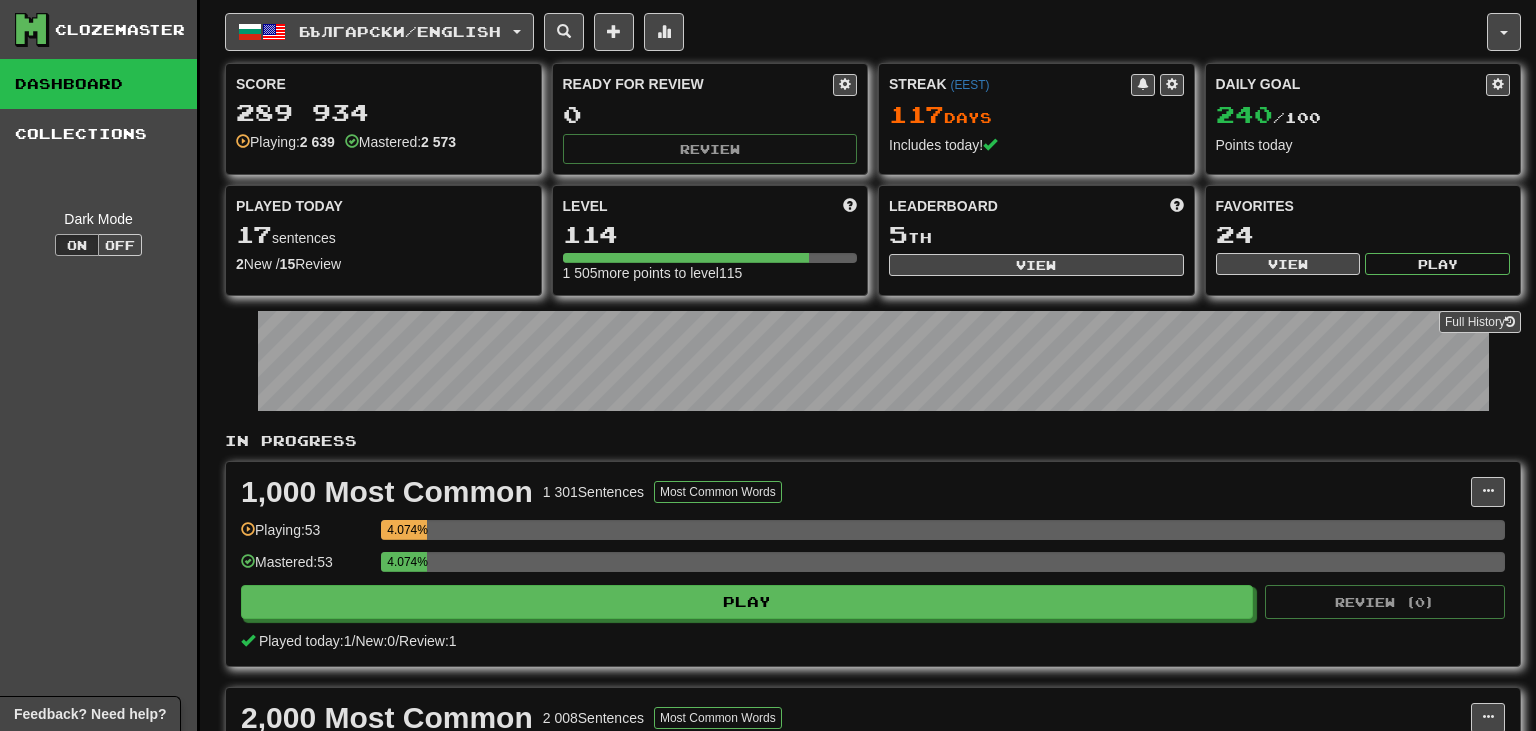 scroll, scrollTop: 0, scrollLeft: 0, axis: both 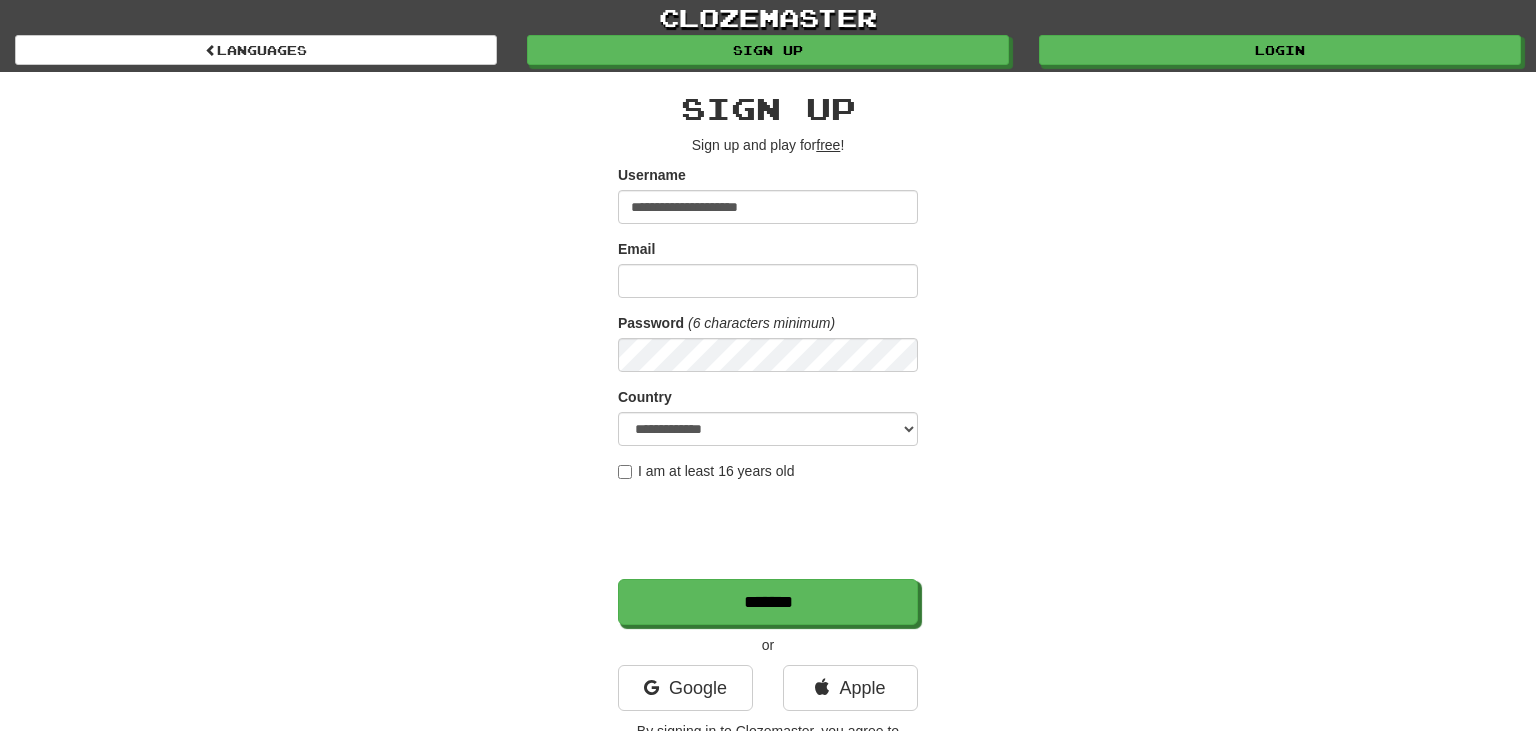 type on "**********" 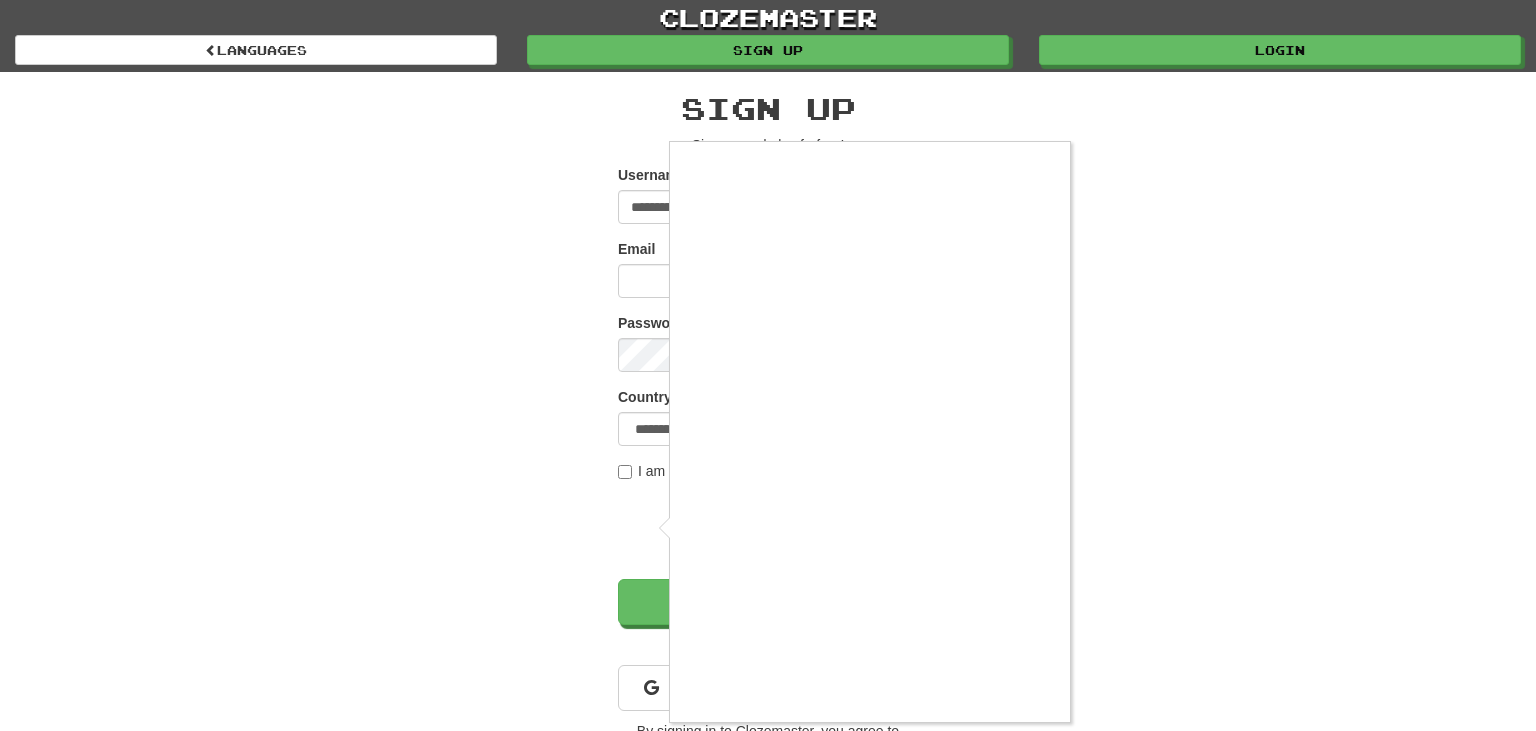 drag, startPoint x: 1323, startPoint y: 286, endPoint x: 1330, endPoint y: 192, distance: 94.26028 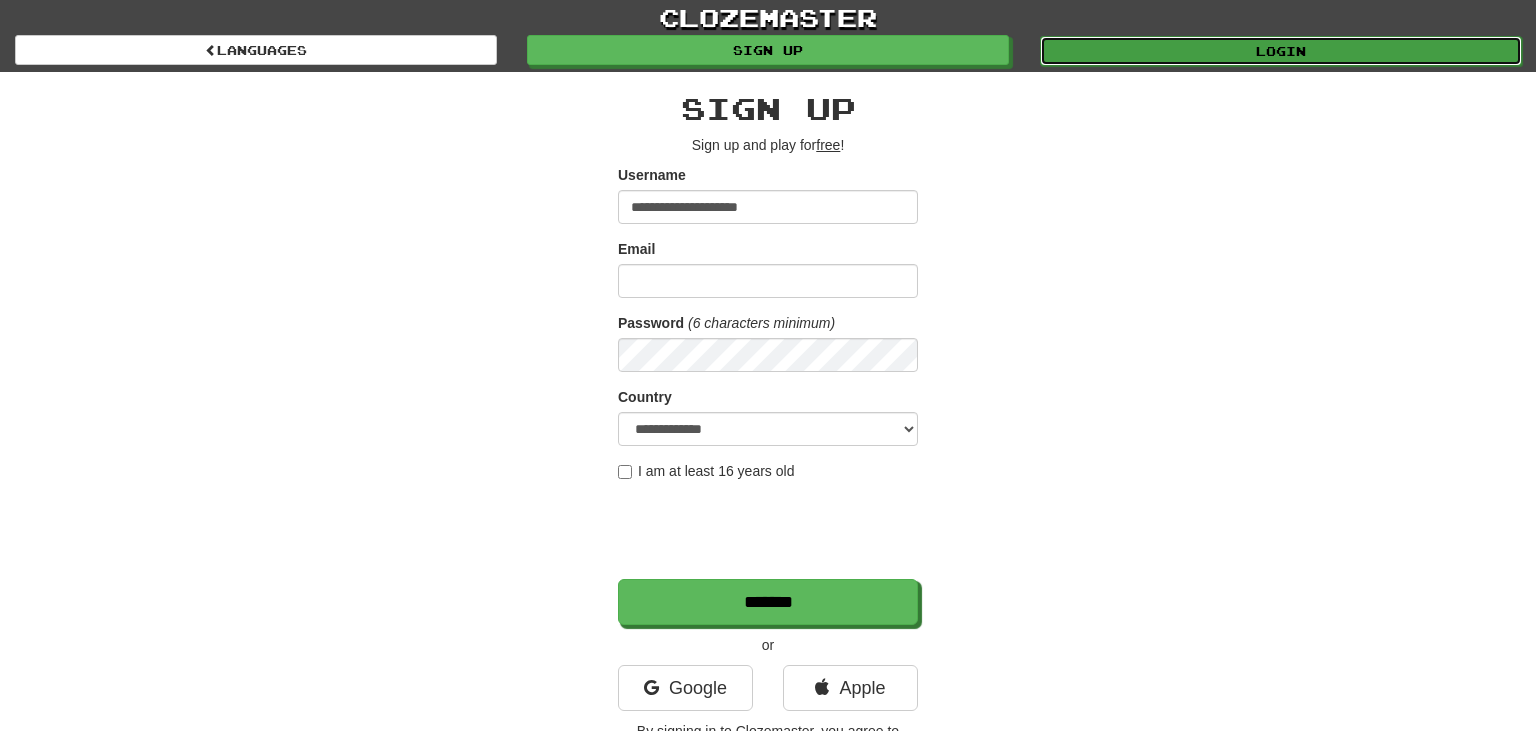 click on "Login" at bounding box center (1281, 51) 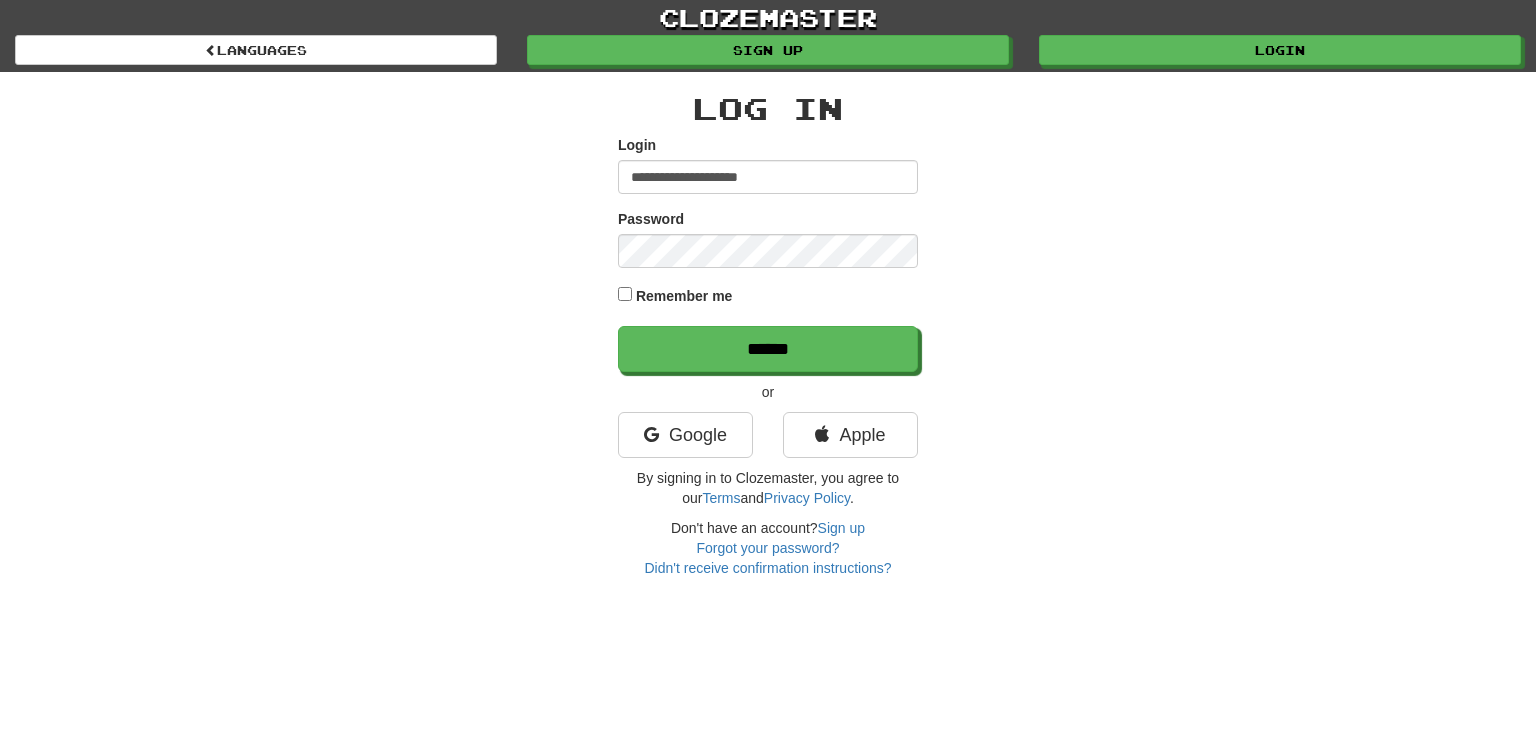 scroll, scrollTop: 0, scrollLeft: 0, axis: both 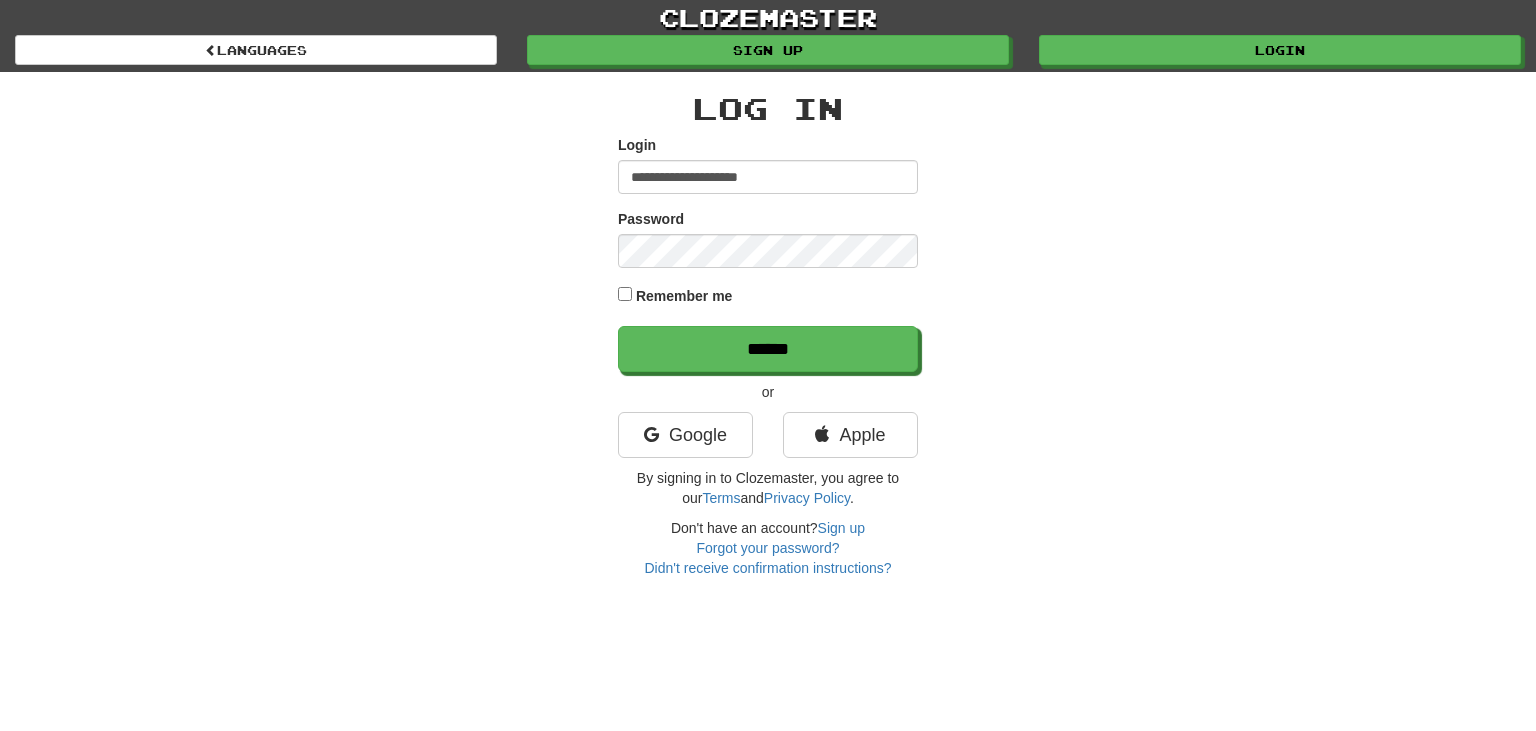 type on "**********" 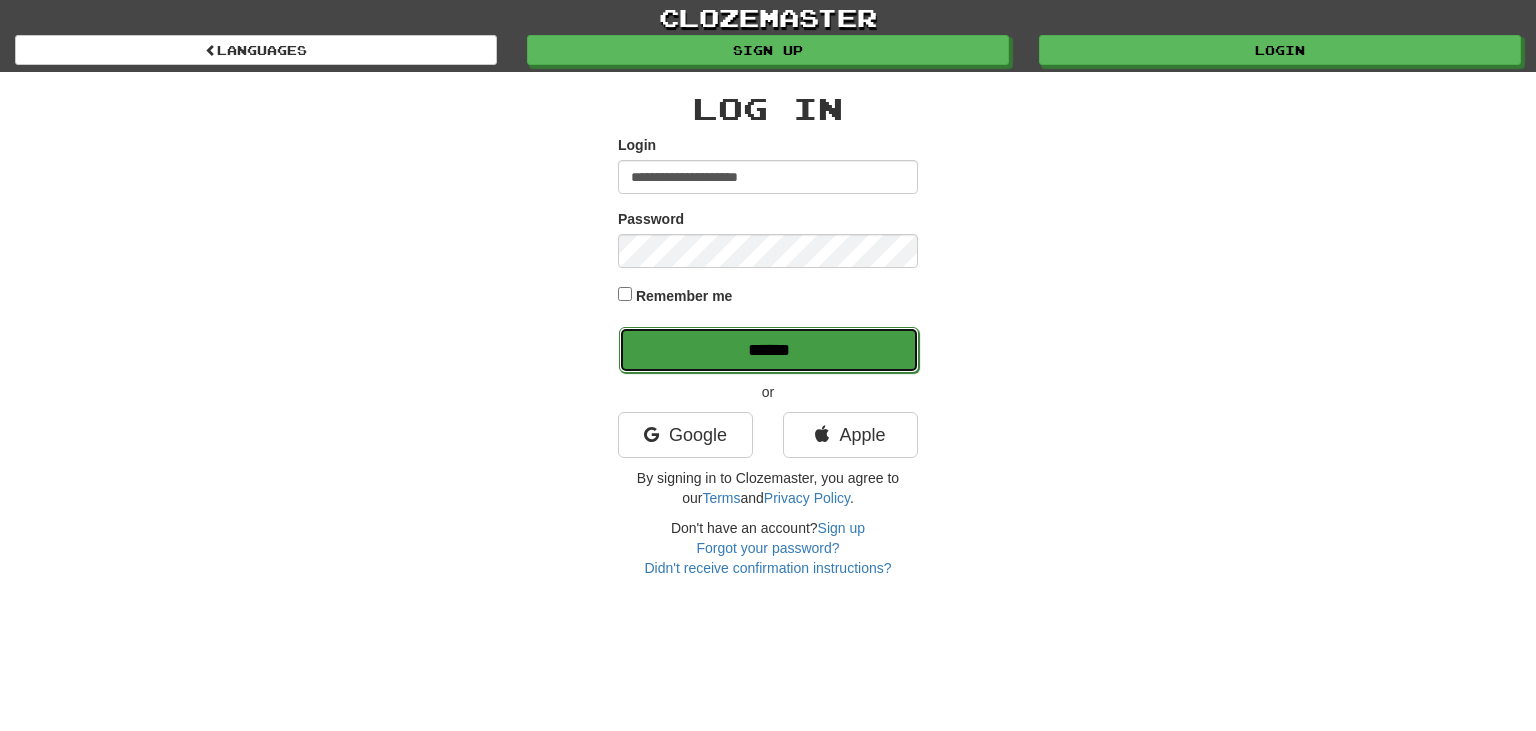 click on "******" at bounding box center [769, 350] 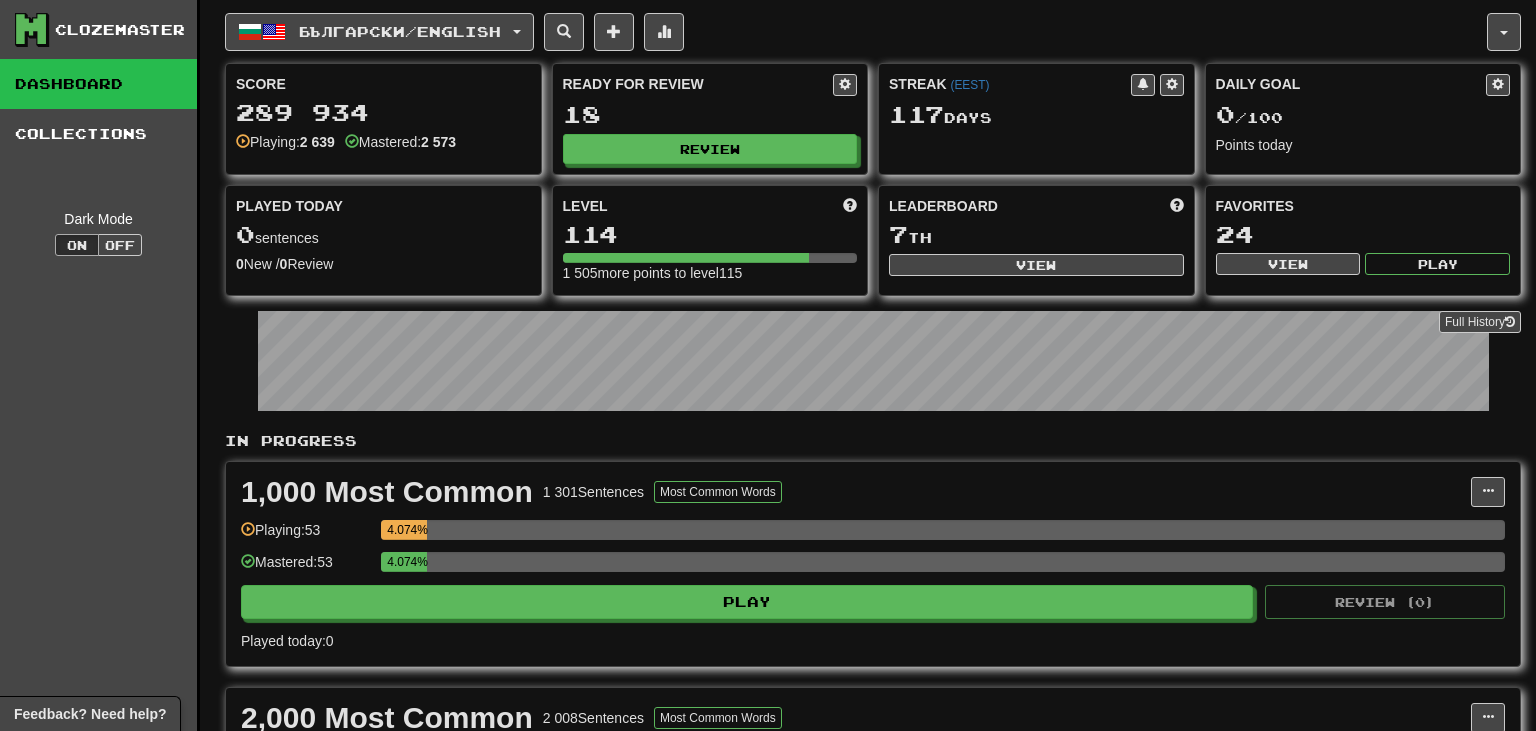 scroll, scrollTop: 0, scrollLeft: 0, axis: both 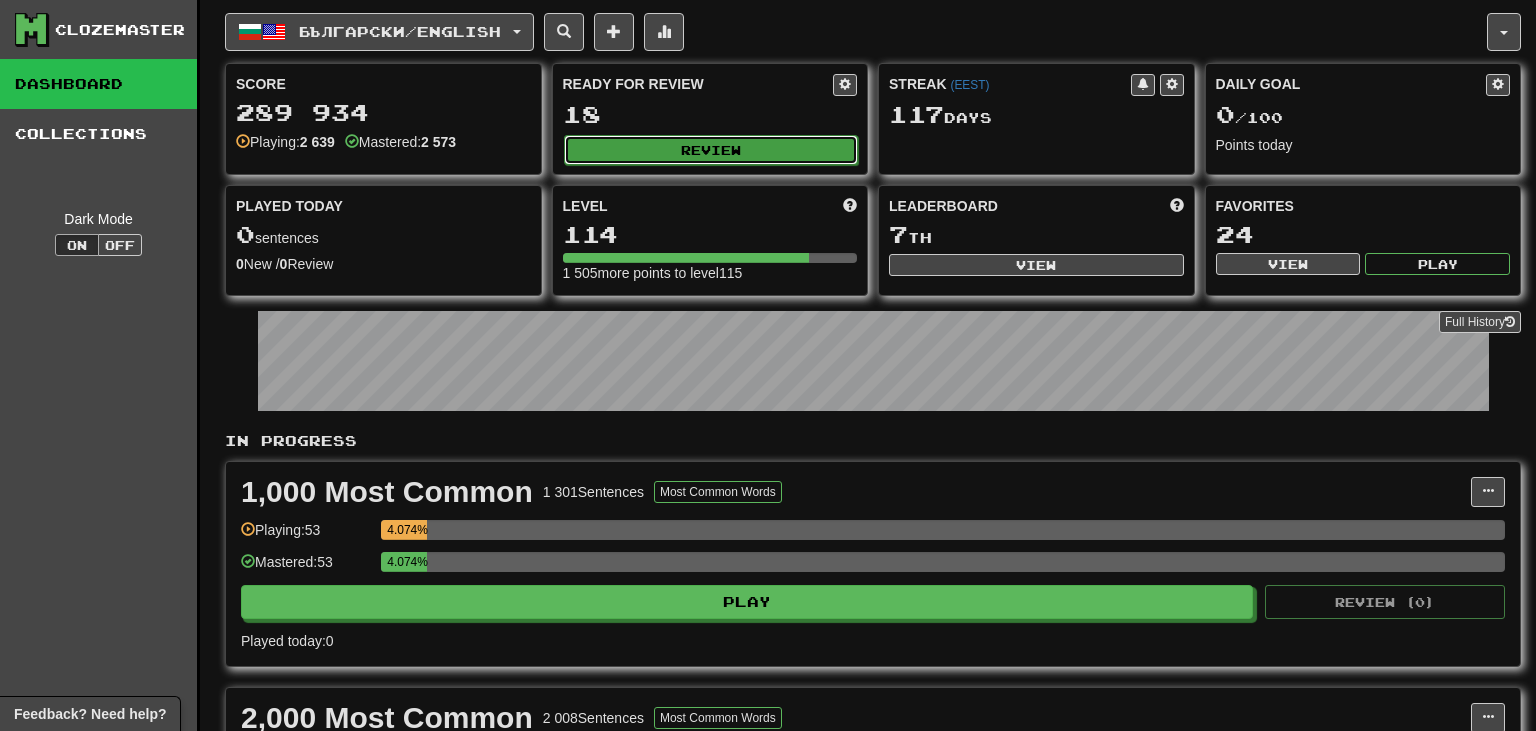 click on "Review" at bounding box center [711, 150] 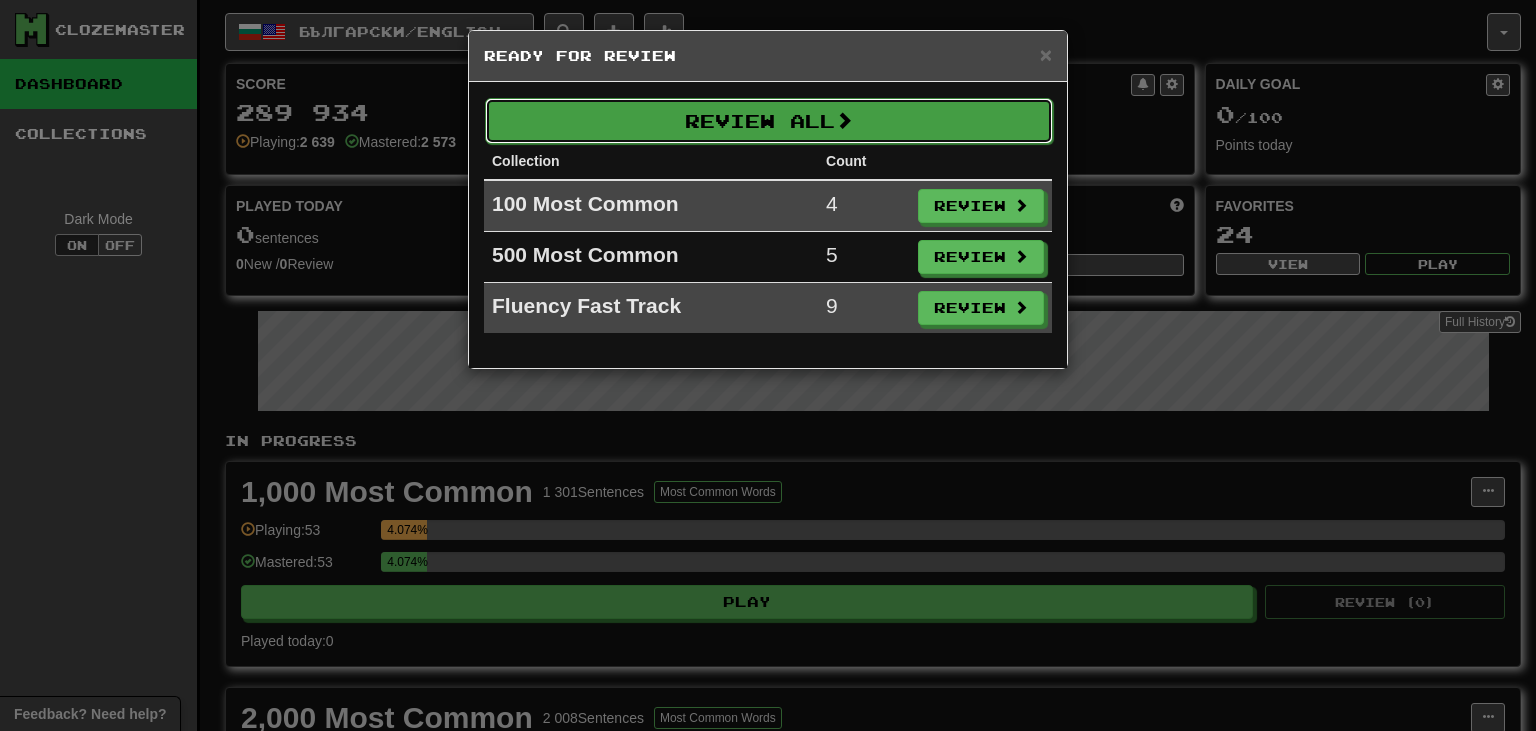 click on "Review All" at bounding box center (769, 121) 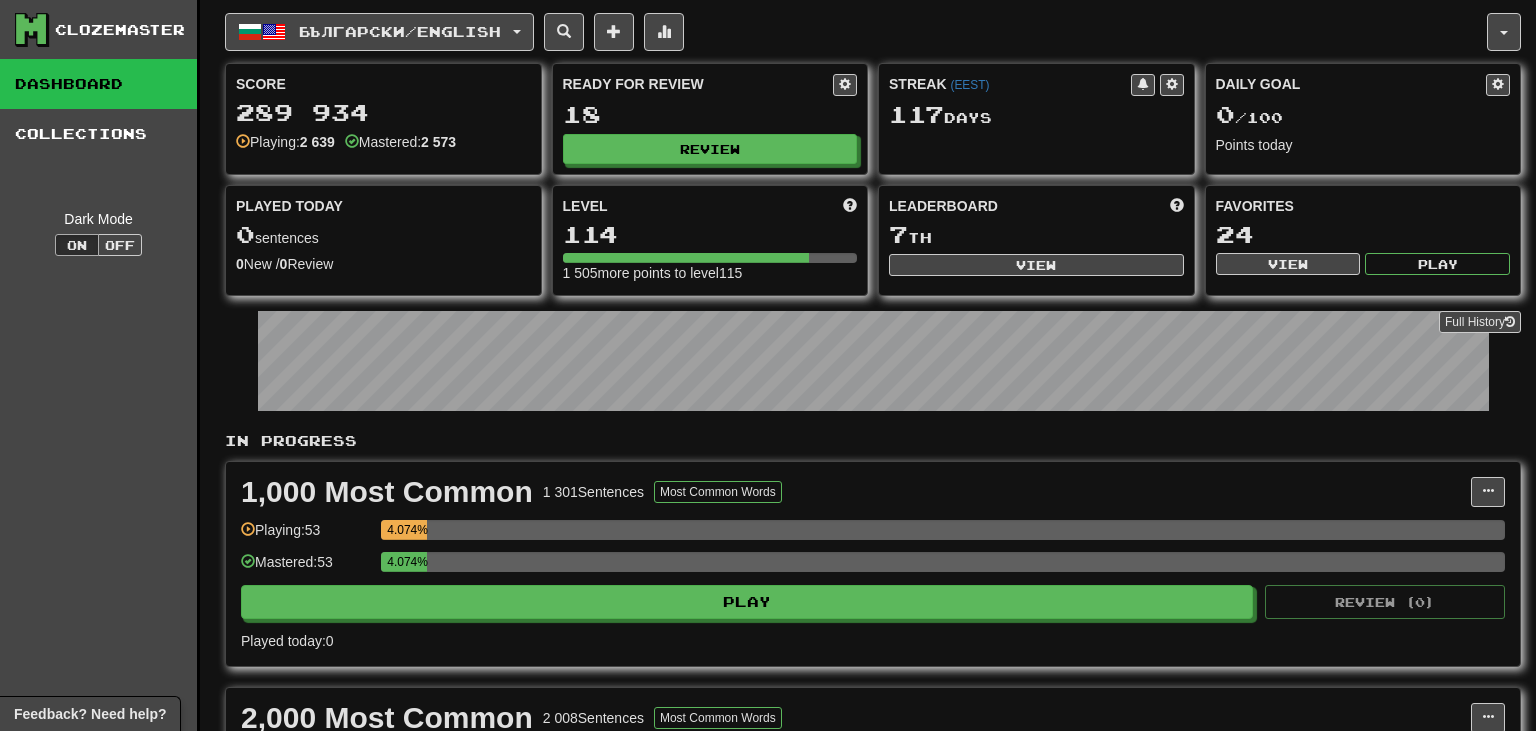 select on "**" 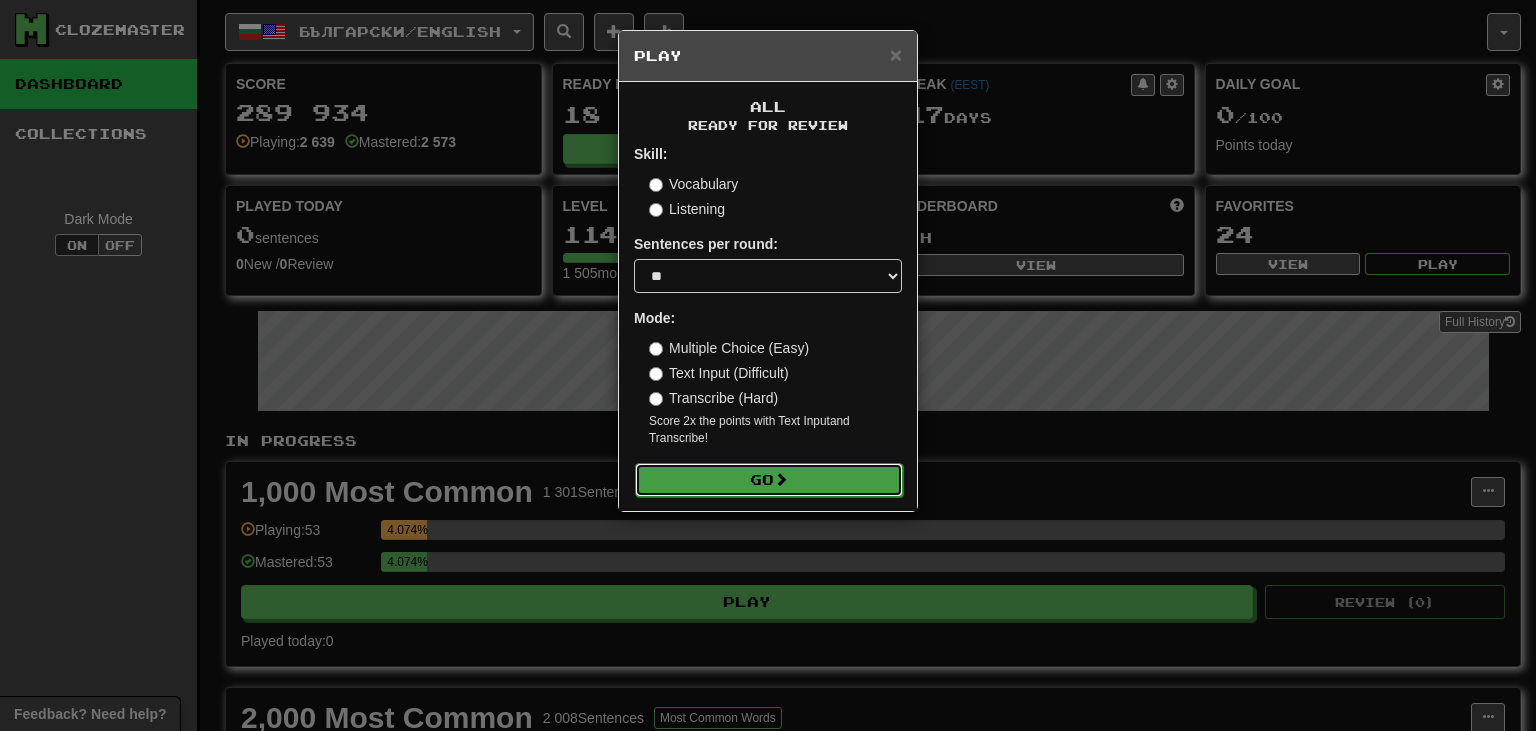 click on "Go" at bounding box center [769, 480] 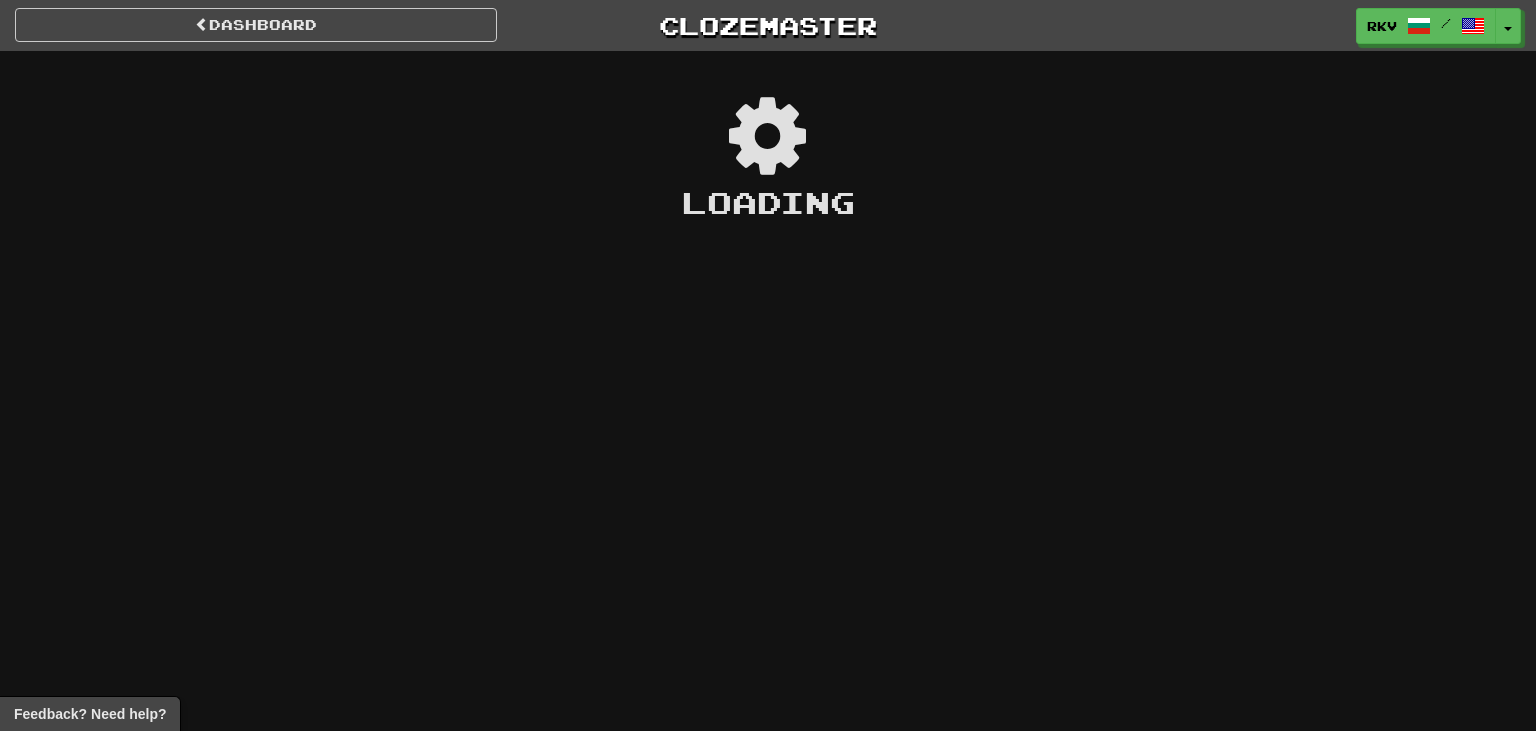 scroll, scrollTop: 0, scrollLeft: 0, axis: both 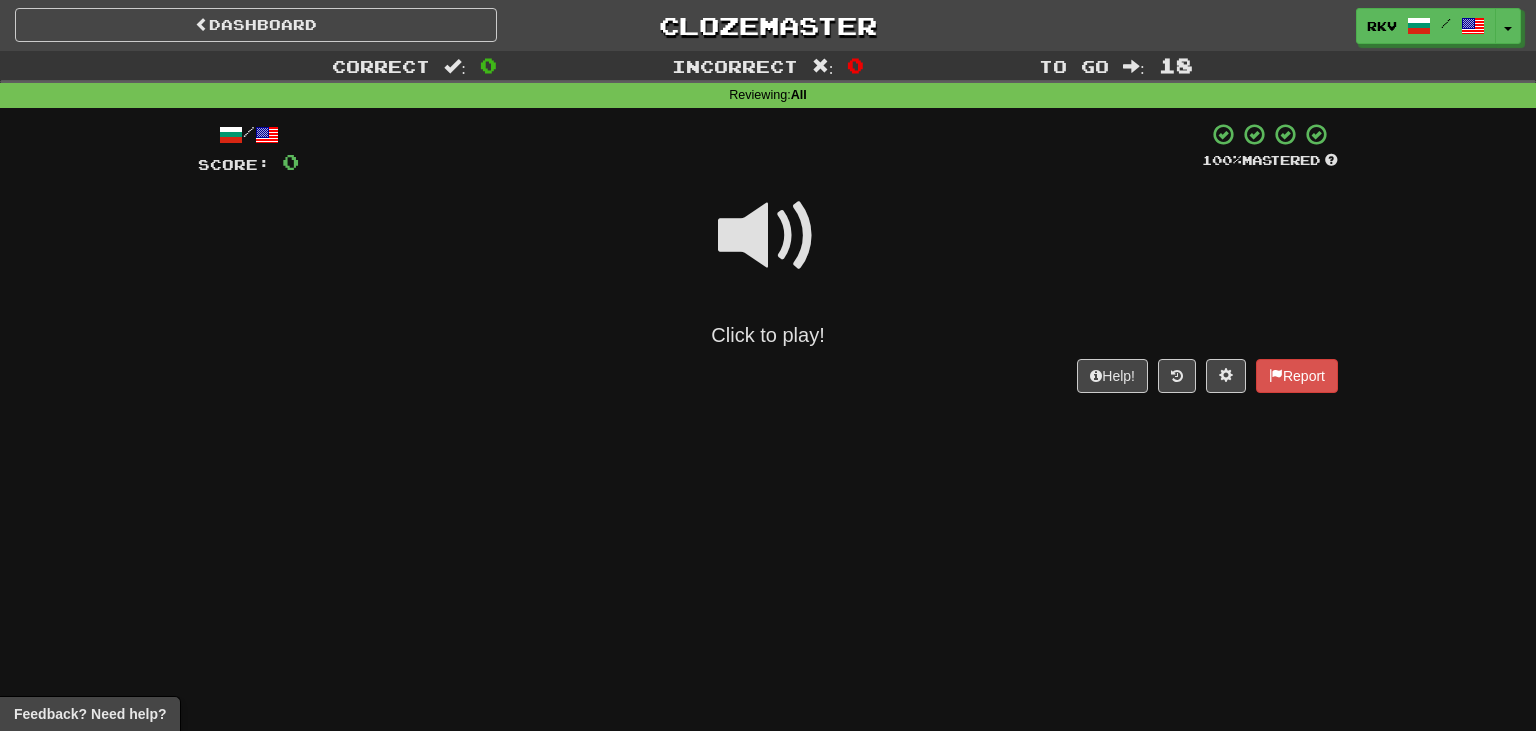 click at bounding box center [768, 236] 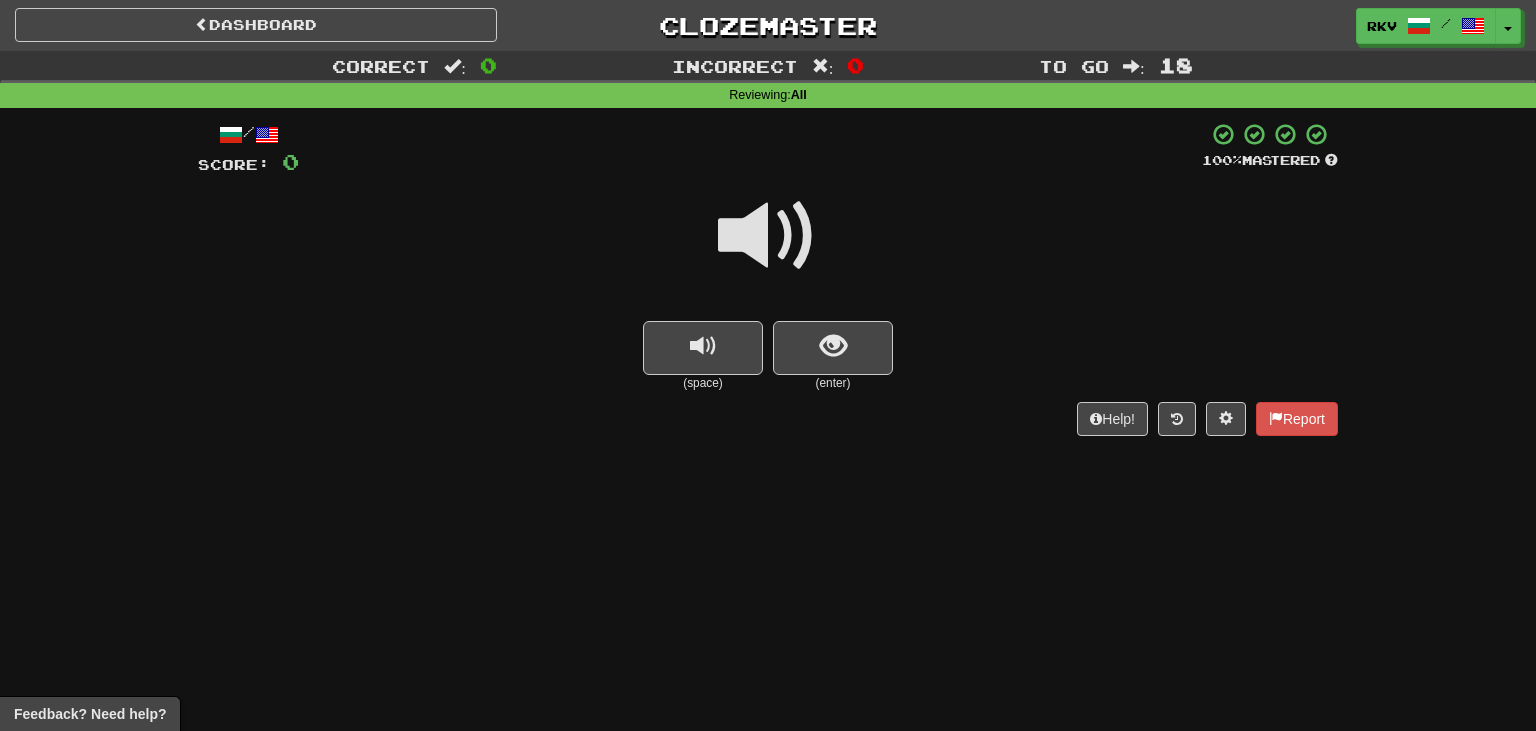 click at bounding box center [768, 236] 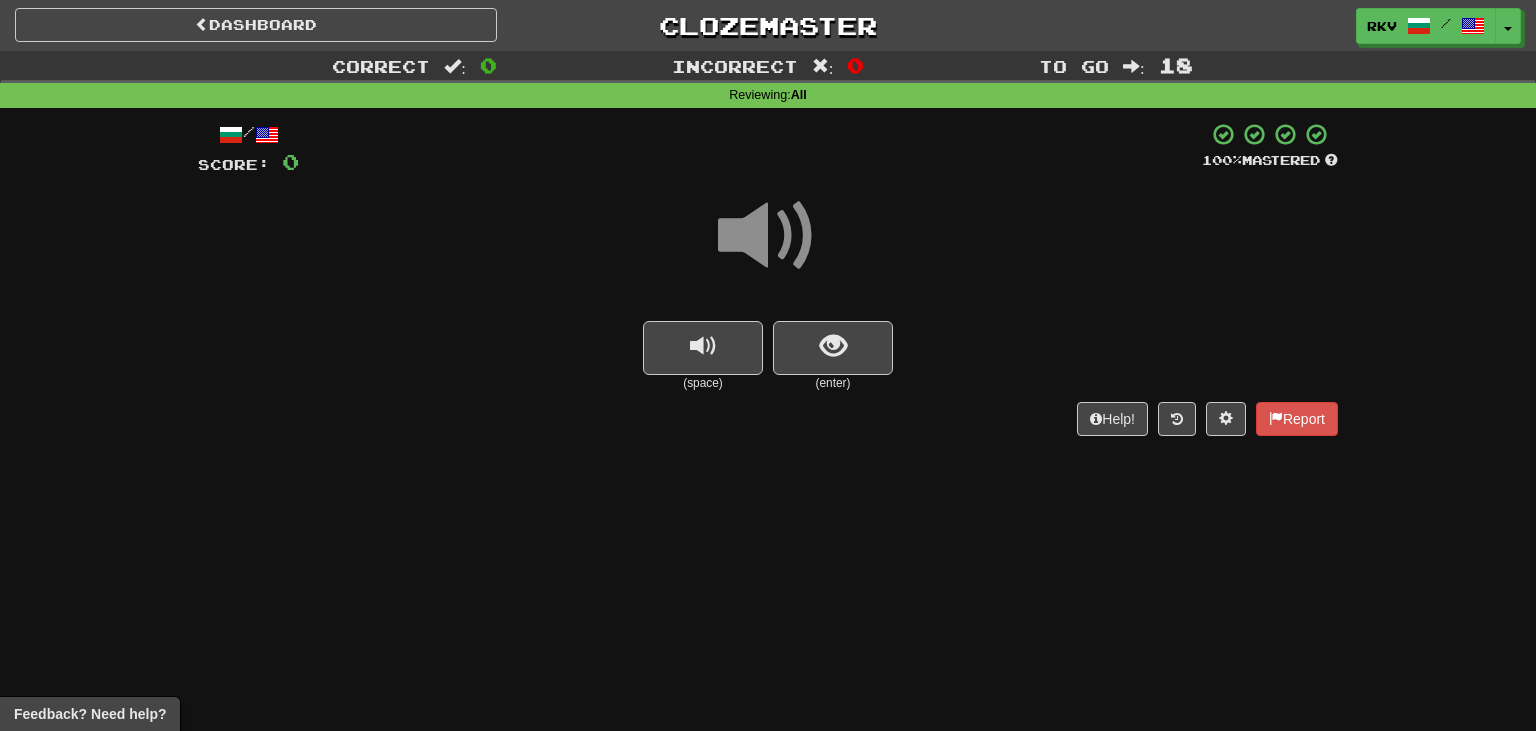 click at bounding box center [768, 249] 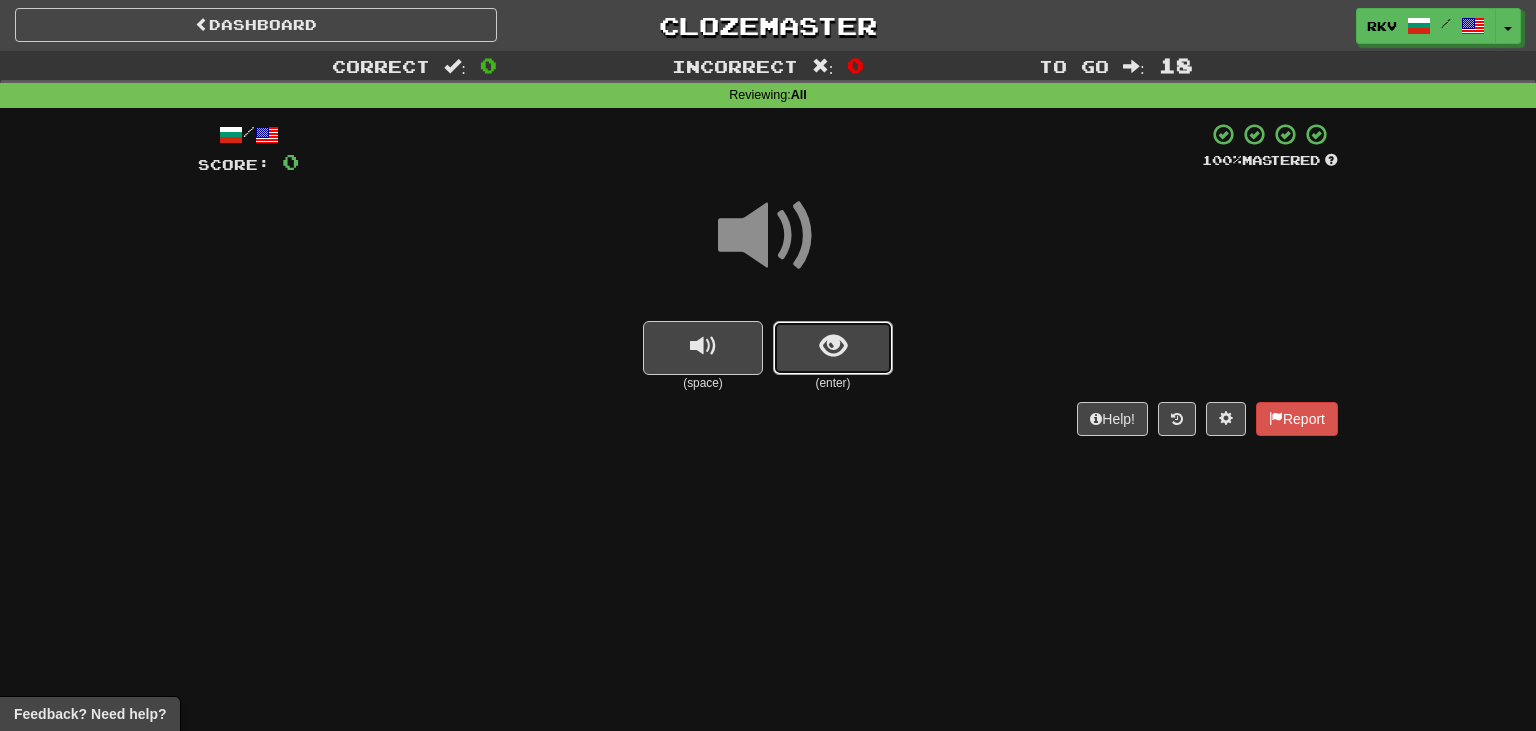 click at bounding box center [833, 346] 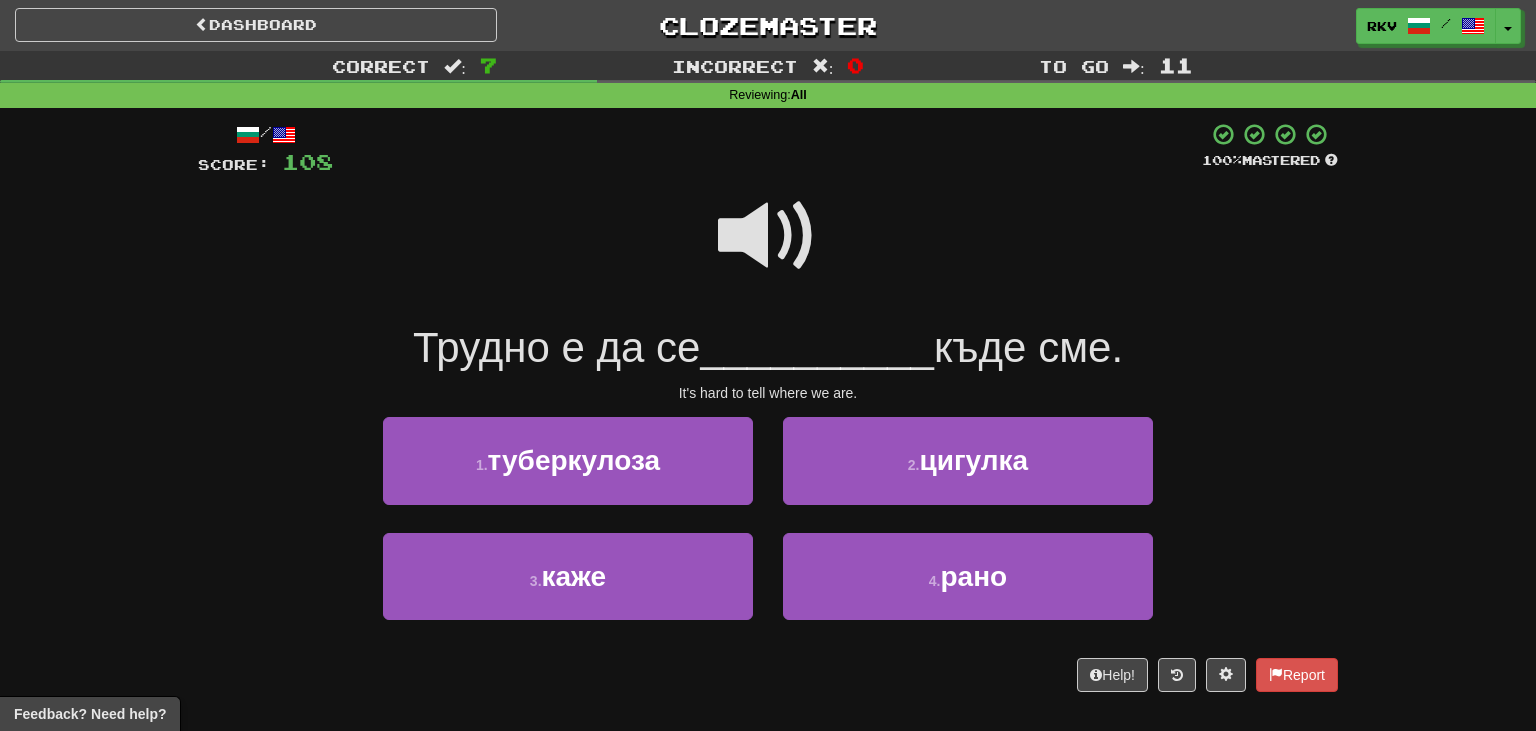 click at bounding box center [768, 236] 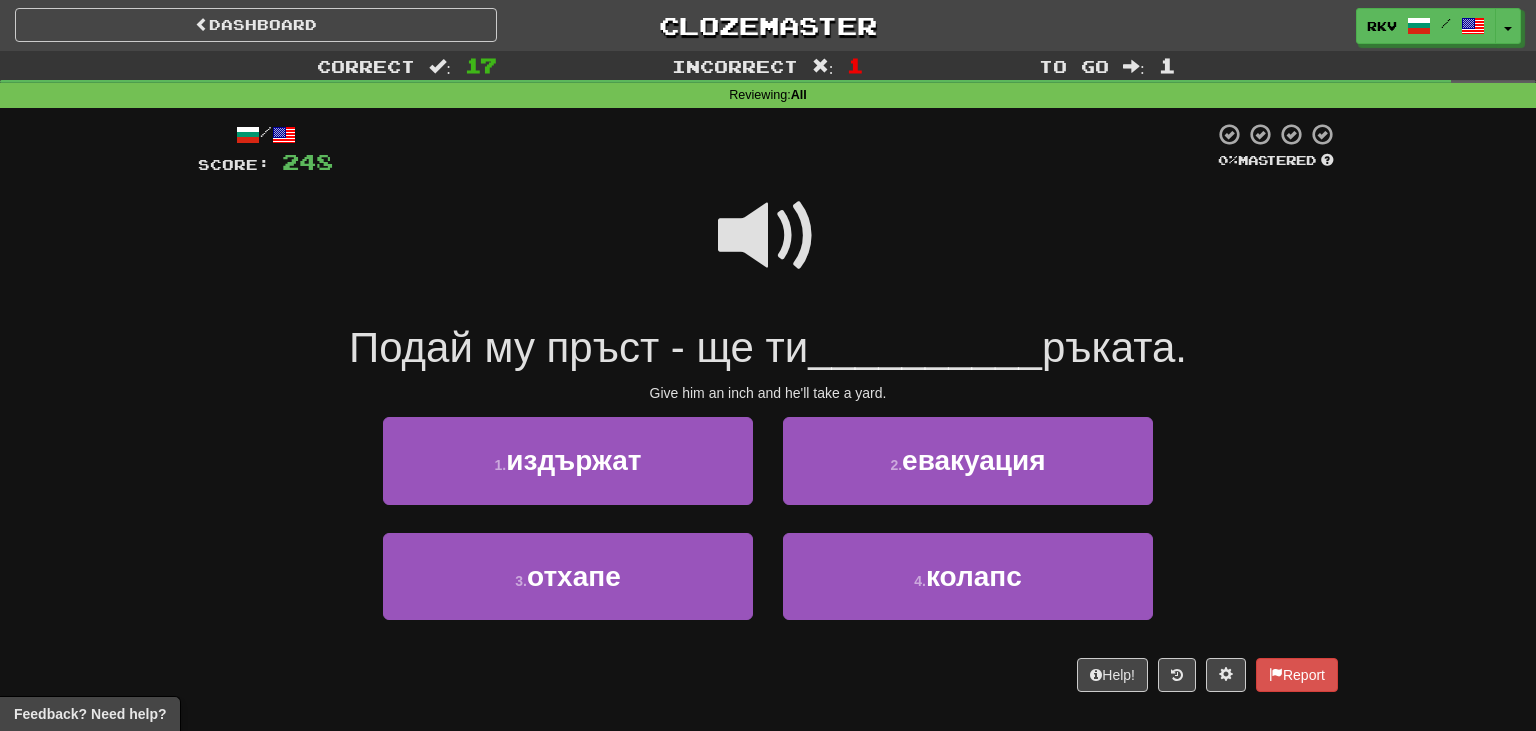 click at bounding box center [768, 249] 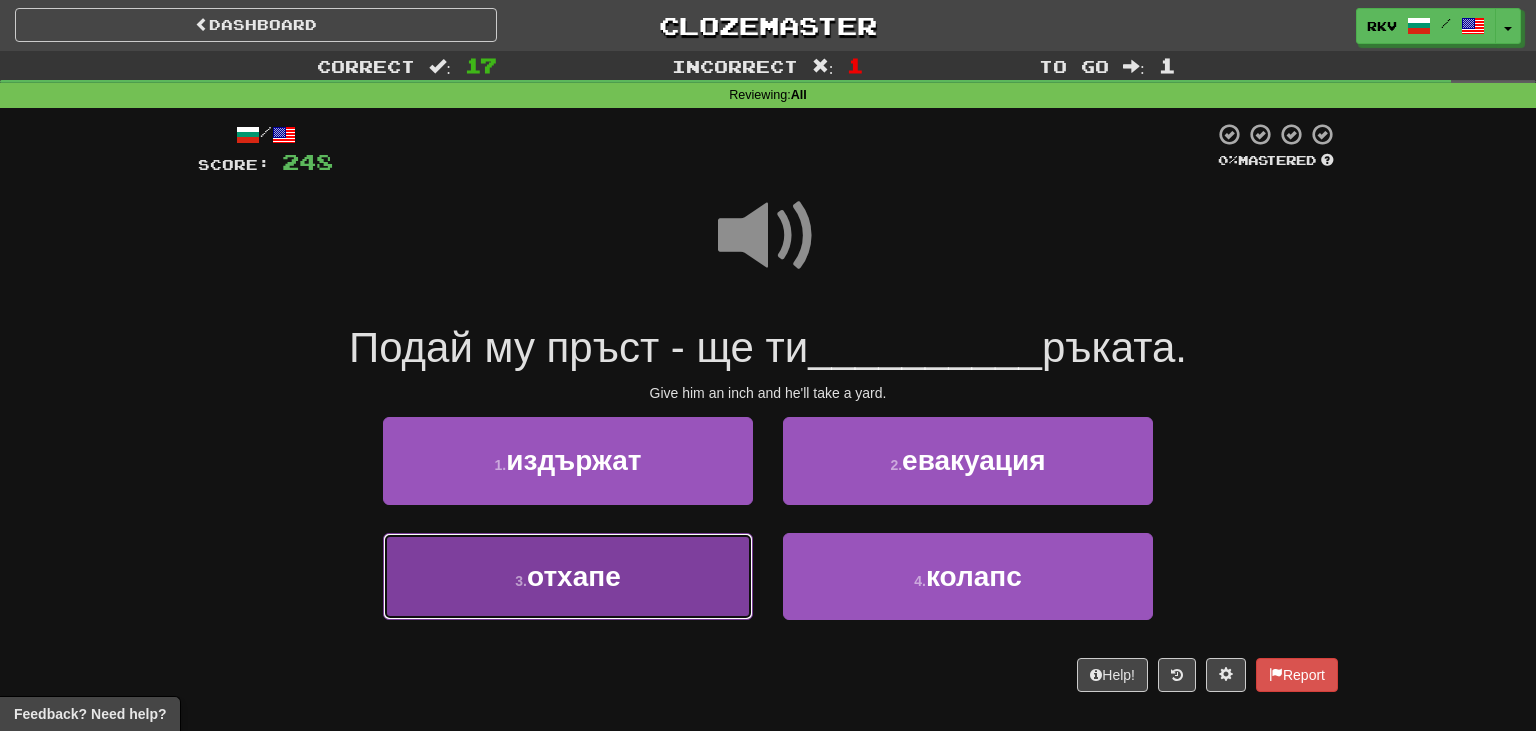 click on "3 .  отхапе" at bounding box center [568, 576] 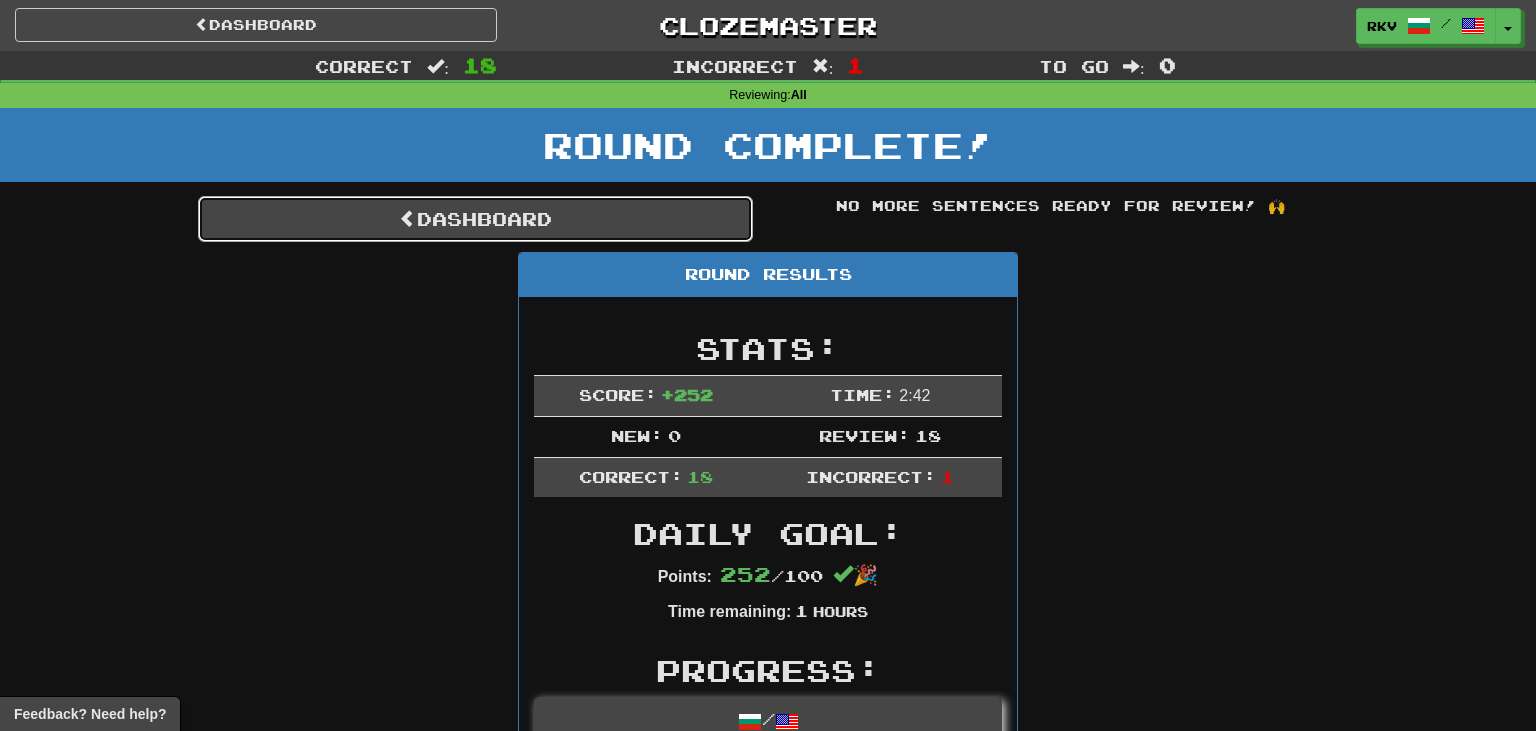click on "Dashboard" at bounding box center [475, 219] 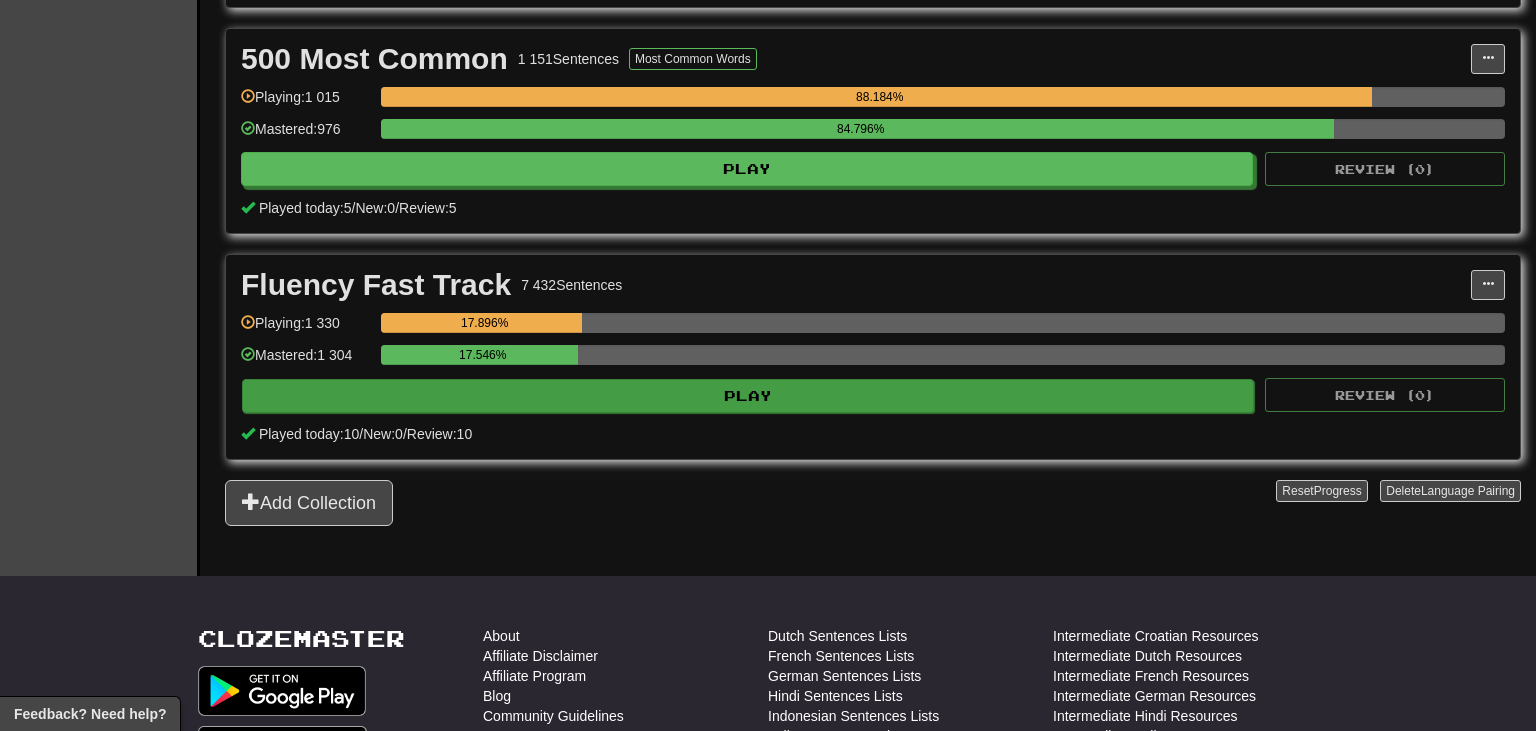 scroll, scrollTop: 1344, scrollLeft: 0, axis: vertical 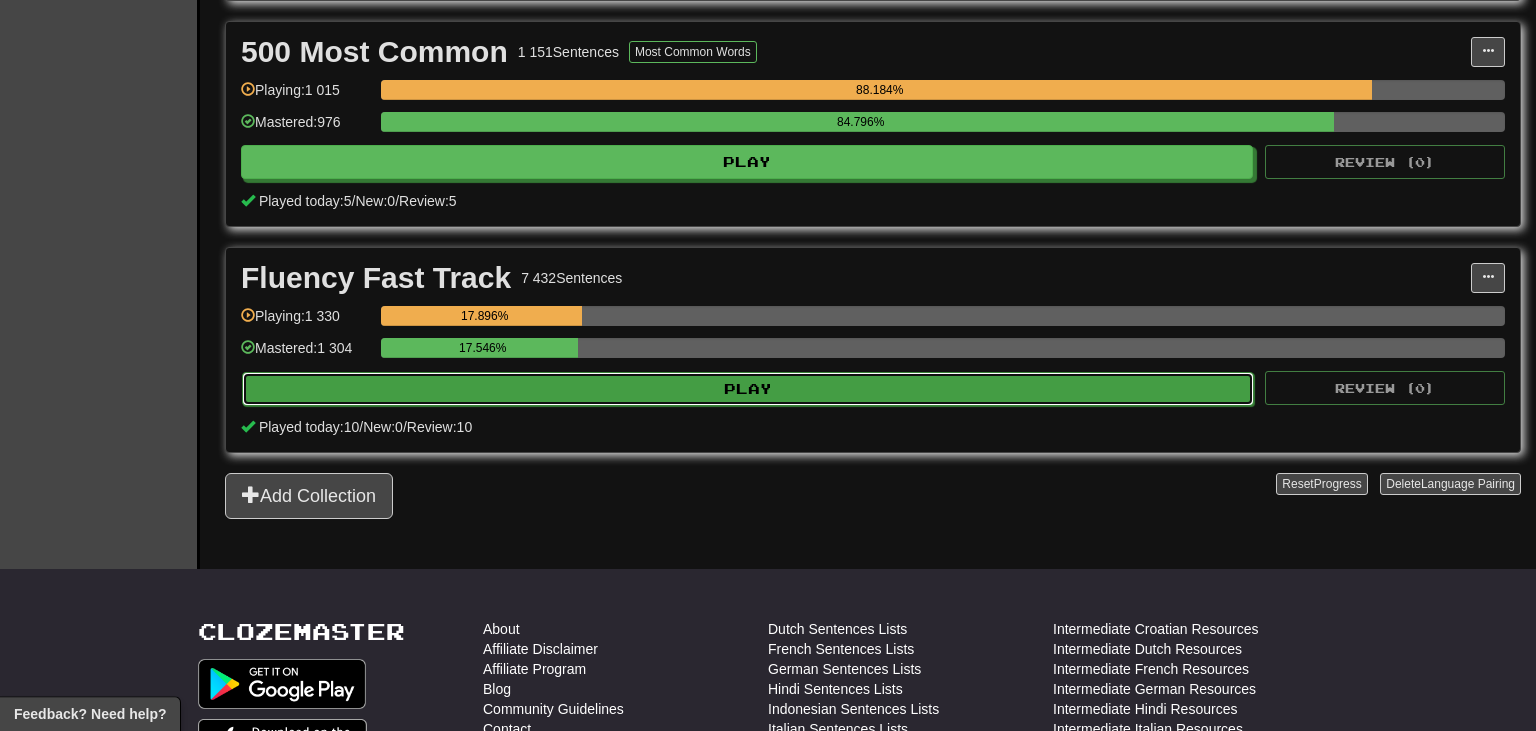 click on "Play" at bounding box center [748, 389] 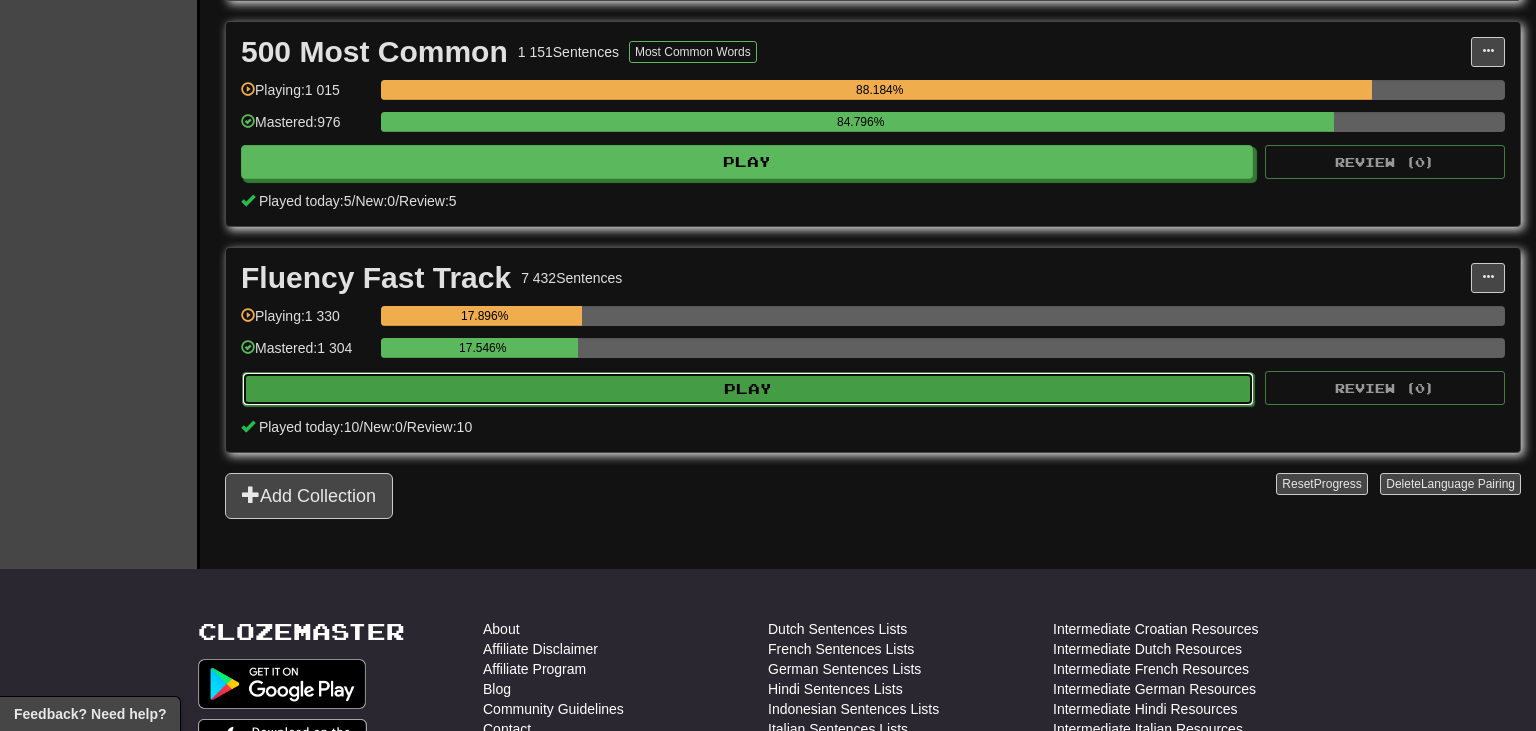 select on "**" 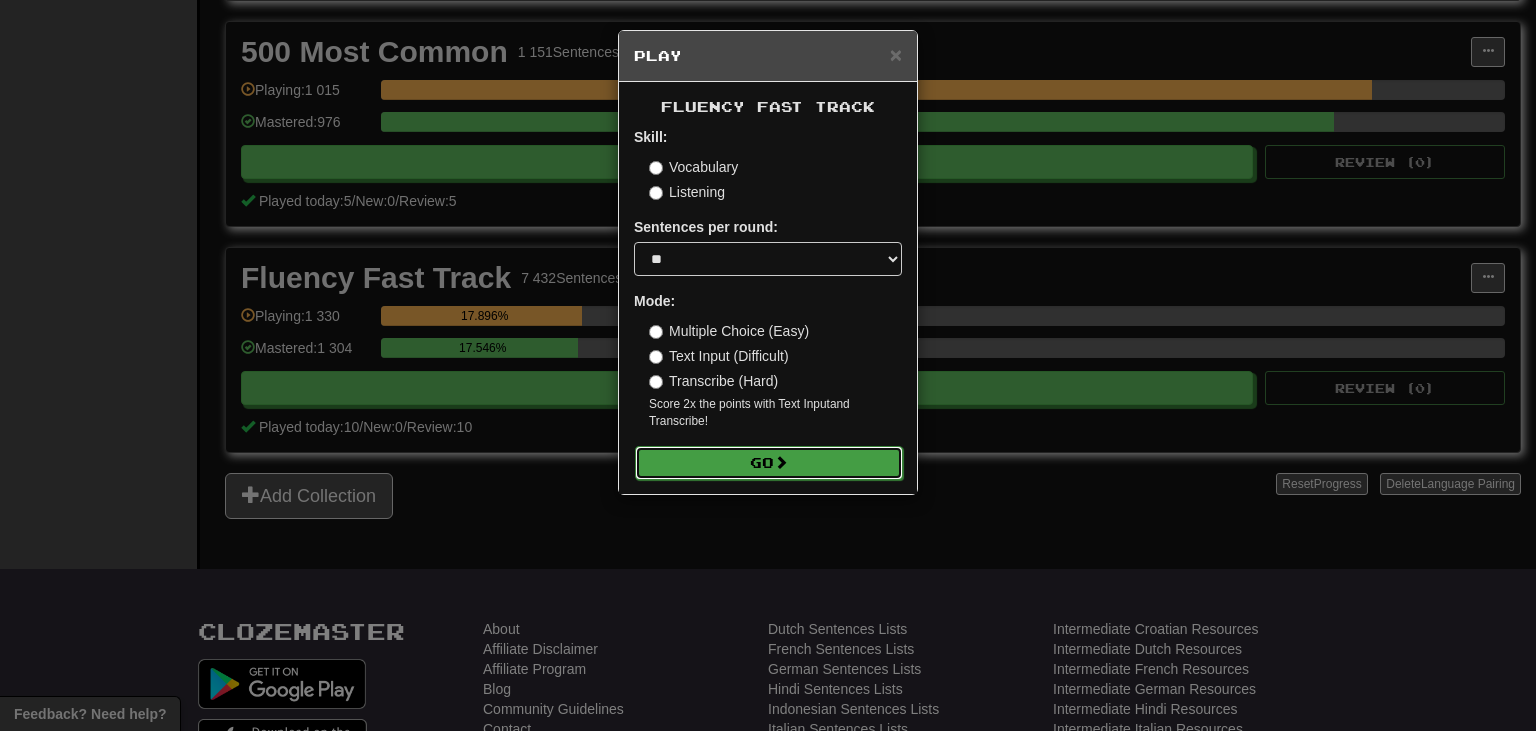 click on "Go" at bounding box center [769, 463] 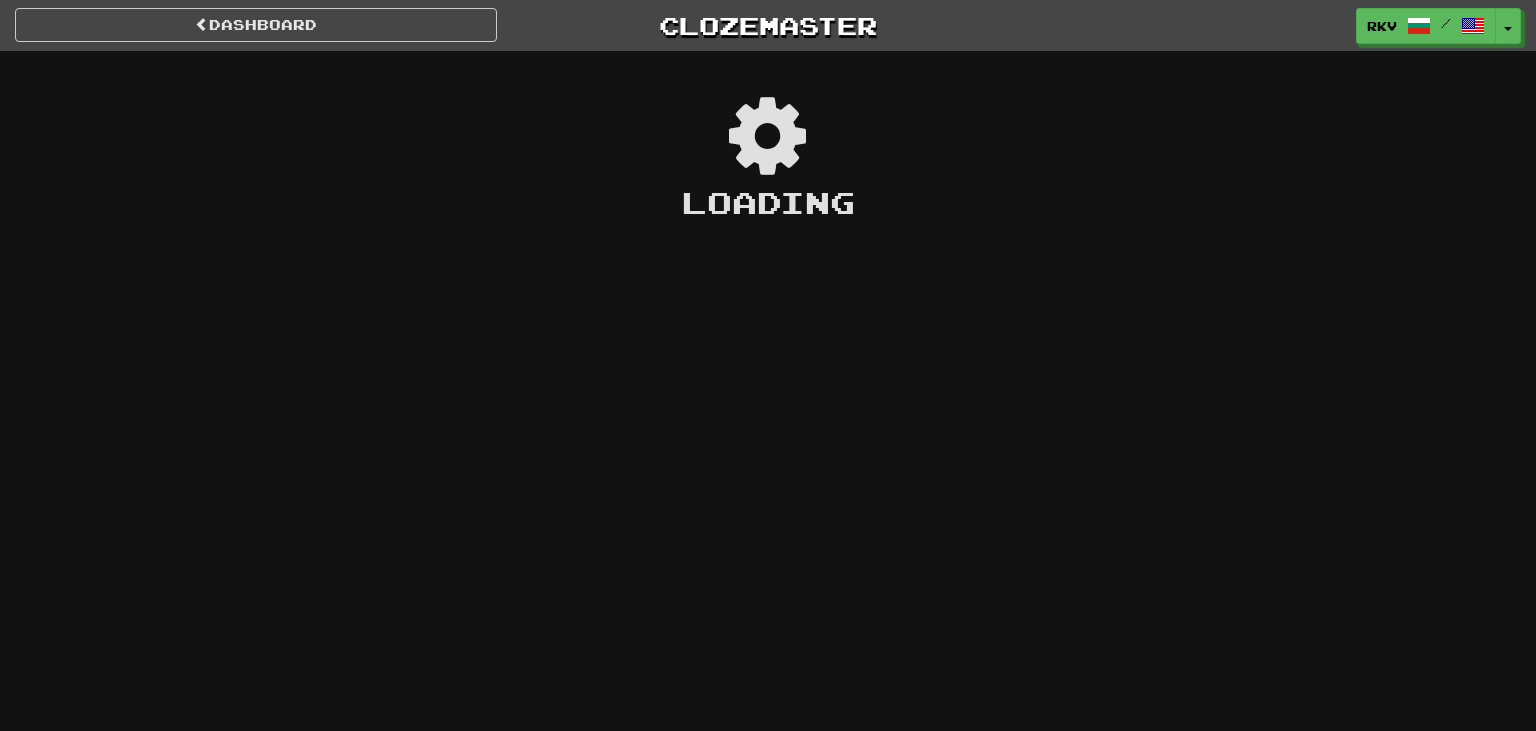 scroll, scrollTop: 0, scrollLeft: 0, axis: both 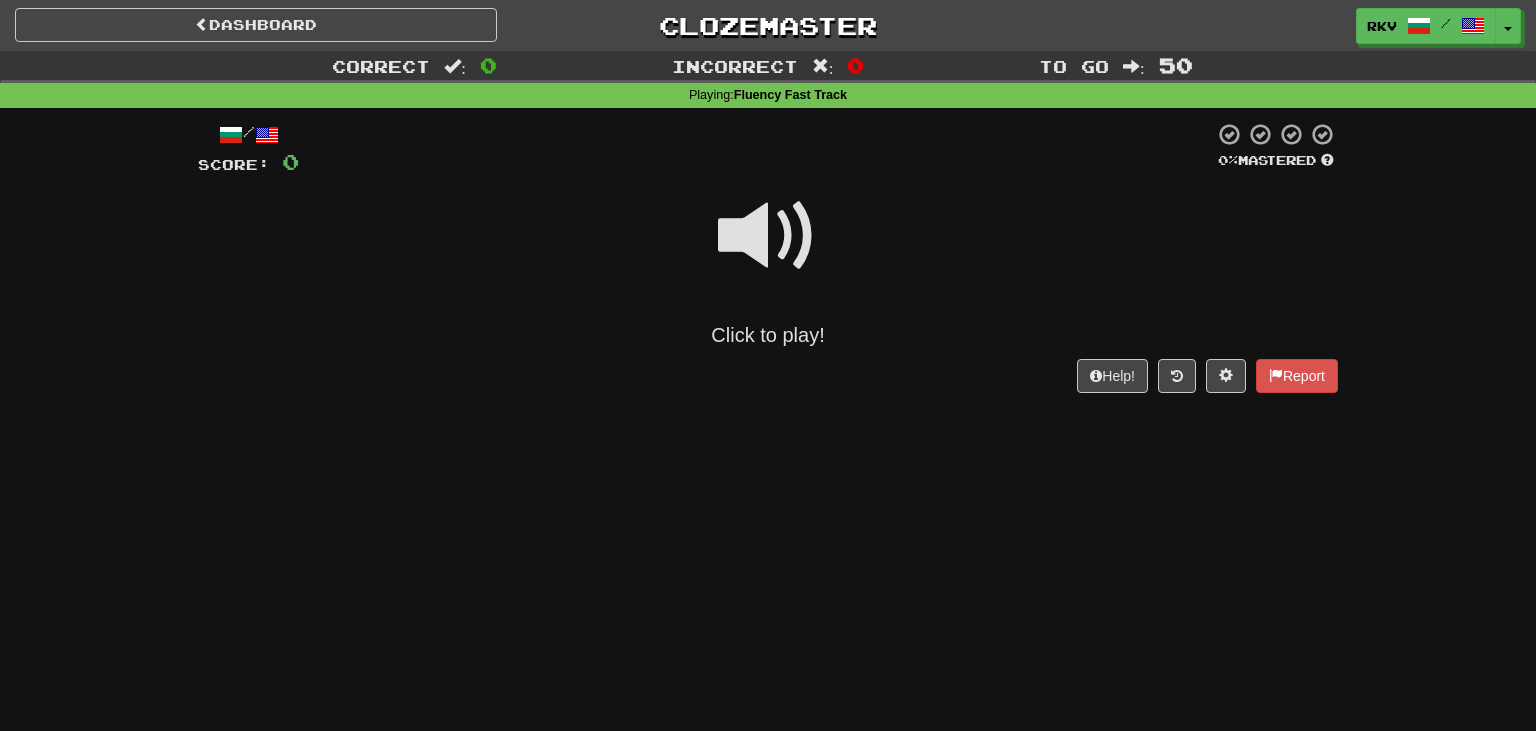 click at bounding box center (768, 236) 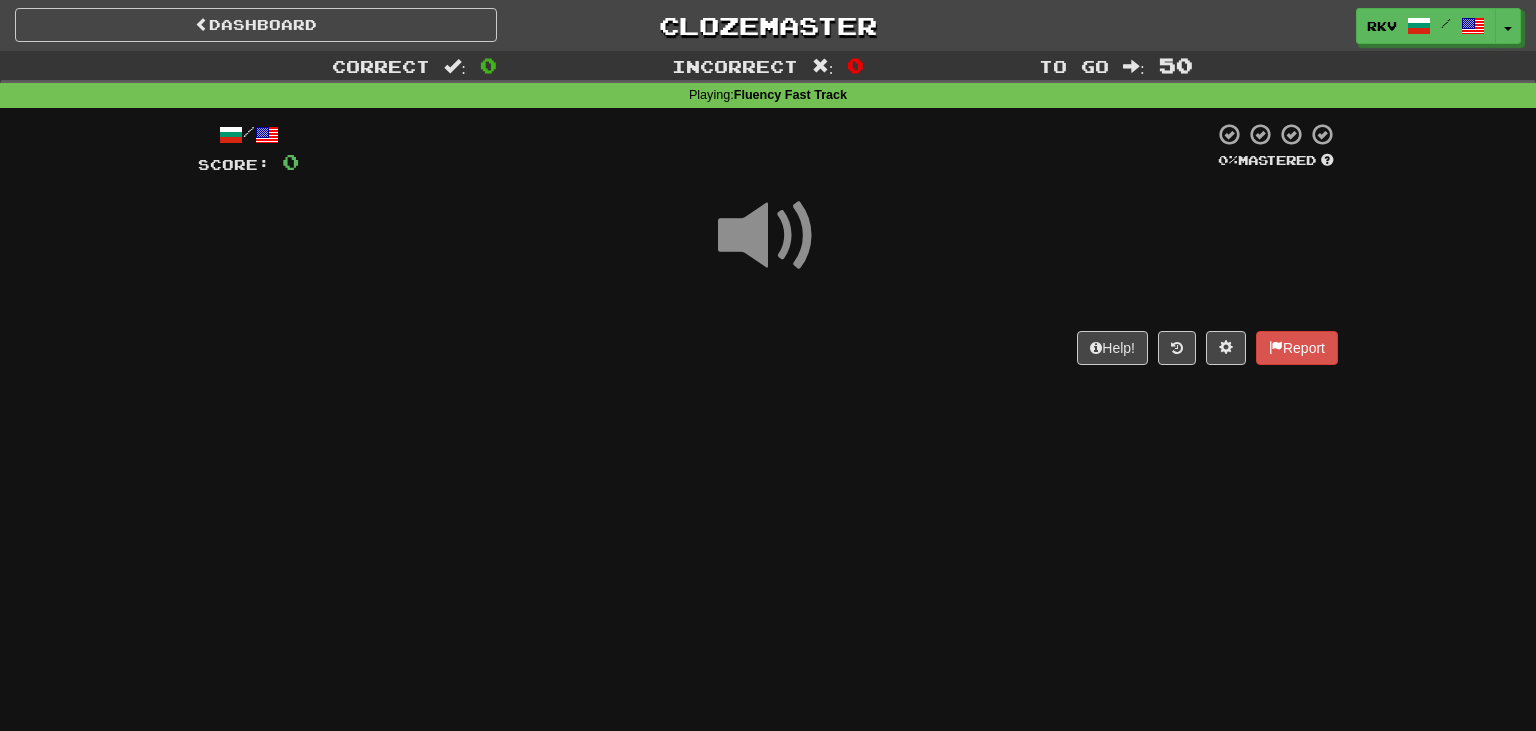 click at bounding box center (768, 236) 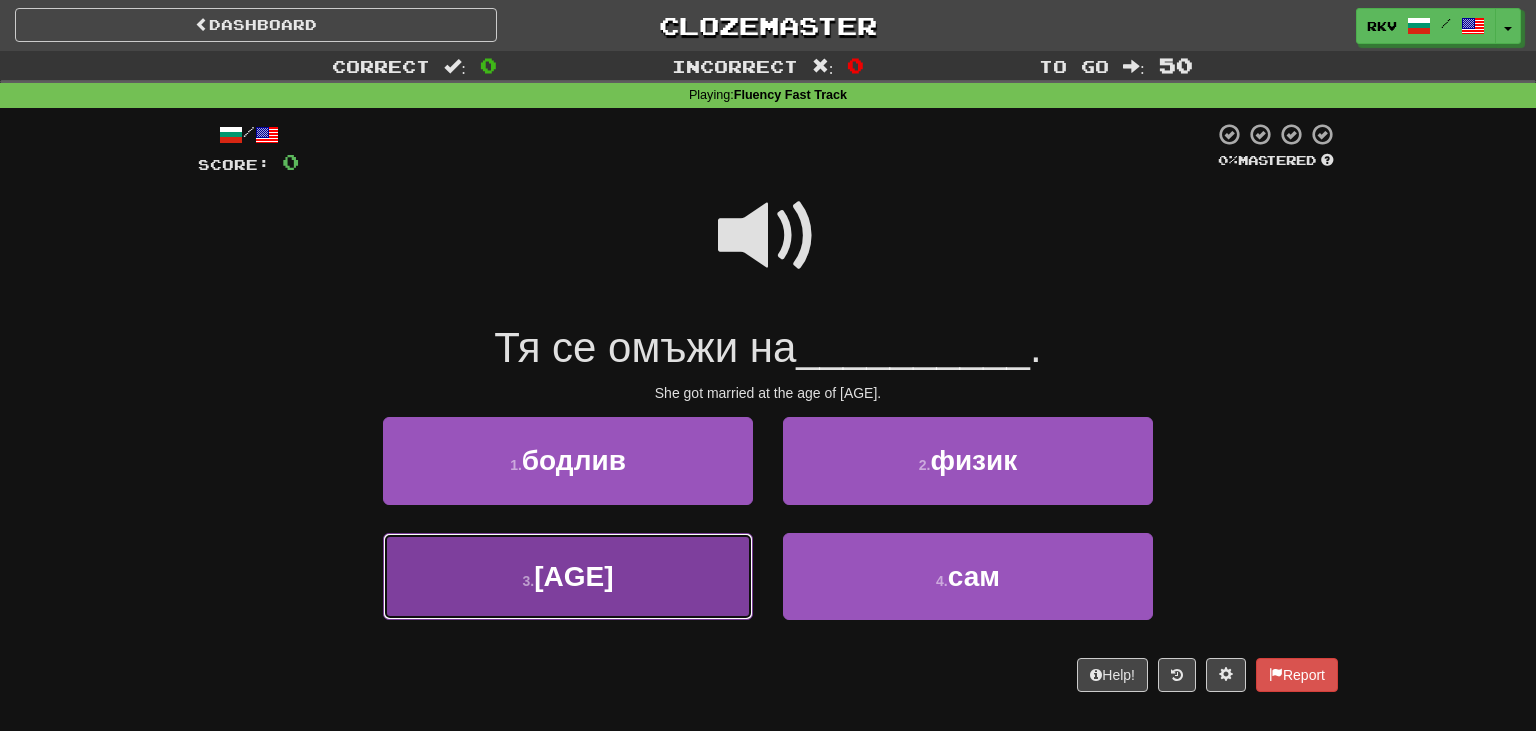 click on "[AGE]" at bounding box center [573, 576] 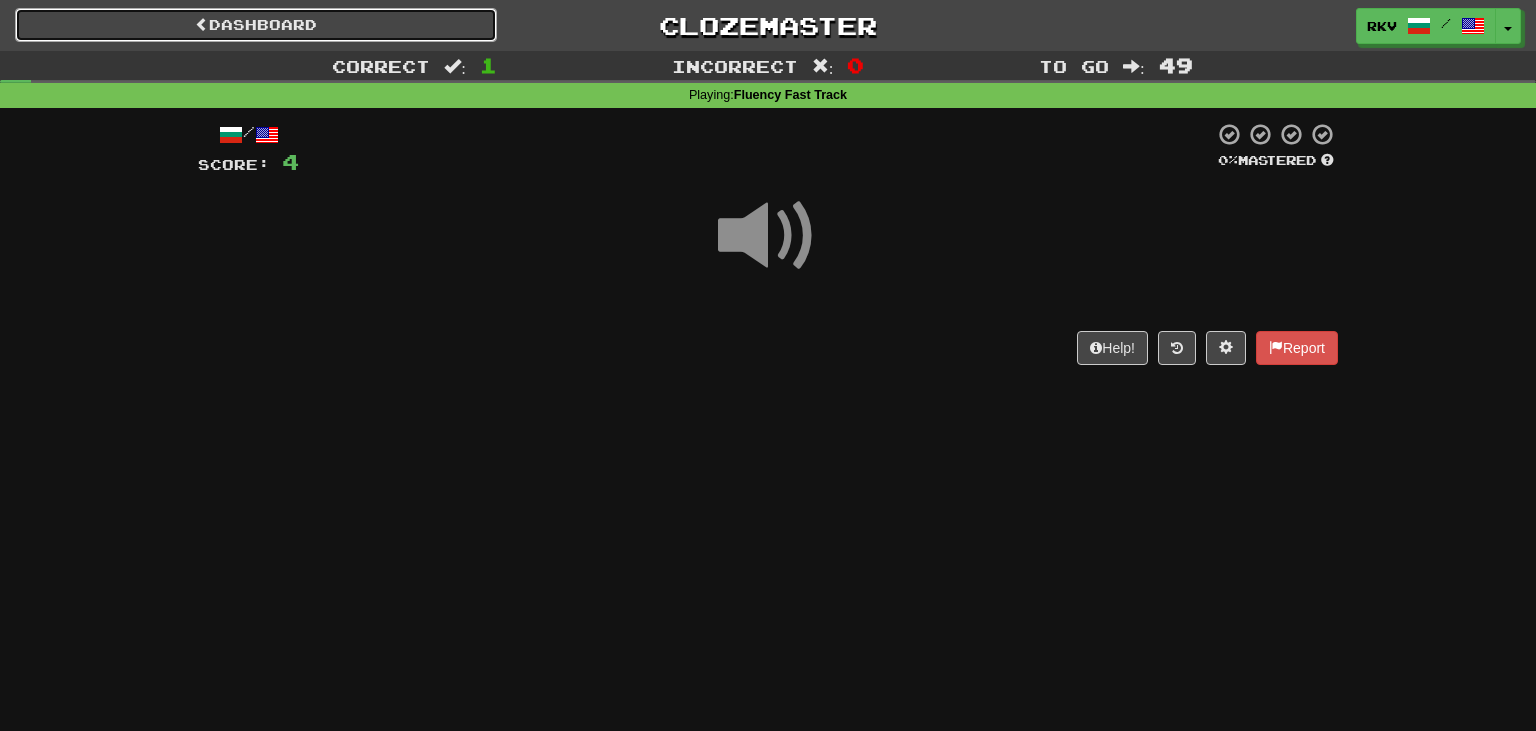 click on "Dashboard" at bounding box center (256, 25) 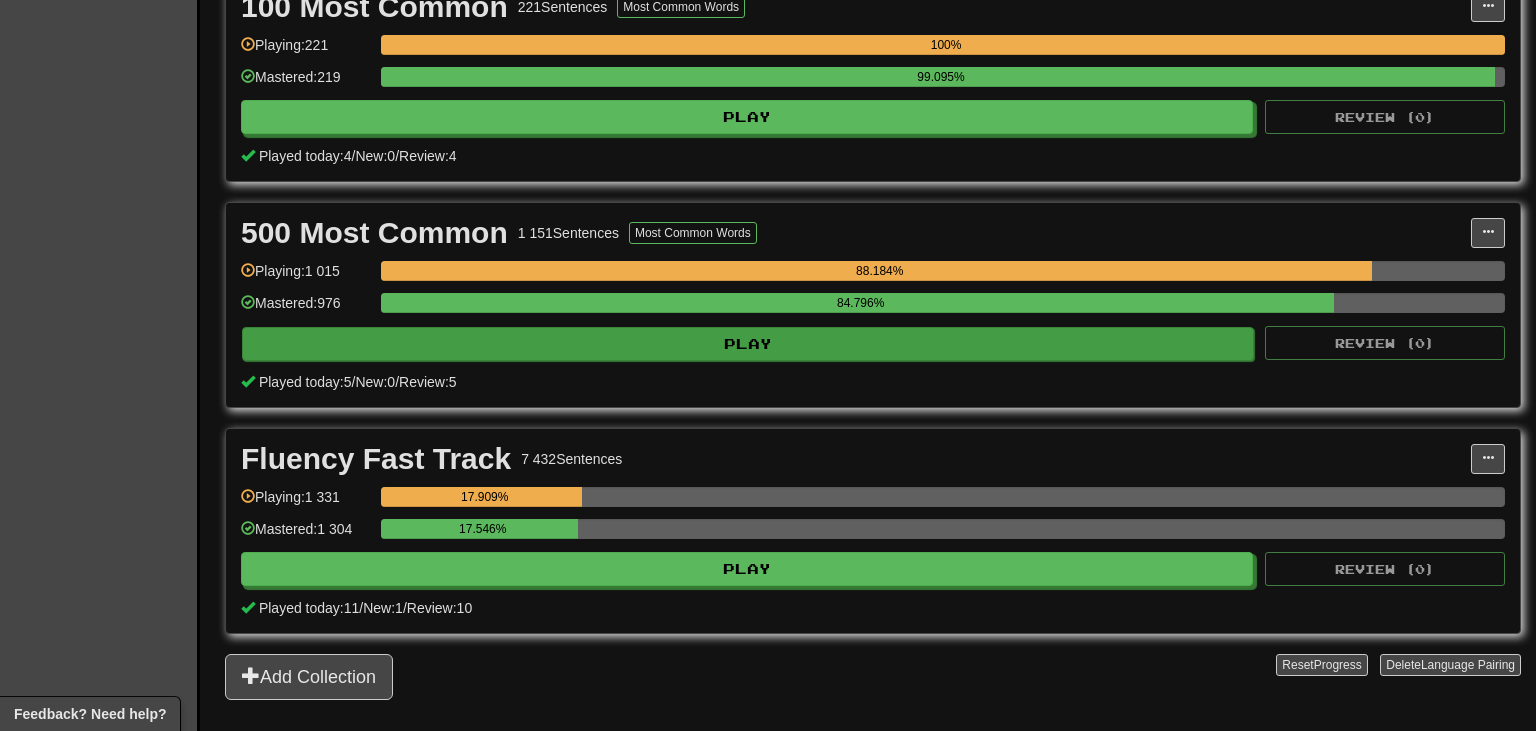 scroll, scrollTop: 1180, scrollLeft: 0, axis: vertical 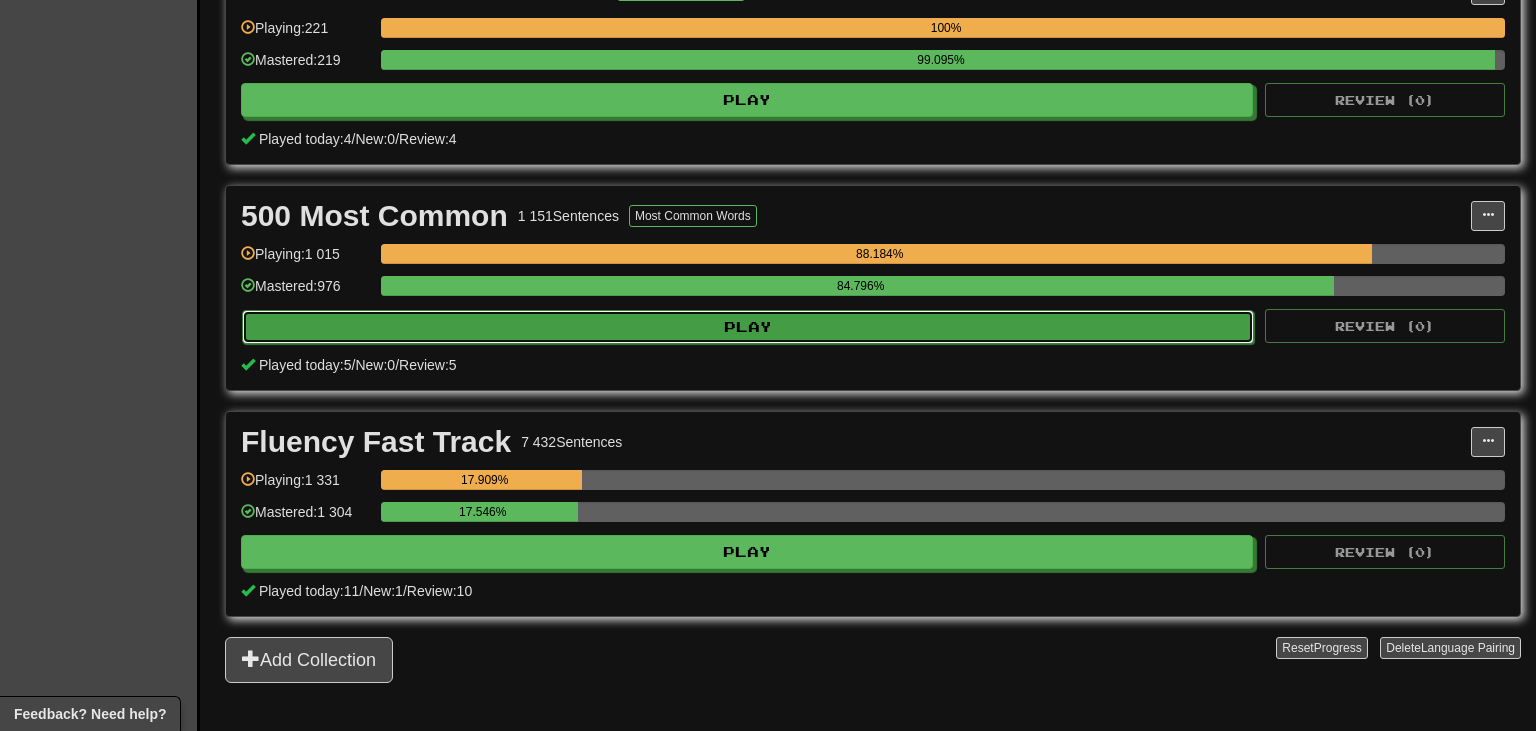 click on "Play" at bounding box center [748, 327] 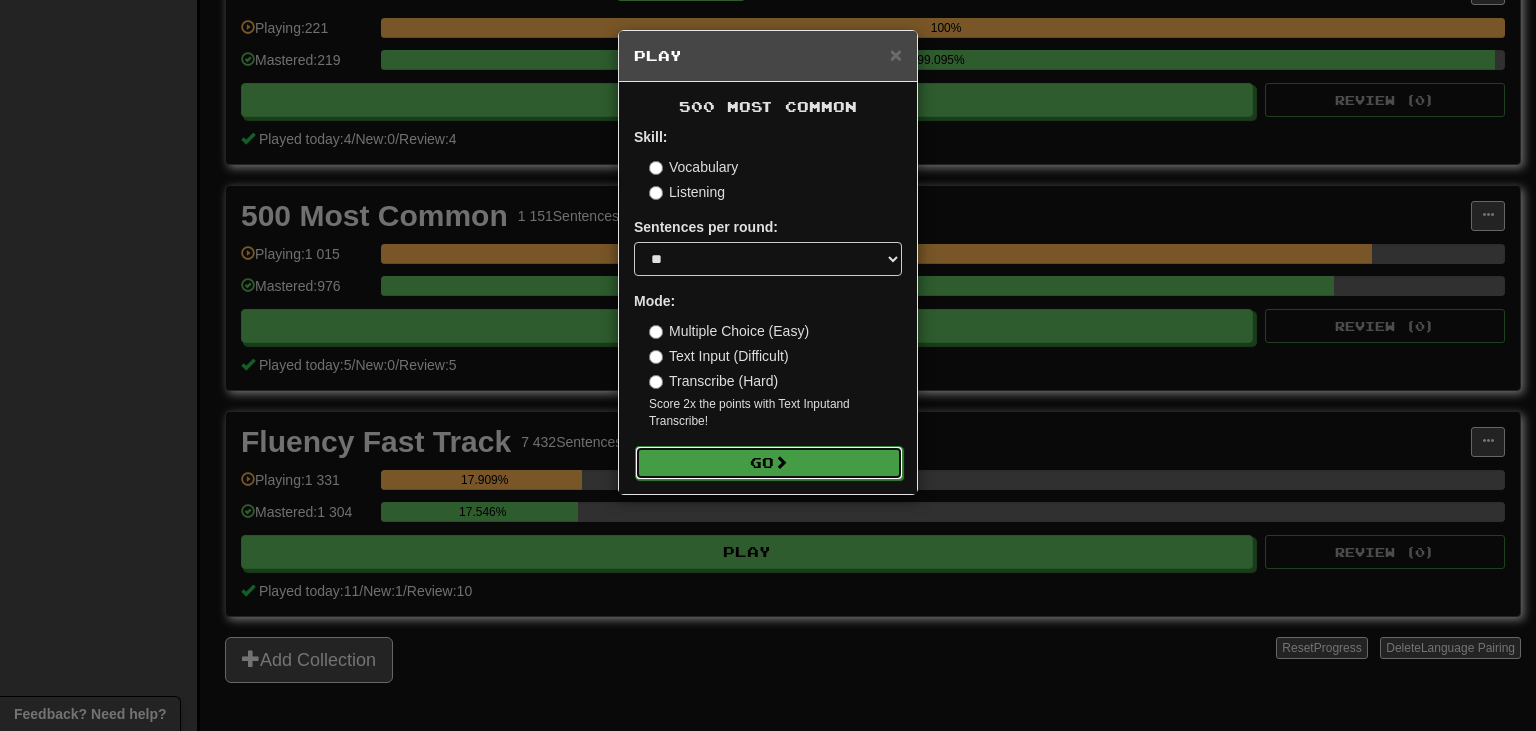 click on "Go" at bounding box center (769, 463) 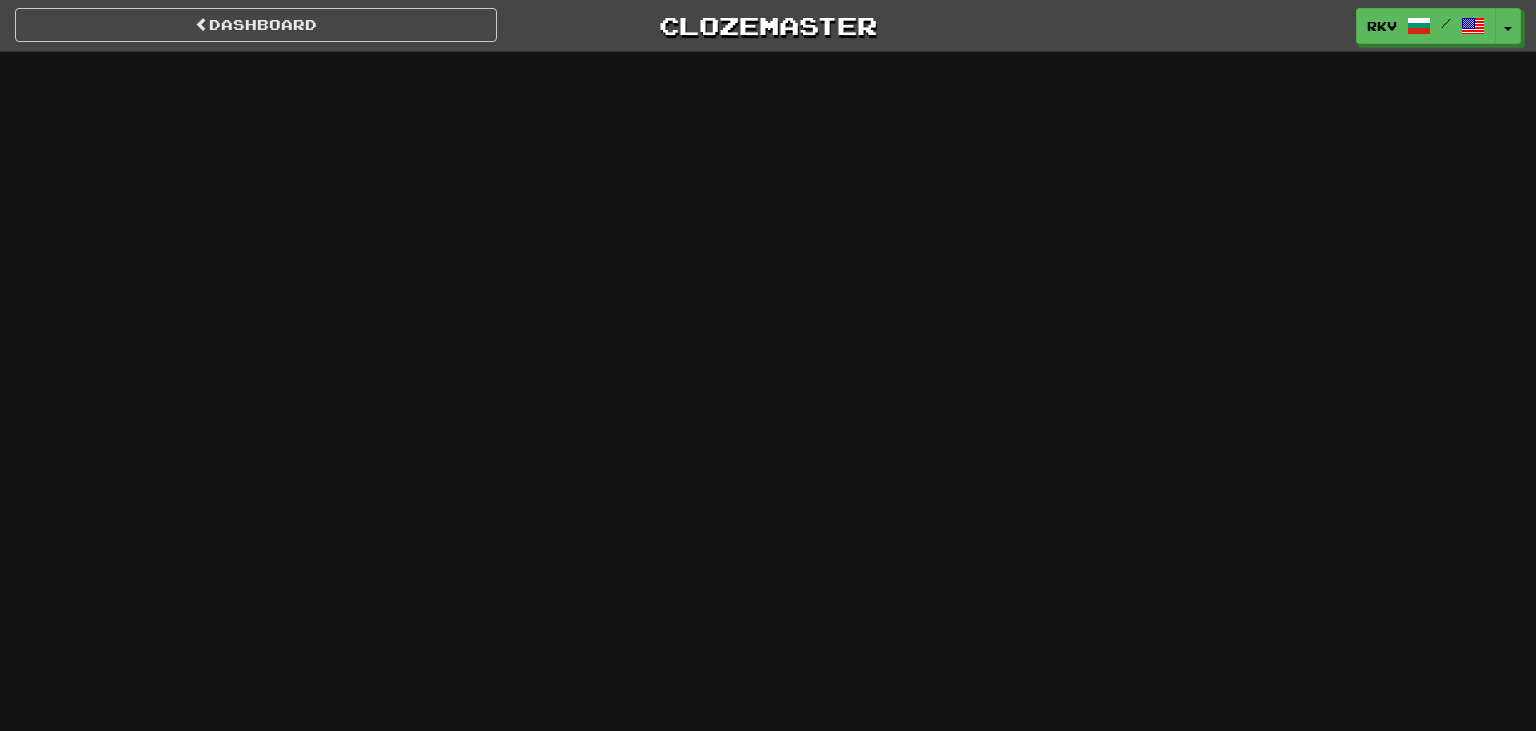 scroll, scrollTop: 0, scrollLeft: 0, axis: both 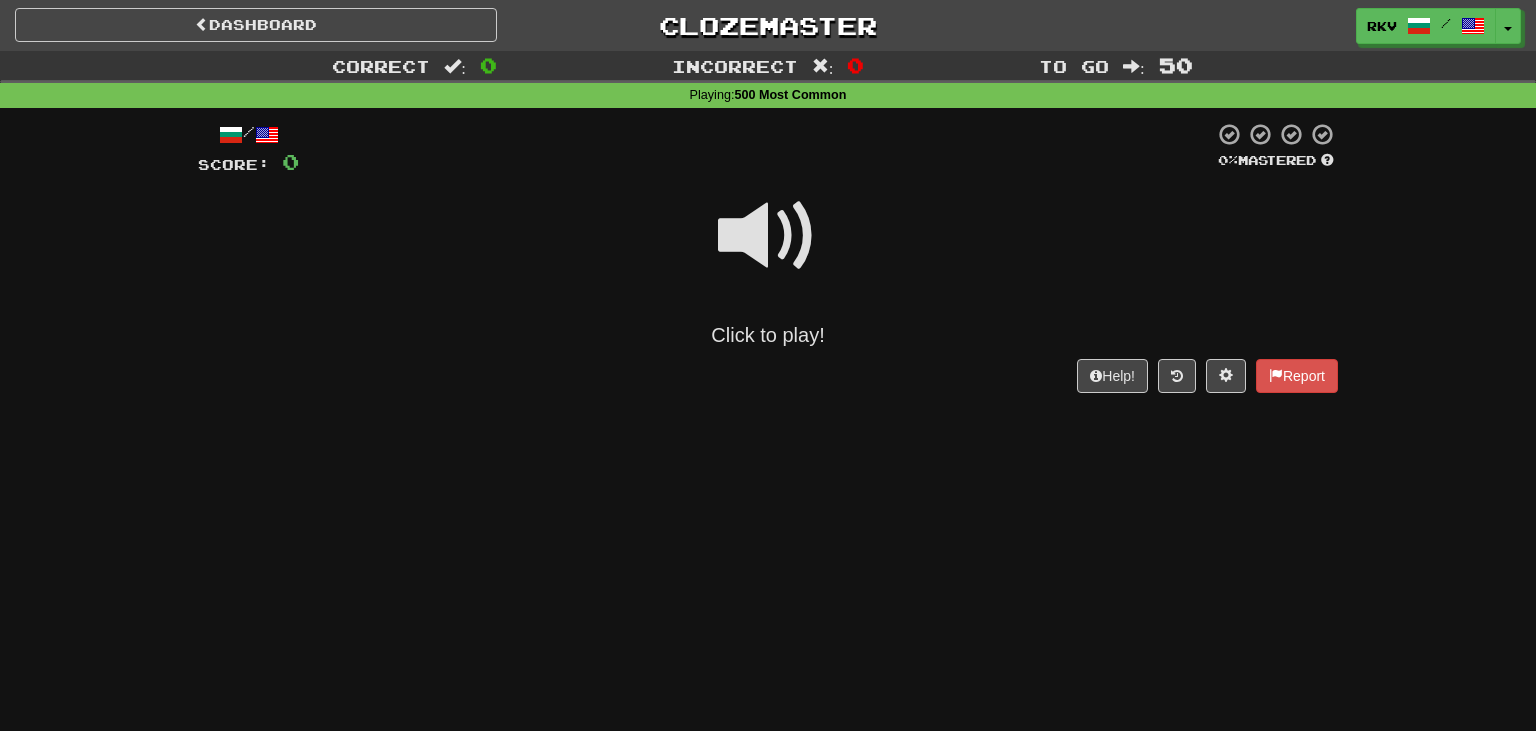 click at bounding box center [768, 236] 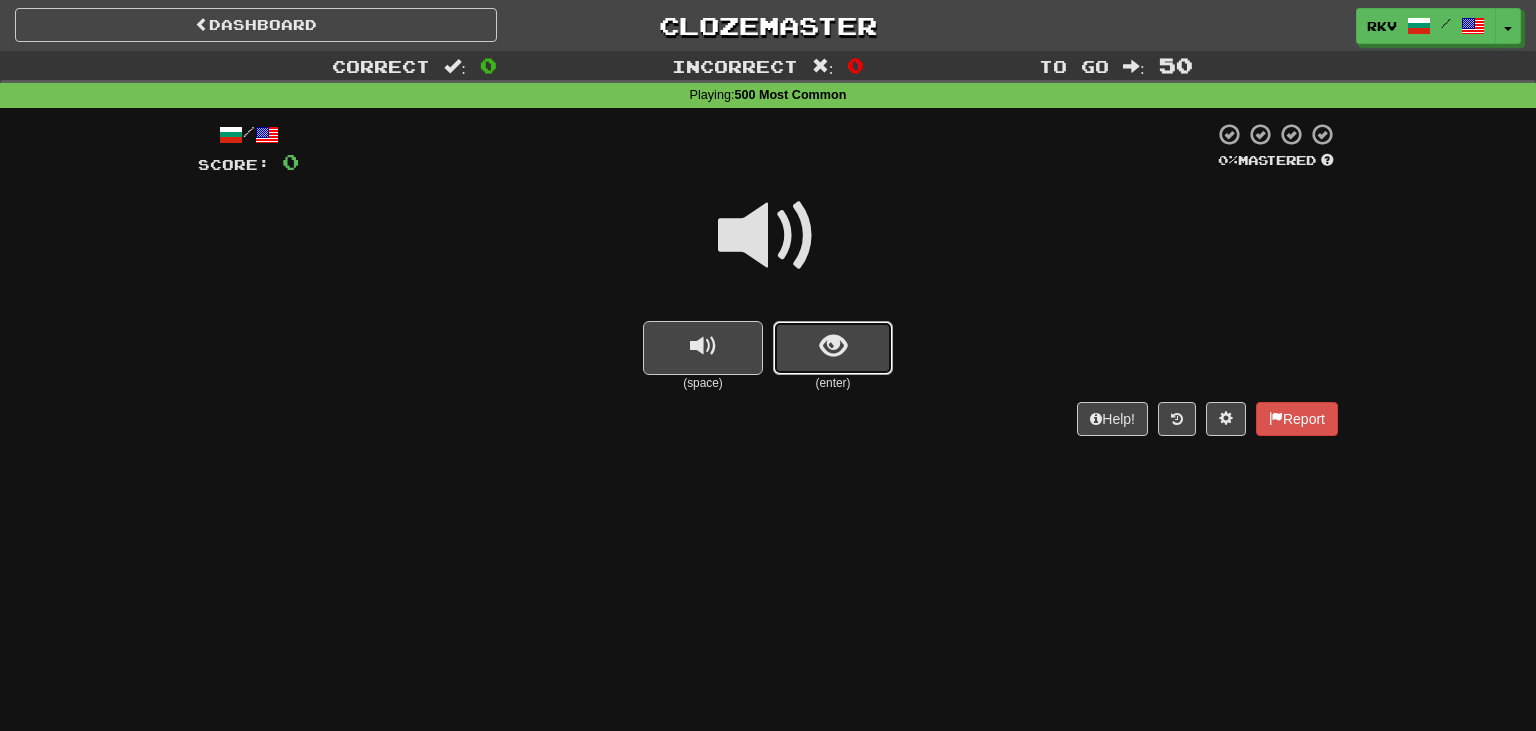 click at bounding box center (833, 346) 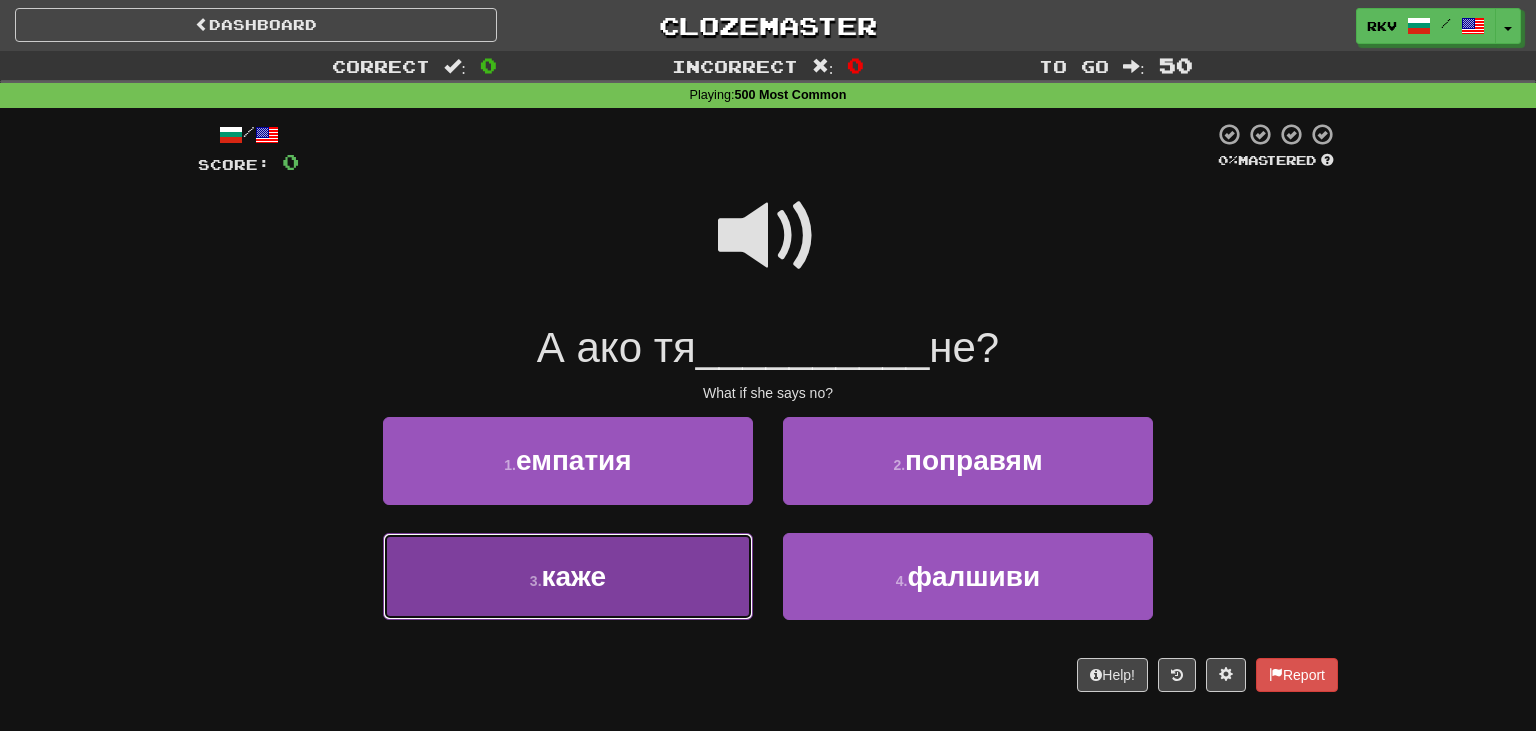 click on "каже" at bounding box center (574, 576) 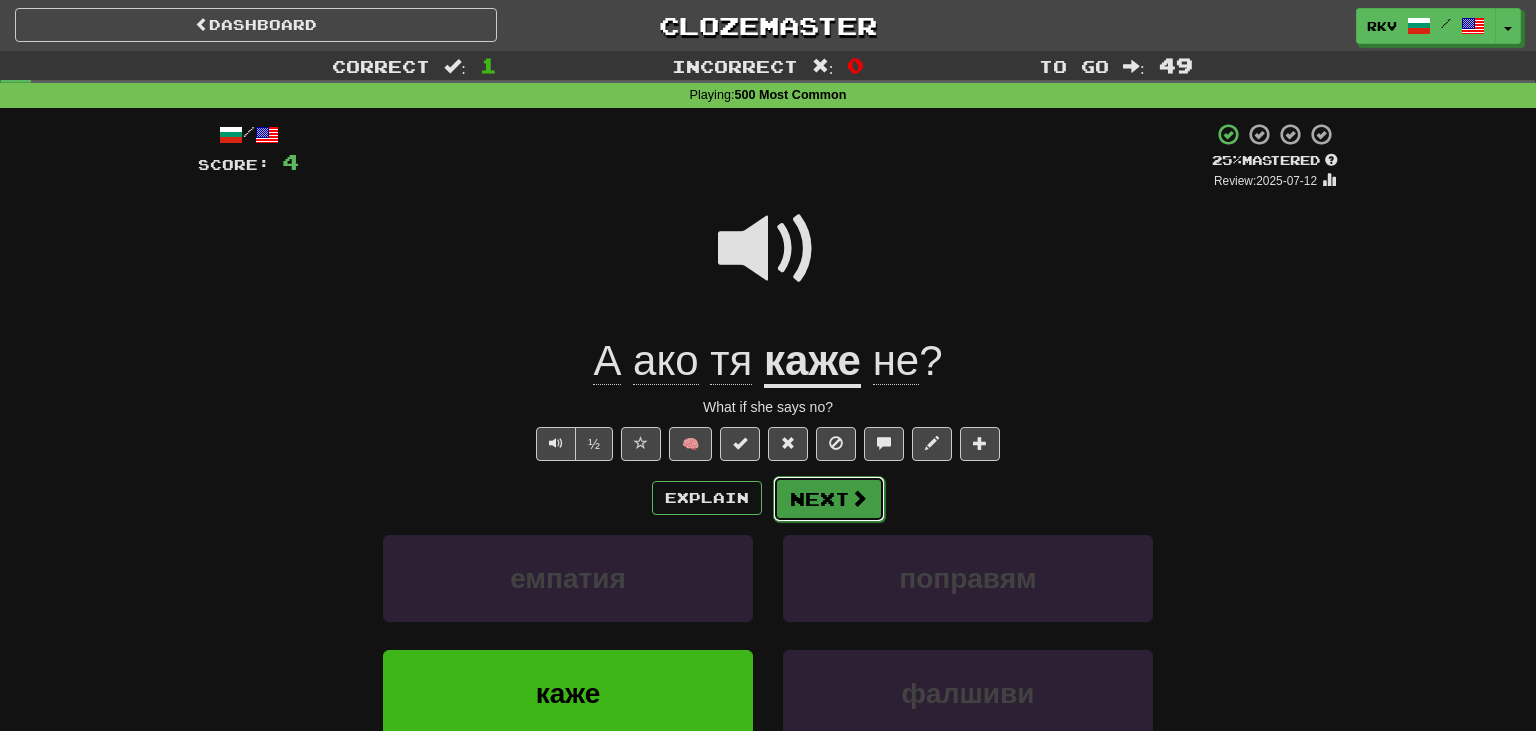 click on "Next" at bounding box center (829, 499) 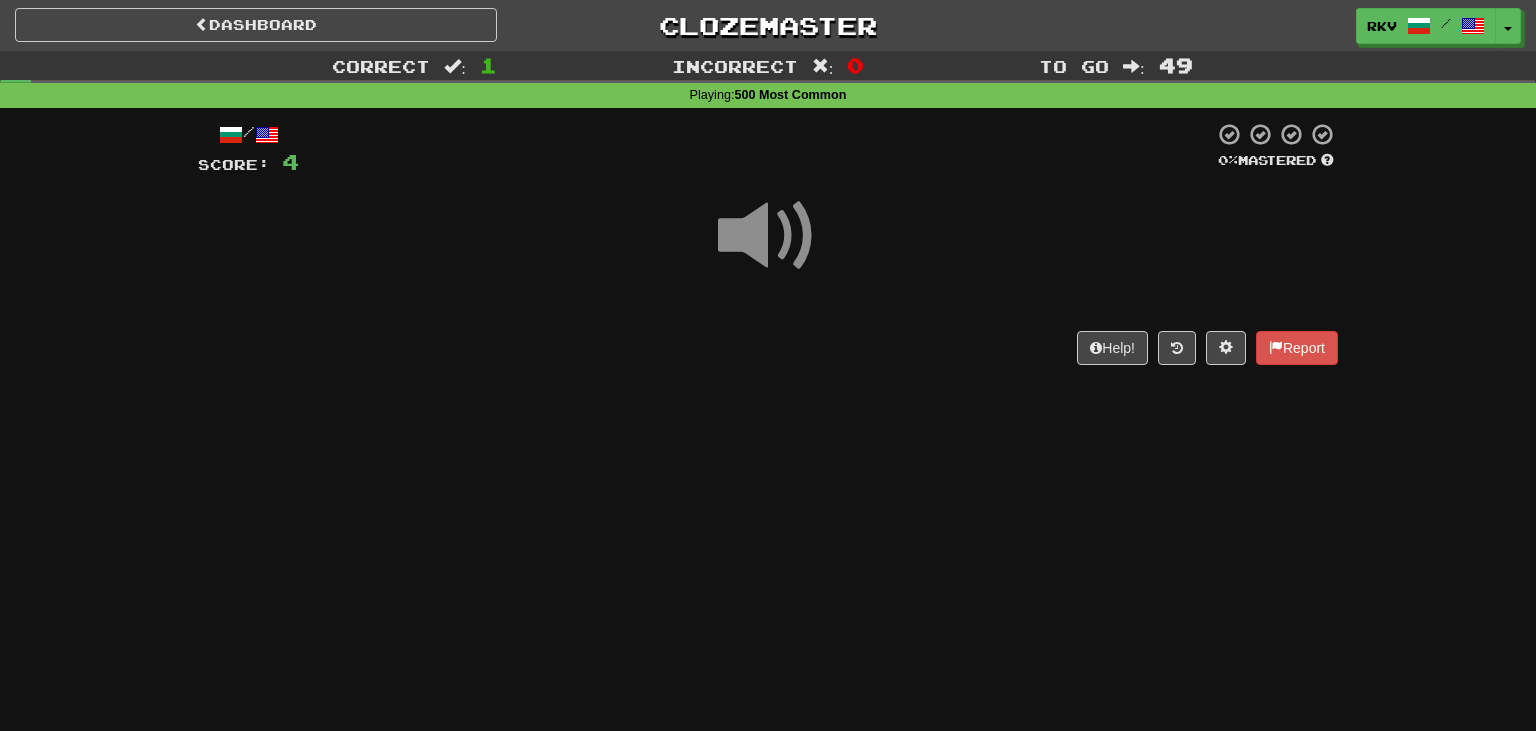 click on "Dashboard
Clozemaster
rkv
/
Toggle Dropdown
Dashboard
Leaderboard
Activity Feed
Notifications
Profile
Discussions
Deutsch
/
Русский
Streak:
117
Review:
12
Daily Goal:  0 /100
English
/
Русский
Streak:
117
Review:
118
Daily Goal:  0 /500
Nederlands
/
English
Streak:
117
Review:
111
Daily Goal:  0 /500
Български
/
English
Streak:
118
Review:
0
Daily Goal:  256 /100
Languages
Account
Logout
rkv
/
Toggle Dropdown
Dashboard
Leaderboard
Activity Feed
Notifications
Profile
Discussions
Deutsch
/
Русский
Streak:
117
Review:
12
0 /100" at bounding box center (768, 25) 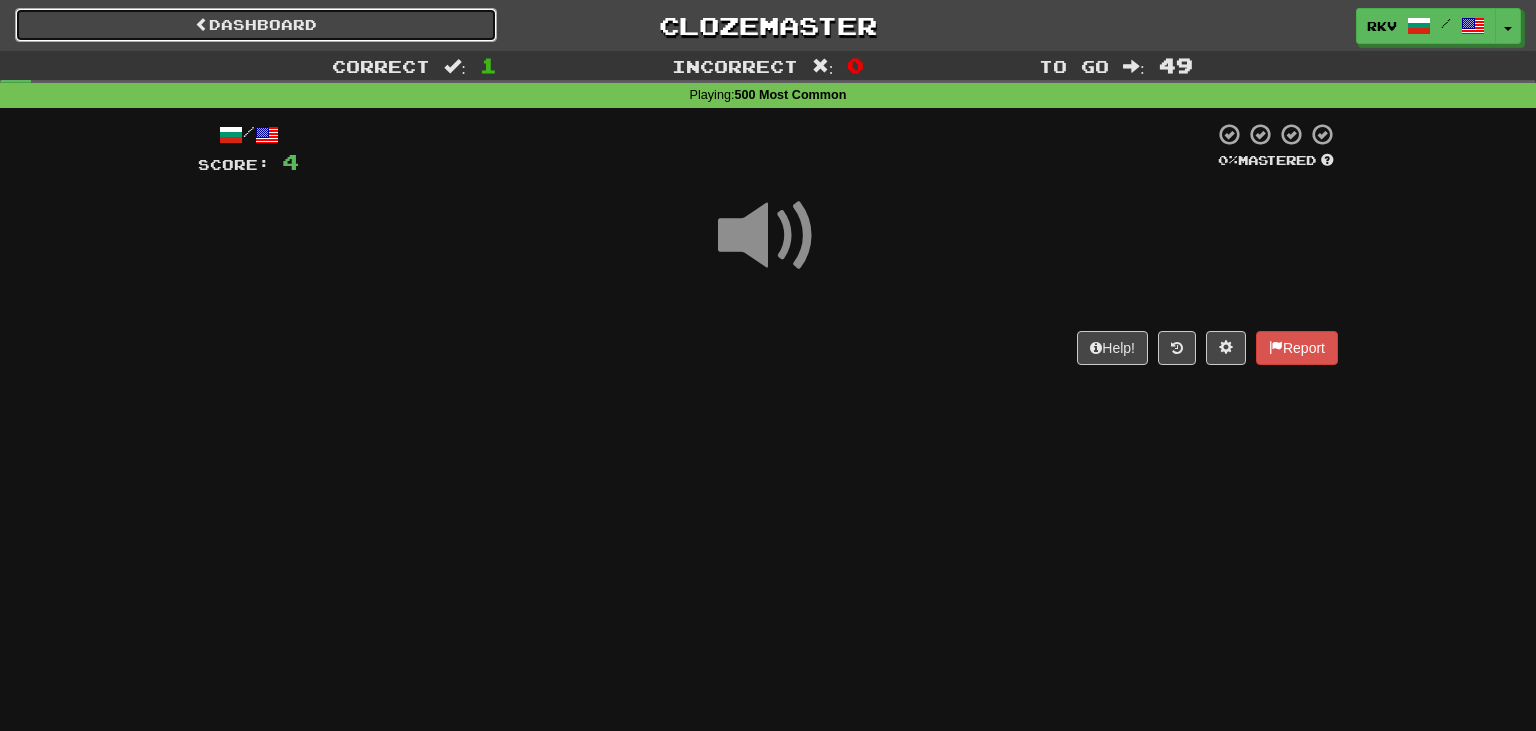 click on "Dashboard" at bounding box center (256, 25) 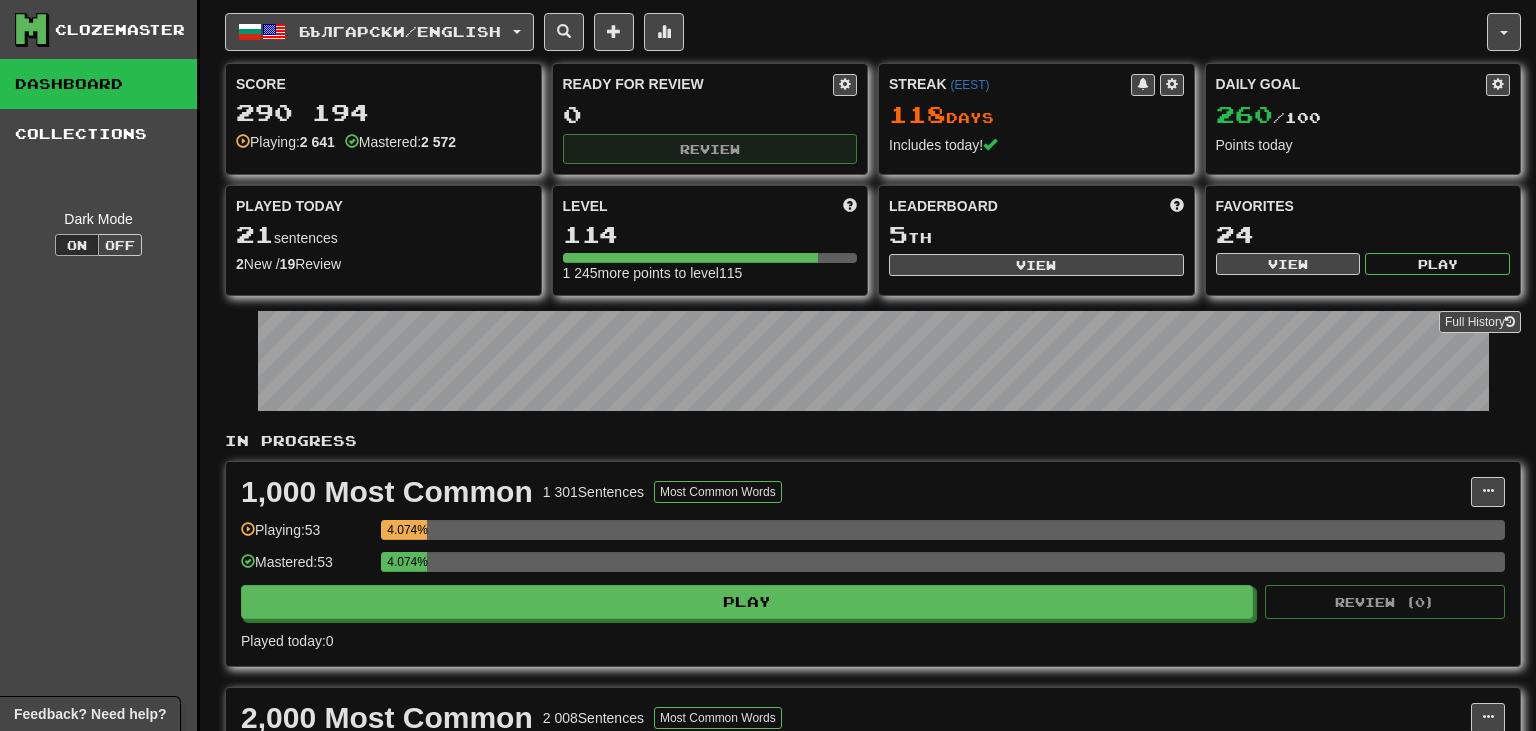 scroll, scrollTop: 0, scrollLeft: 0, axis: both 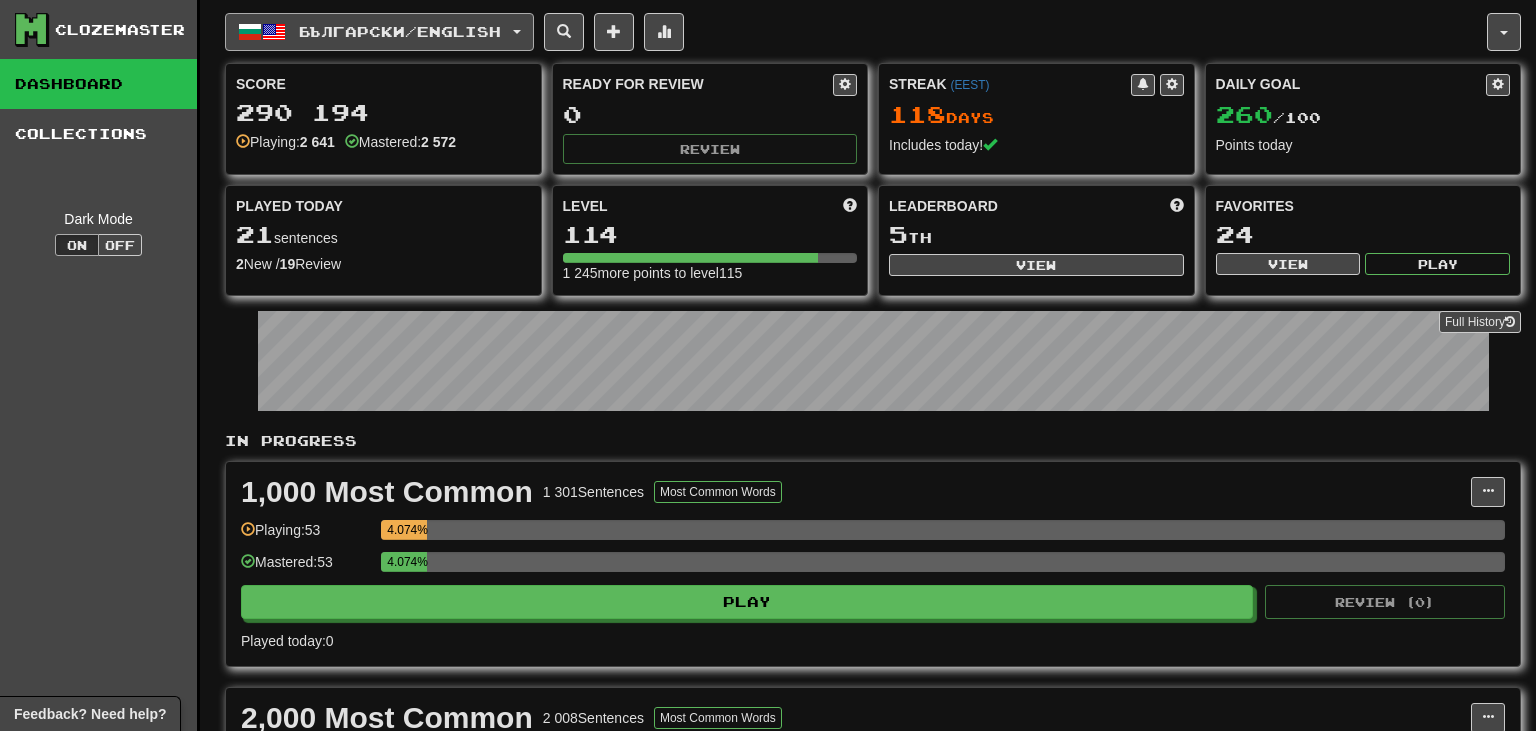 click on "Български  /  English" at bounding box center [379, 32] 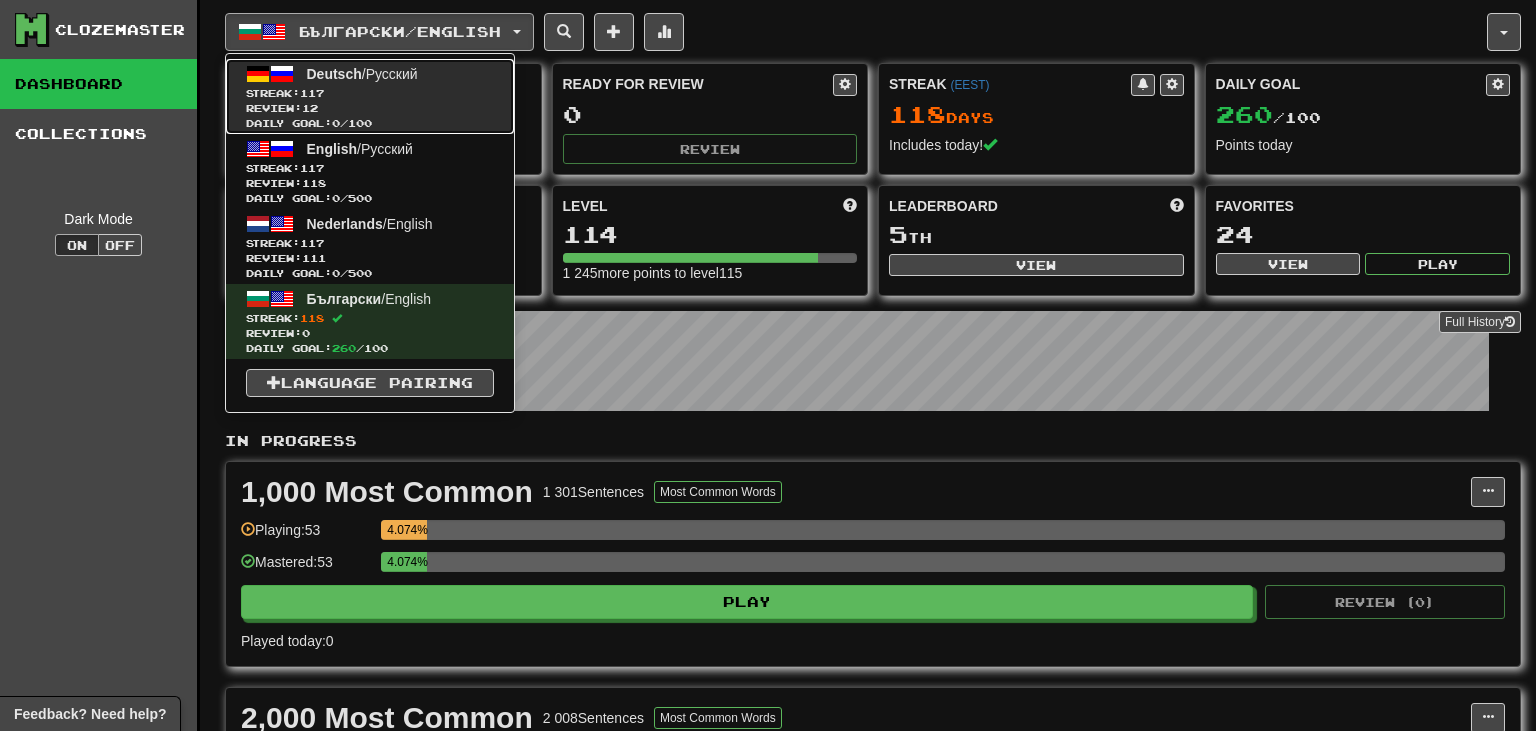 click on "Review:  12" at bounding box center [370, 108] 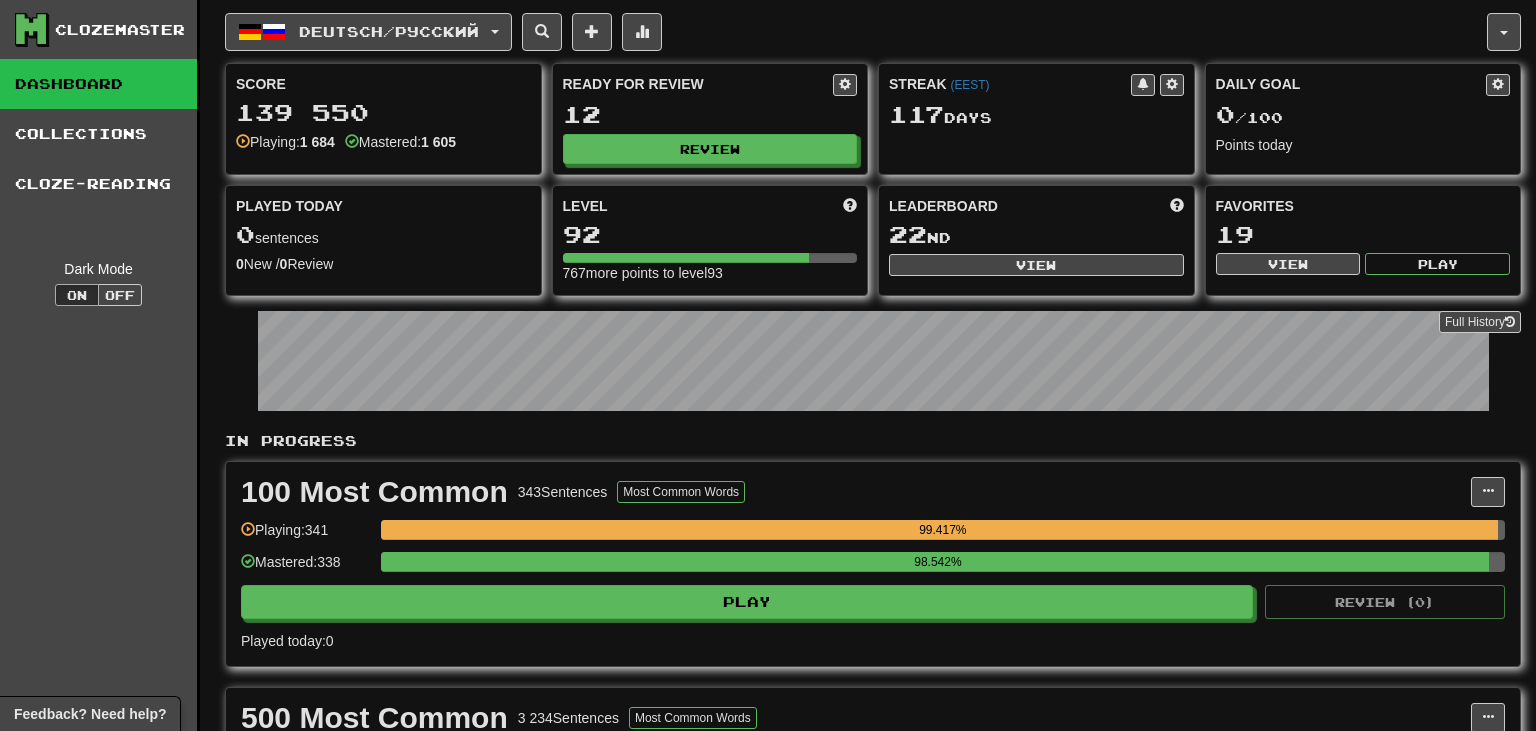 scroll, scrollTop: 0, scrollLeft: 0, axis: both 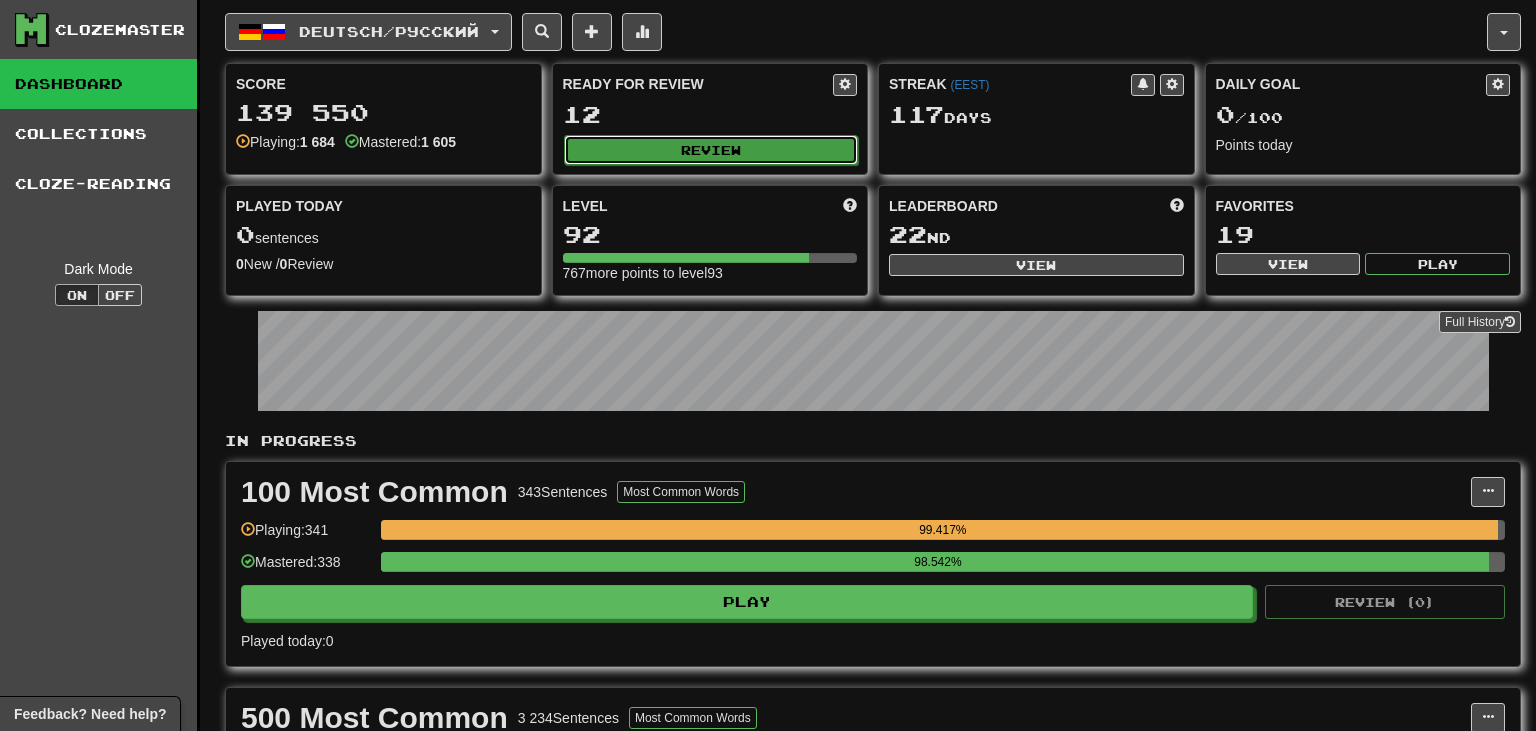 click on "Review" at bounding box center (711, 150) 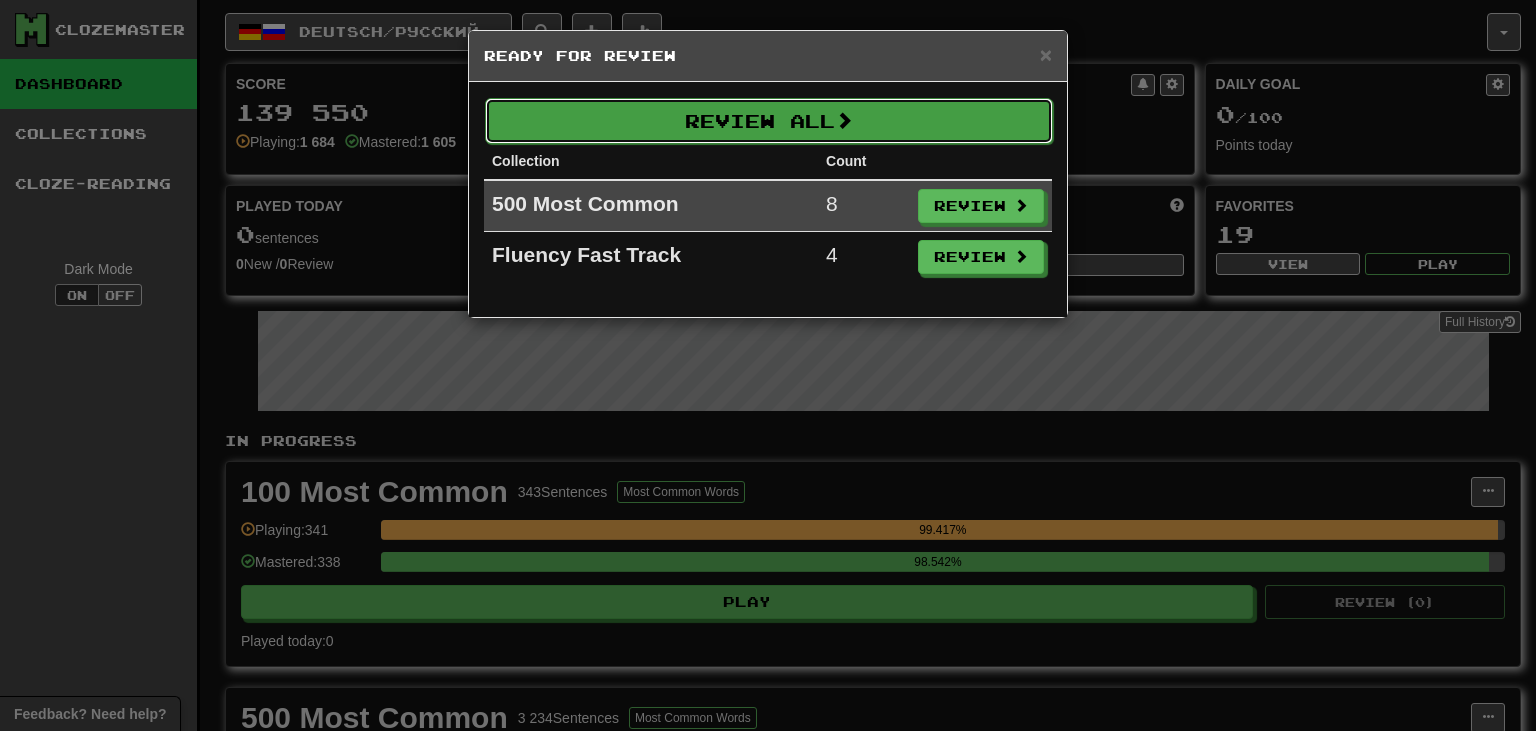 click on "Review All" at bounding box center (769, 121) 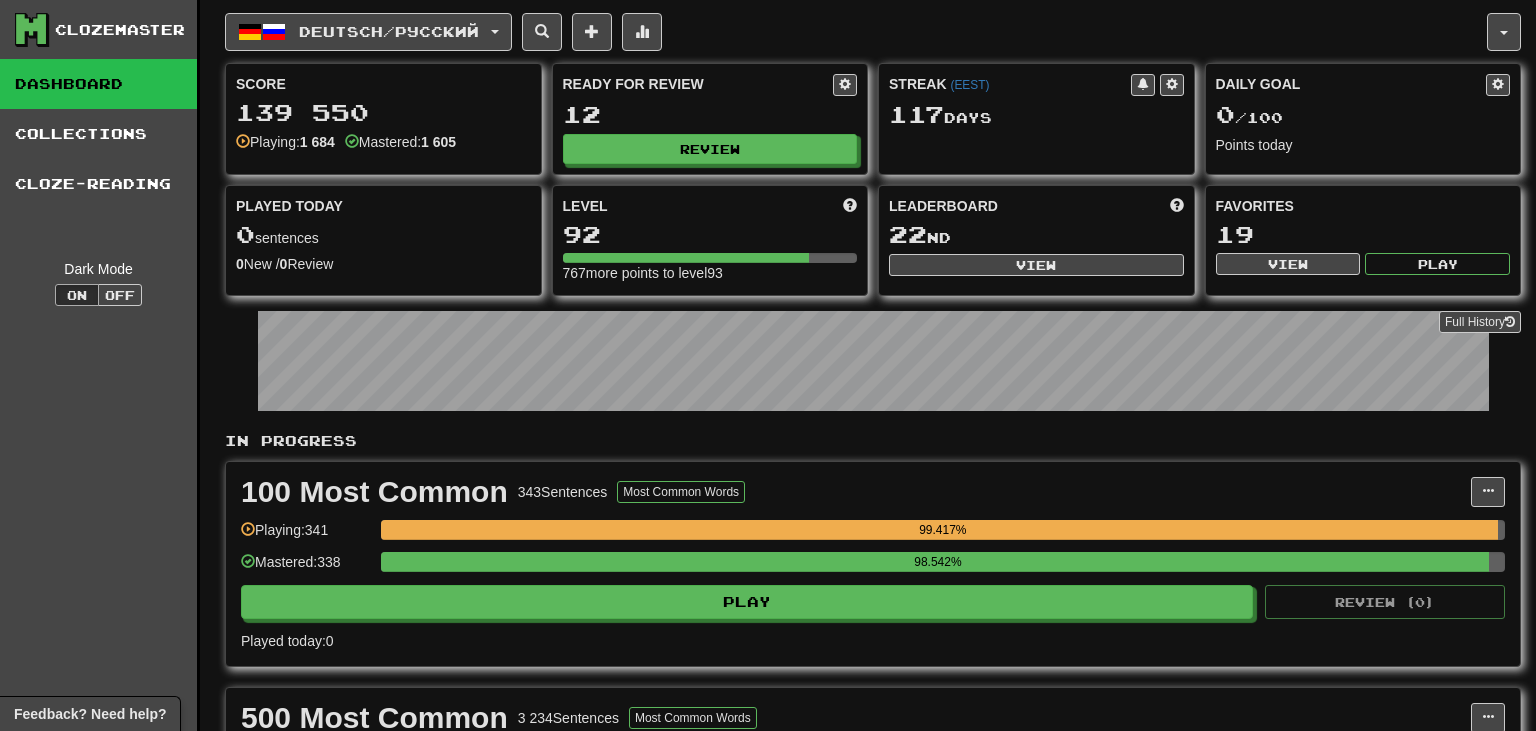 select on "**" 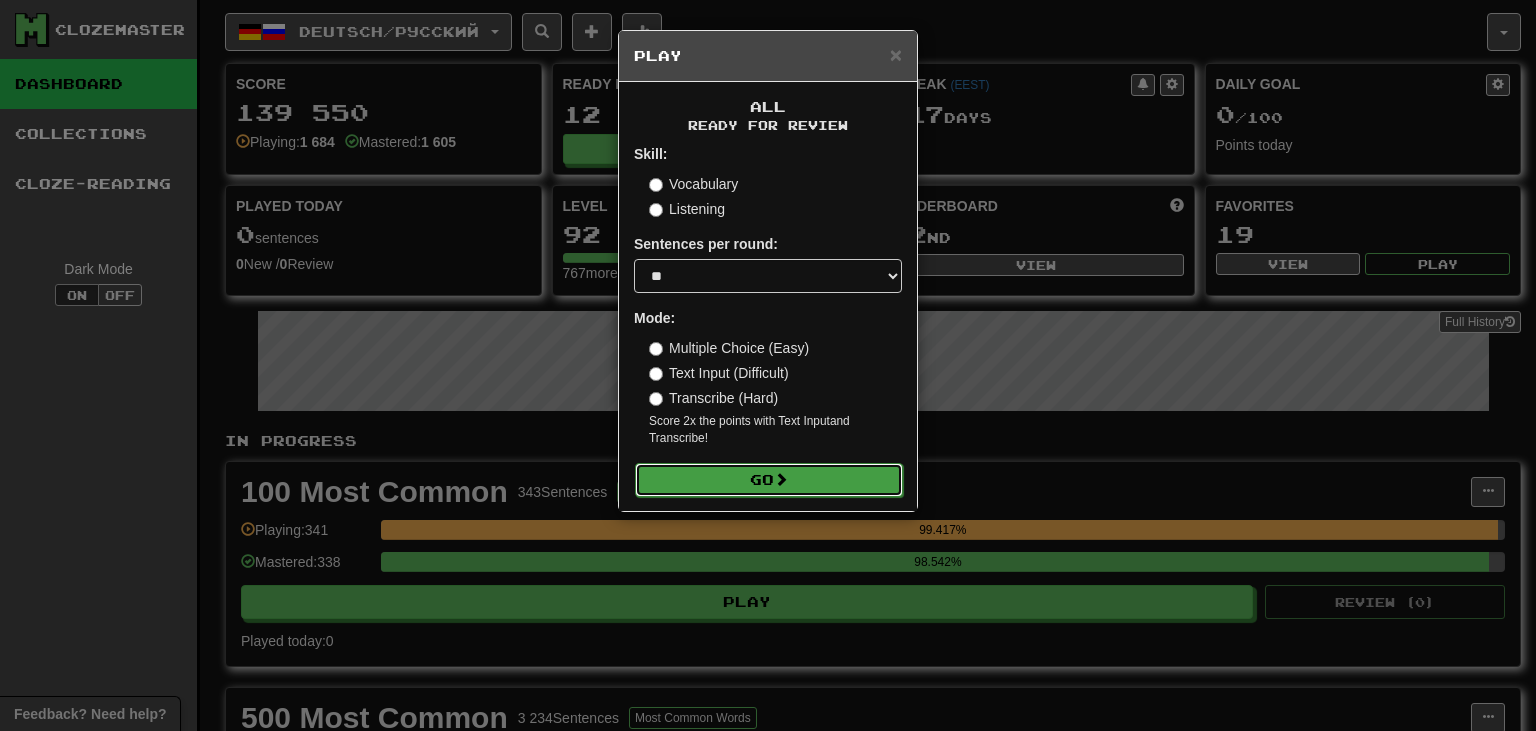 click on "Go" at bounding box center (769, 480) 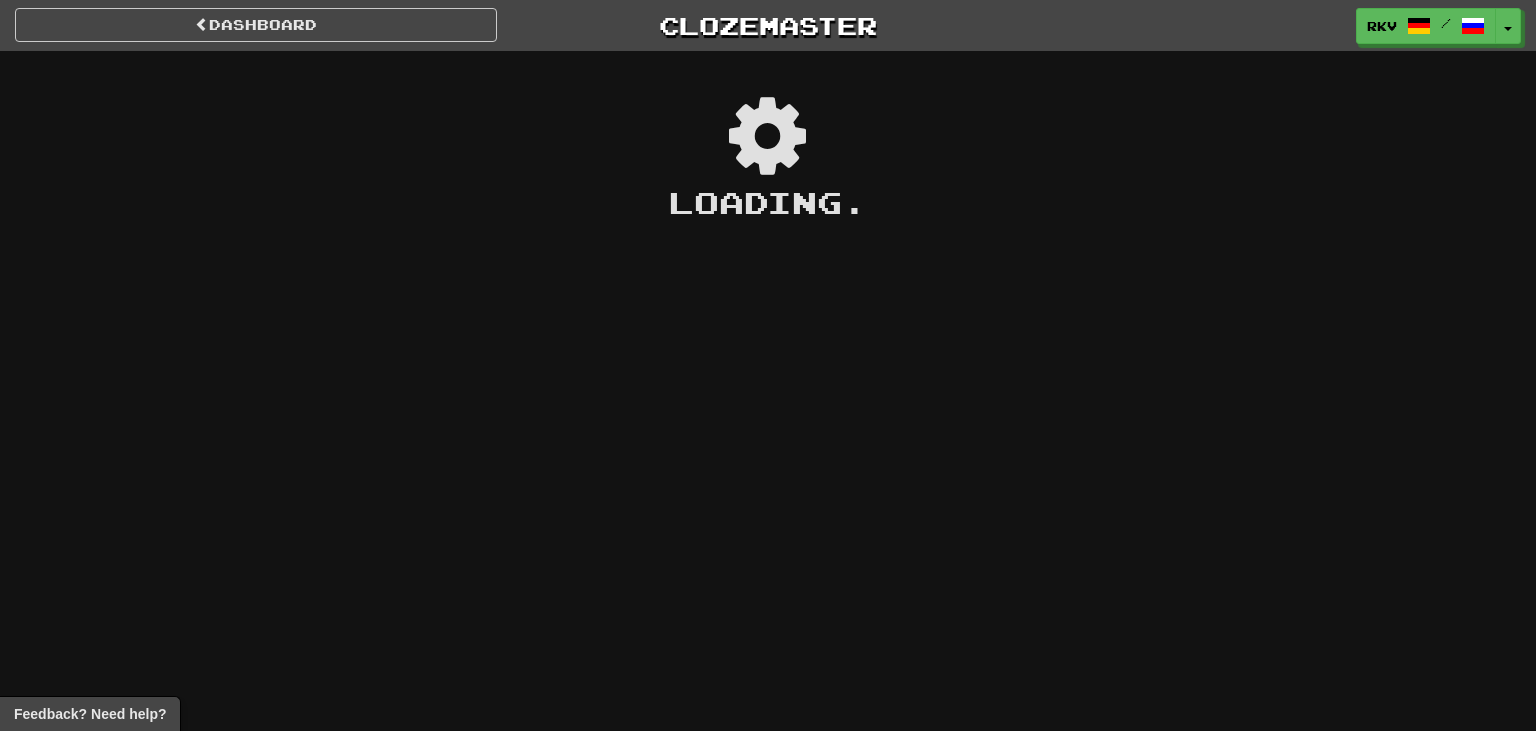 scroll, scrollTop: 0, scrollLeft: 0, axis: both 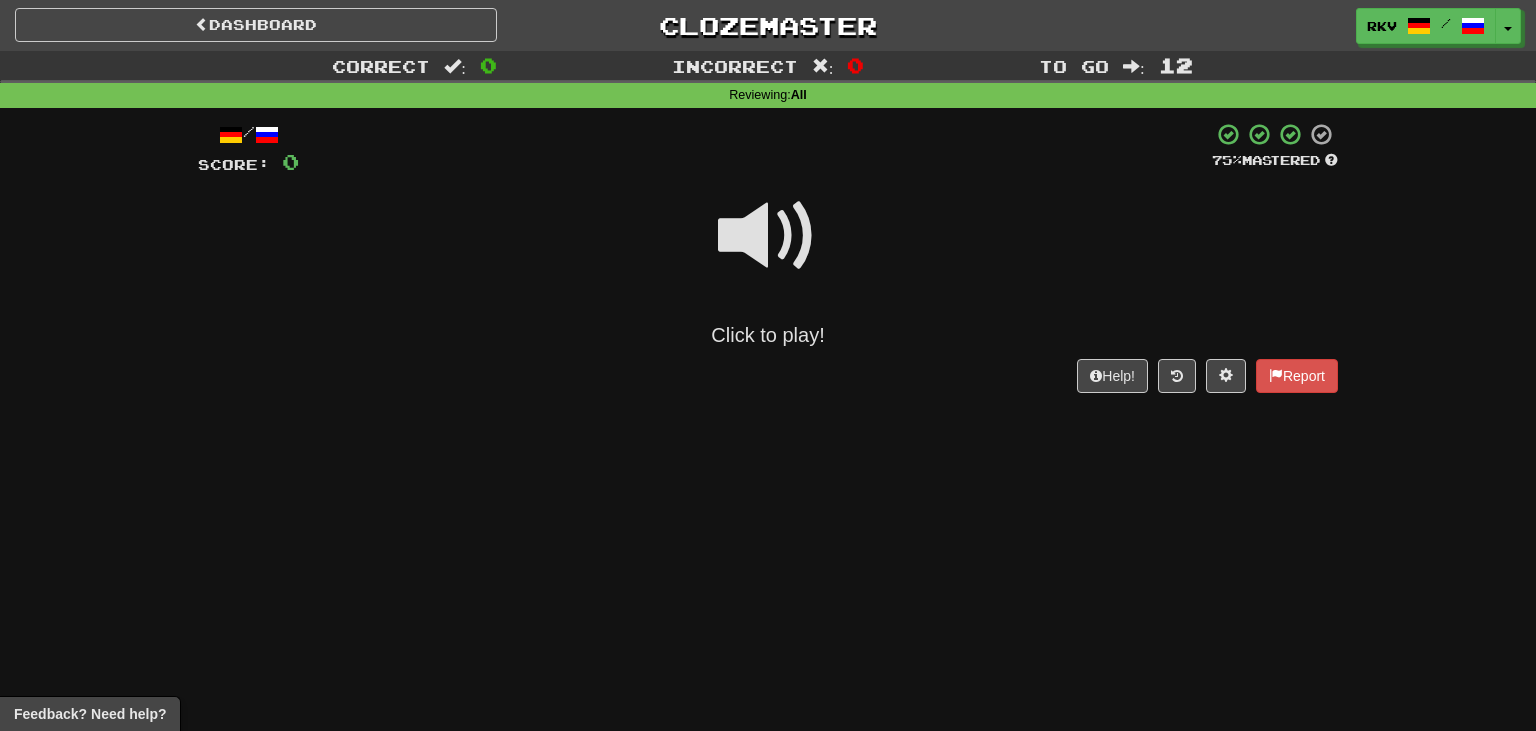 click at bounding box center (768, 236) 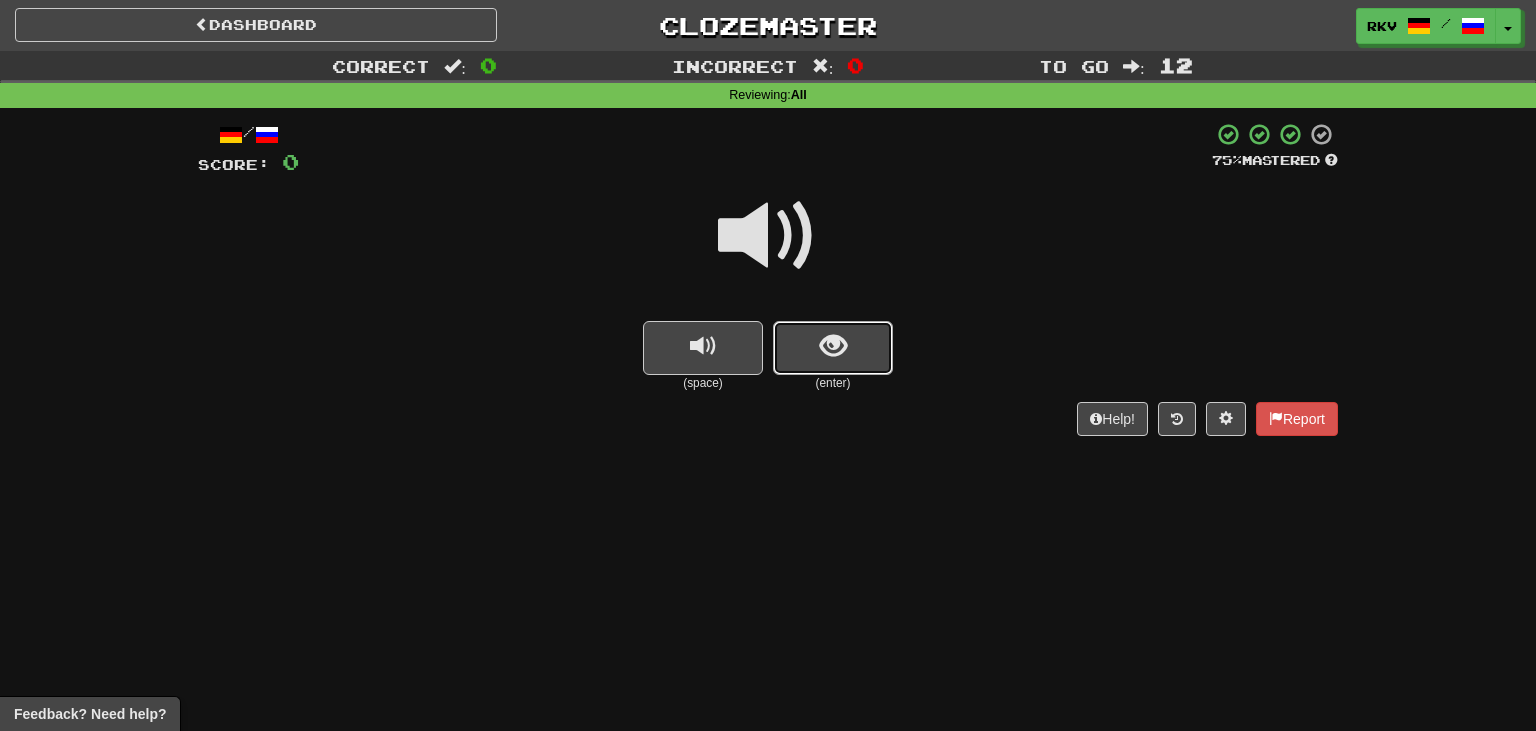 click at bounding box center [833, 346] 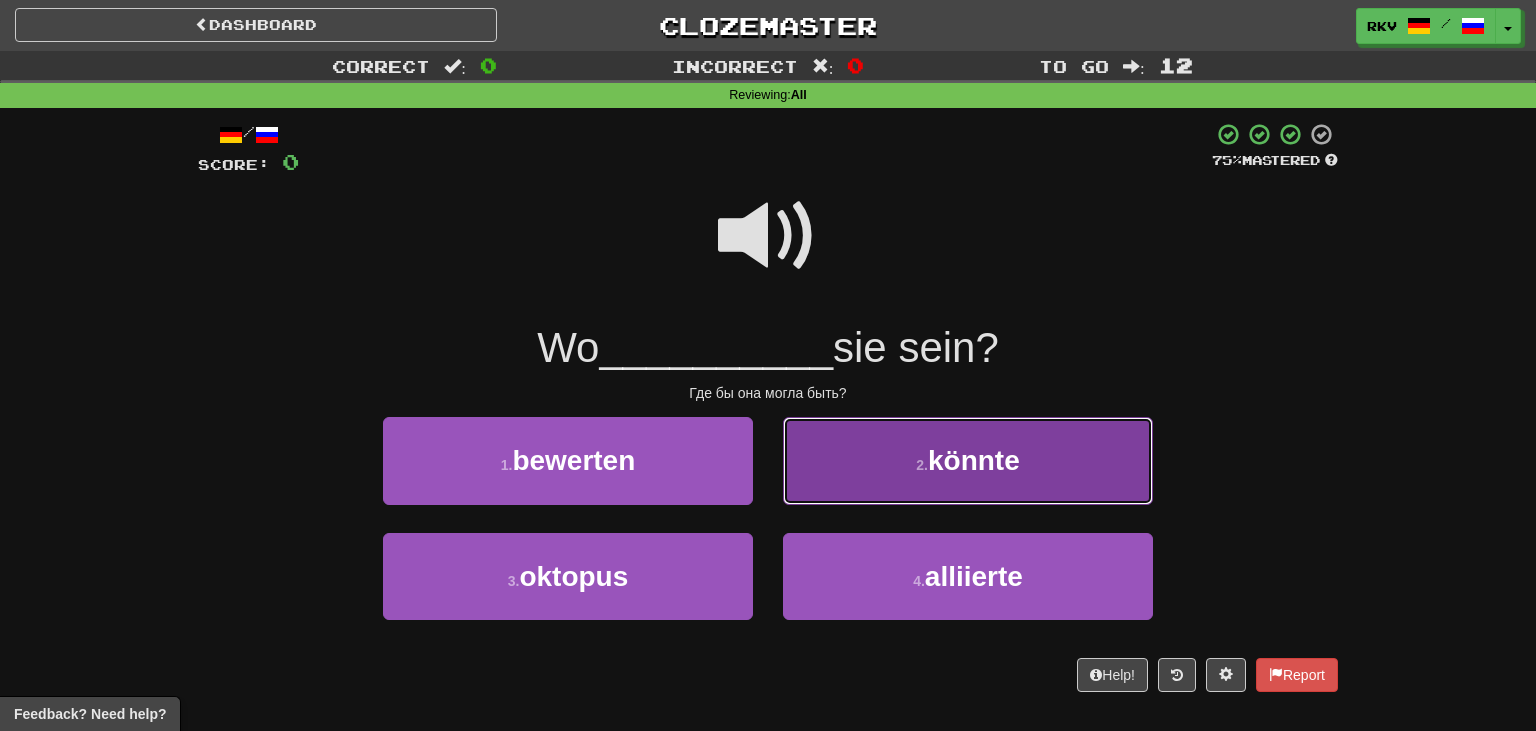 click on "2 .  könnte" at bounding box center [968, 460] 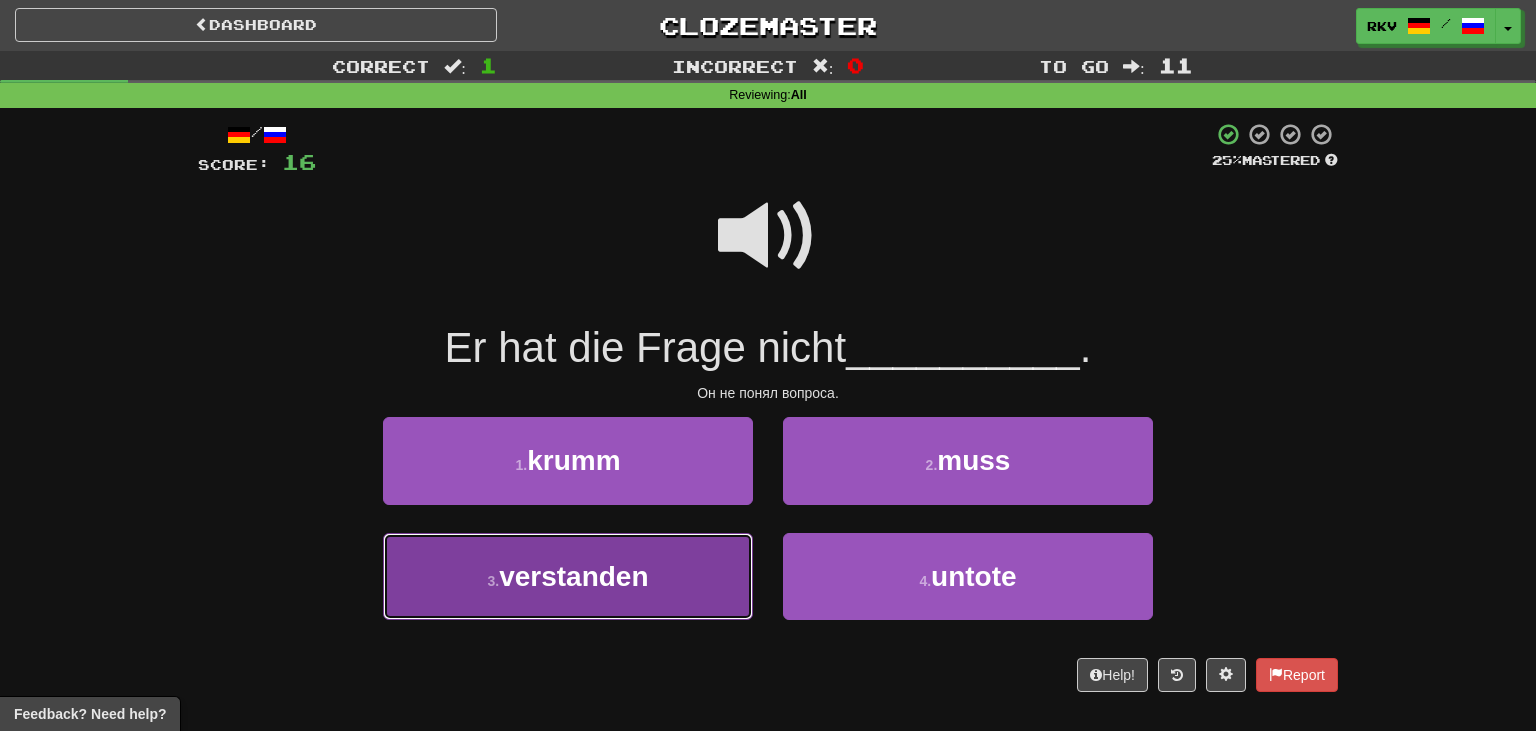 click on "[NUMBER] . понял" at bounding box center (568, 576) 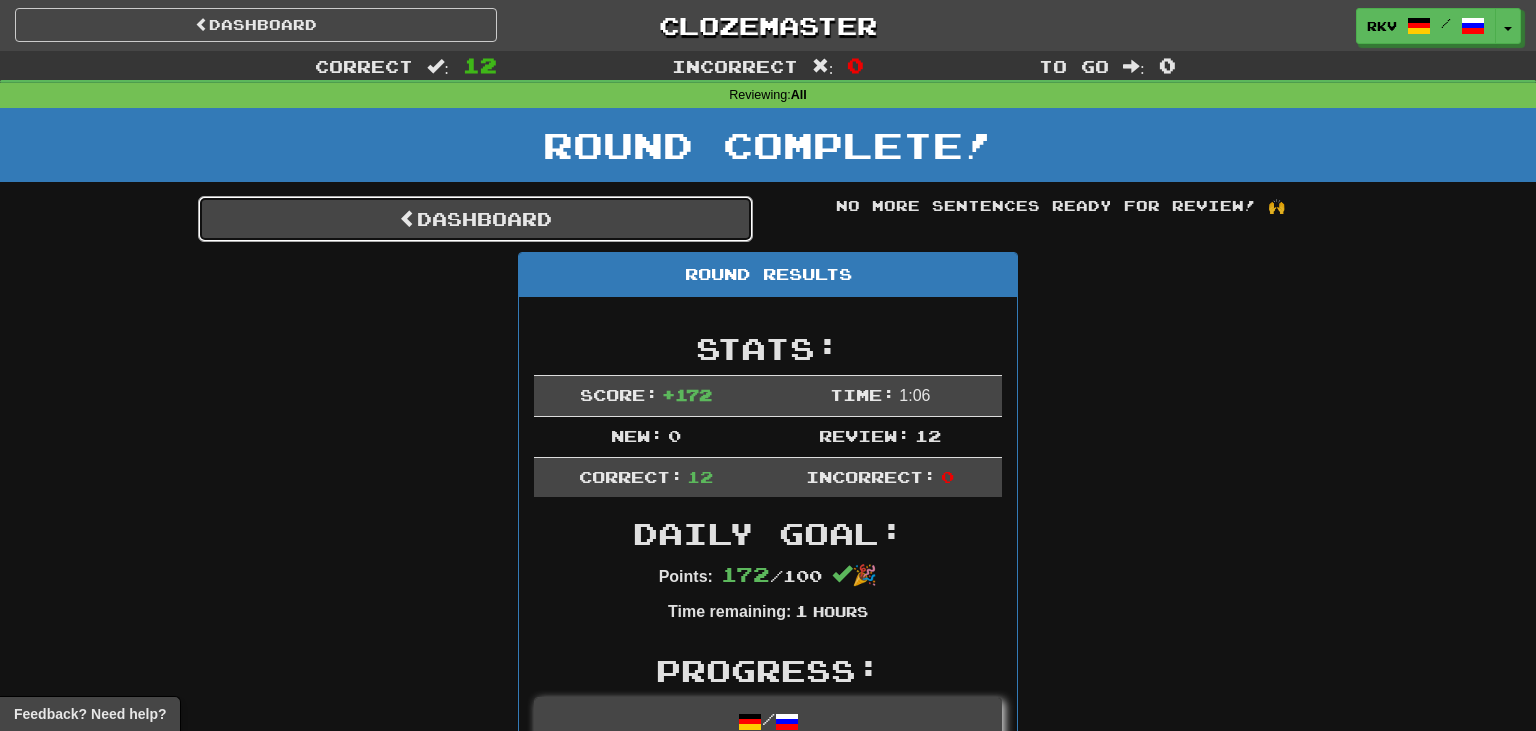 click on "Dashboard" at bounding box center [475, 219] 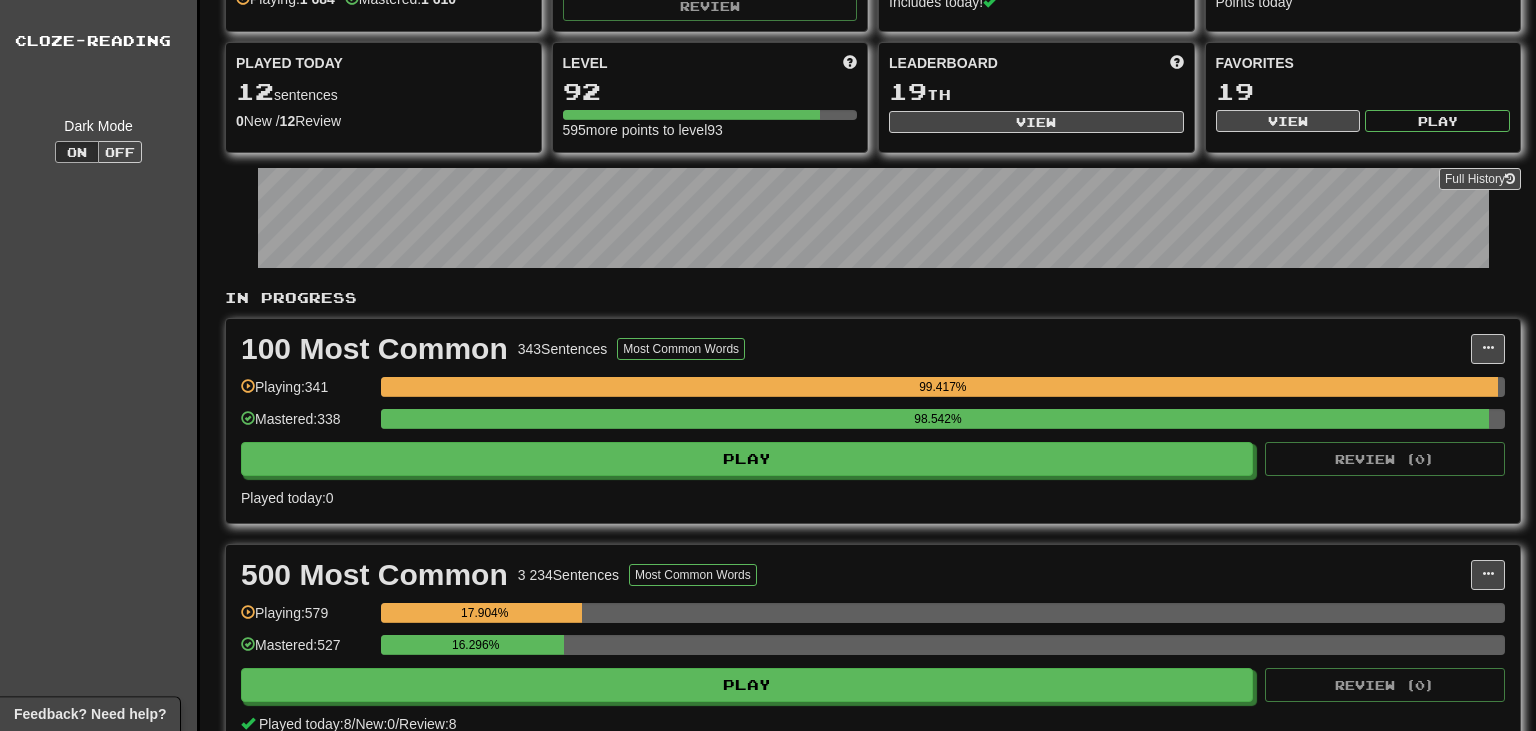 scroll, scrollTop: 176, scrollLeft: 0, axis: vertical 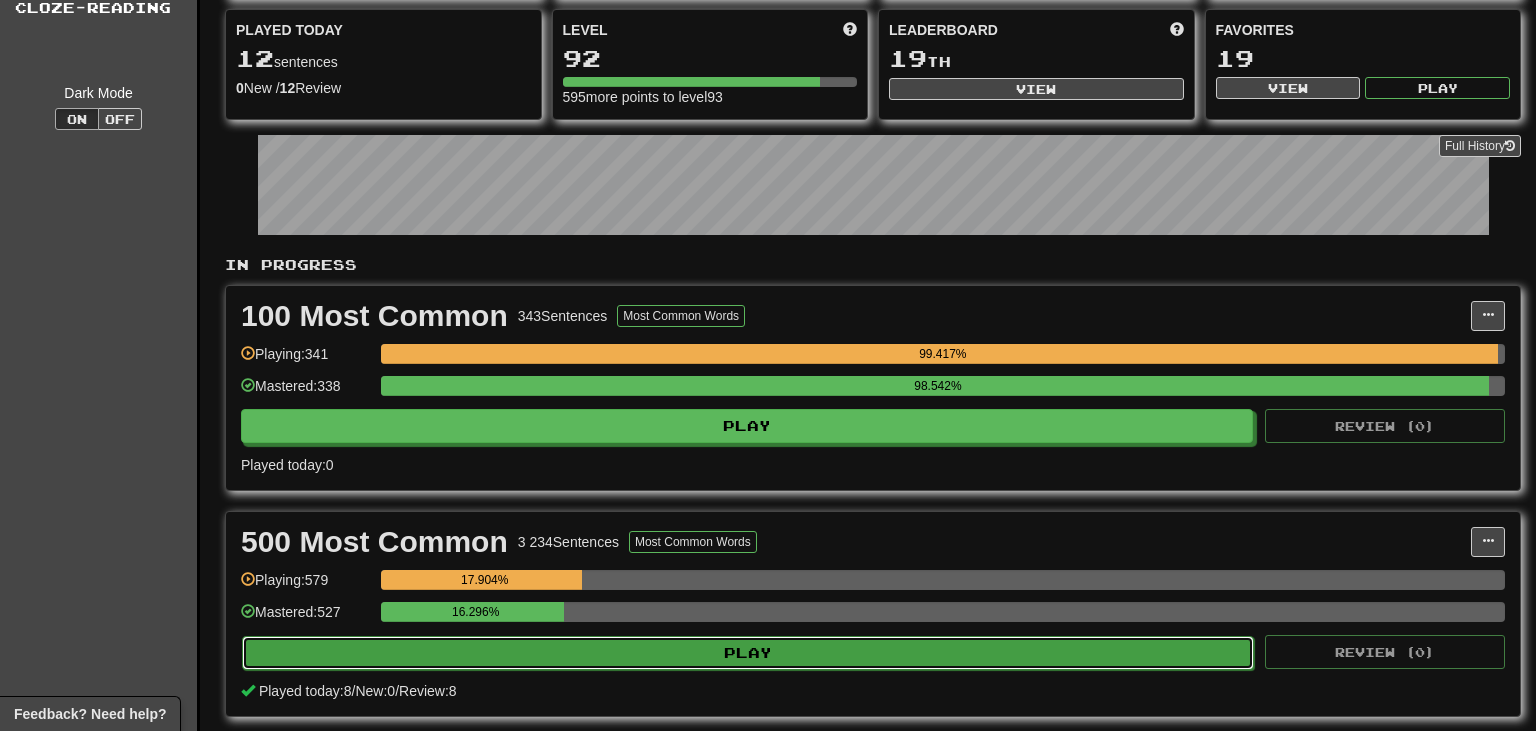 click on "Play" at bounding box center (748, 653) 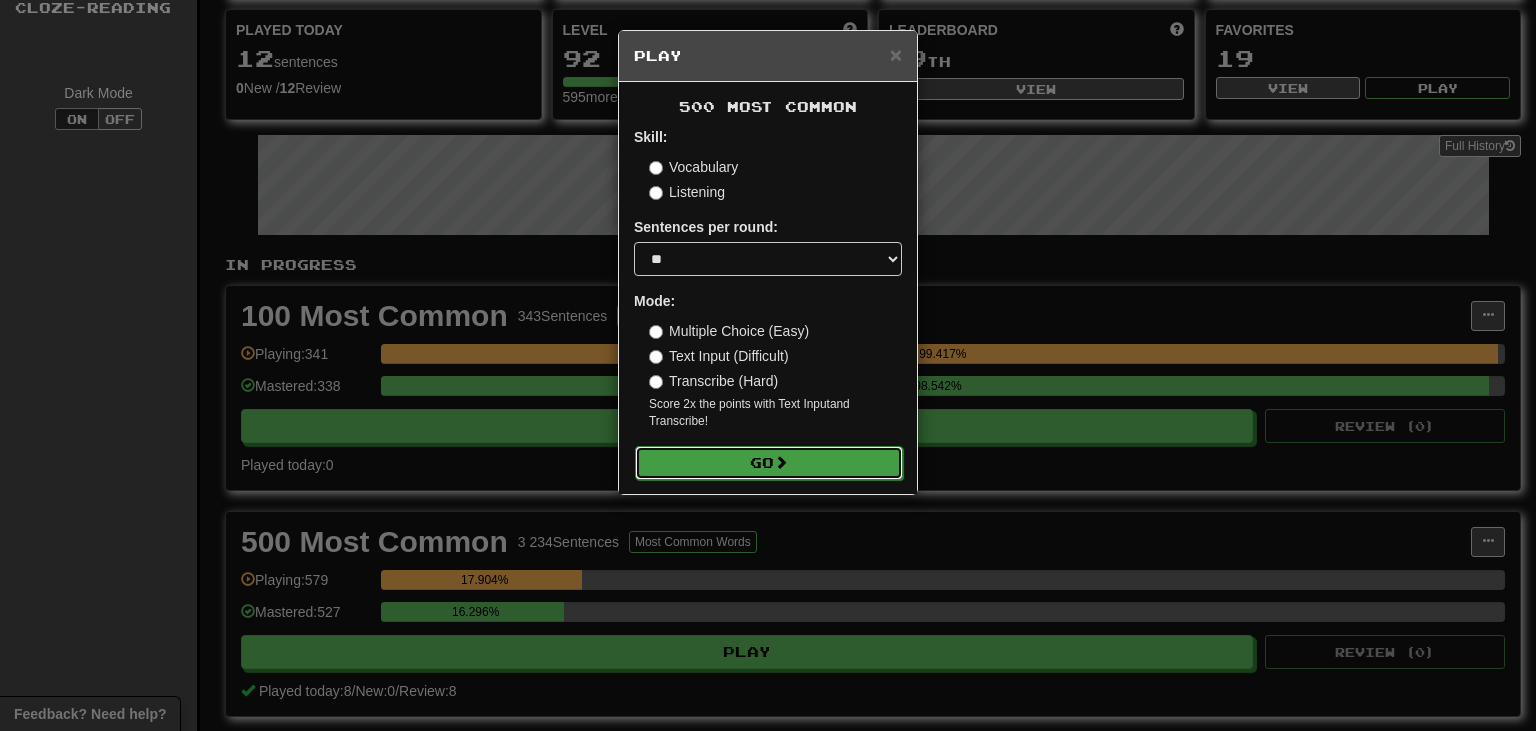 click on "Go" at bounding box center (769, 463) 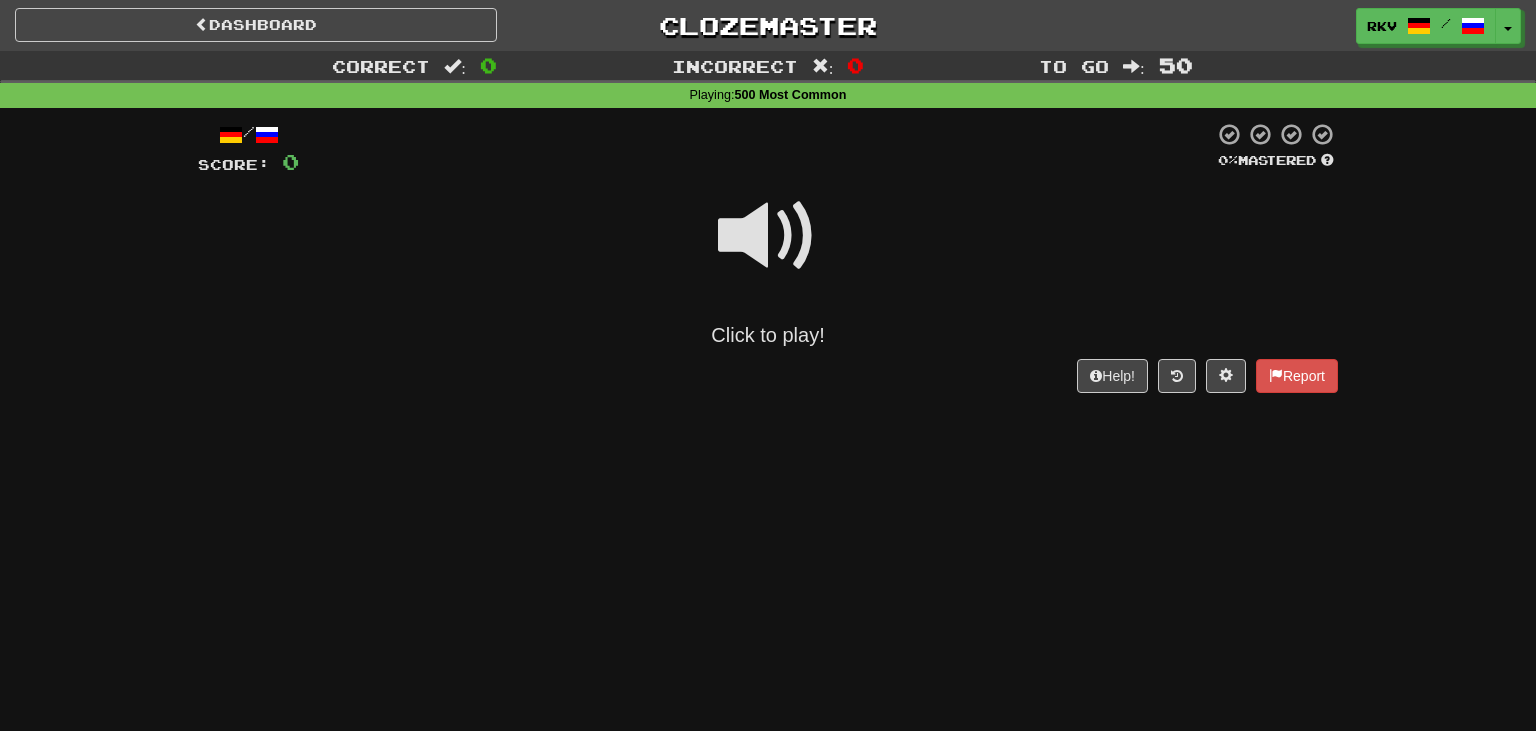 scroll, scrollTop: 0, scrollLeft: 0, axis: both 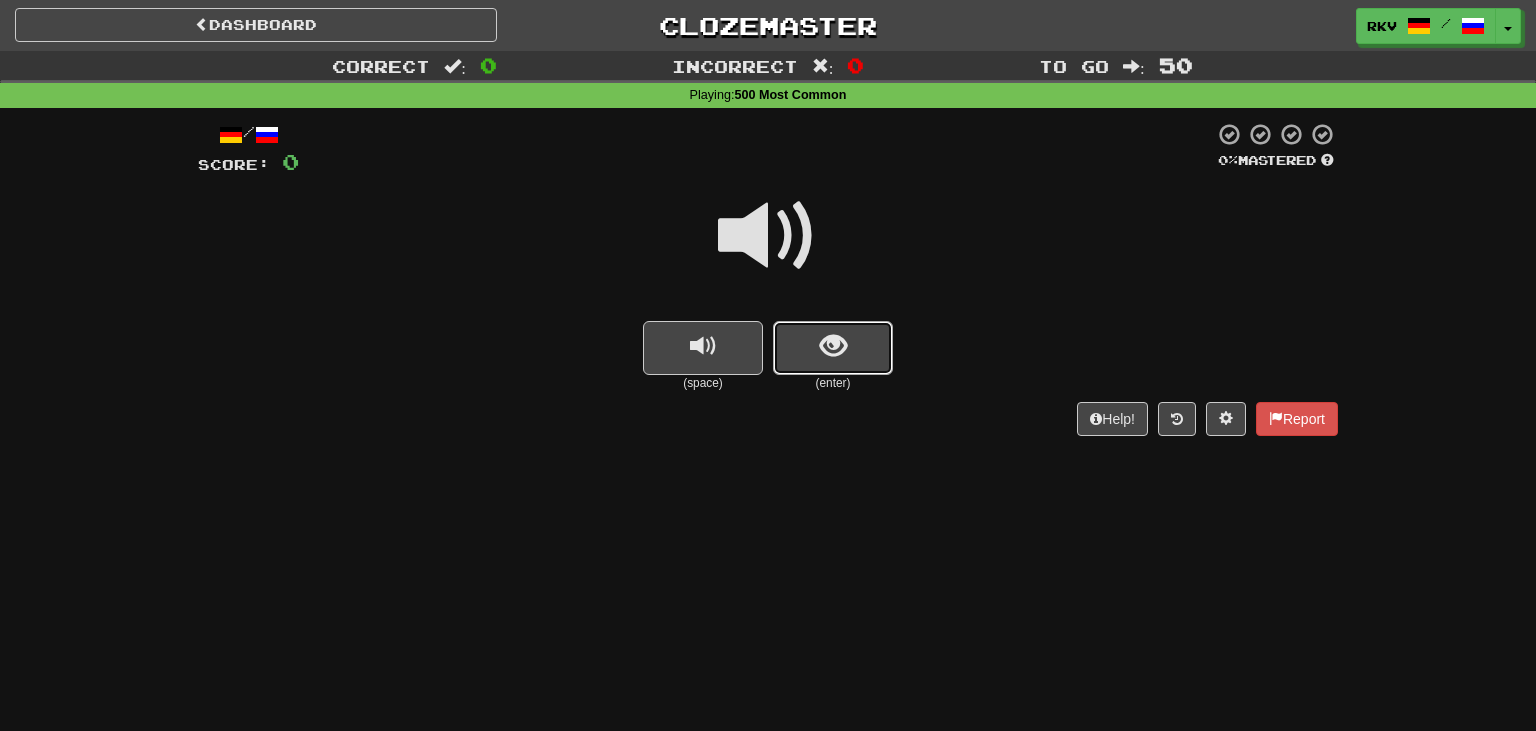 click at bounding box center [833, 348] 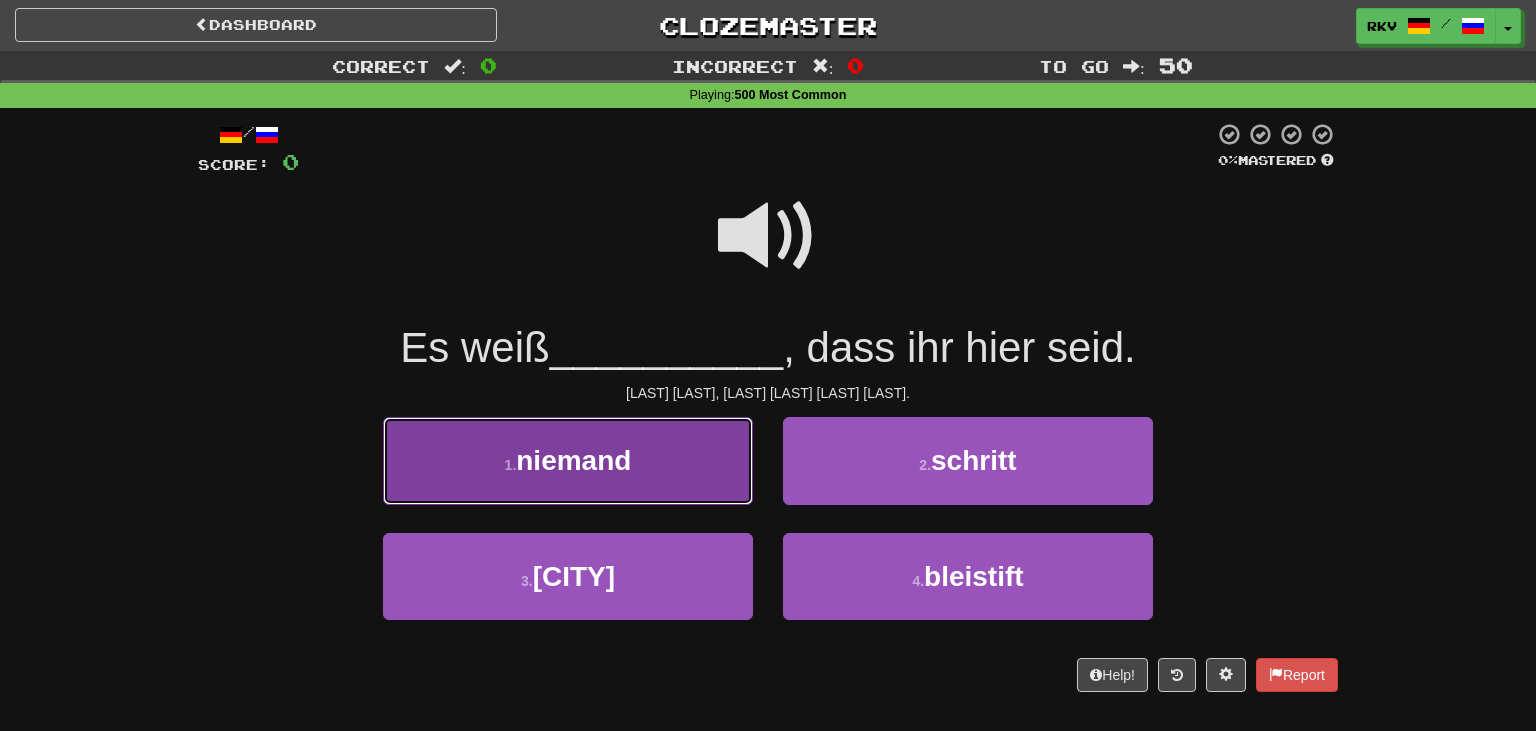 click on "1 .  niemand" at bounding box center [568, 460] 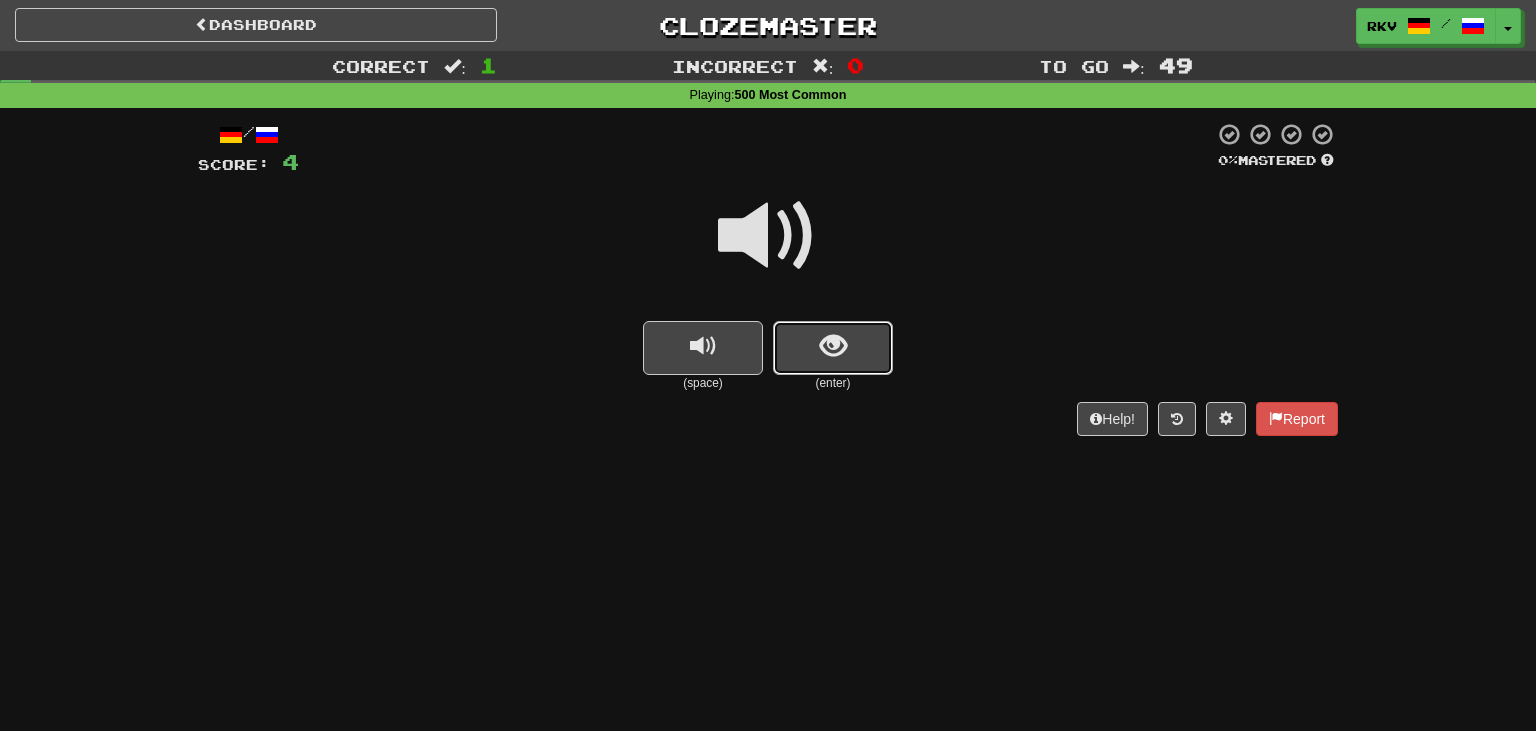 click at bounding box center [833, 346] 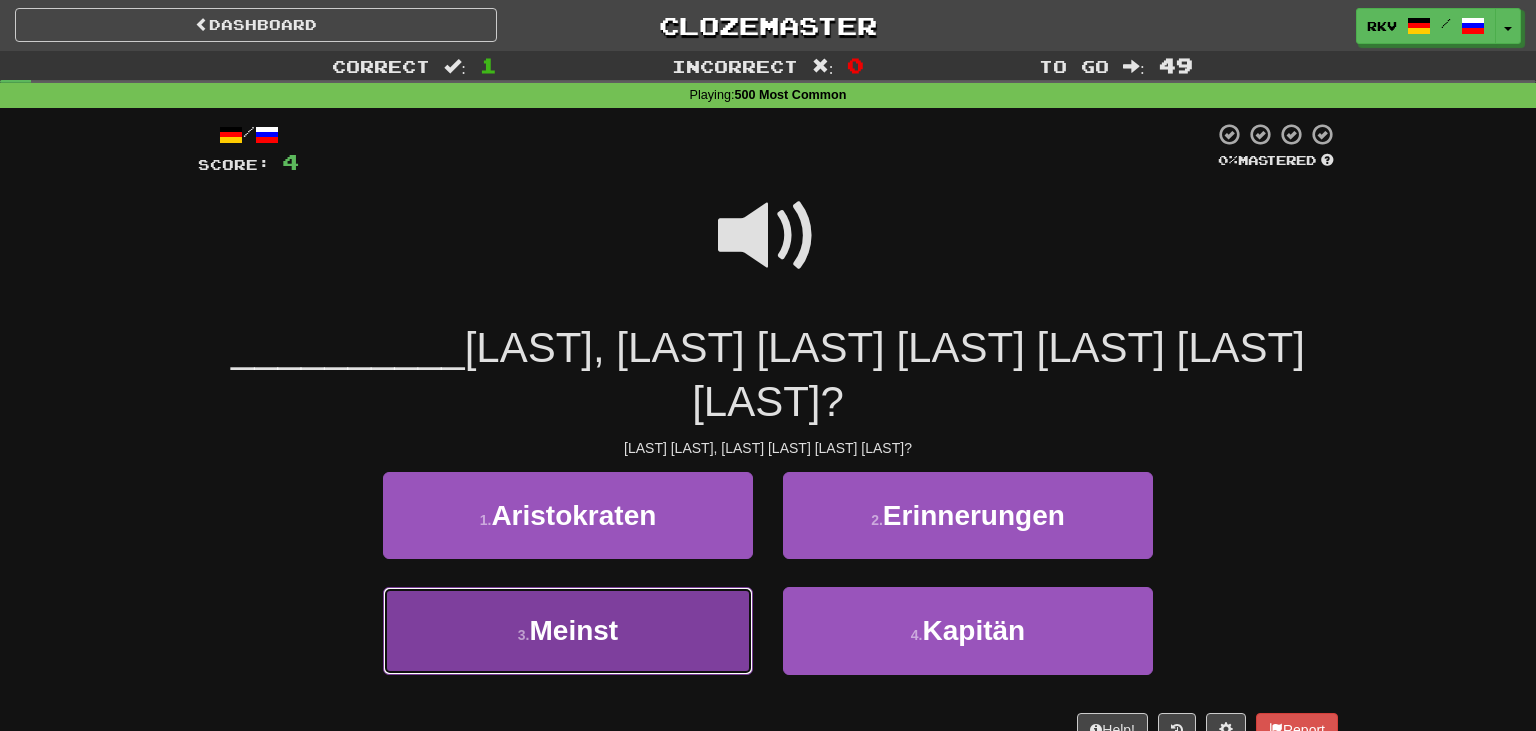 click on "3 .  Meinst" at bounding box center [568, 630] 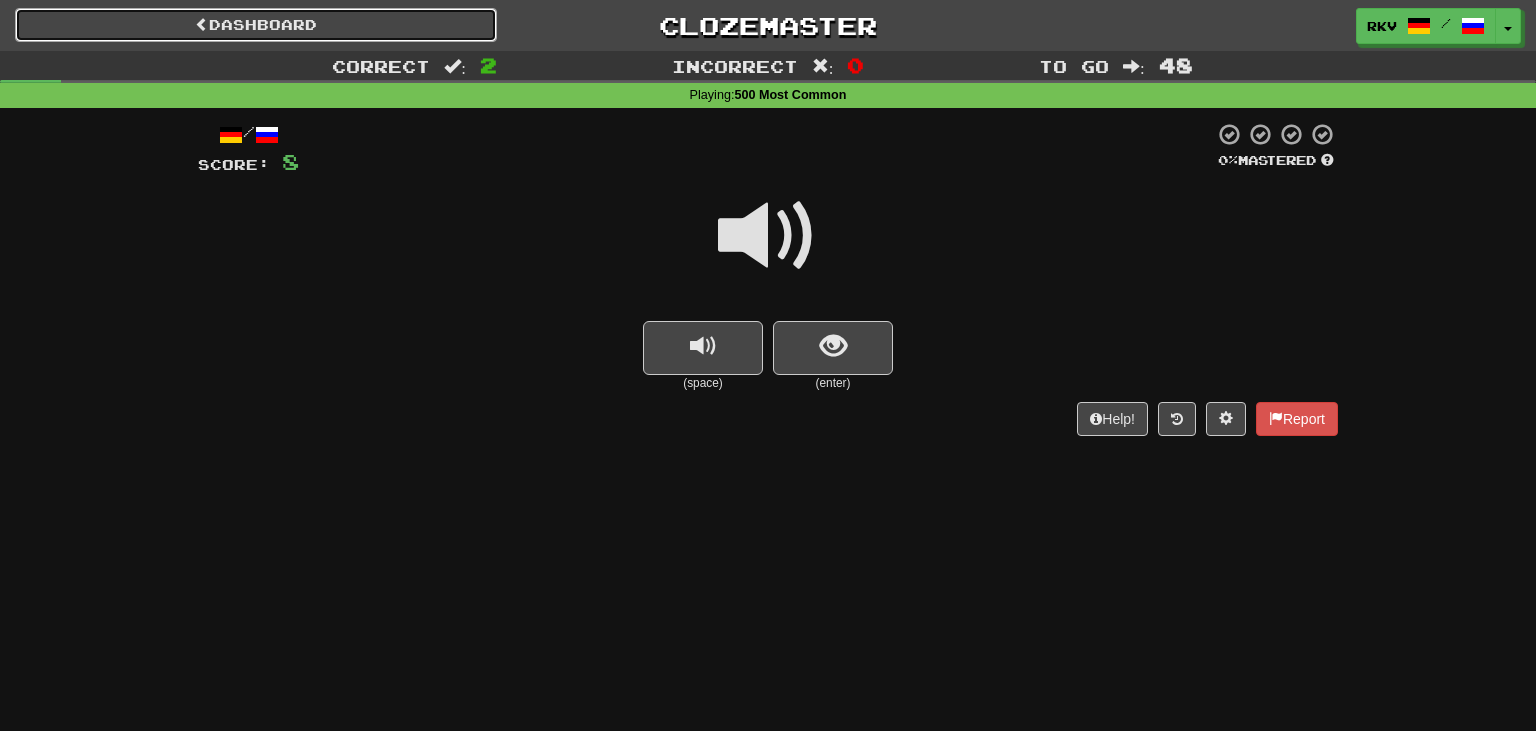 click on "Dashboard" at bounding box center [256, 25] 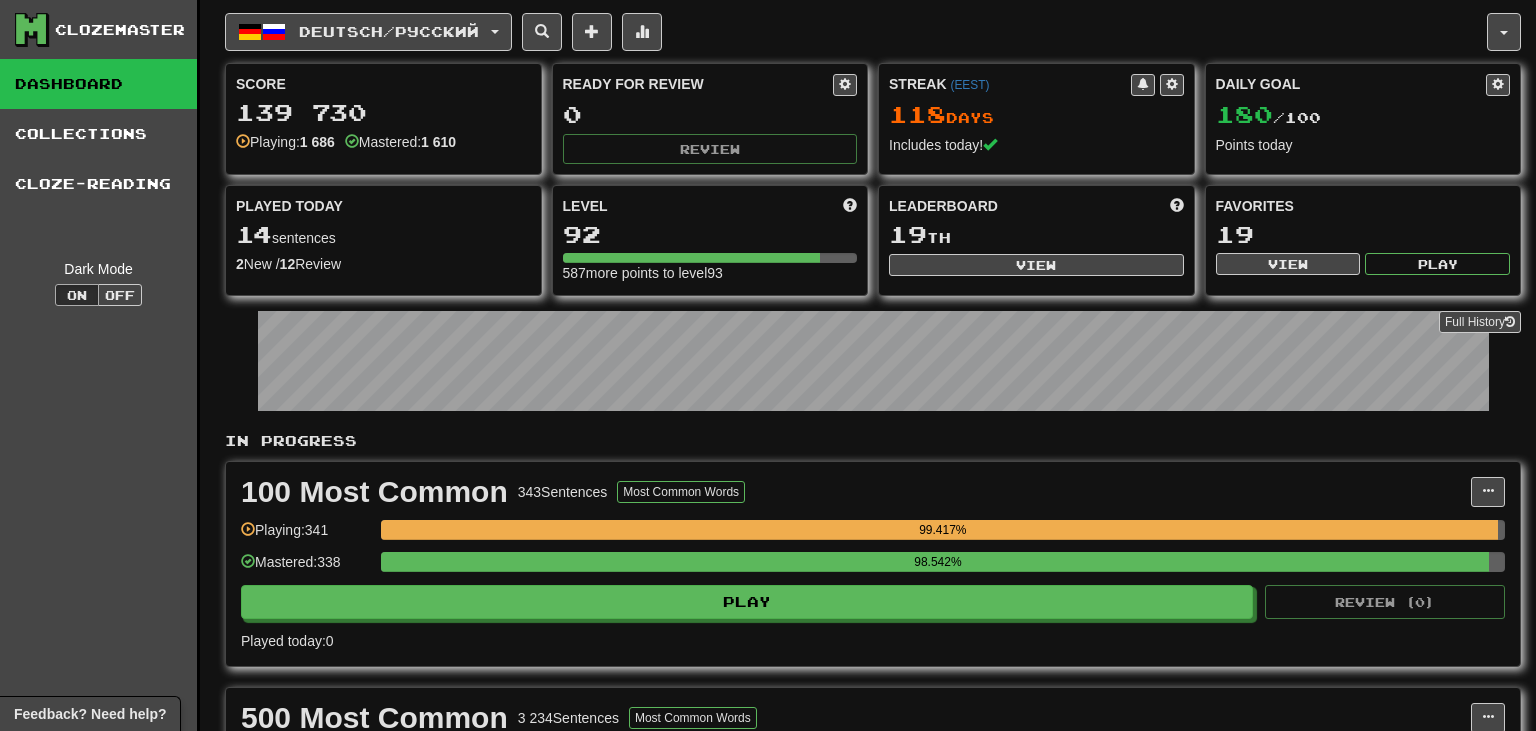 scroll, scrollTop: 0, scrollLeft: 0, axis: both 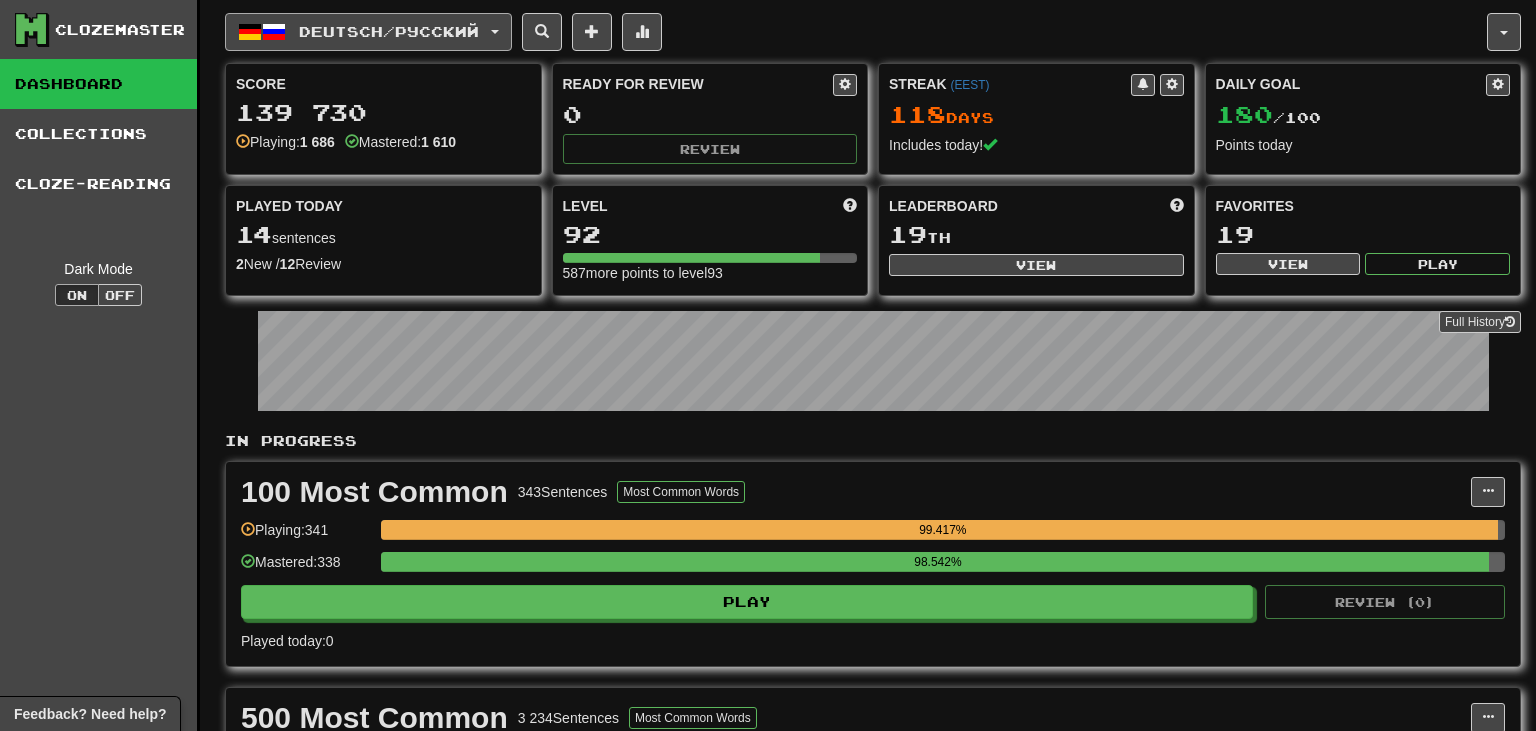 click at bounding box center (495, 32) 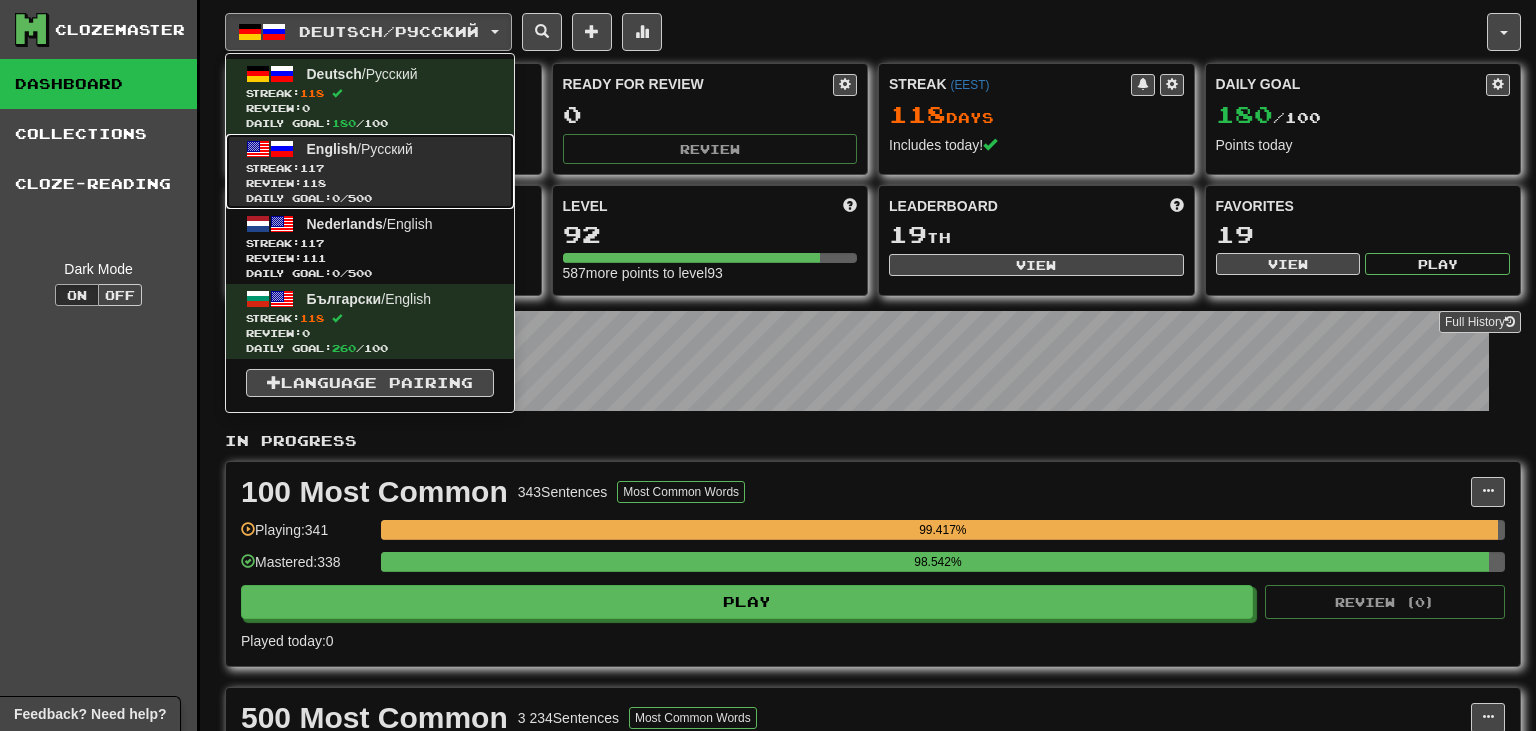 click on "Review:  118" at bounding box center (370, 183) 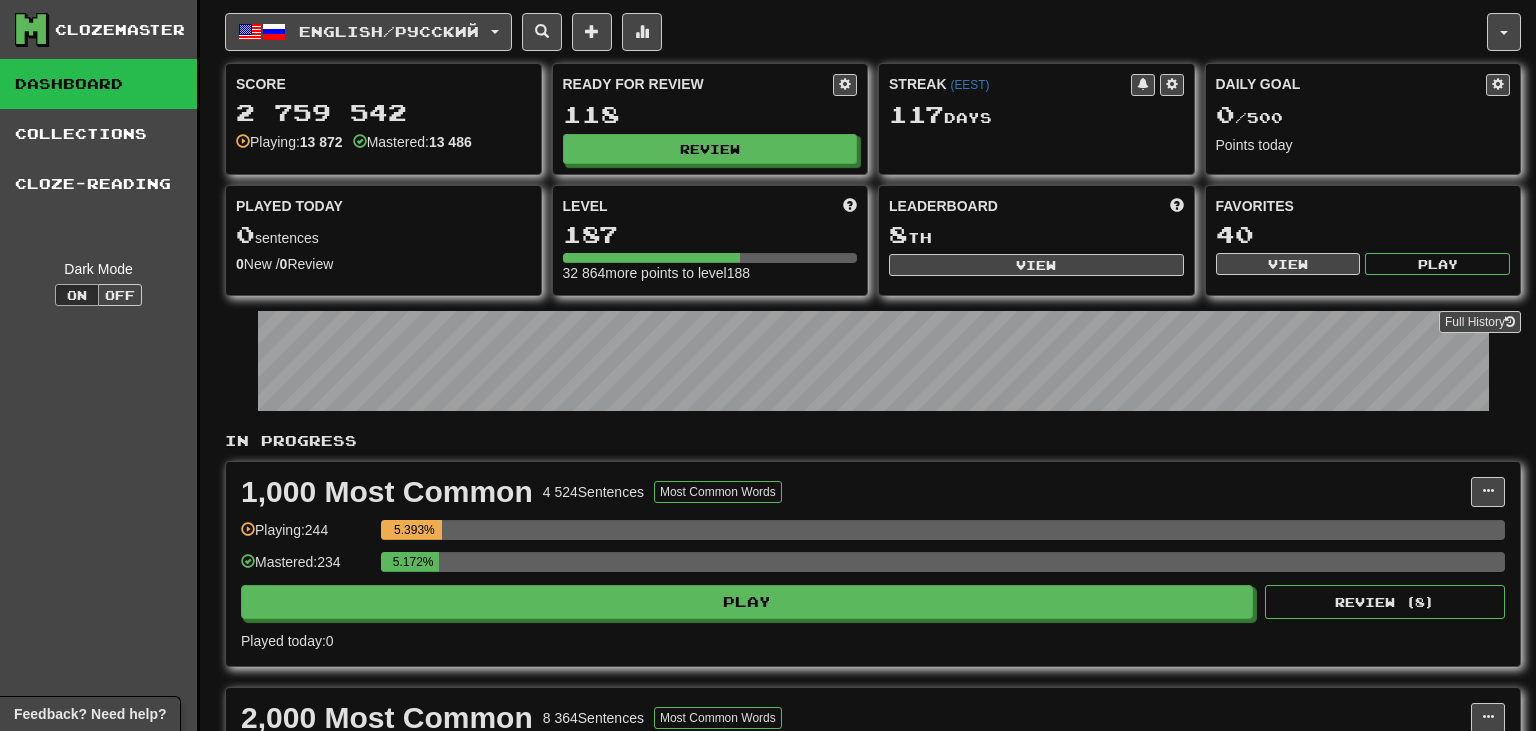 scroll, scrollTop: 0, scrollLeft: 0, axis: both 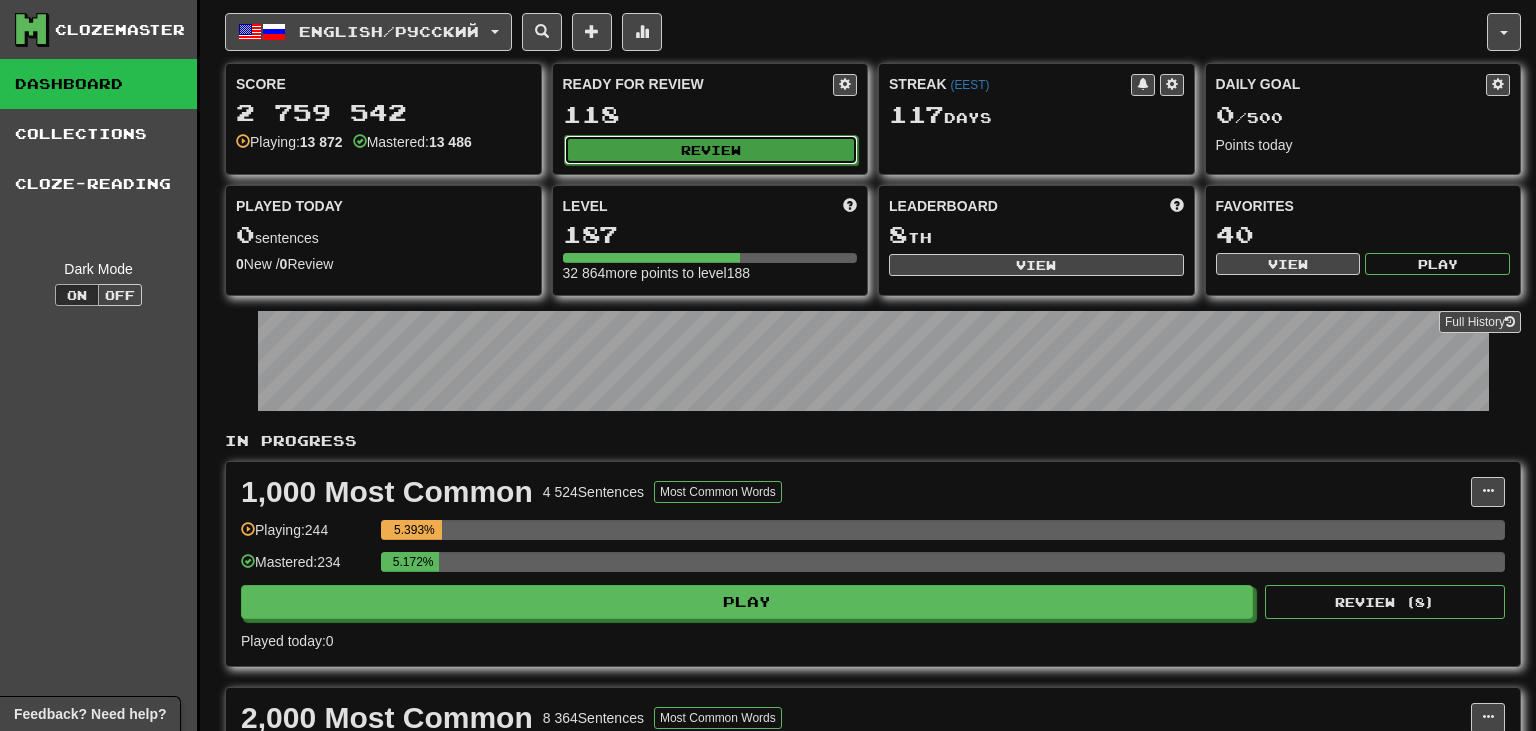click on "Review" at bounding box center [711, 150] 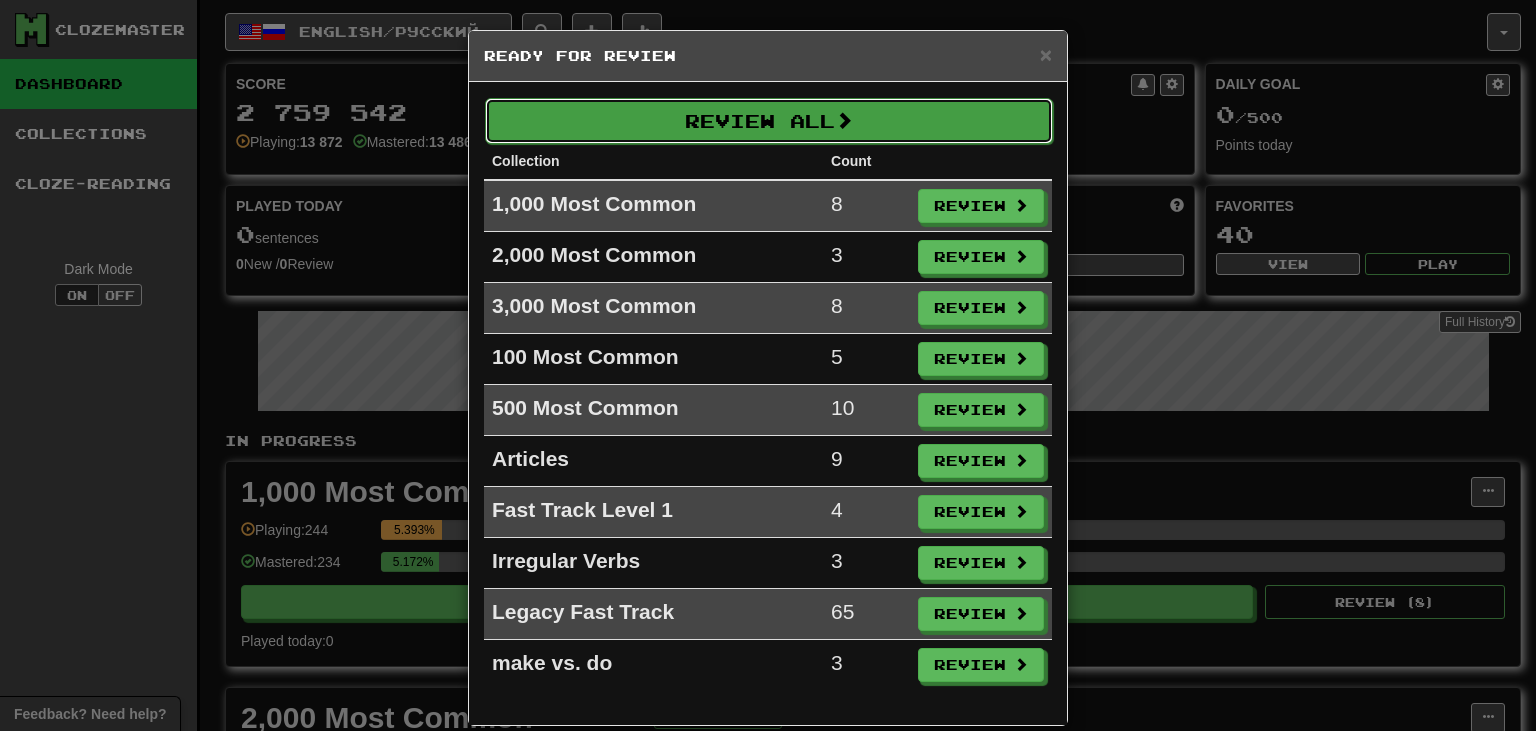 click on "Review All" at bounding box center (769, 121) 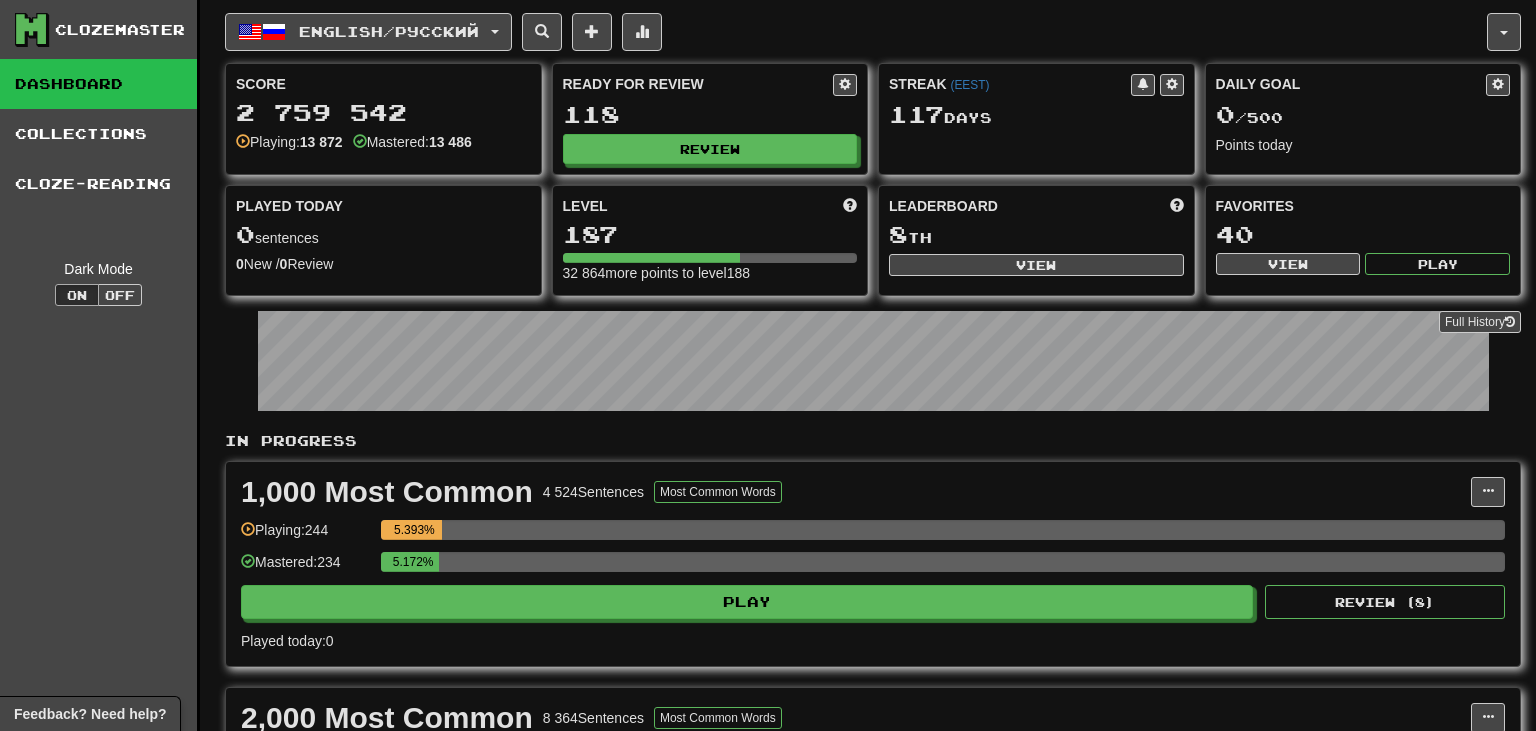 select on "**" 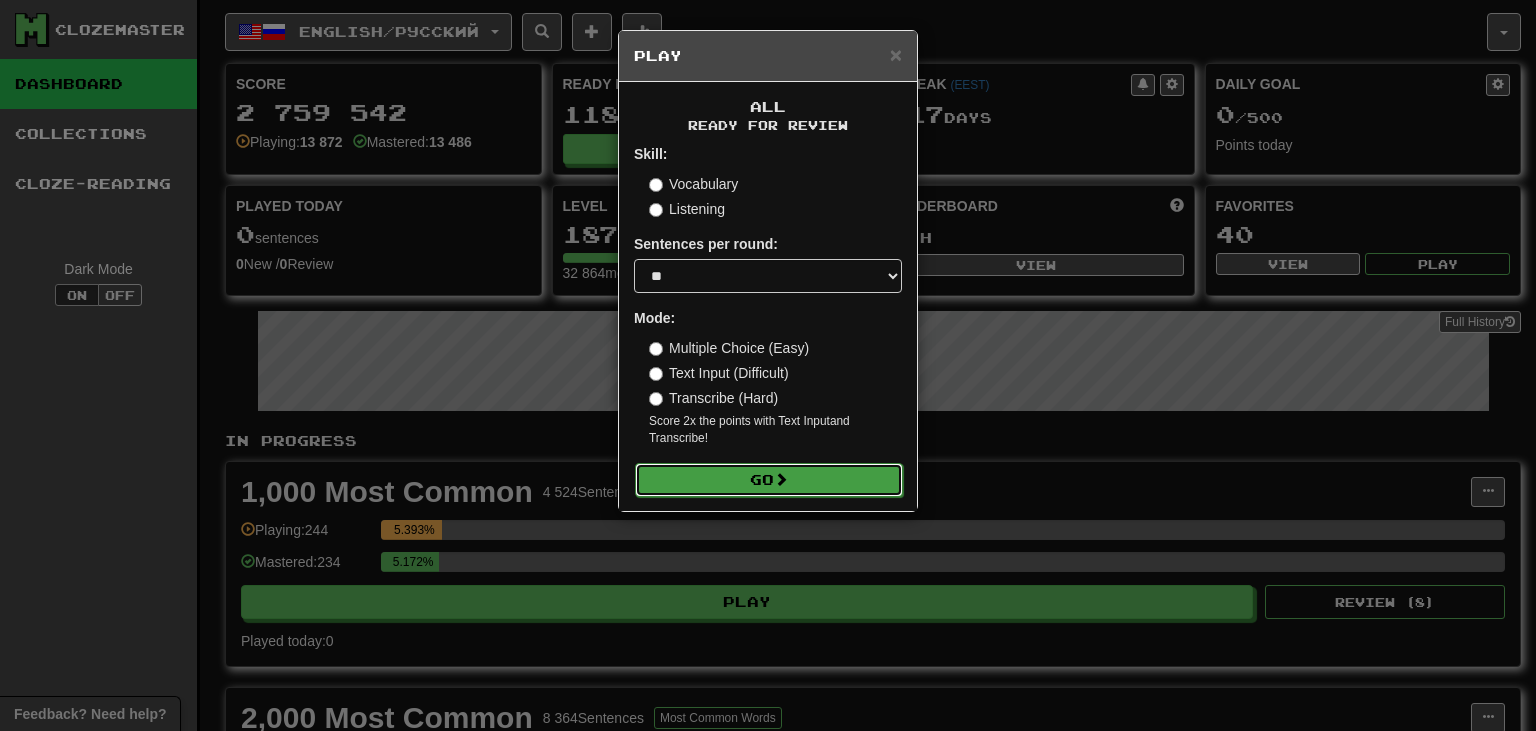 click on "Go" at bounding box center [769, 480] 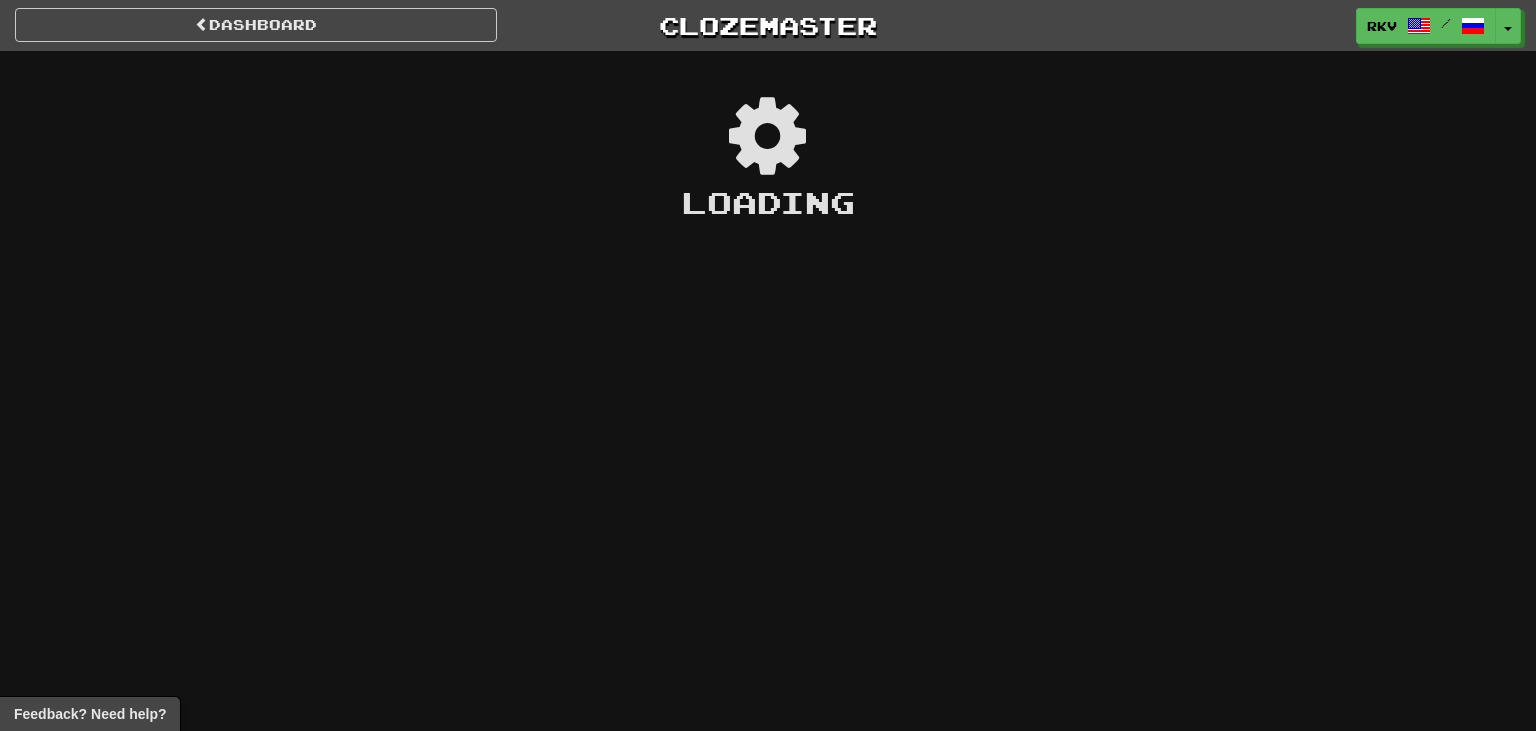 scroll, scrollTop: 0, scrollLeft: 0, axis: both 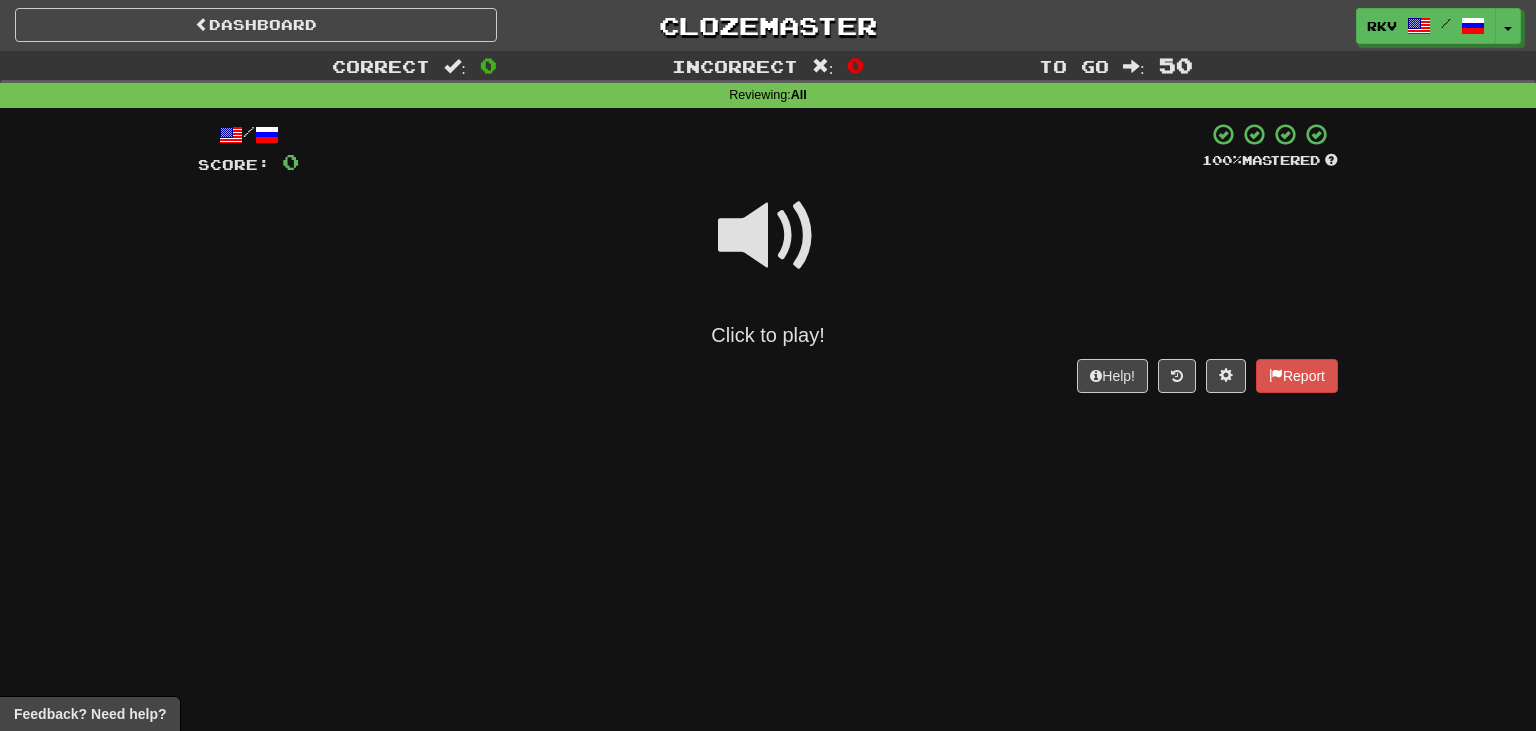 click at bounding box center [768, 236] 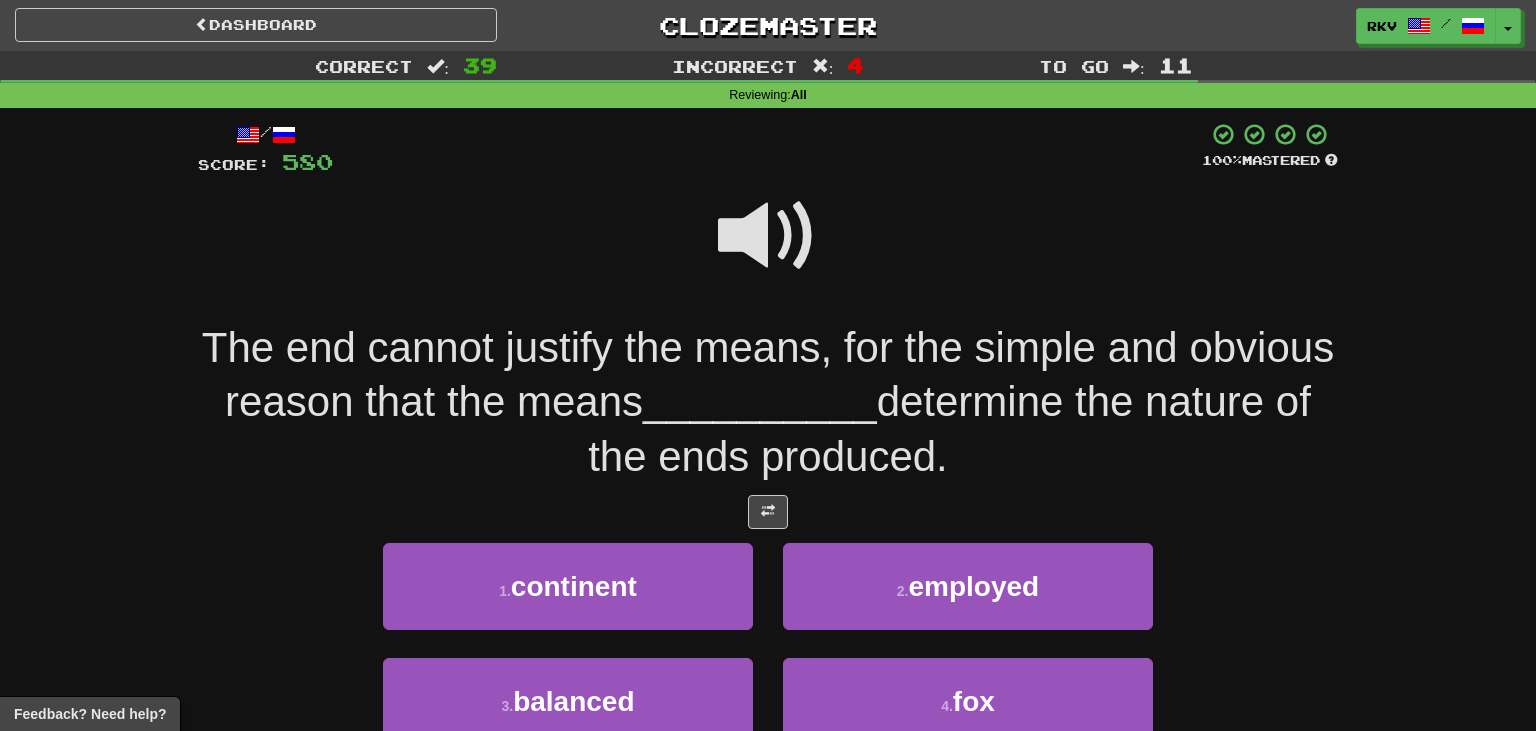 click at bounding box center (768, 236) 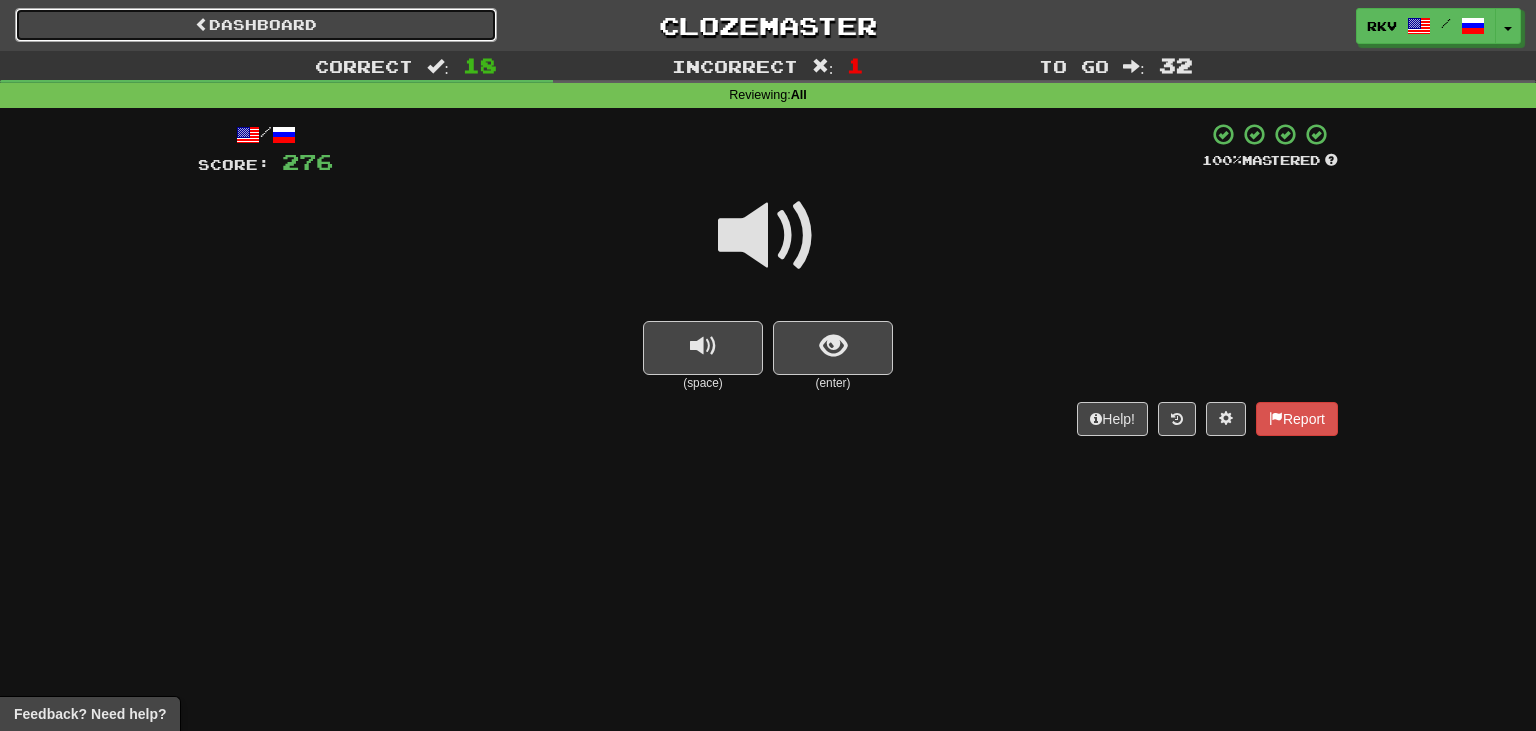 click on "Dashboard" at bounding box center (256, 25) 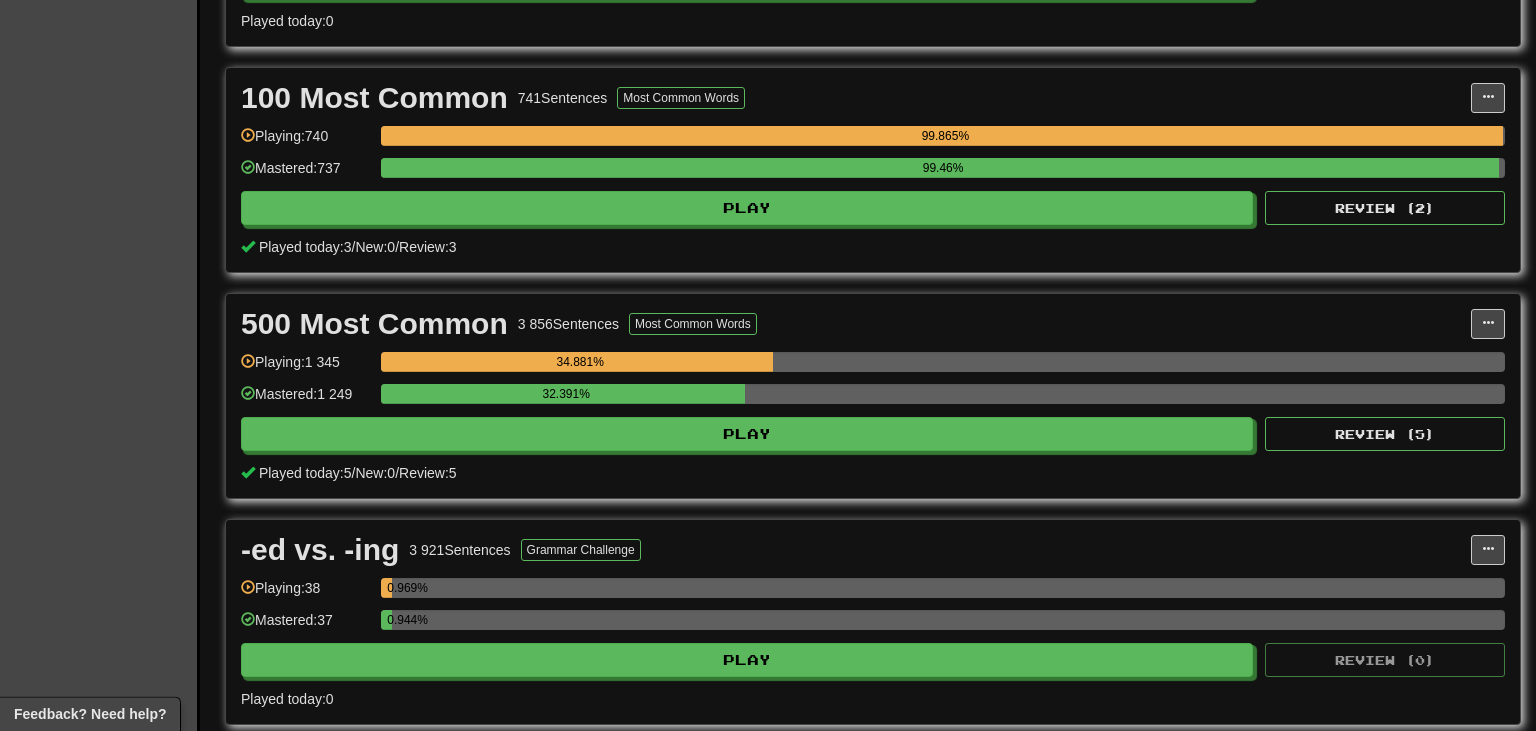 scroll, scrollTop: 2217, scrollLeft: 0, axis: vertical 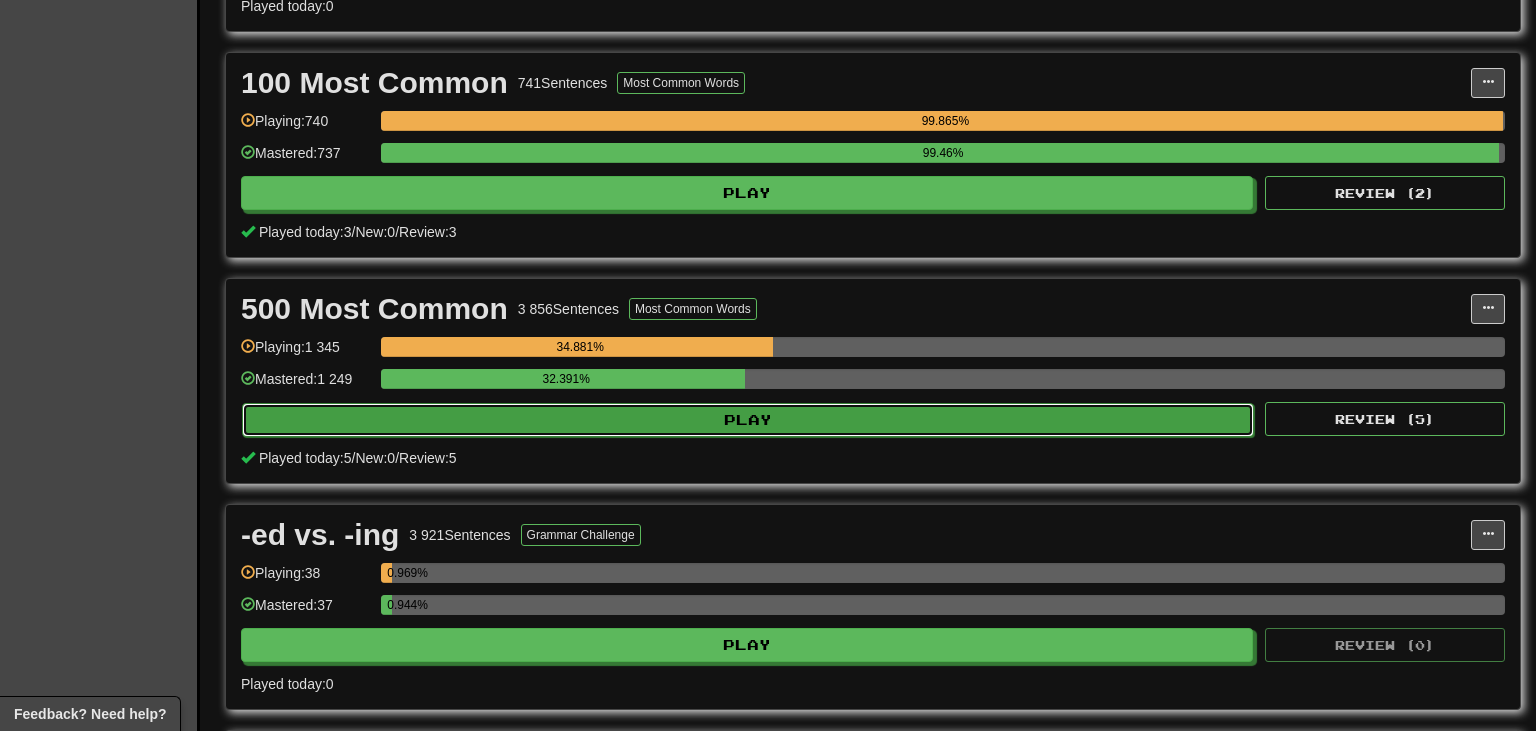 click on "Play" at bounding box center (748, 420) 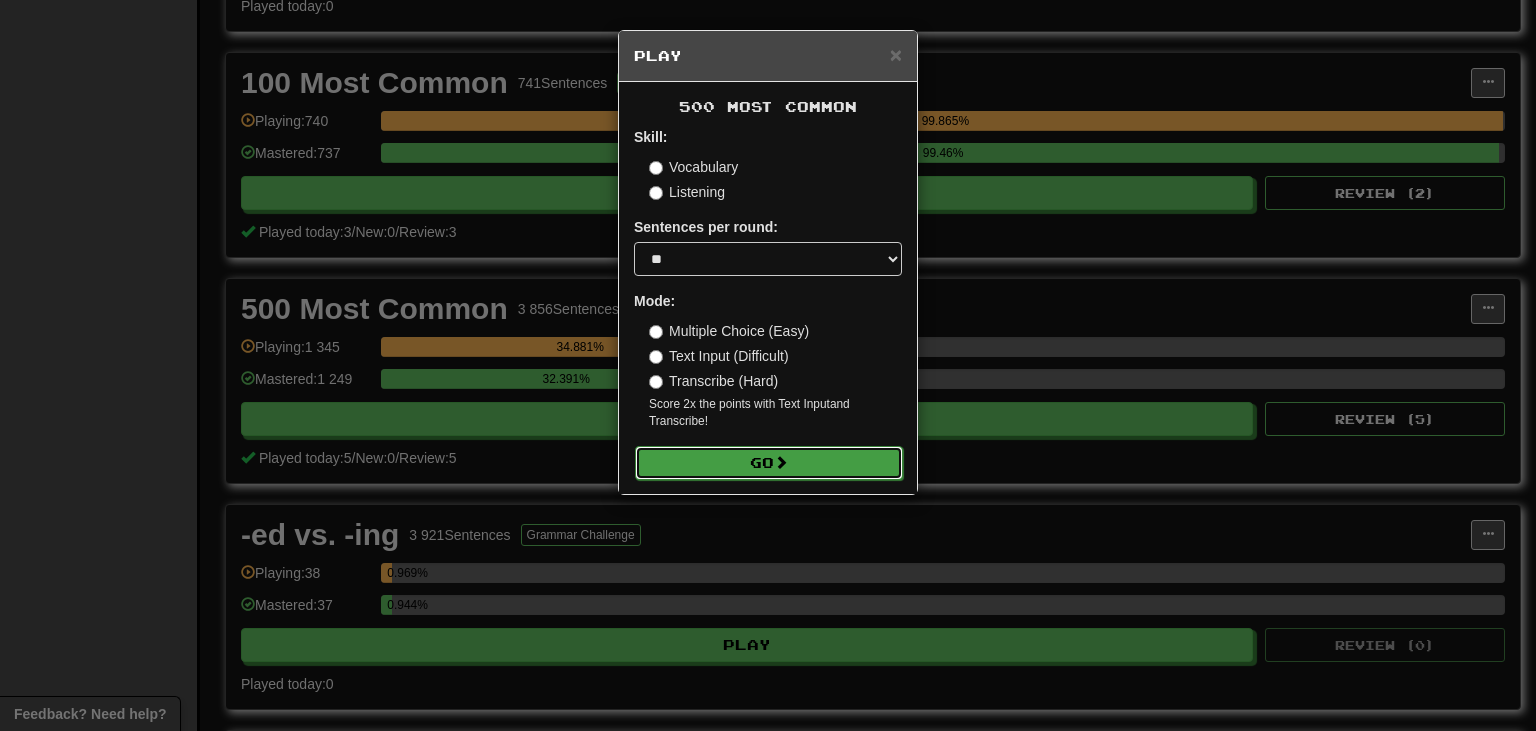 click on "Go" at bounding box center (769, 463) 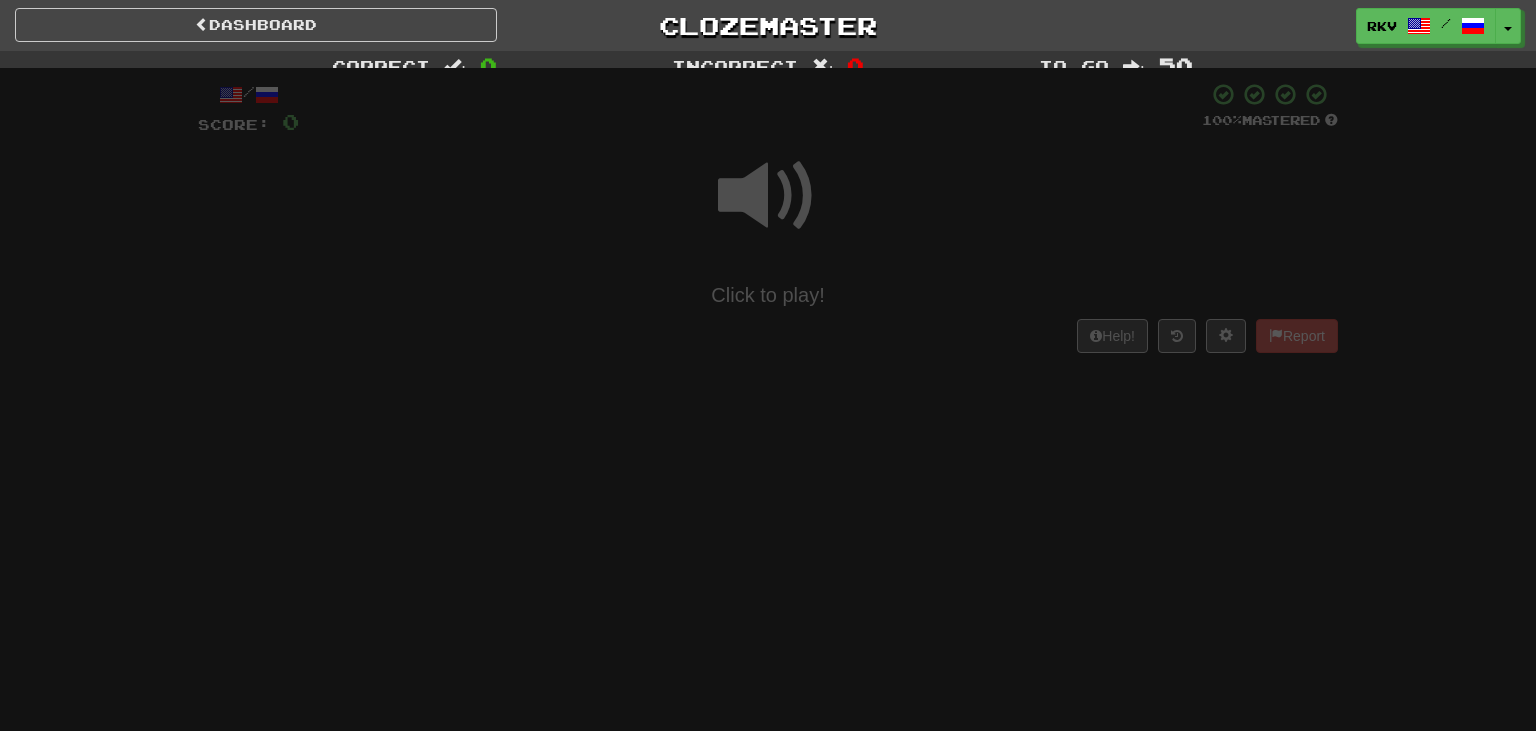 scroll, scrollTop: 0, scrollLeft: 0, axis: both 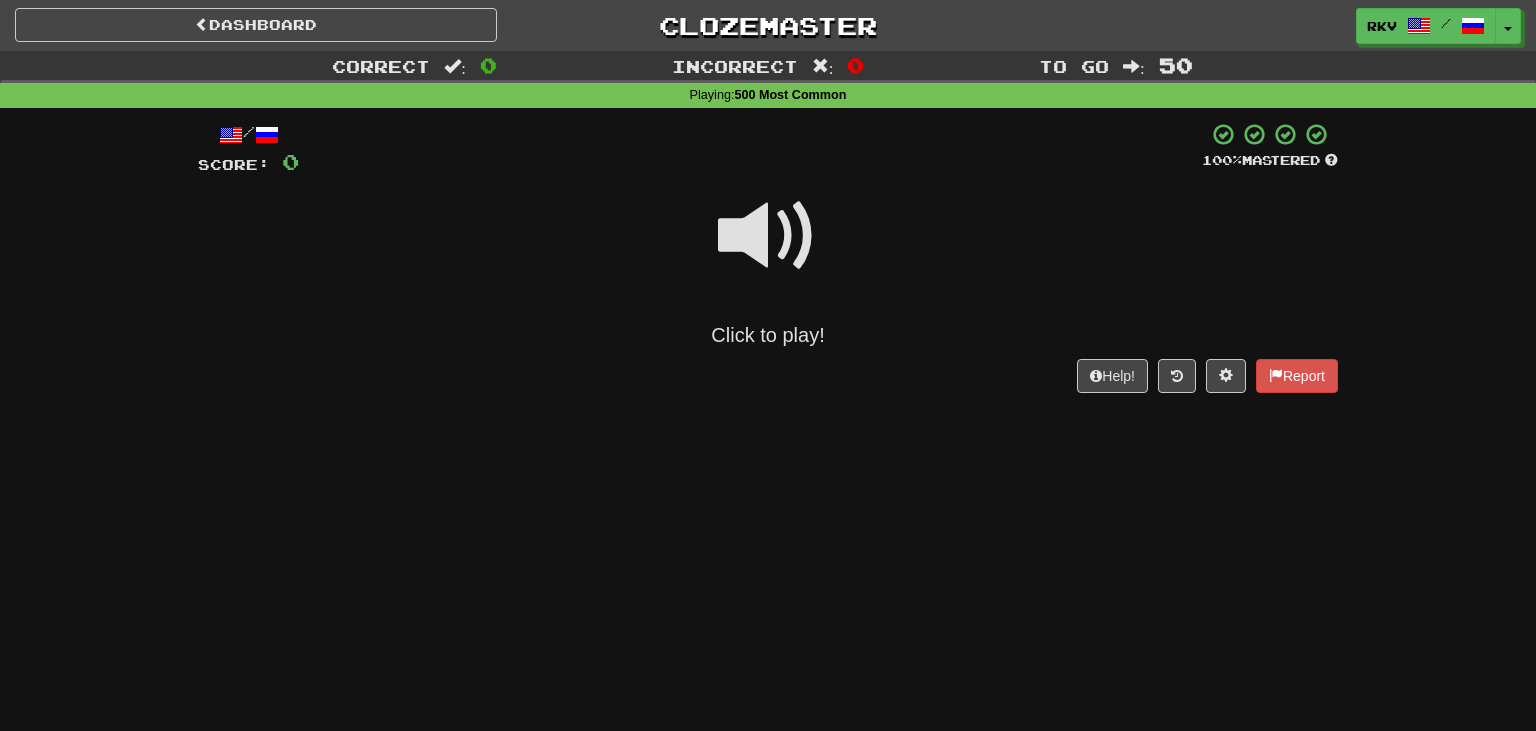 click at bounding box center (768, 236) 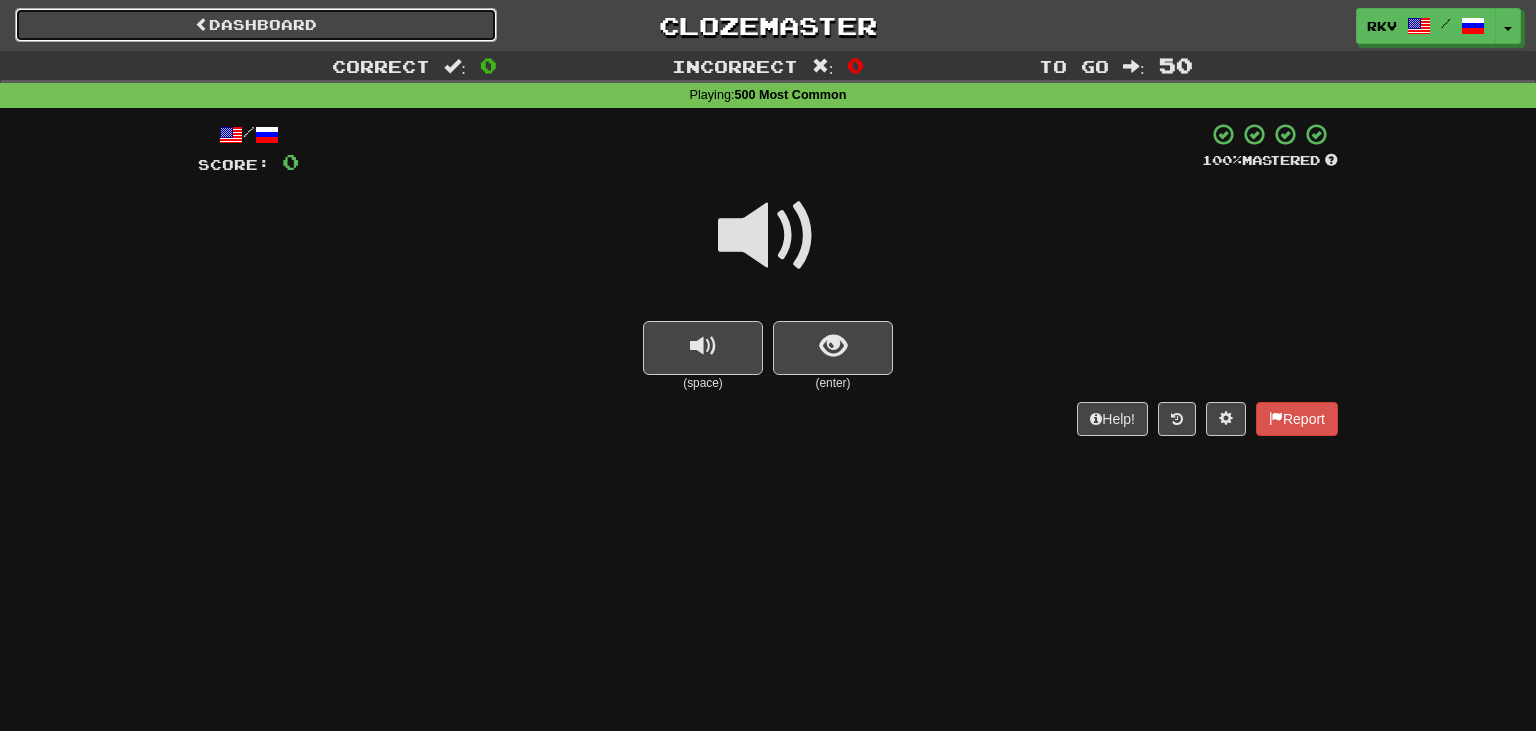 click on "Dashboard" at bounding box center (256, 25) 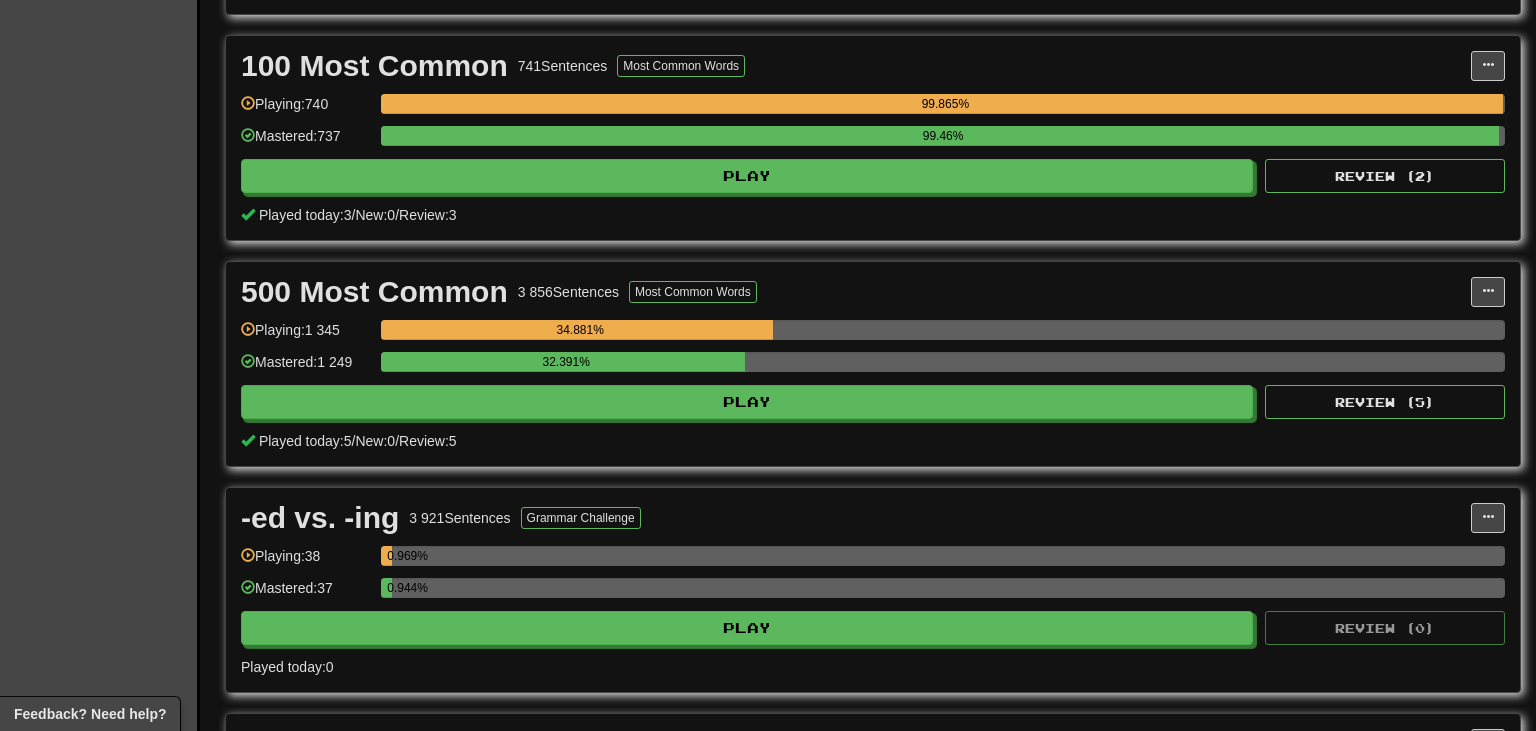scroll, scrollTop: 2235, scrollLeft: 0, axis: vertical 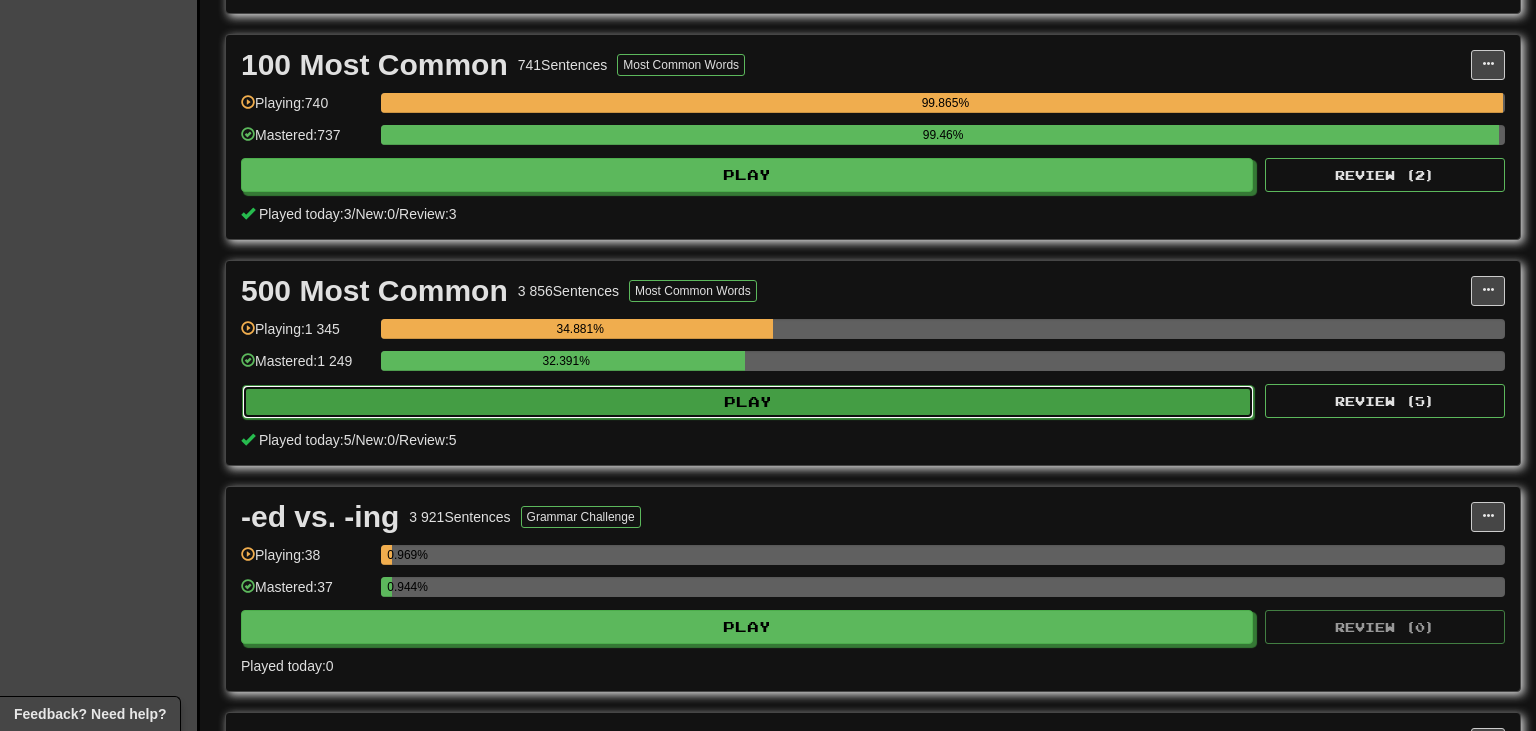 click on "Play" at bounding box center [748, 402] 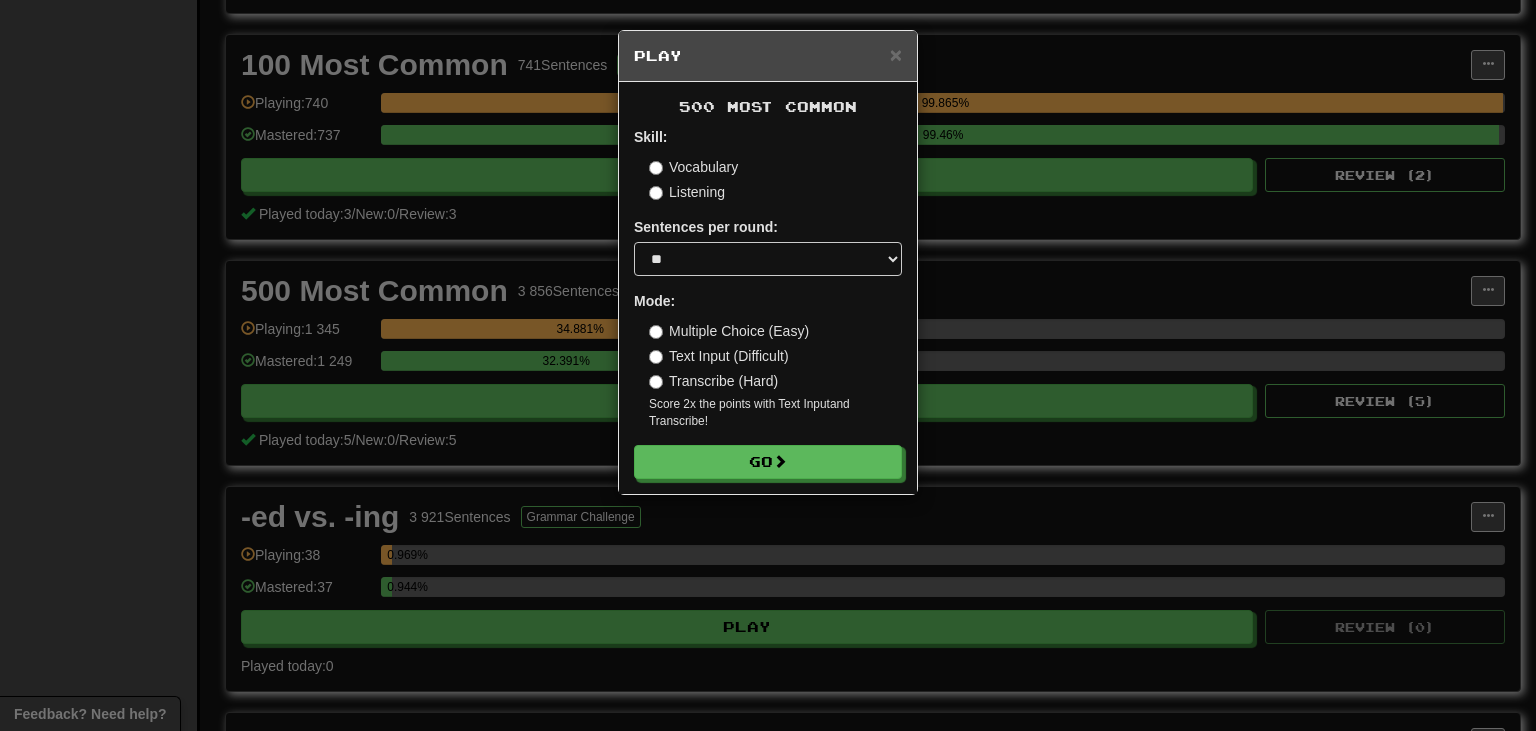click on "500 Most Common Skill: Vocabulary Listening Sentences per round: * ** ** ** ** ** *** ******** Mode: Multiple Choice (Easy) Text Input (Difficult) Transcribe (Hard) Score 2x the points with Text Input  and Transcribe ! Go" at bounding box center [768, 288] 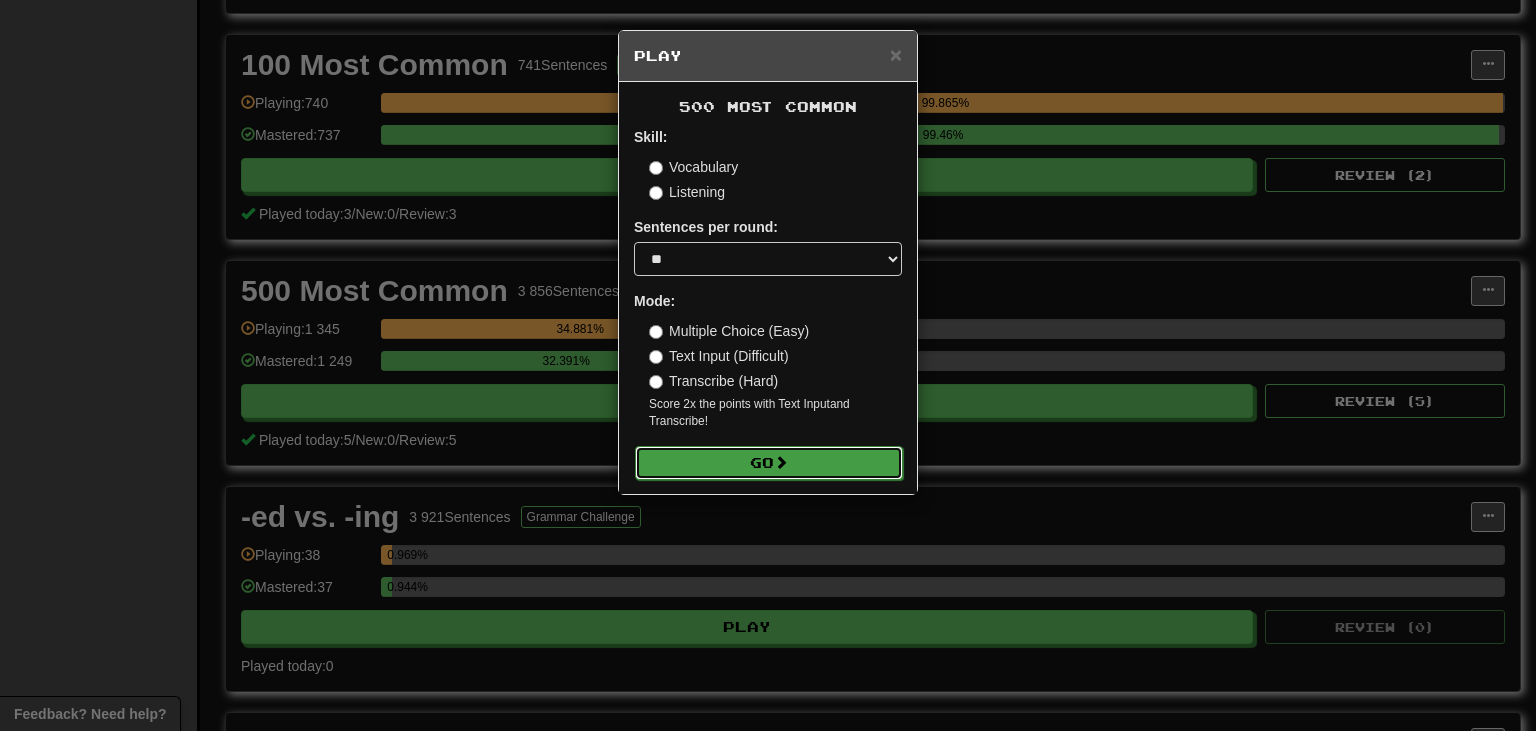 click on "Go" at bounding box center [769, 463] 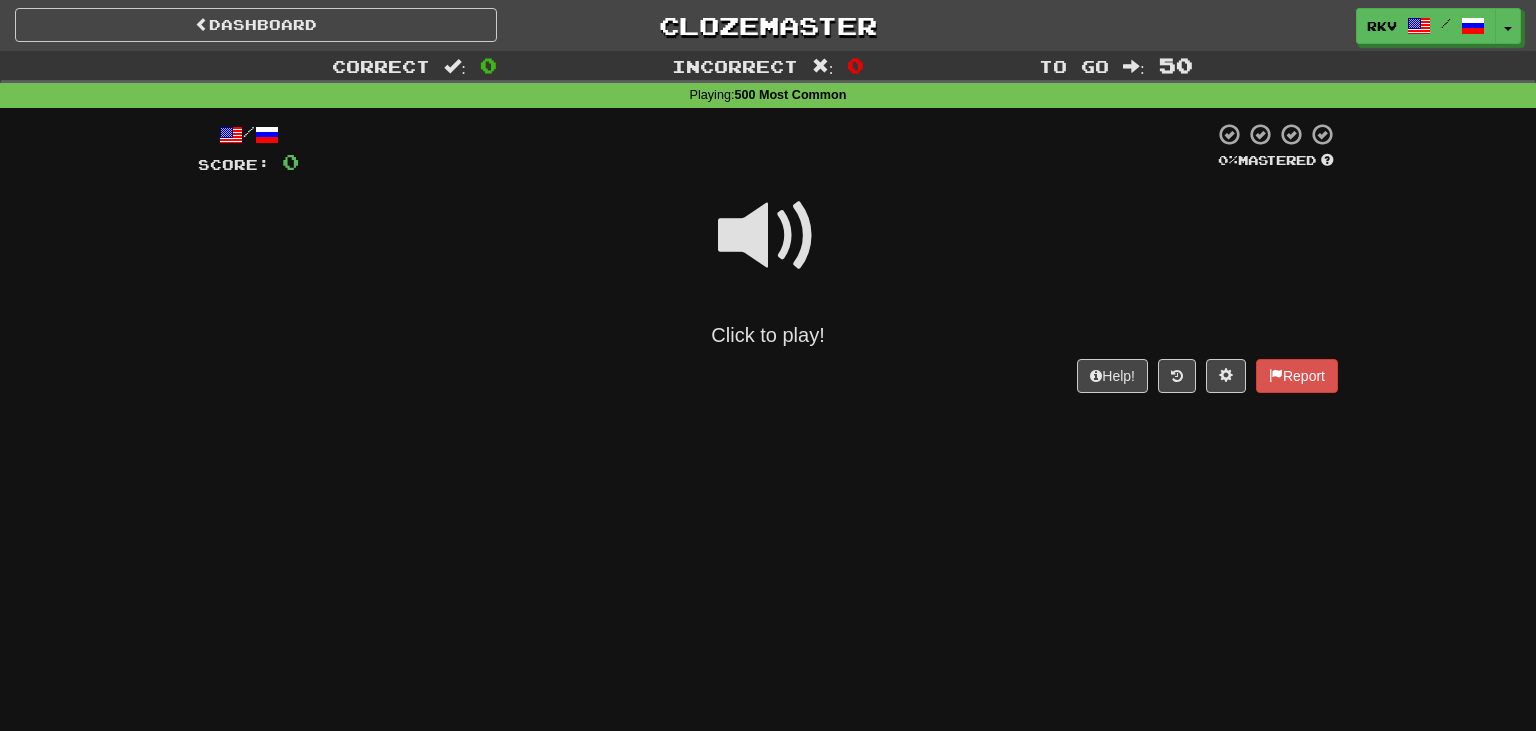 scroll, scrollTop: 0, scrollLeft: 0, axis: both 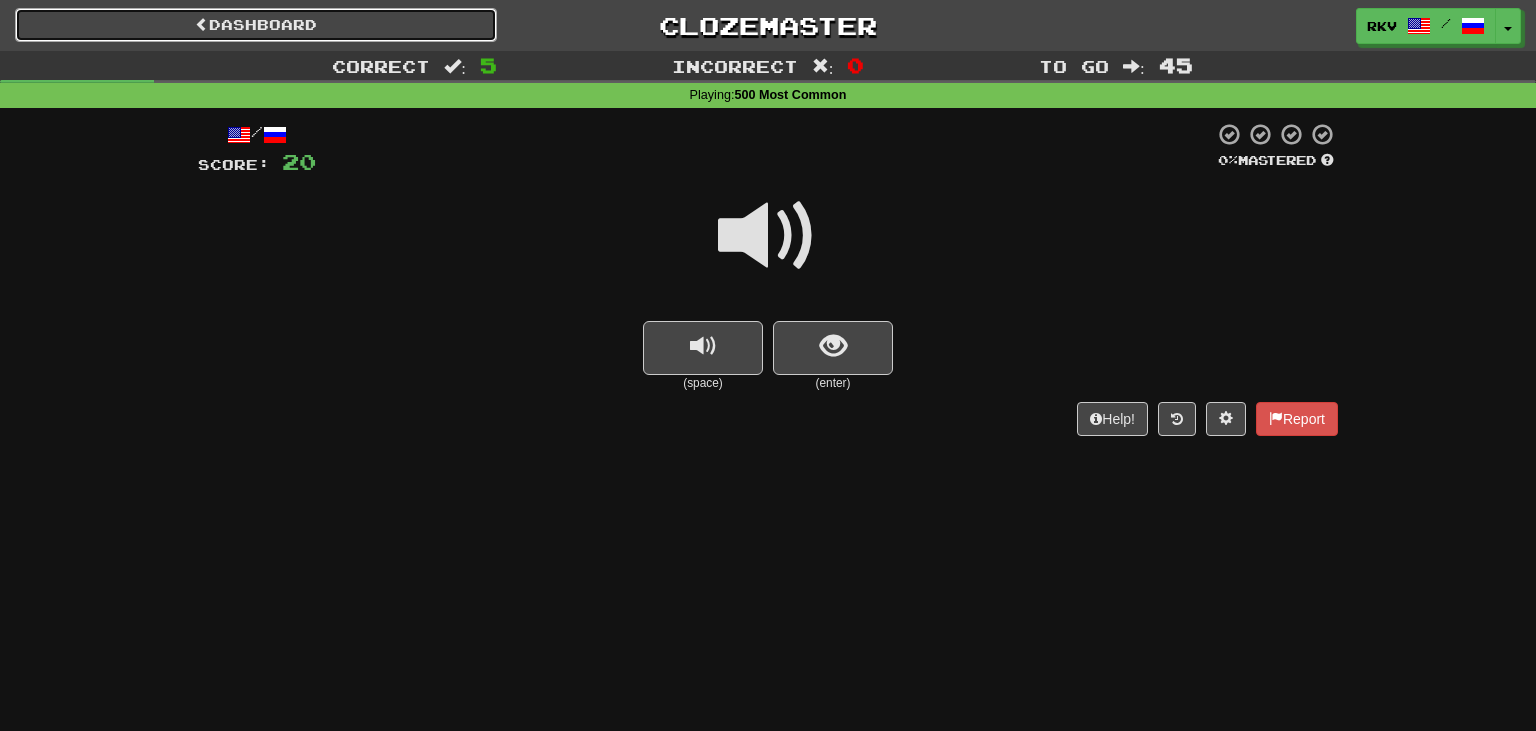 click on "Dashboard" at bounding box center [256, 25] 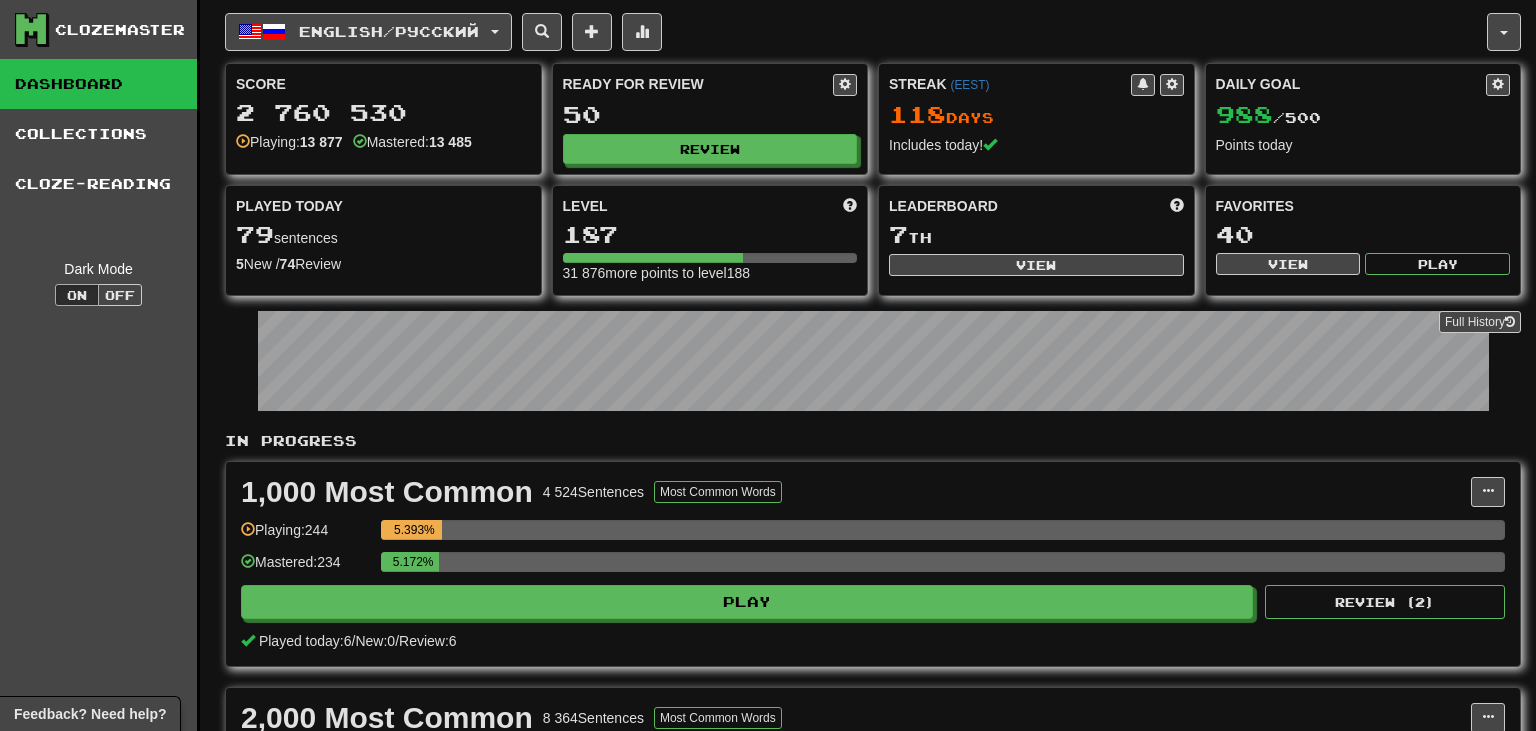 scroll, scrollTop: 0, scrollLeft: 0, axis: both 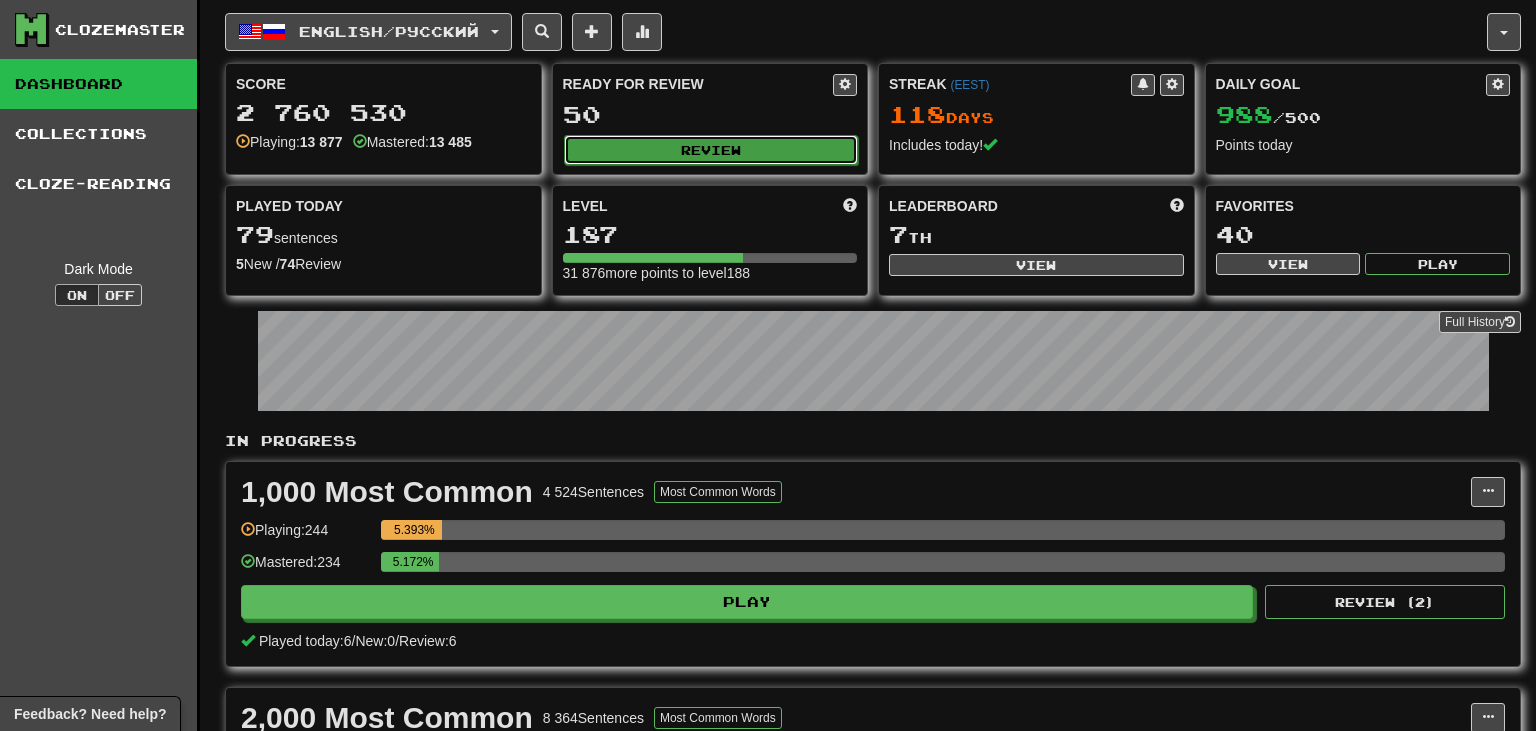 click on "Review" at bounding box center (711, 150) 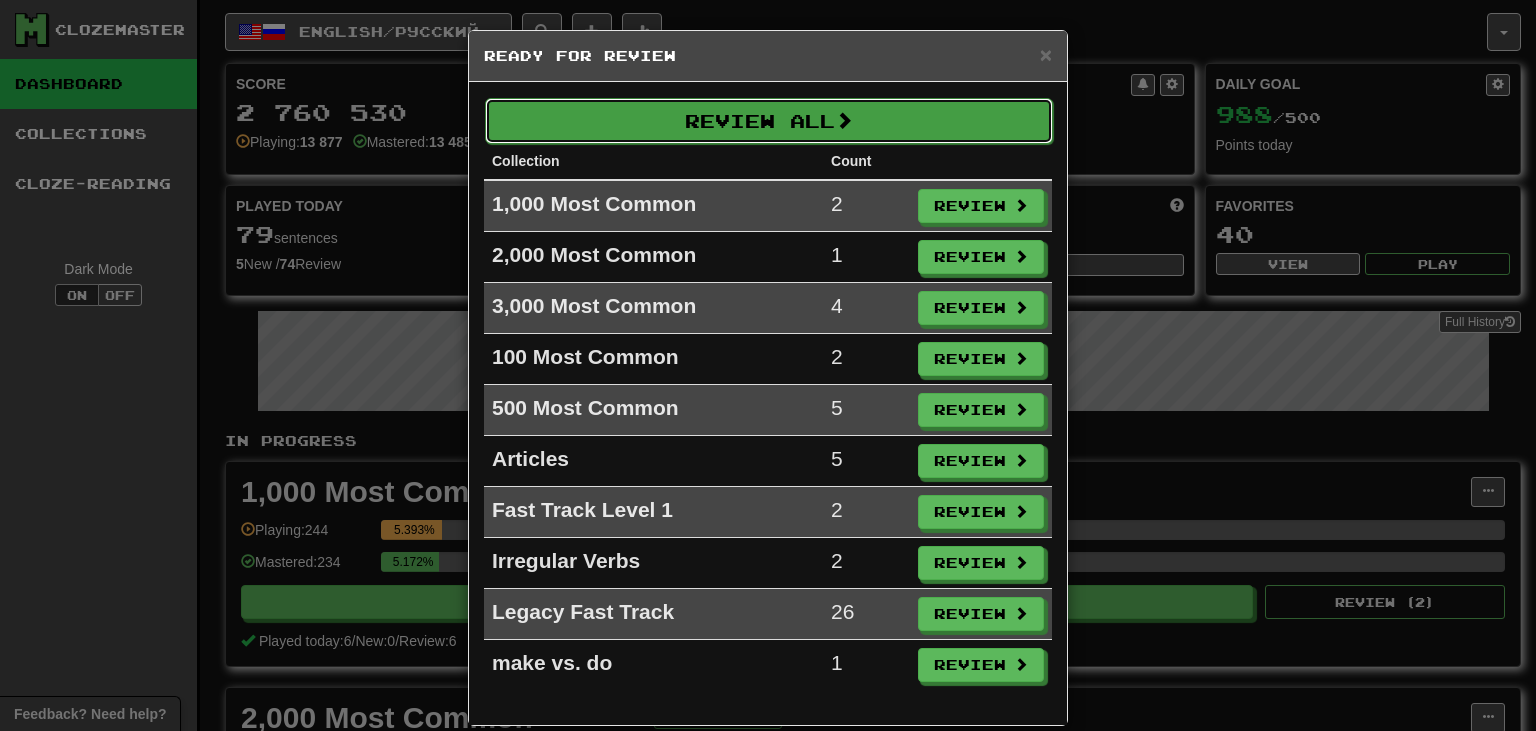 click on "Review All" at bounding box center [769, 121] 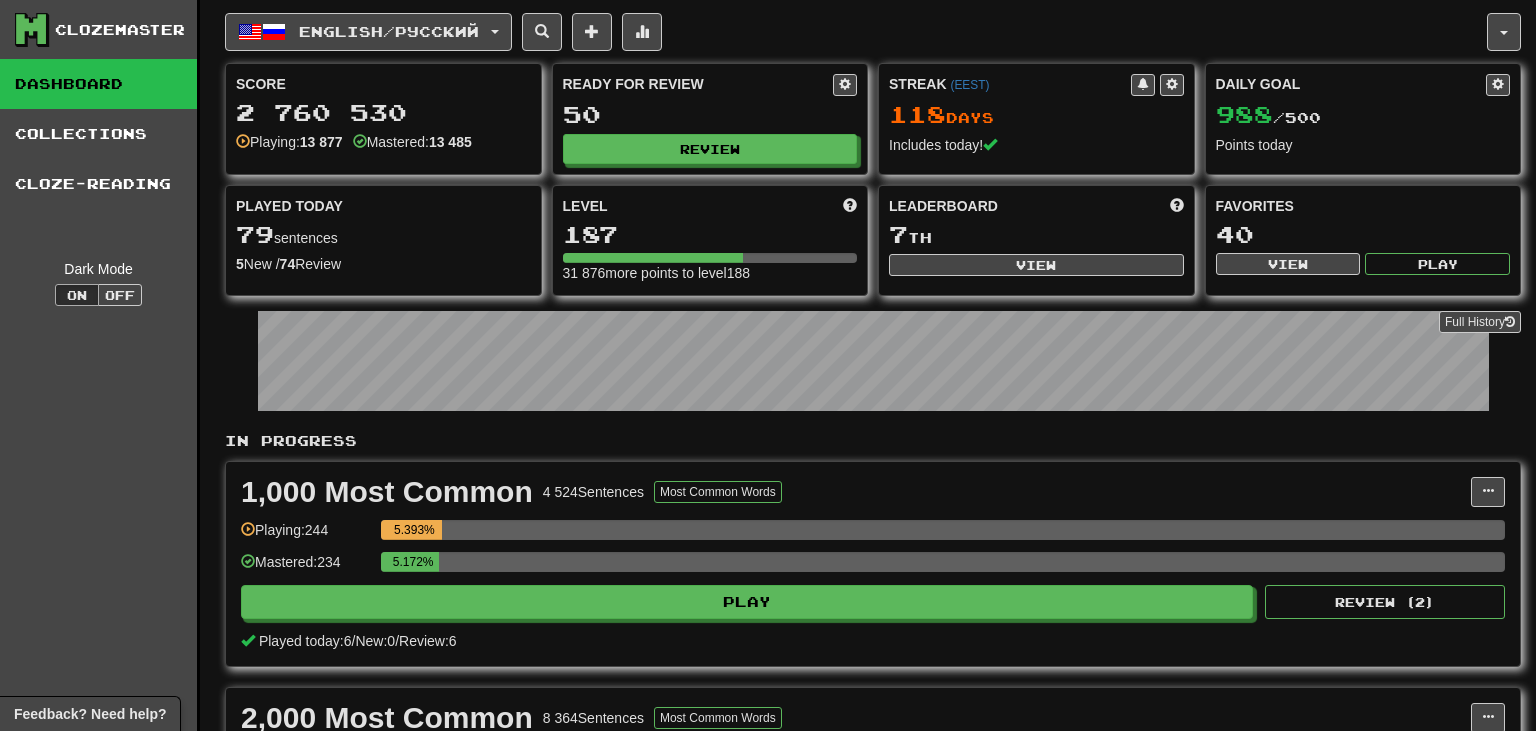 select on "**" 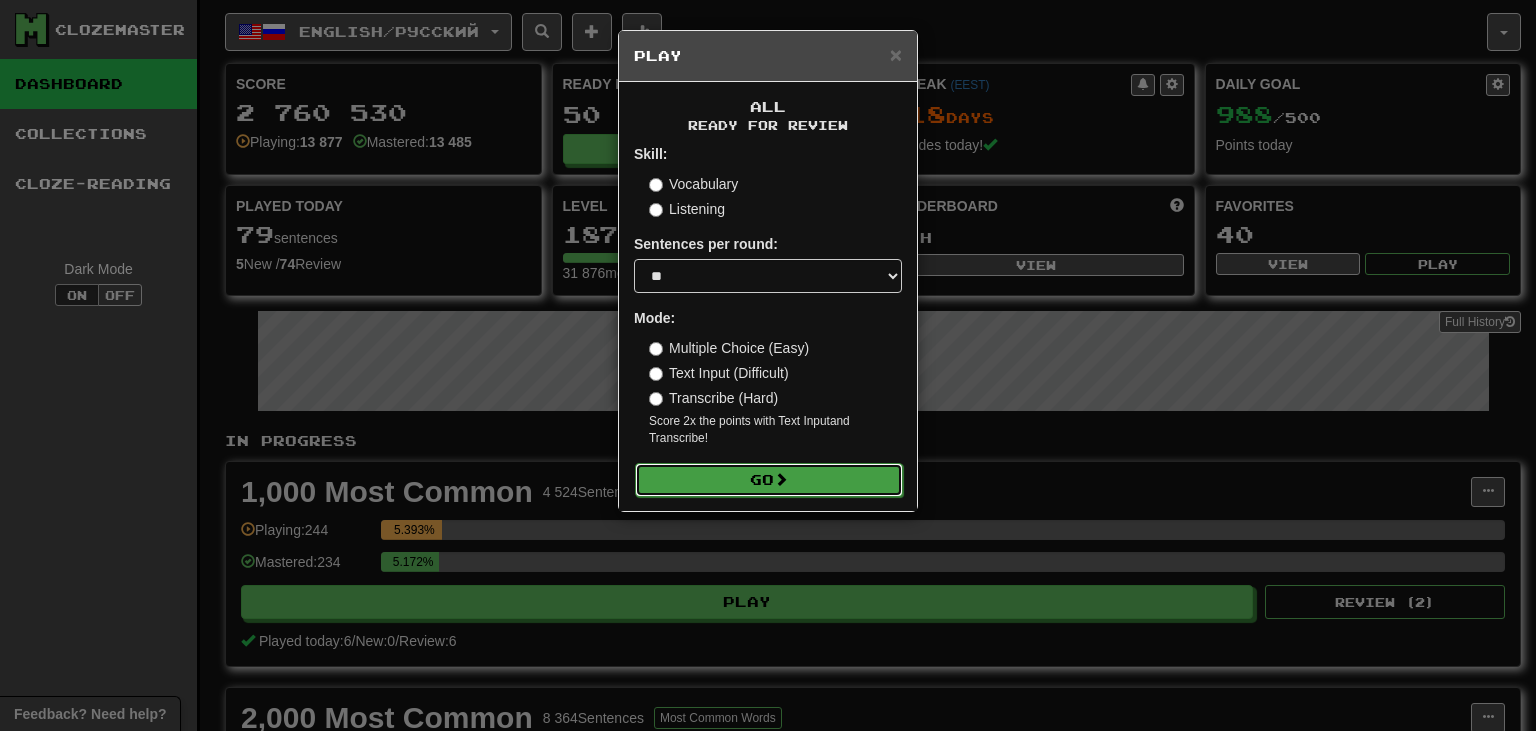 click on "Go" at bounding box center (769, 480) 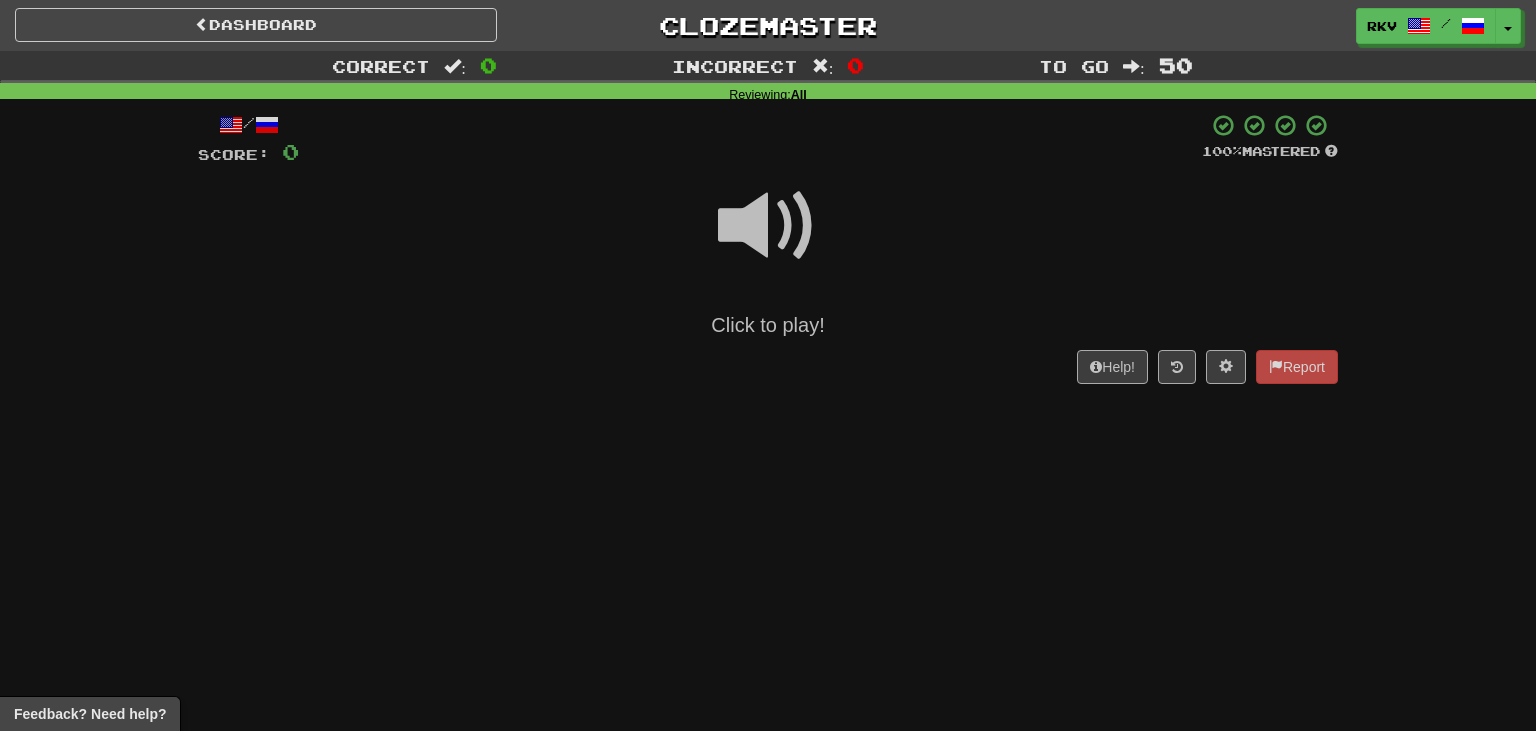 scroll, scrollTop: 0, scrollLeft: 0, axis: both 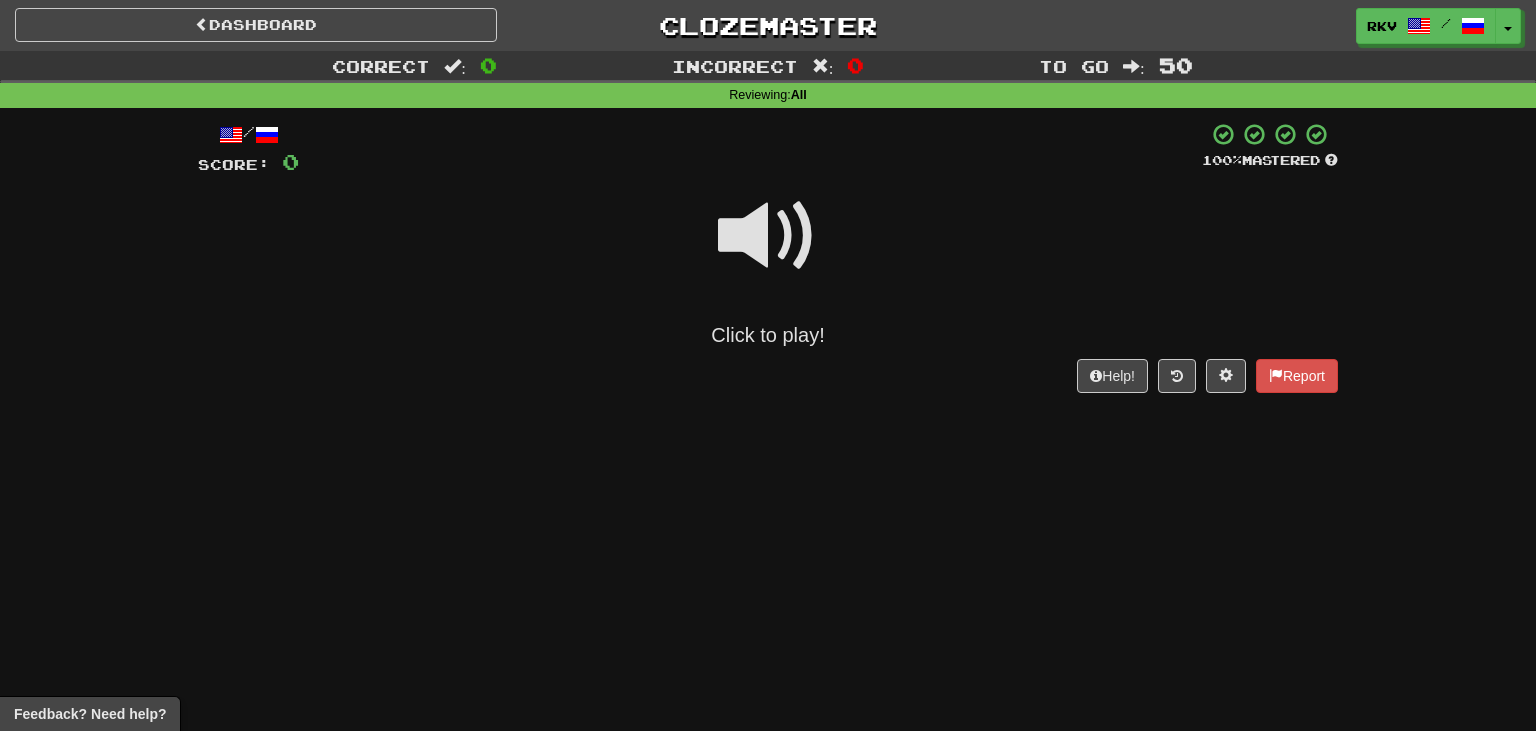 click at bounding box center (768, 236) 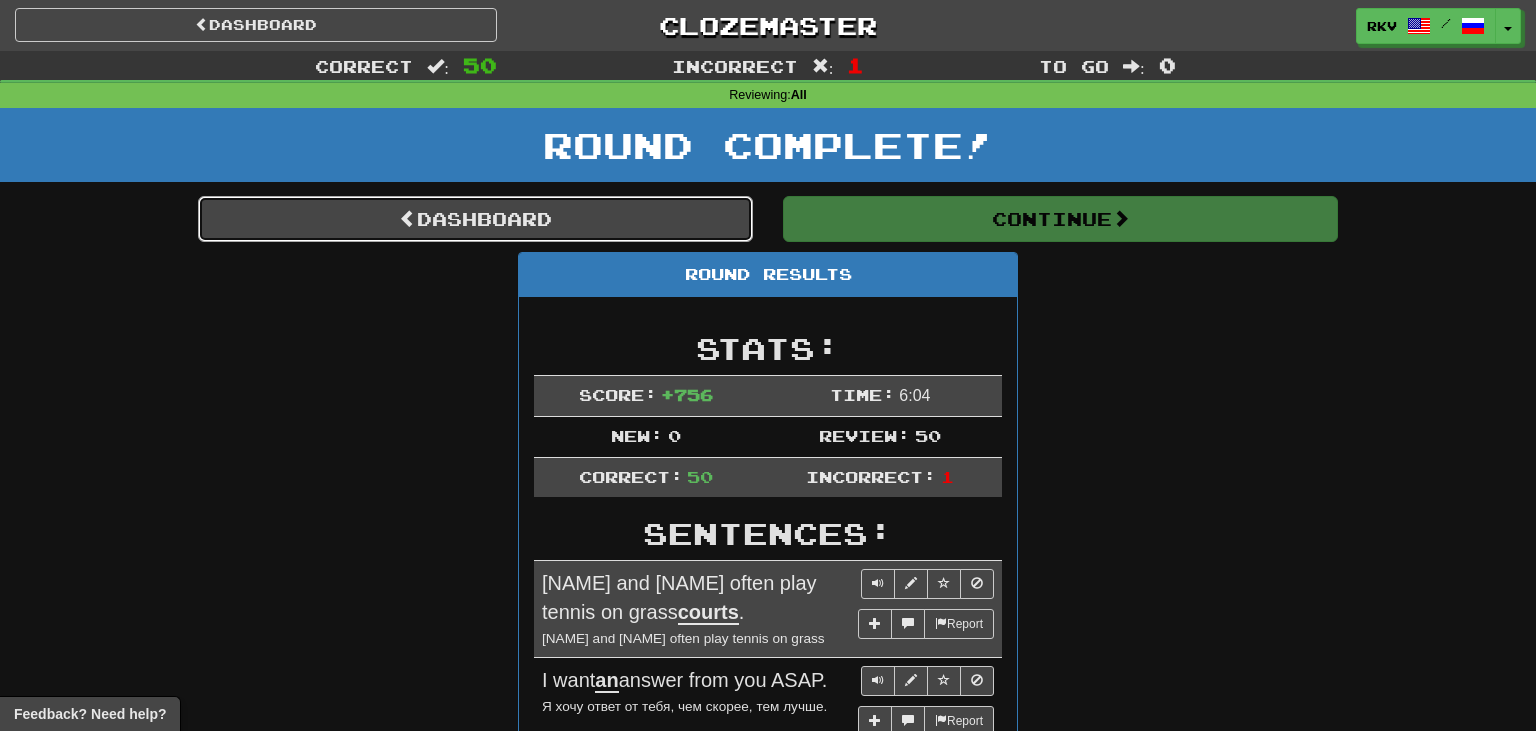 click on "Dashboard" at bounding box center (475, 219) 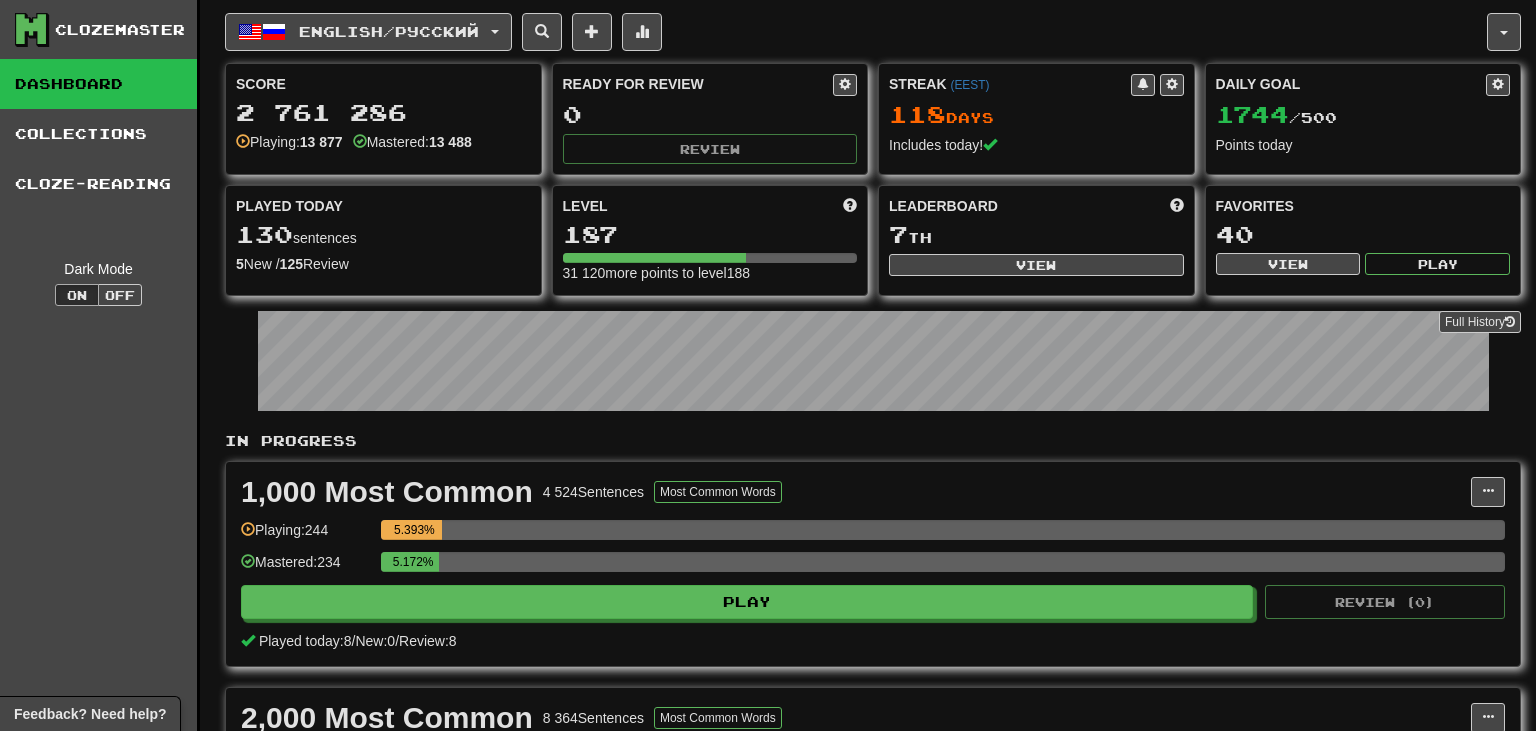 scroll, scrollTop: 0, scrollLeft: 0, axis: both 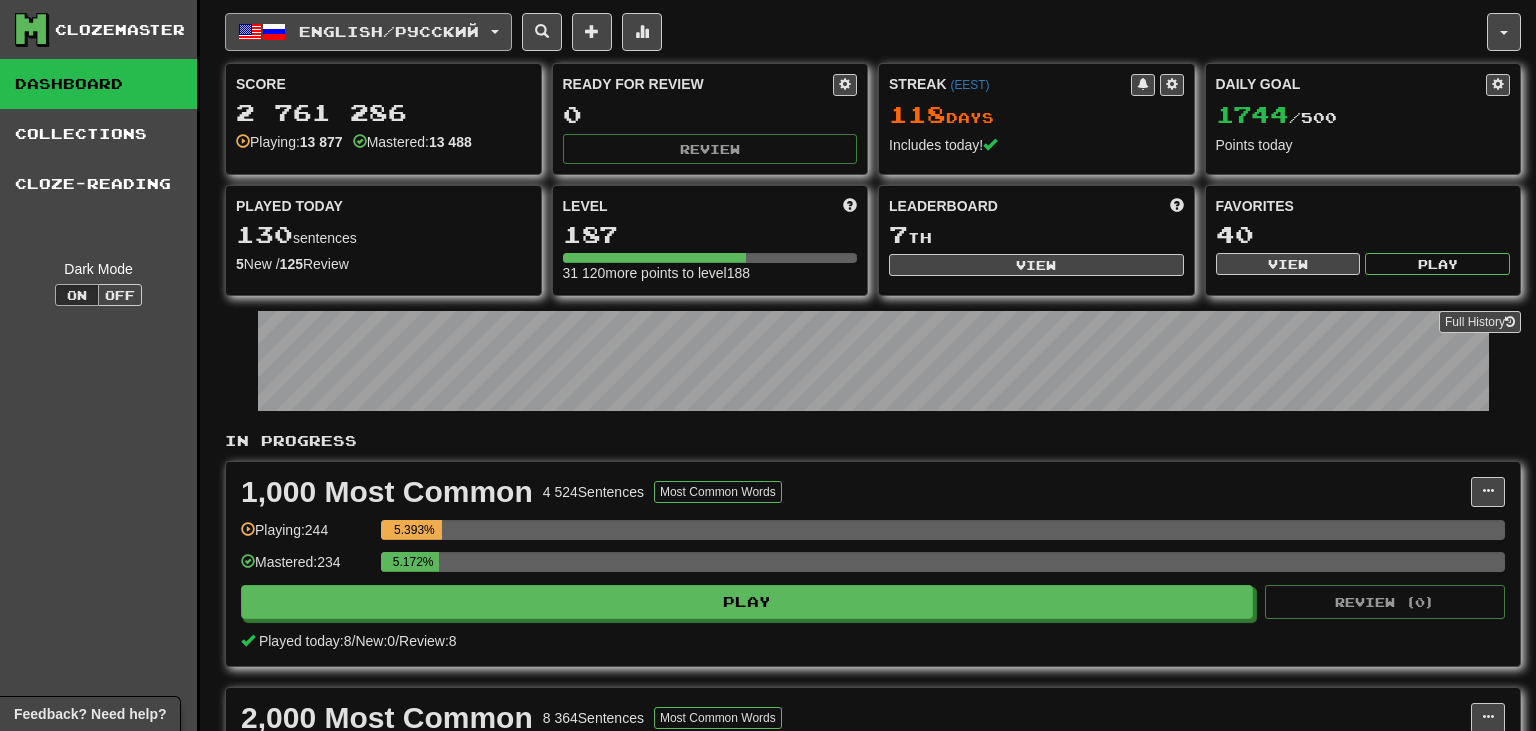 click on "English  /  Русский" at bounding box center [368, 32] 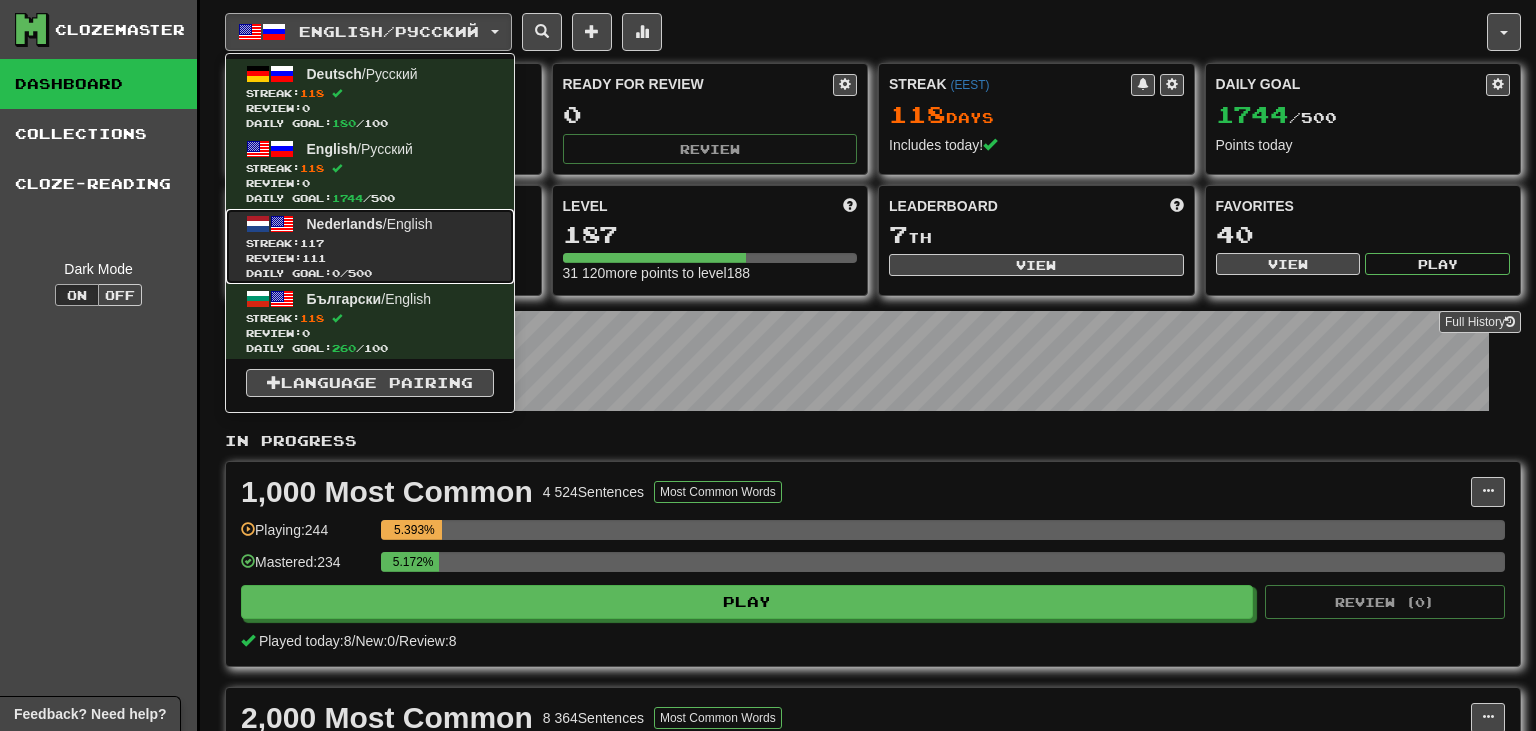 click on "Nederlands  /  English Streak:  117   Review:  111 Daily Goal:  0  /  500" at bounding box center (370, 246) 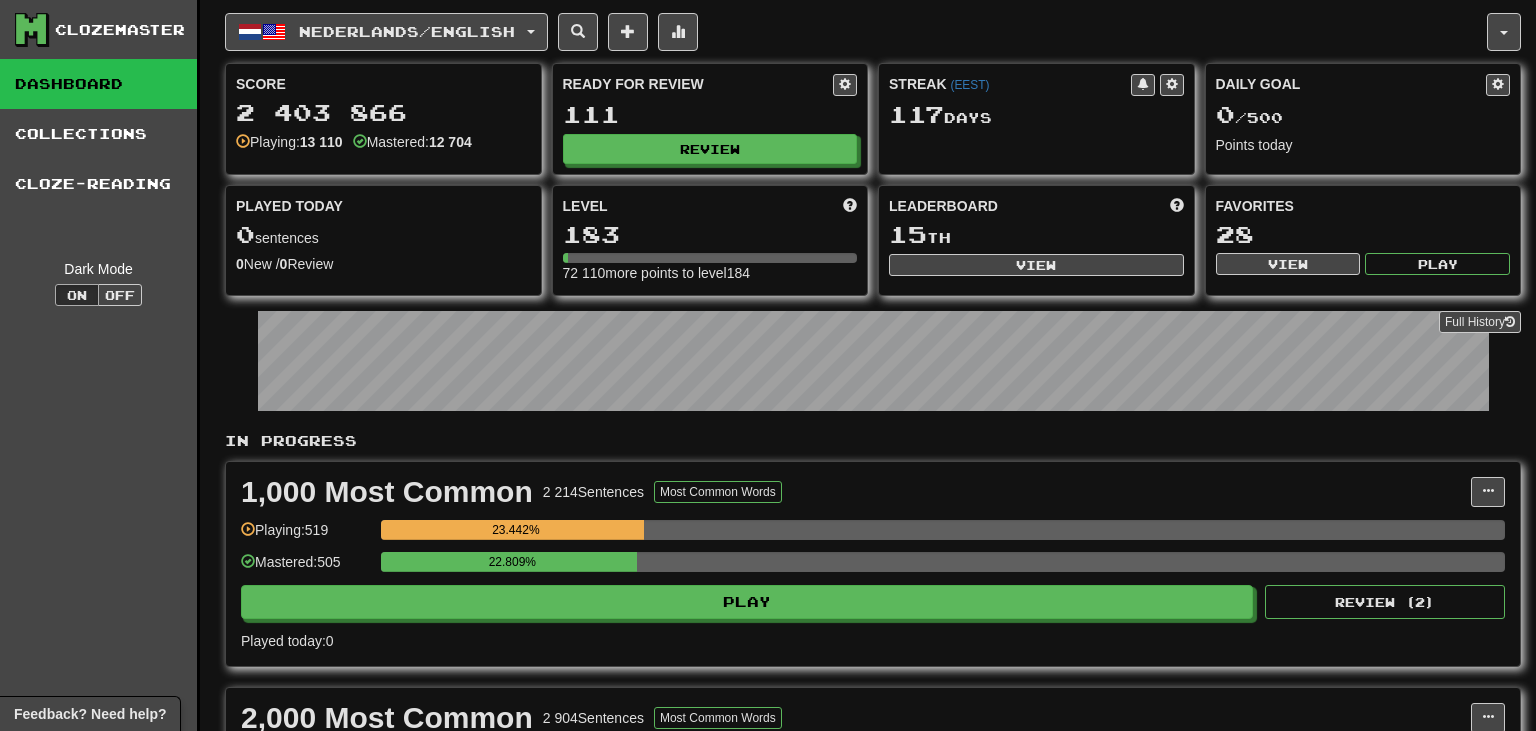 scroll, scrollTop: 0, scrollLeft: 0, axis: both 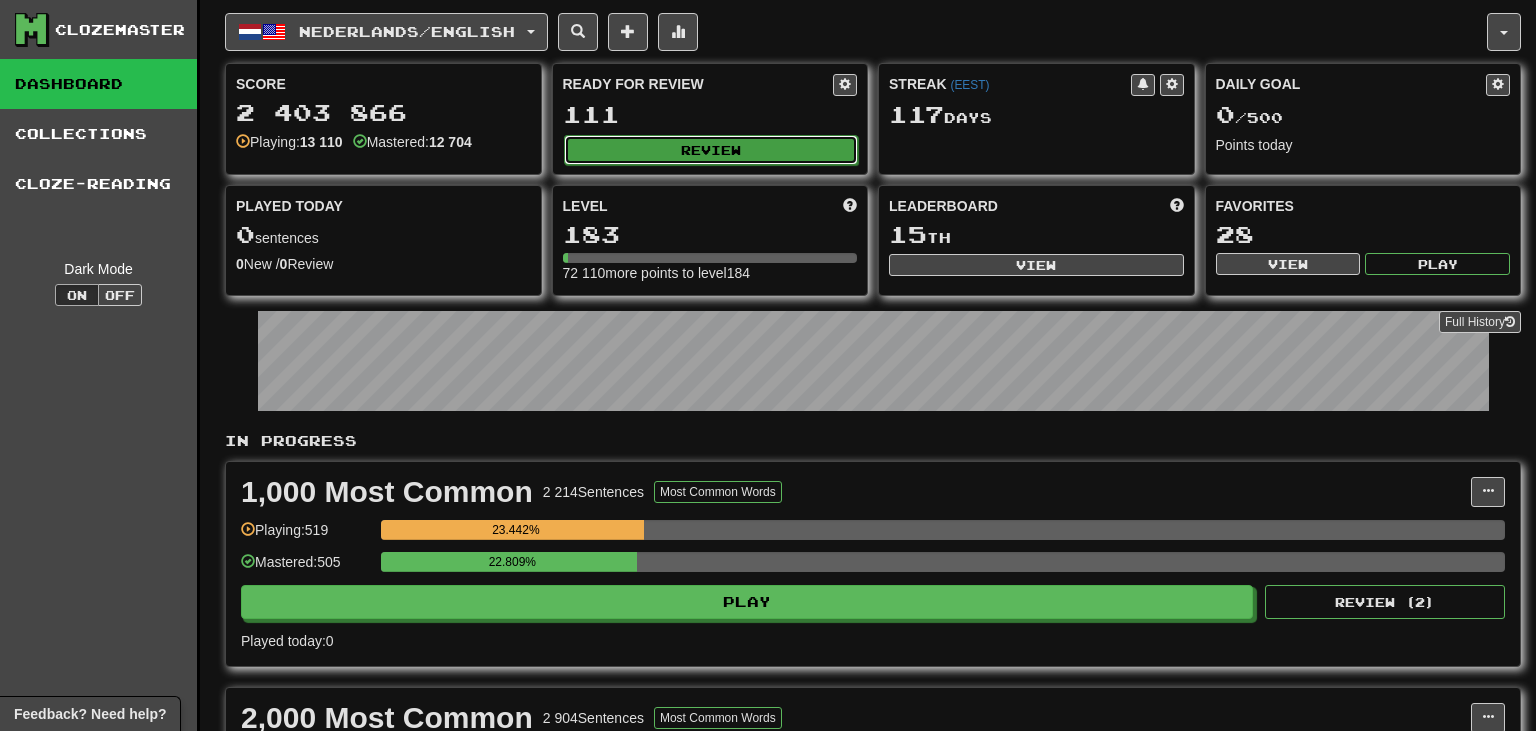 click on "Review" at bounding box center (711, 150) 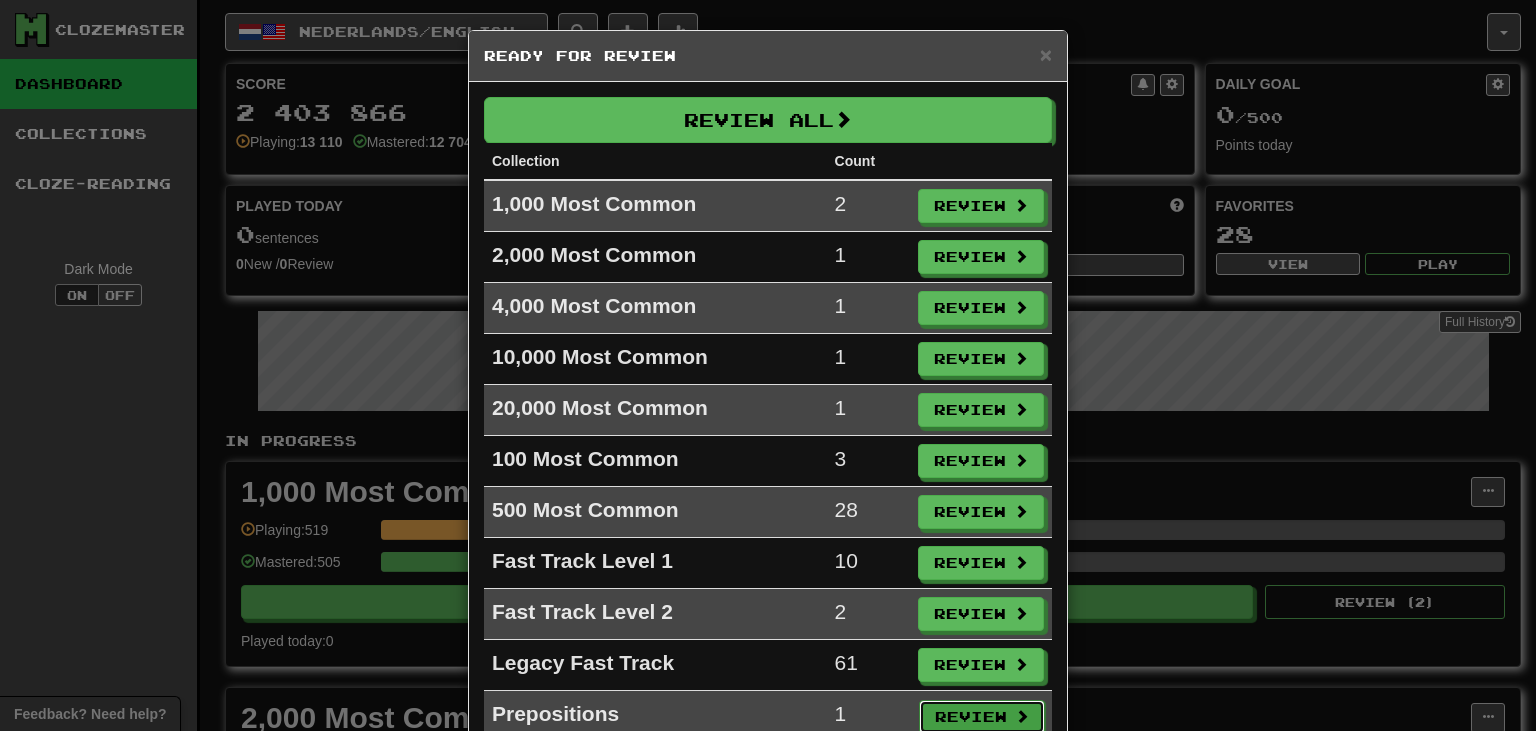 click on "Review" at bounding box center (982, 717) 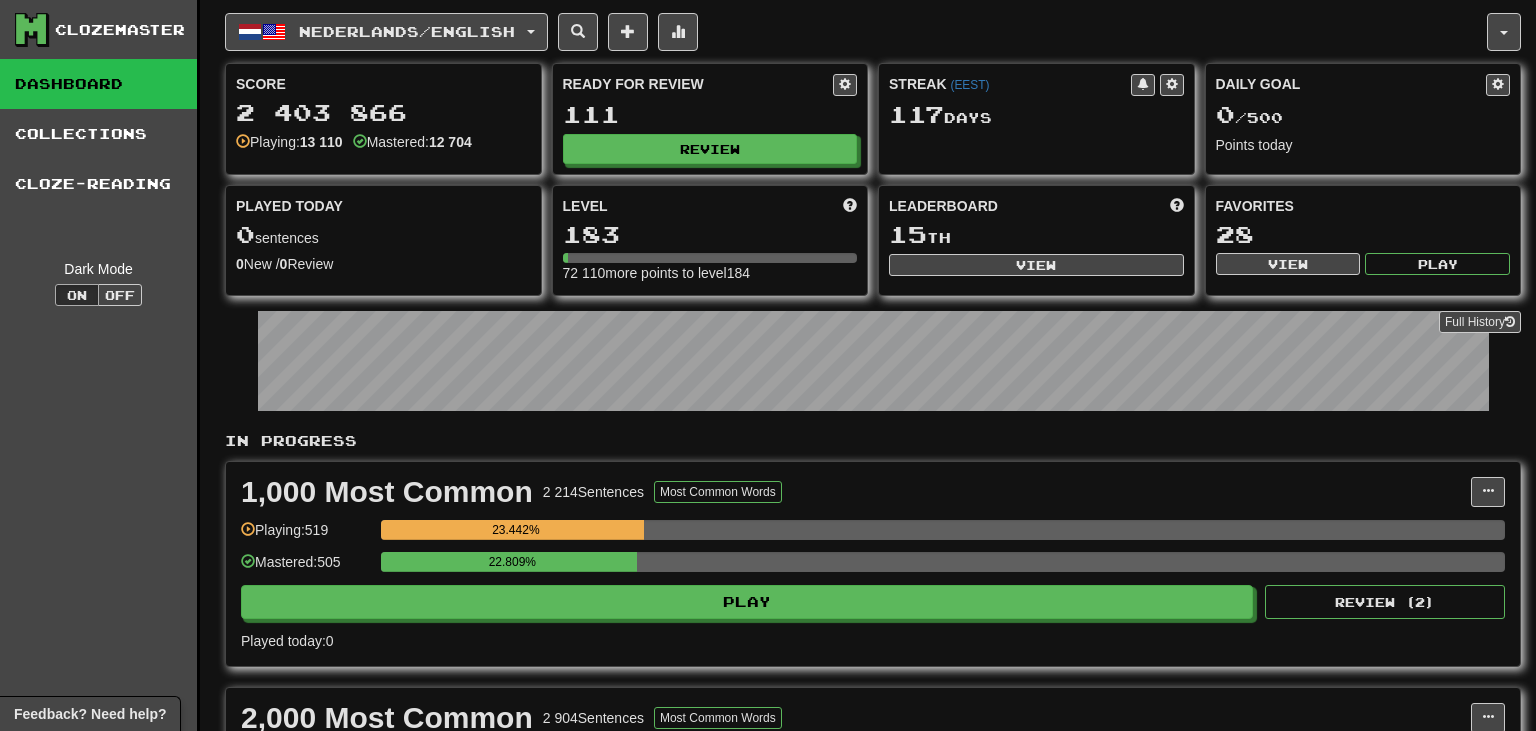 select on "**" 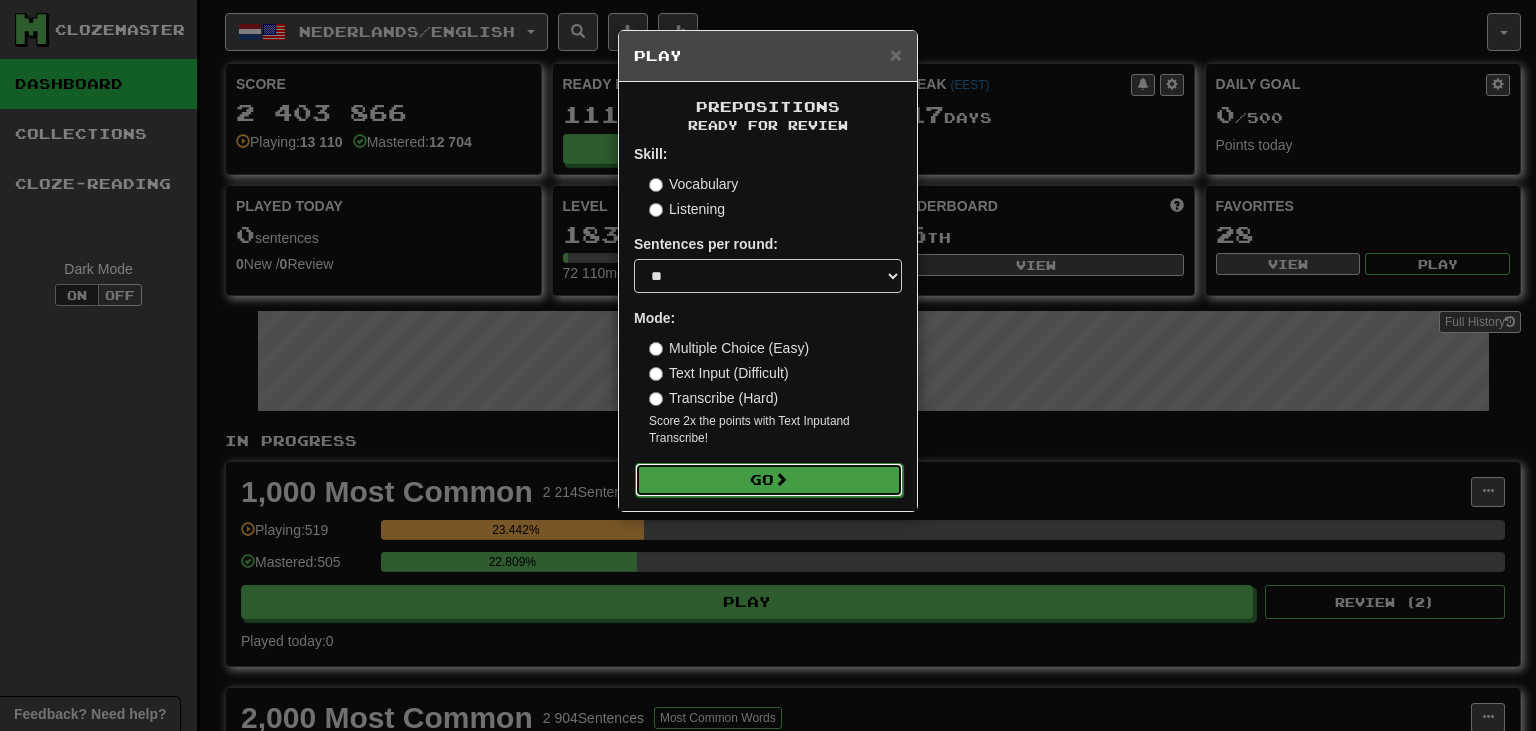 click on "Go" at bounding box center (769, 480) 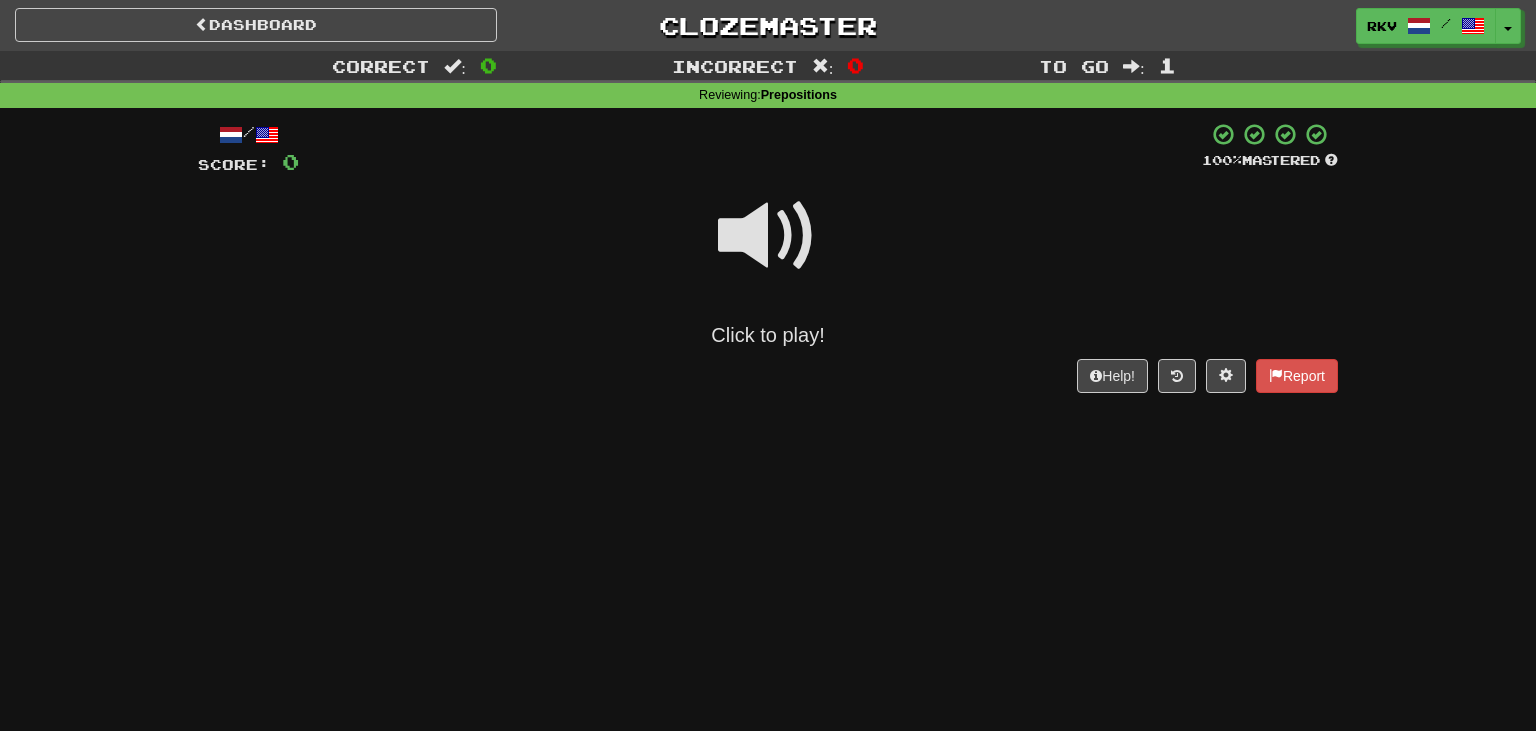 scroll, scrollTop: 0, scrollLeft: 0, axis: both 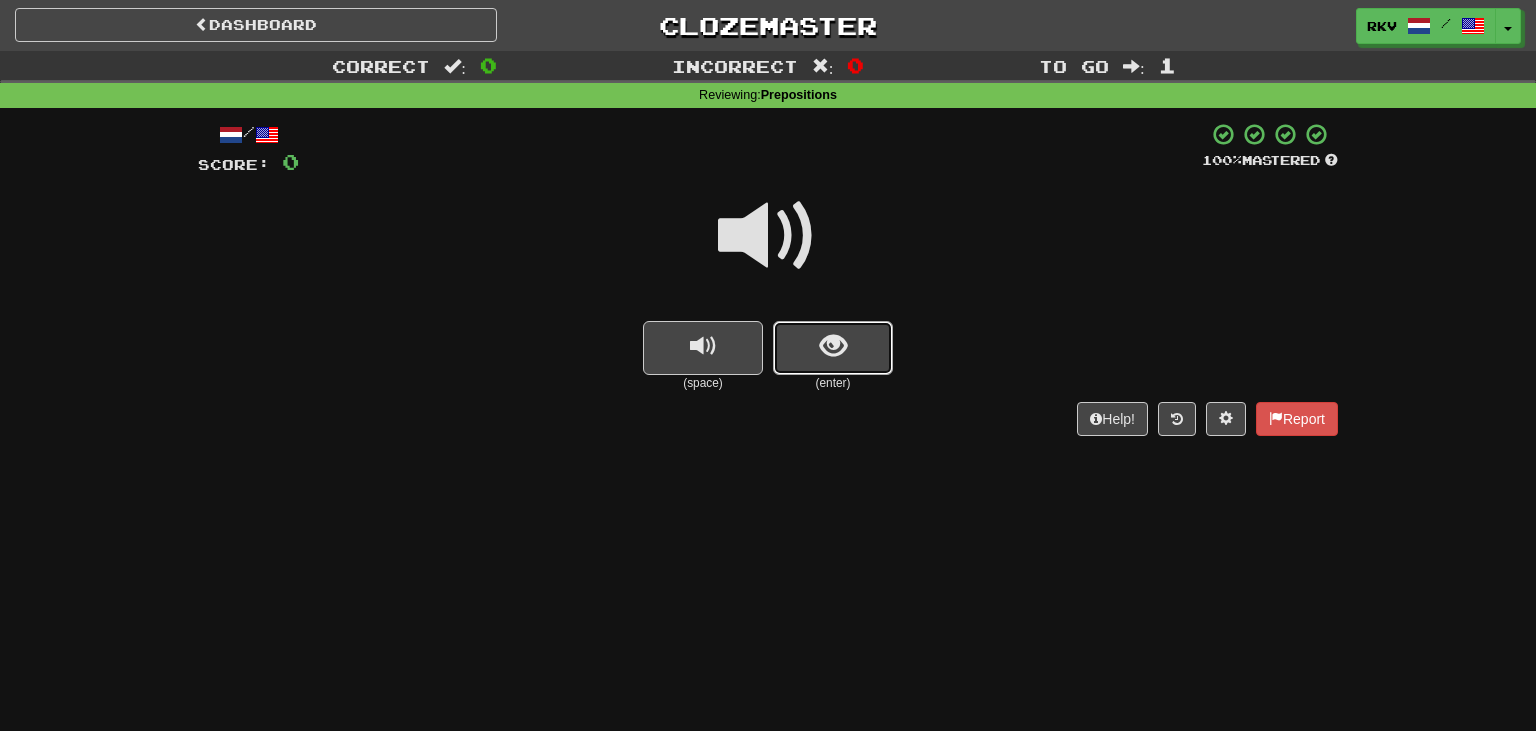 click at bounding box center (833, 346) 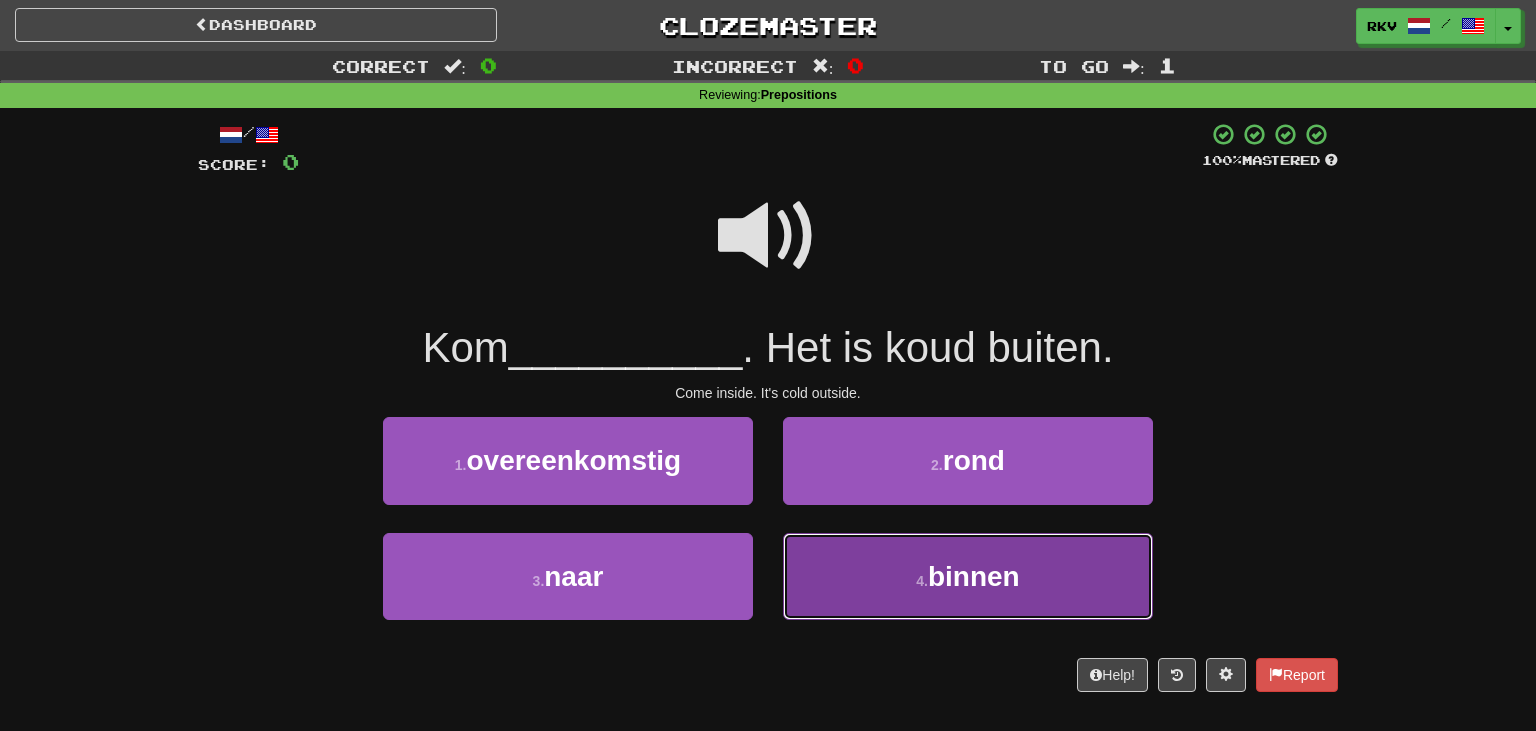 drag, startPoint x: 931, startPoint y: 564, endPoint x: 936, endPoint y: 574, distance: 11.18034 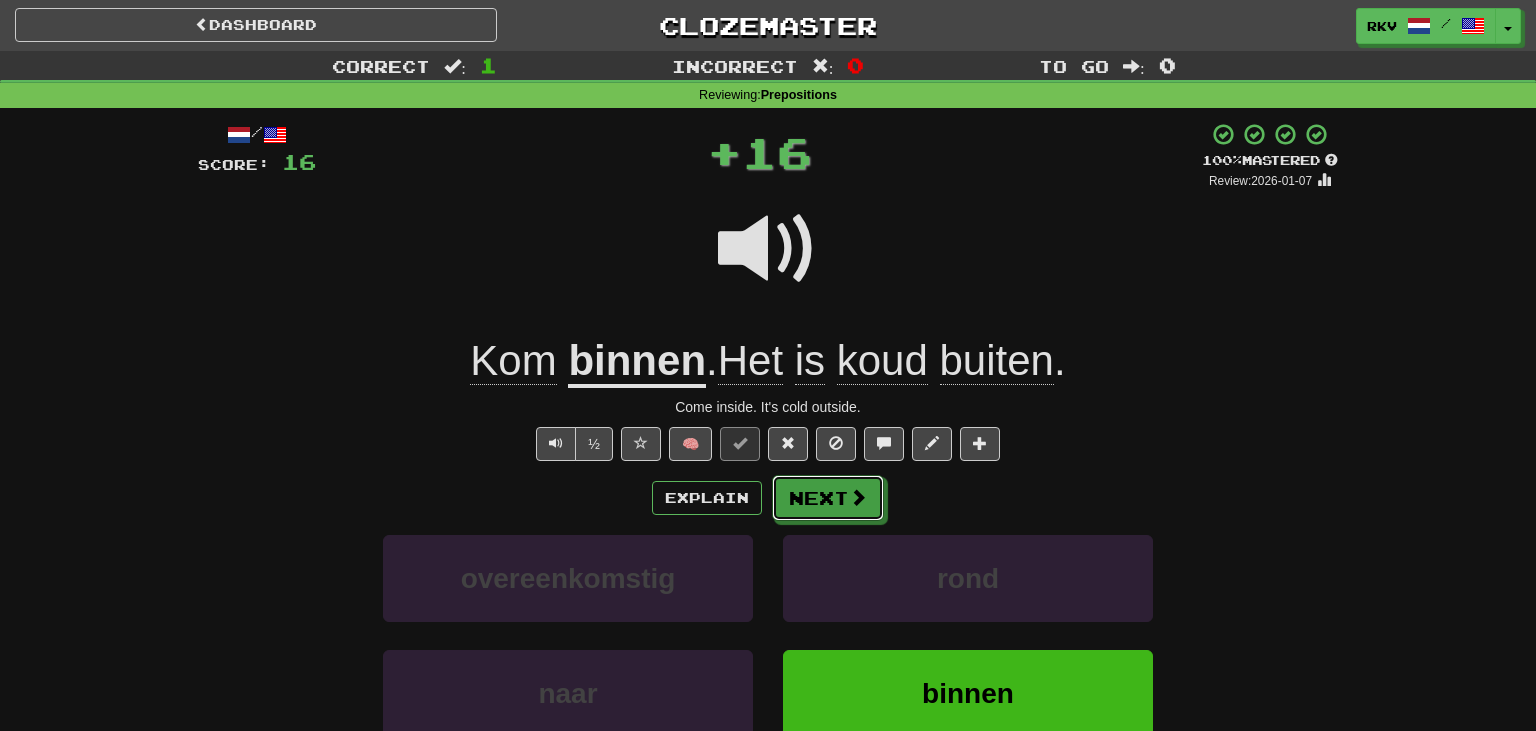 click on "Next" at bounding box center (828, 498) 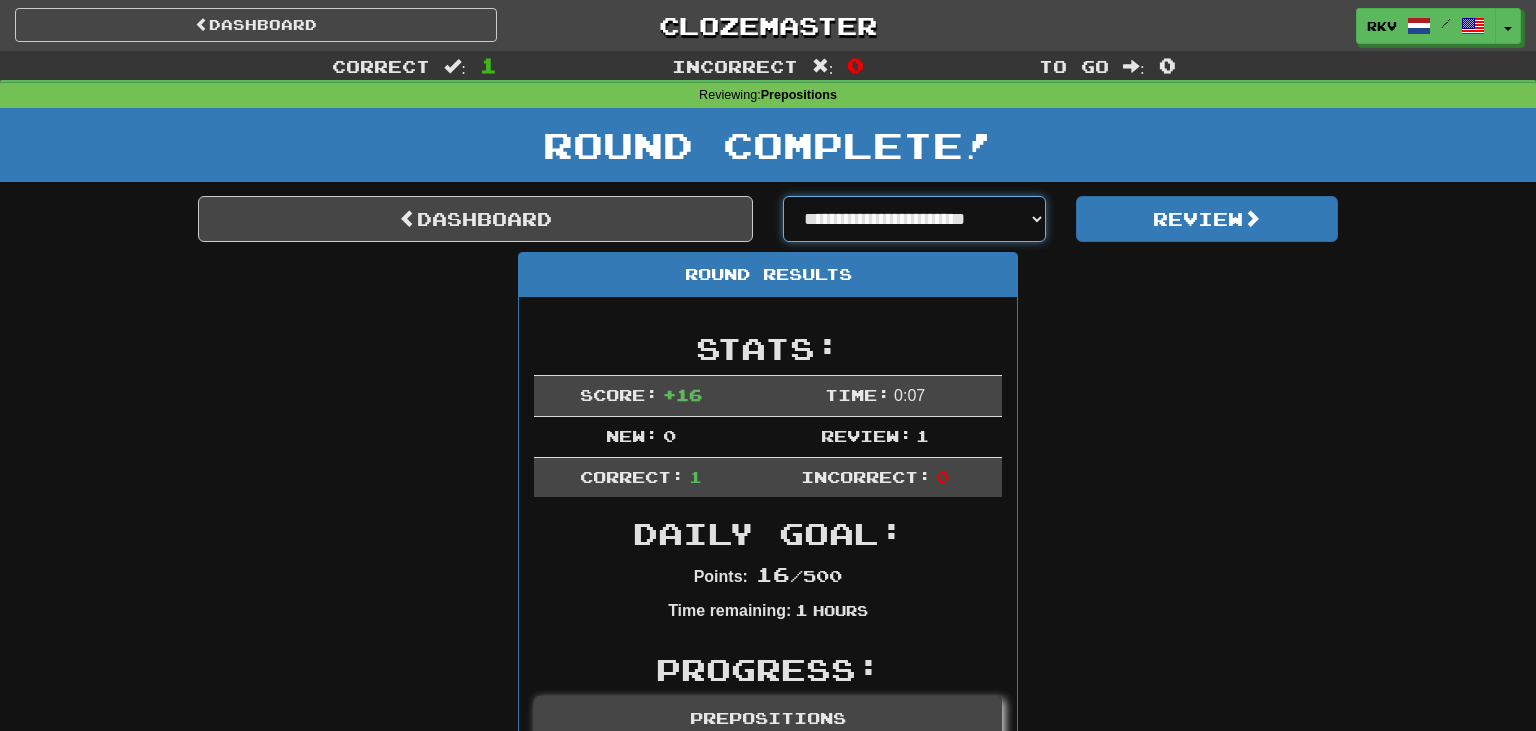 select on "**********" 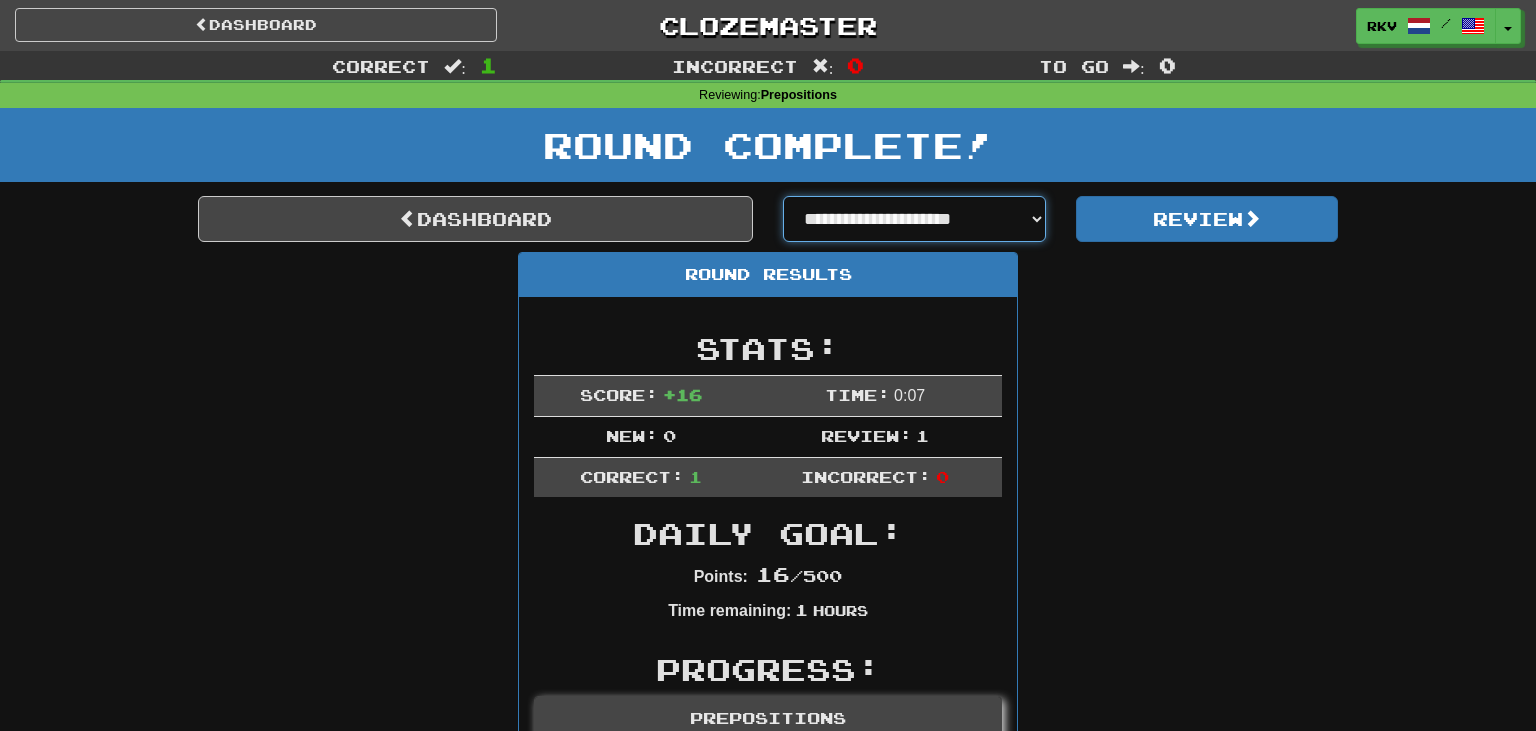 click on "**********" at bounding box center [0, 0] 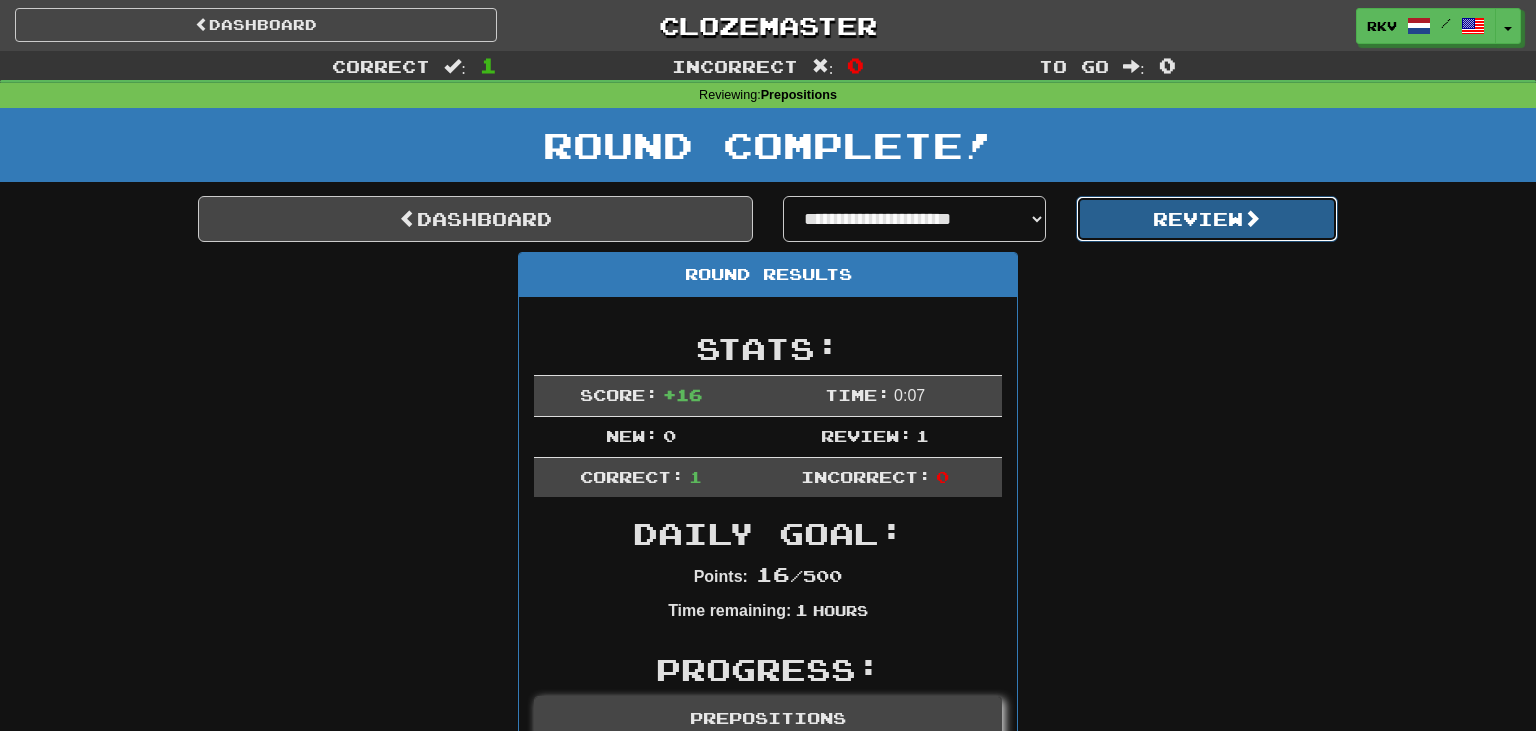 click on "Review" at bounding box center [1207, 219] 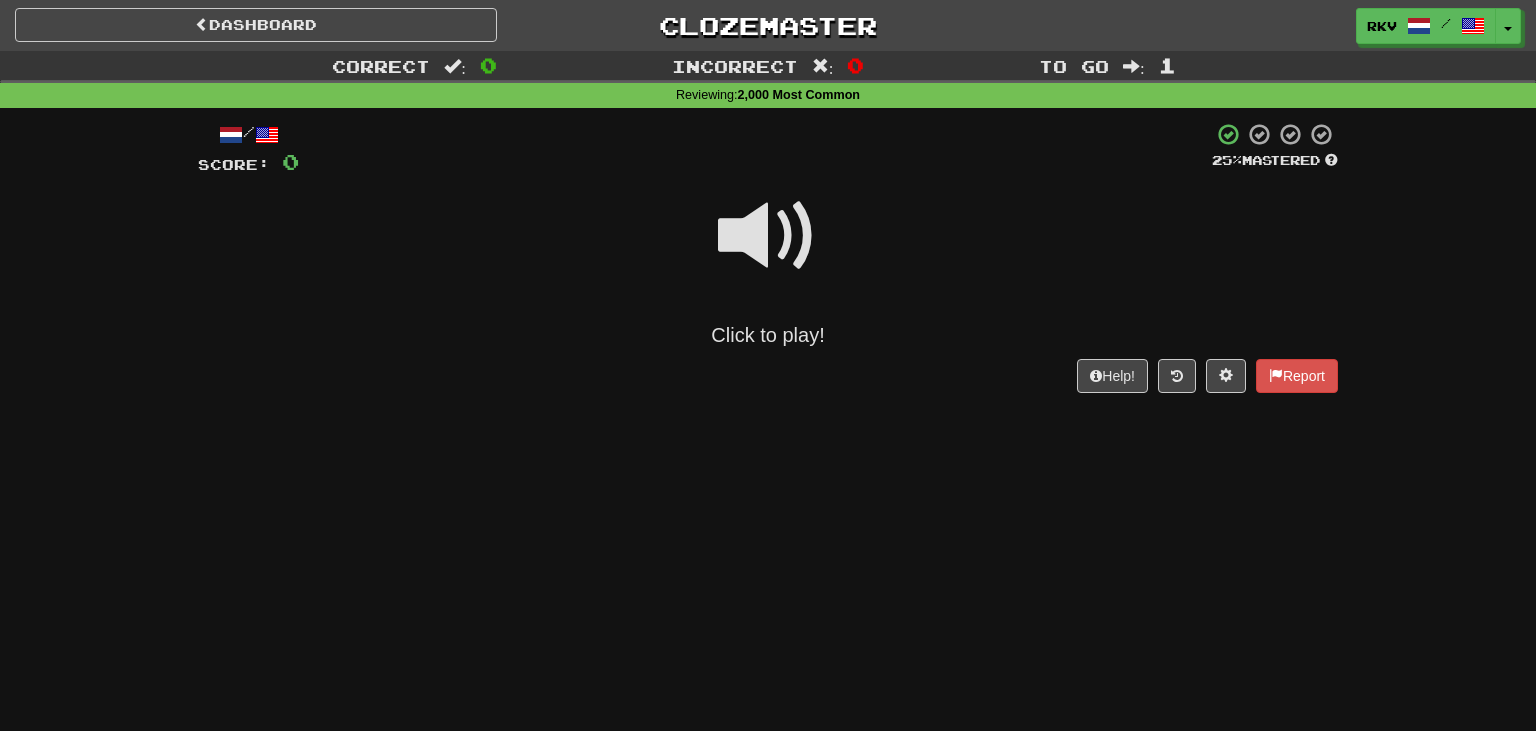 scroll, scrollTop: 0, scrollLeft: 0, axis: both 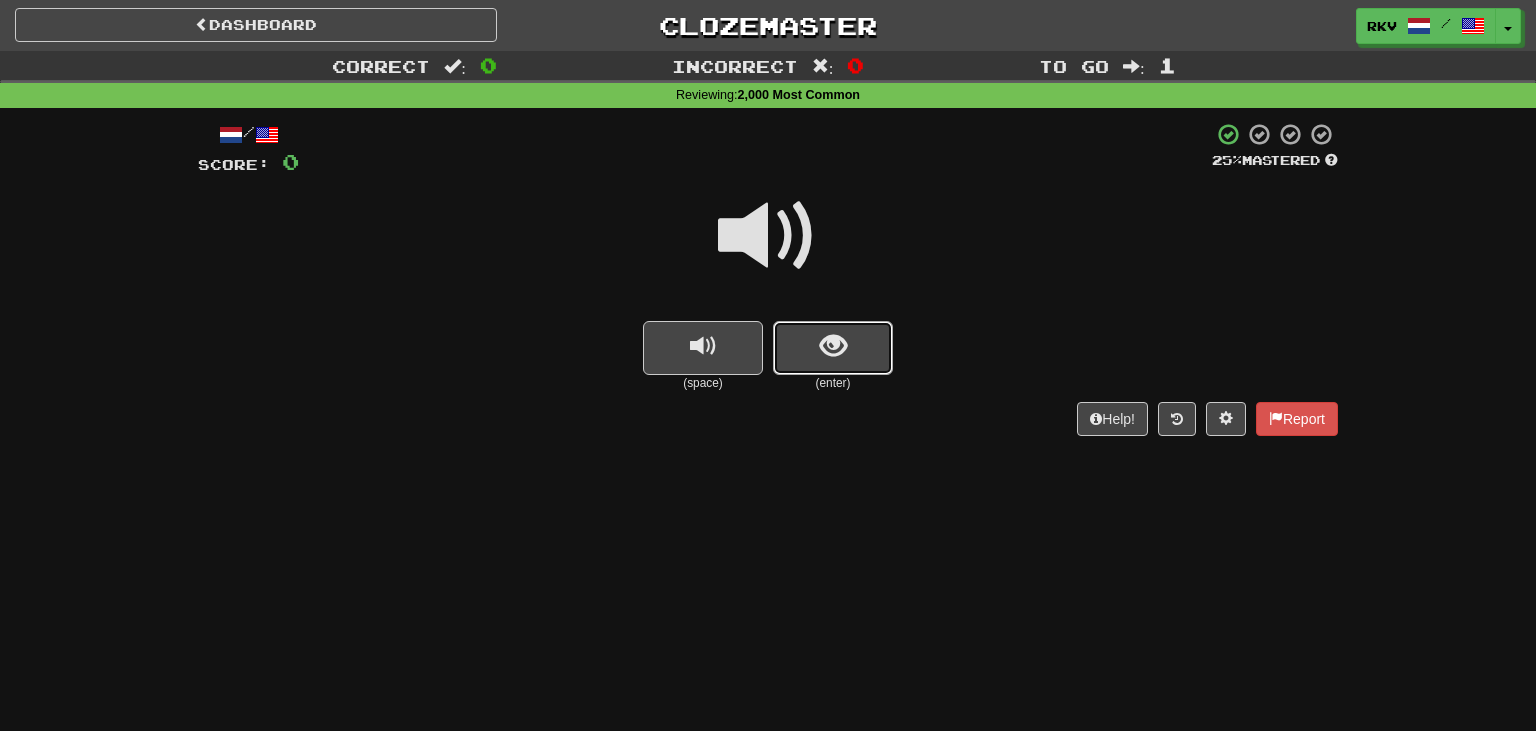 click at bounding box center (833, 346) 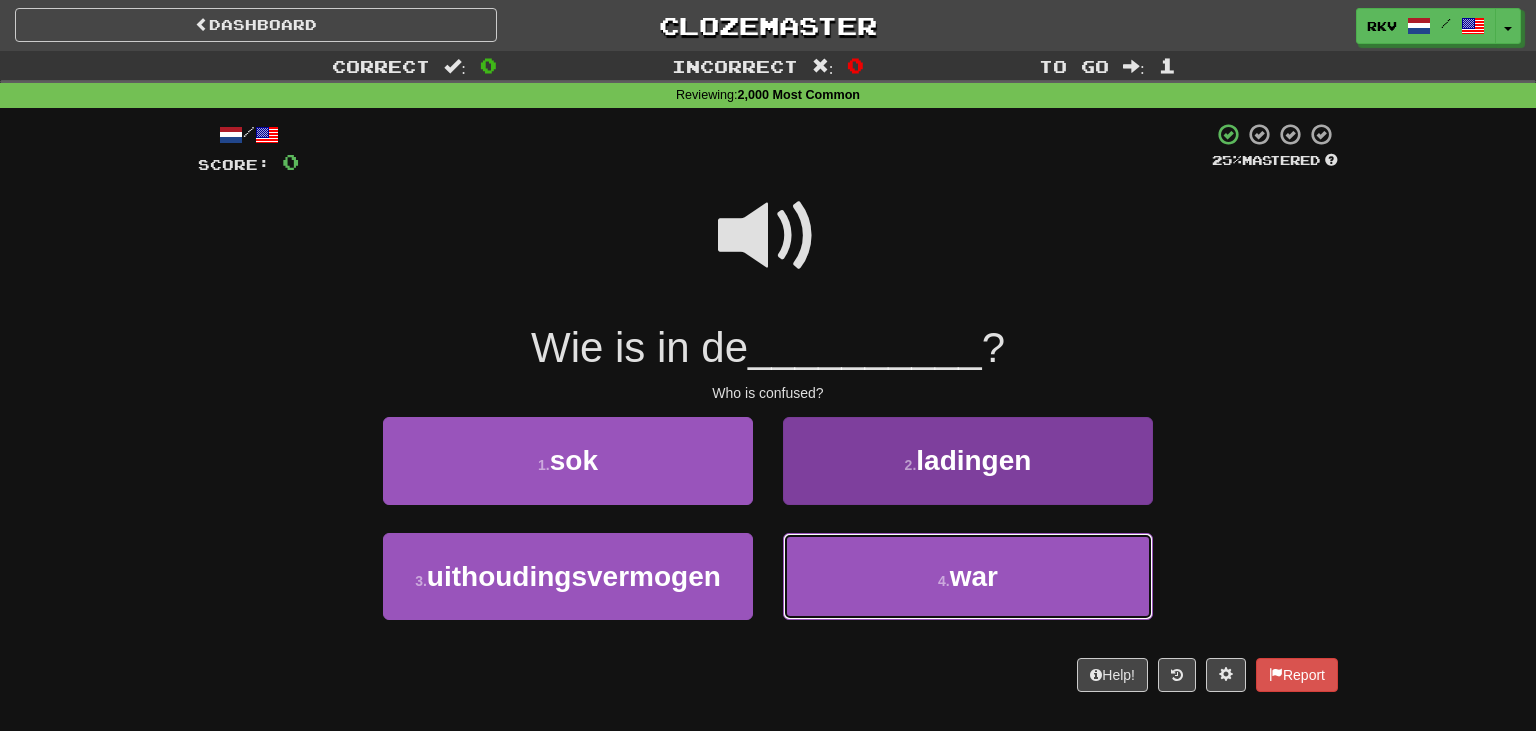 click on "4 .  war" at bounding box center (968, 576) 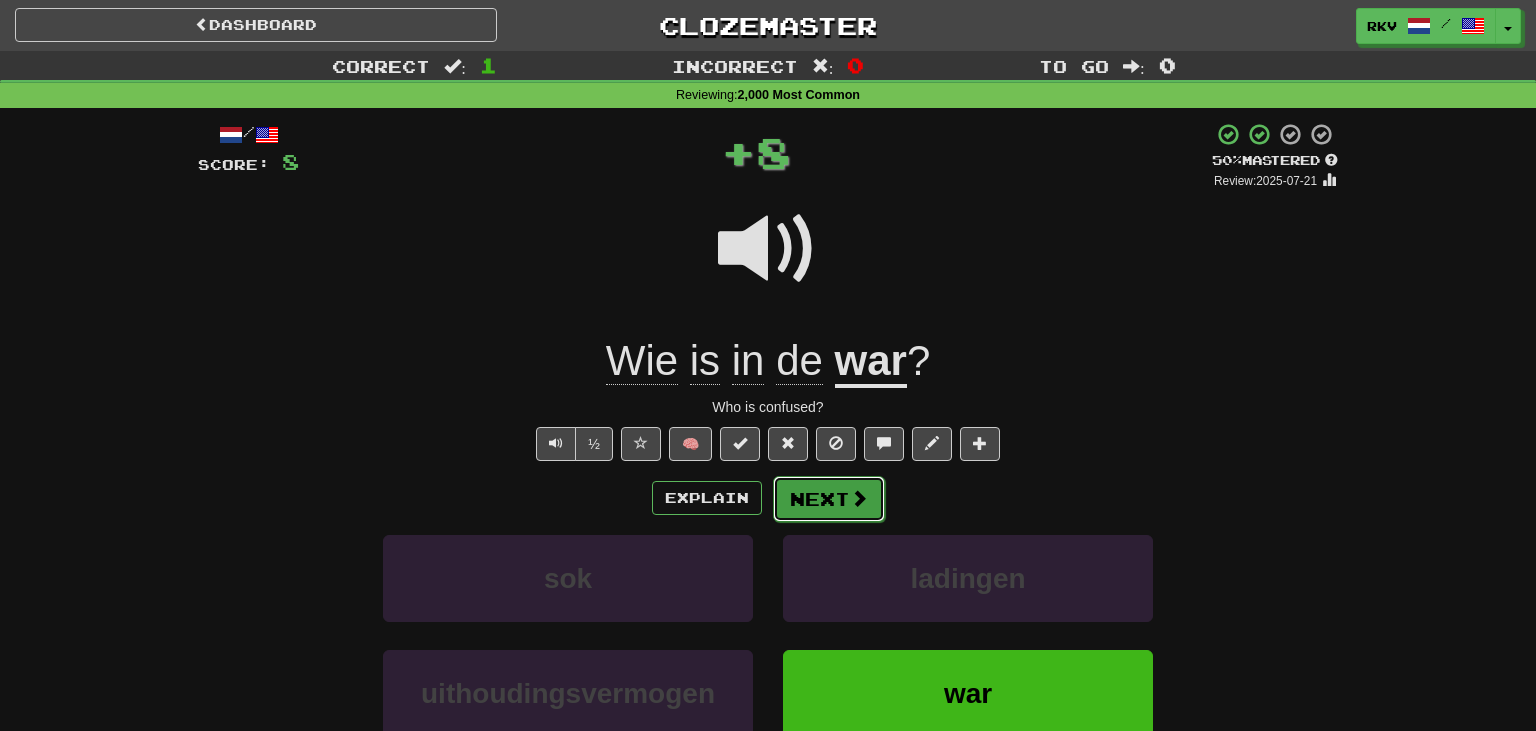 click on "Next" at bounding box center (829, 499) 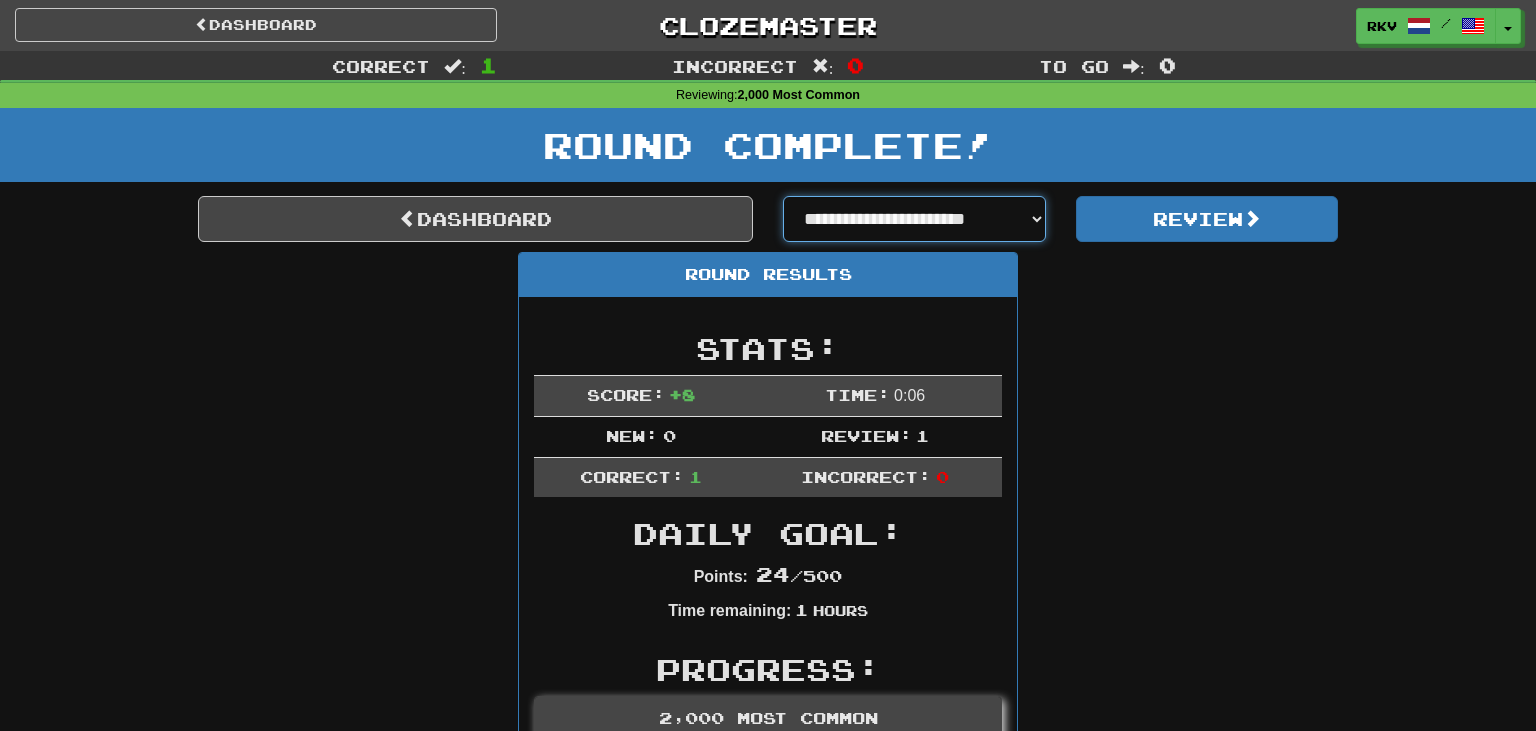 select on "**********" 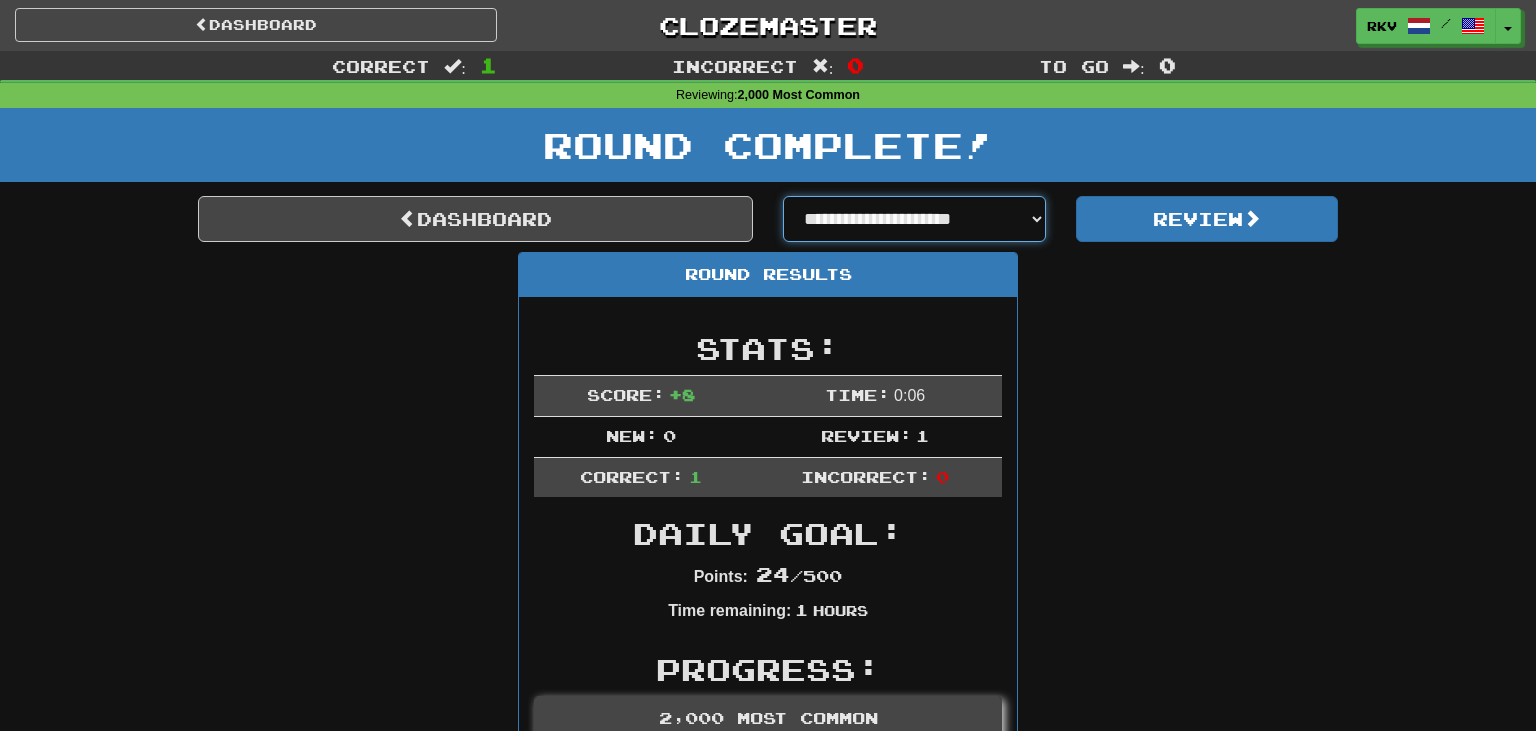 click on "**********" at bounding box center (0, 0) 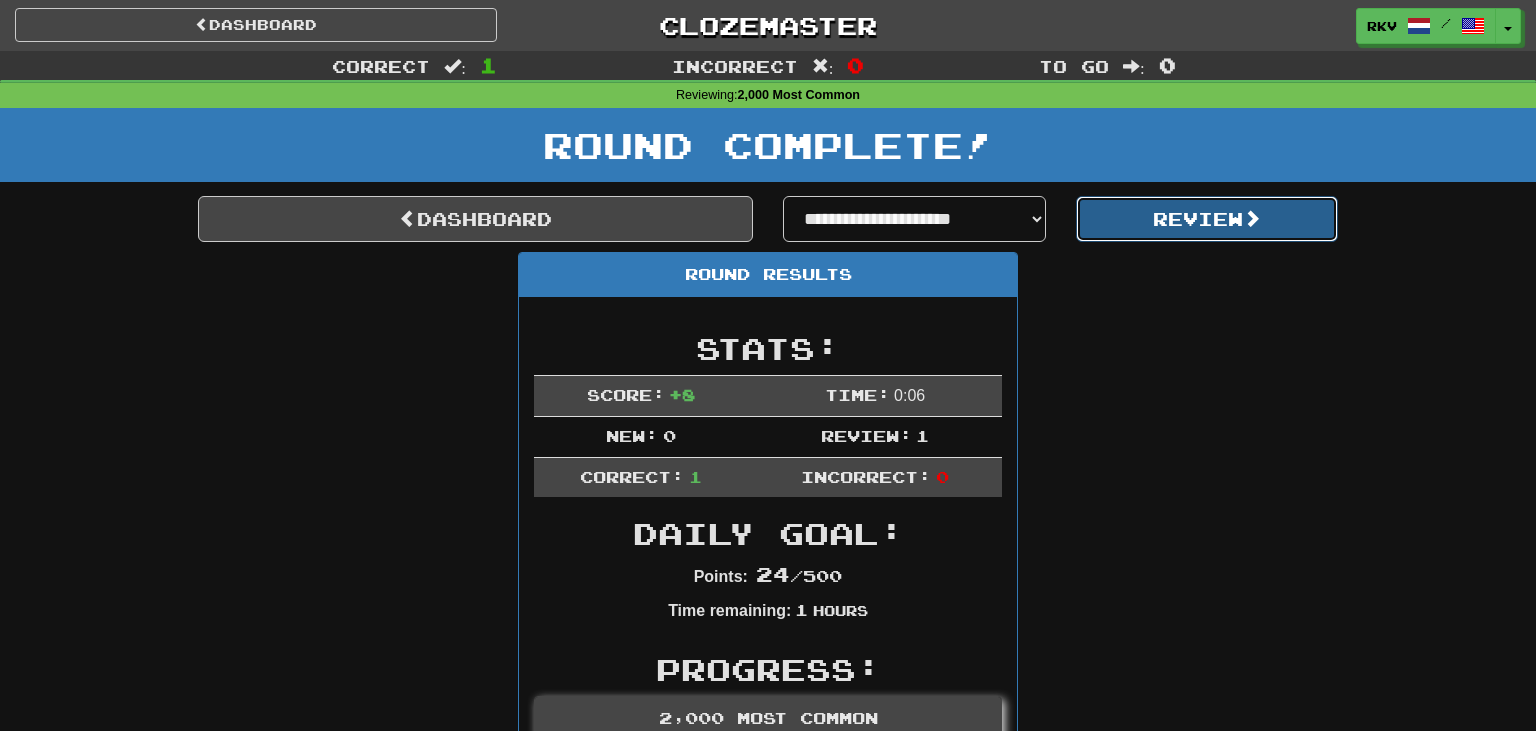 click on "Review" at bounding box center [1207, 219] 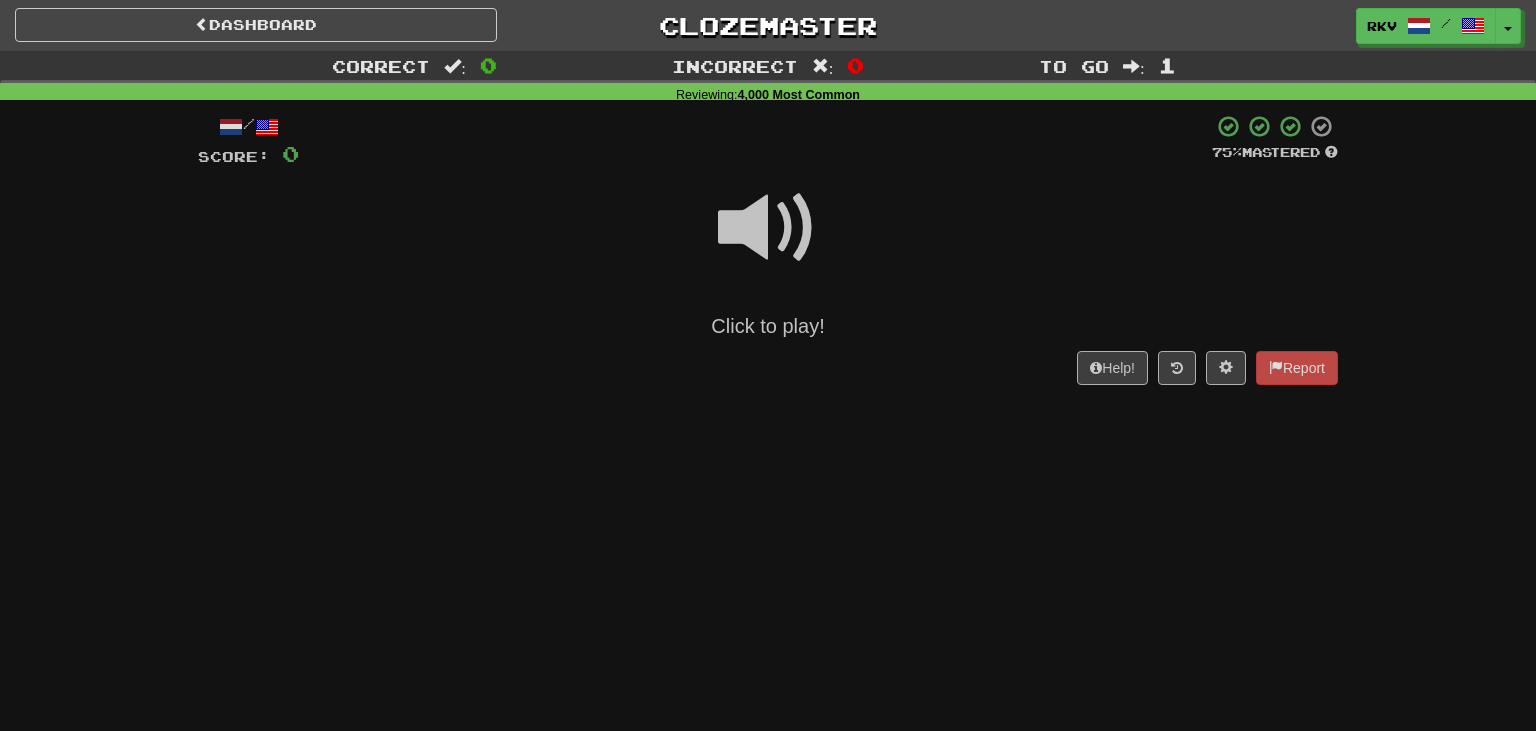 scroll, scrollTop: 0, scrollLeft: 0, axis: both 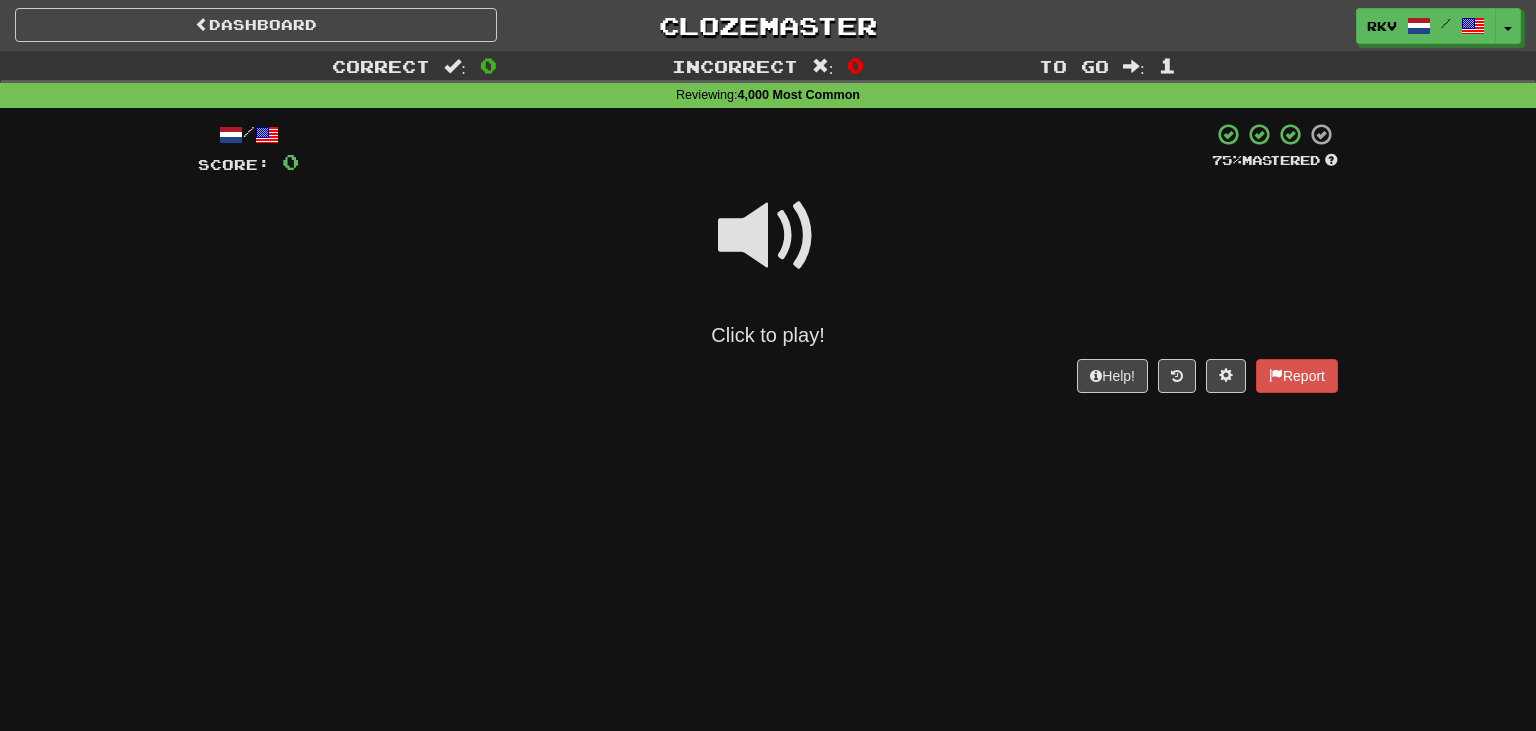 click at bounding box center [768, 236] 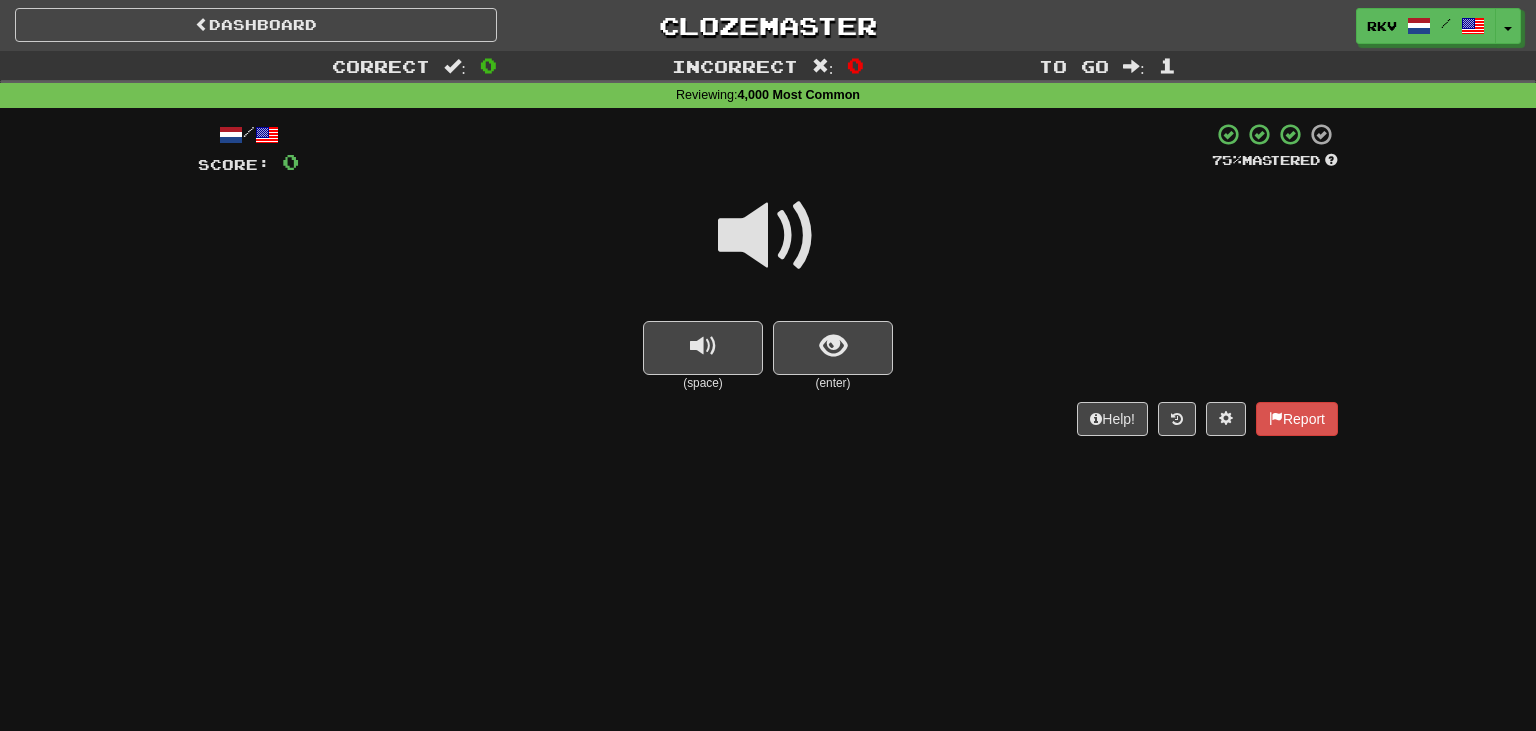 click at bounding box center [768, 249] 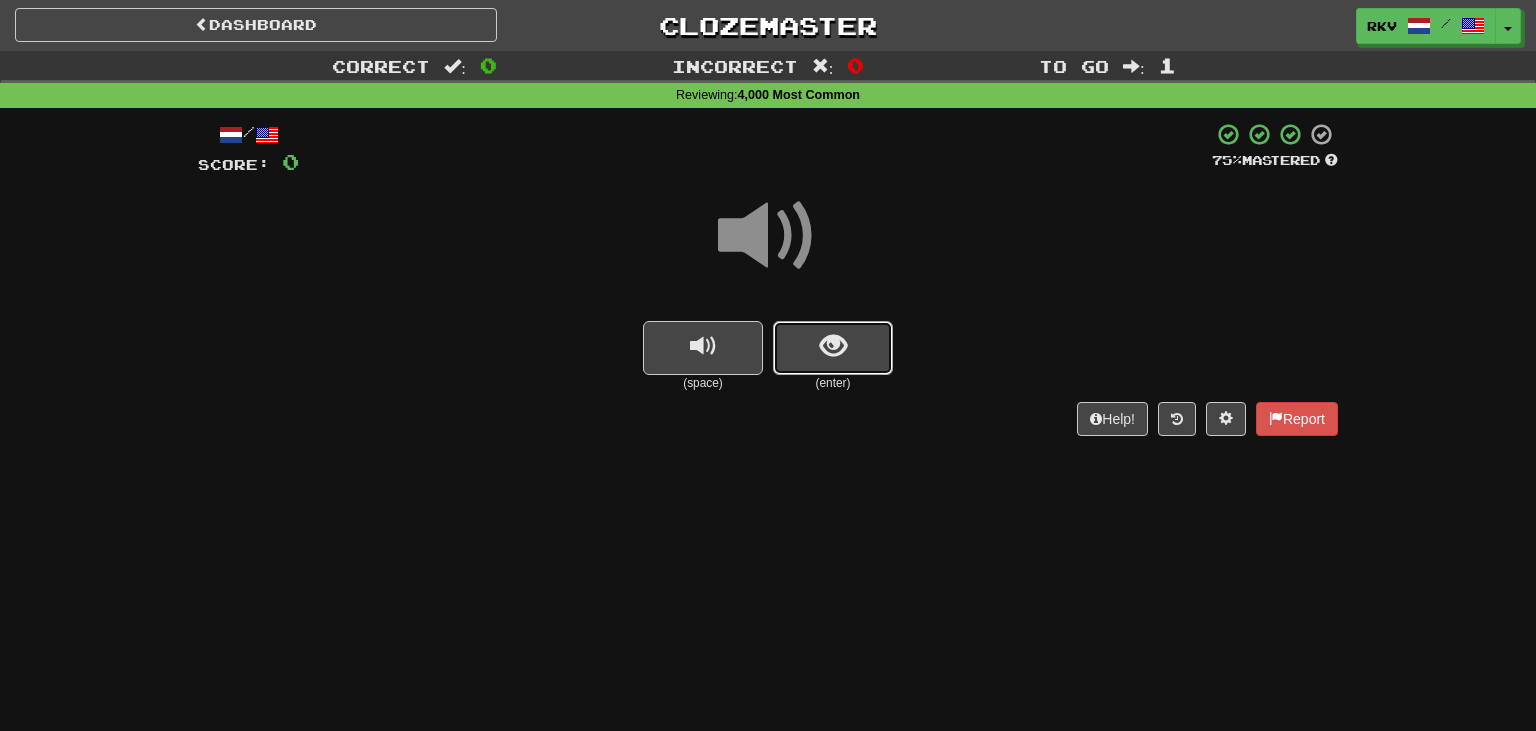 click at bounding box center (833, 346) 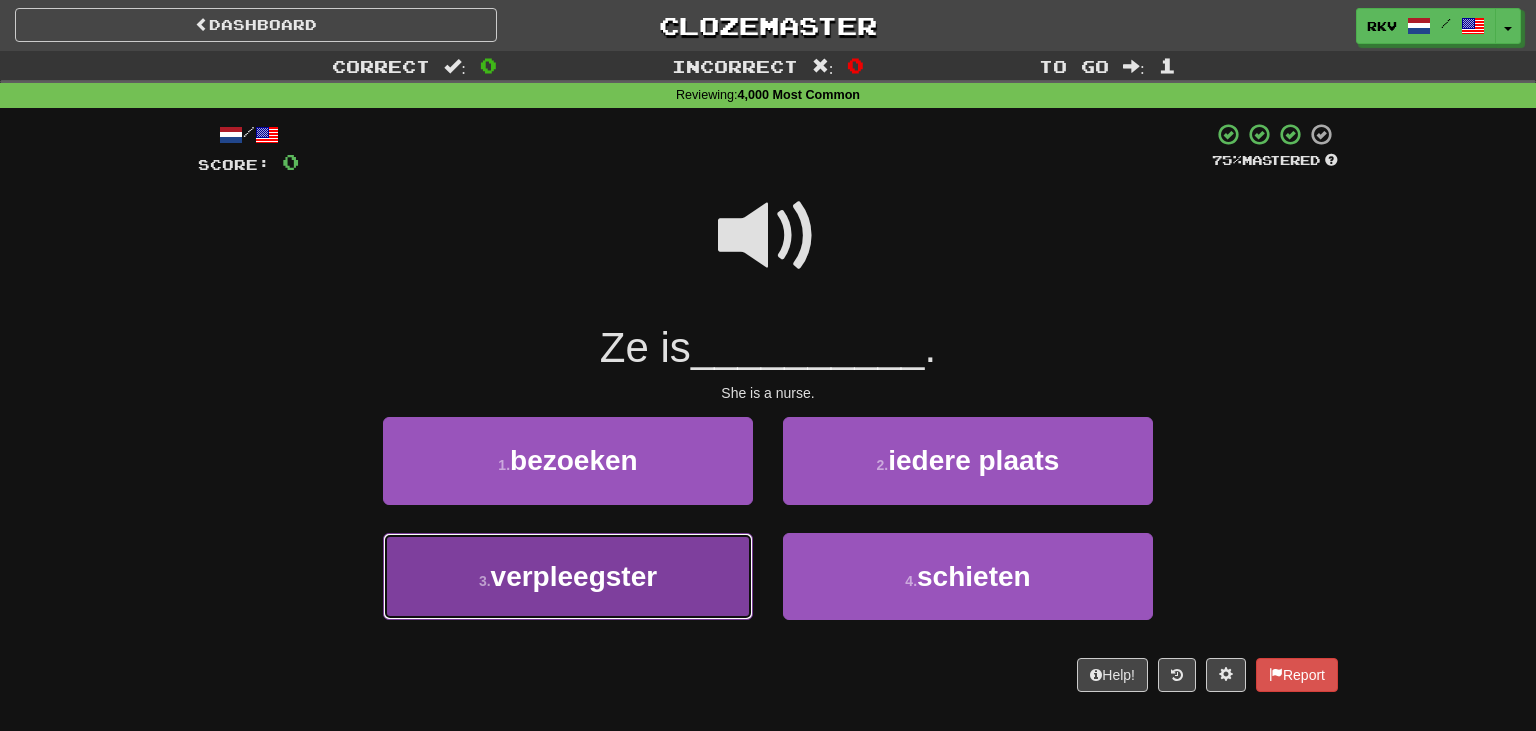 click on "3 .  verpleegster" at bounding box center [568, 576] 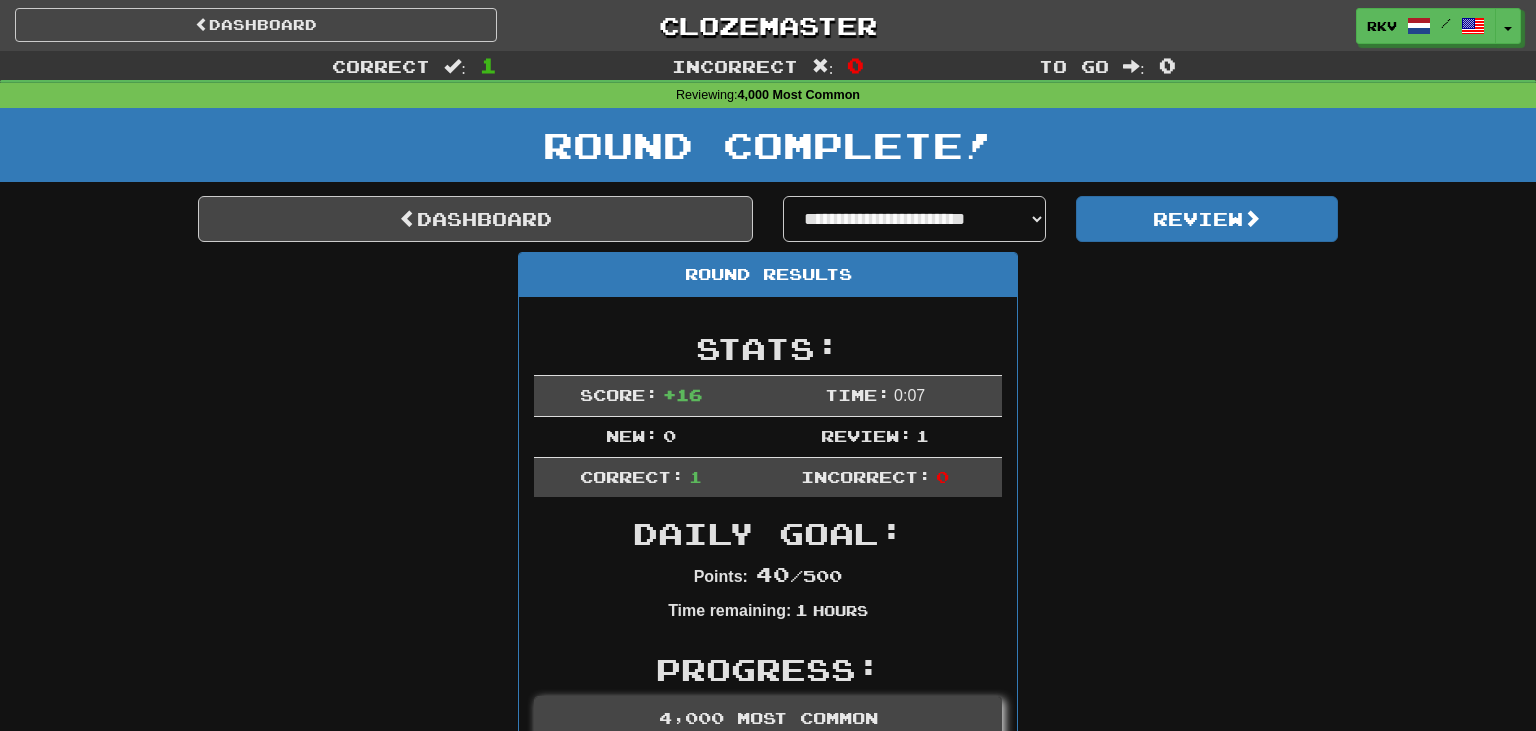 click on "**********" at bounding box center (768, 718) 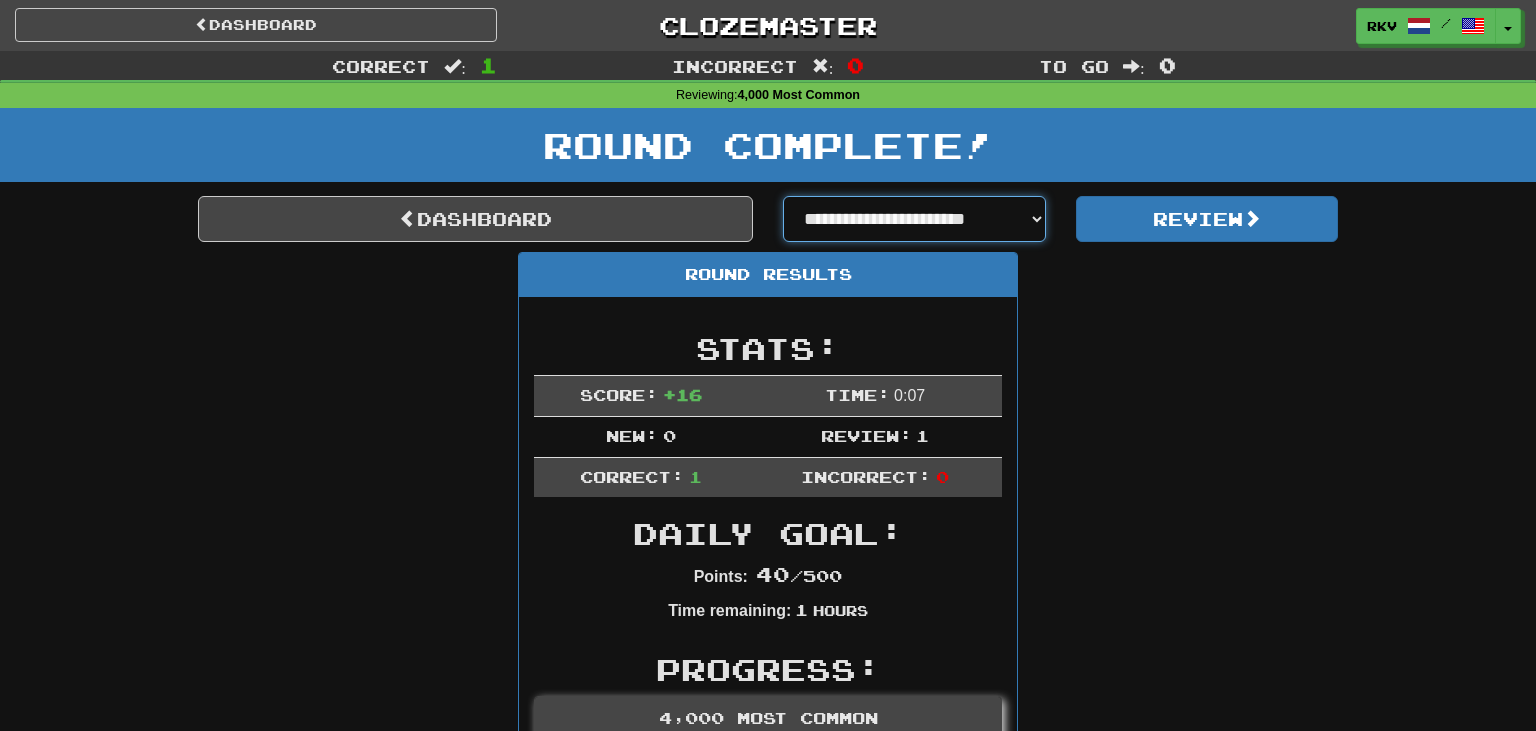 select on "**********" 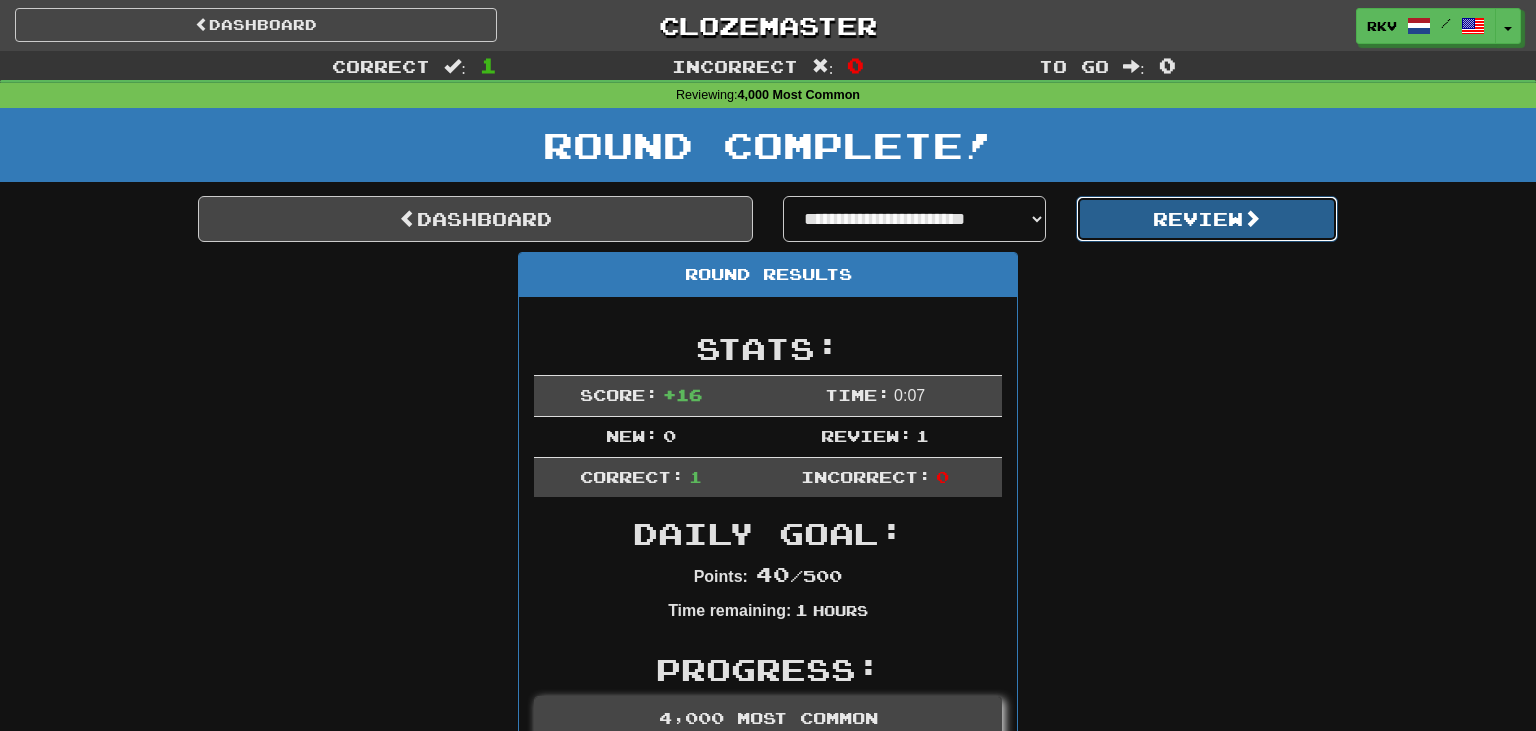 click at bounding box center [1252, 218] 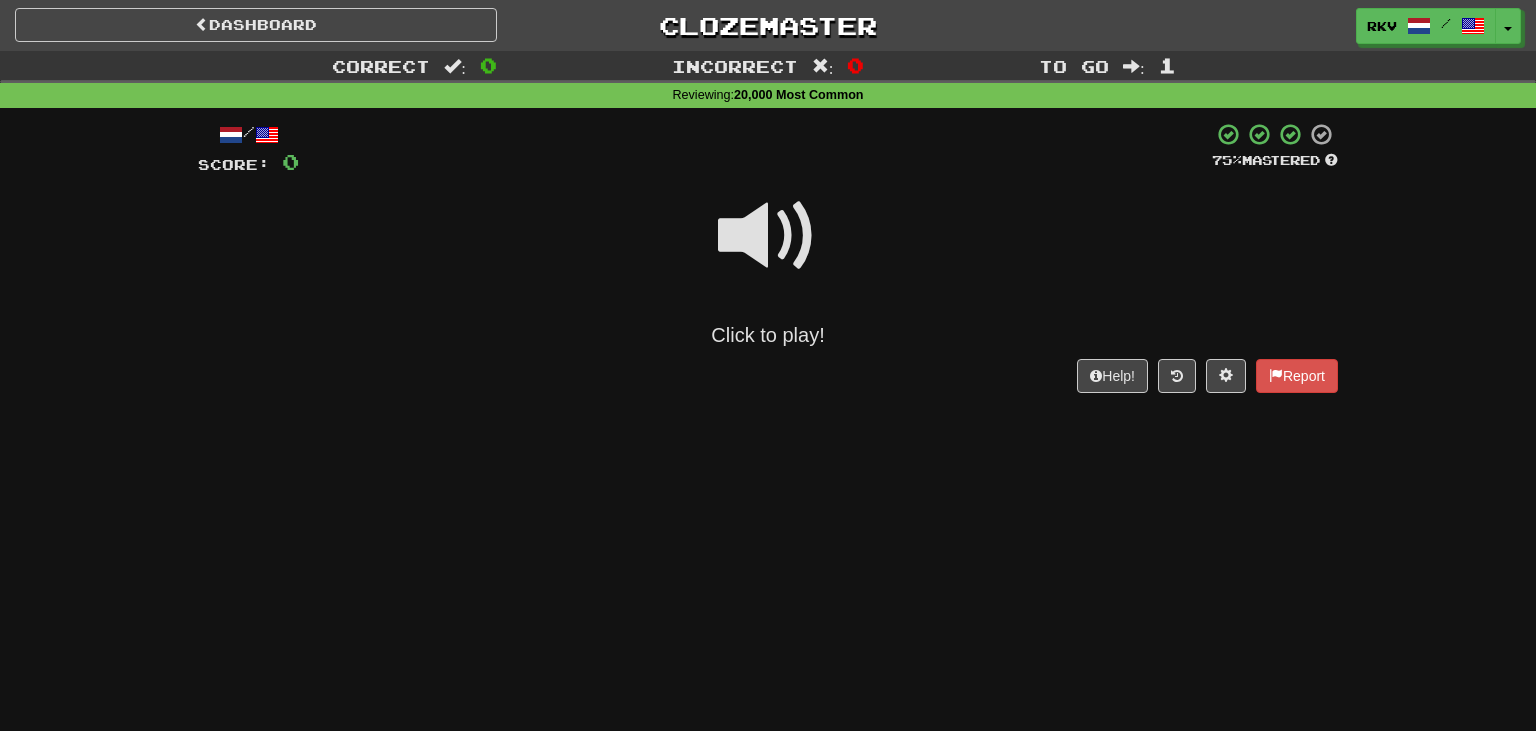scroll, scrollTop: 0, scrollLeft: 0, axis: both 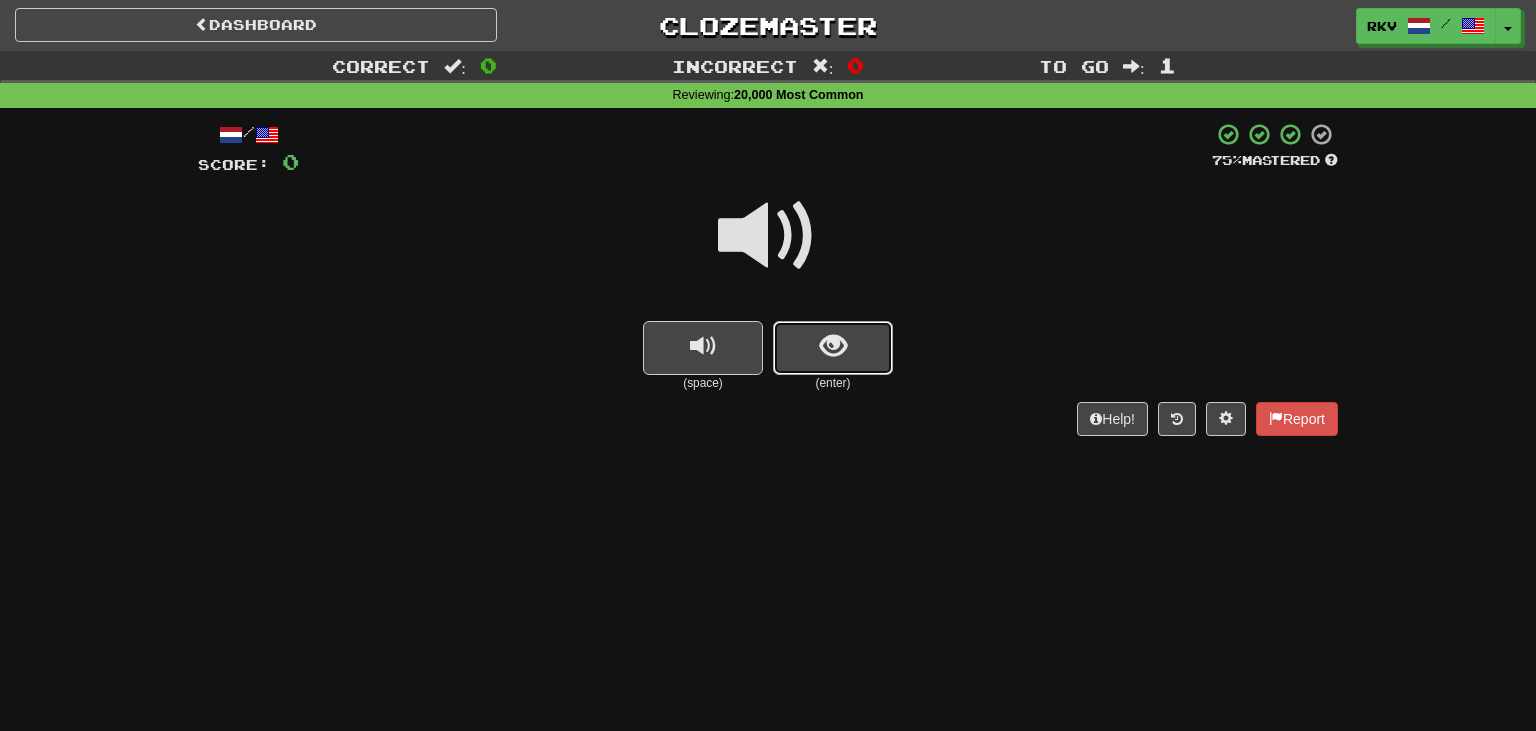 click at bounding box center (833, 348) 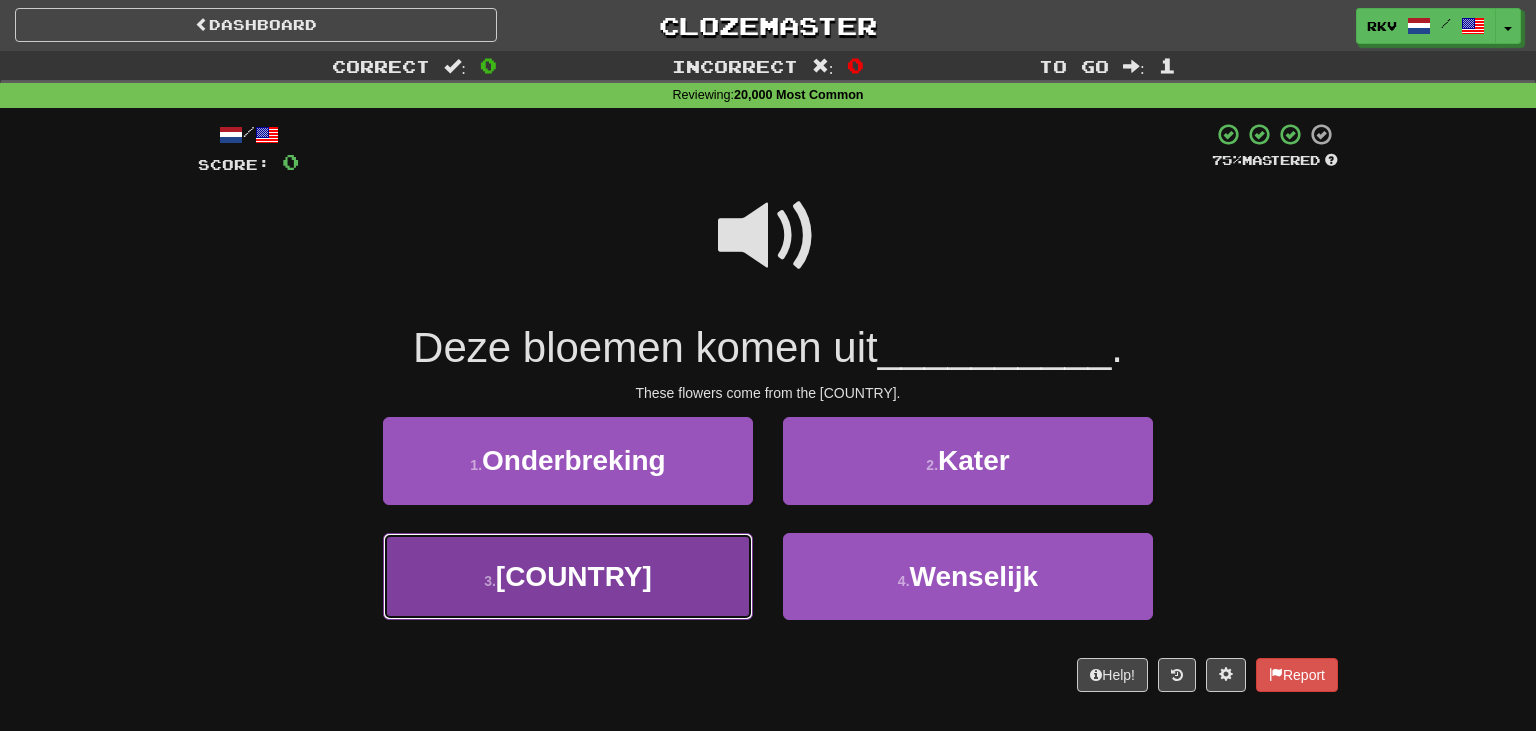 click on "3 .  Nederland" at bounding box center (568, 576) 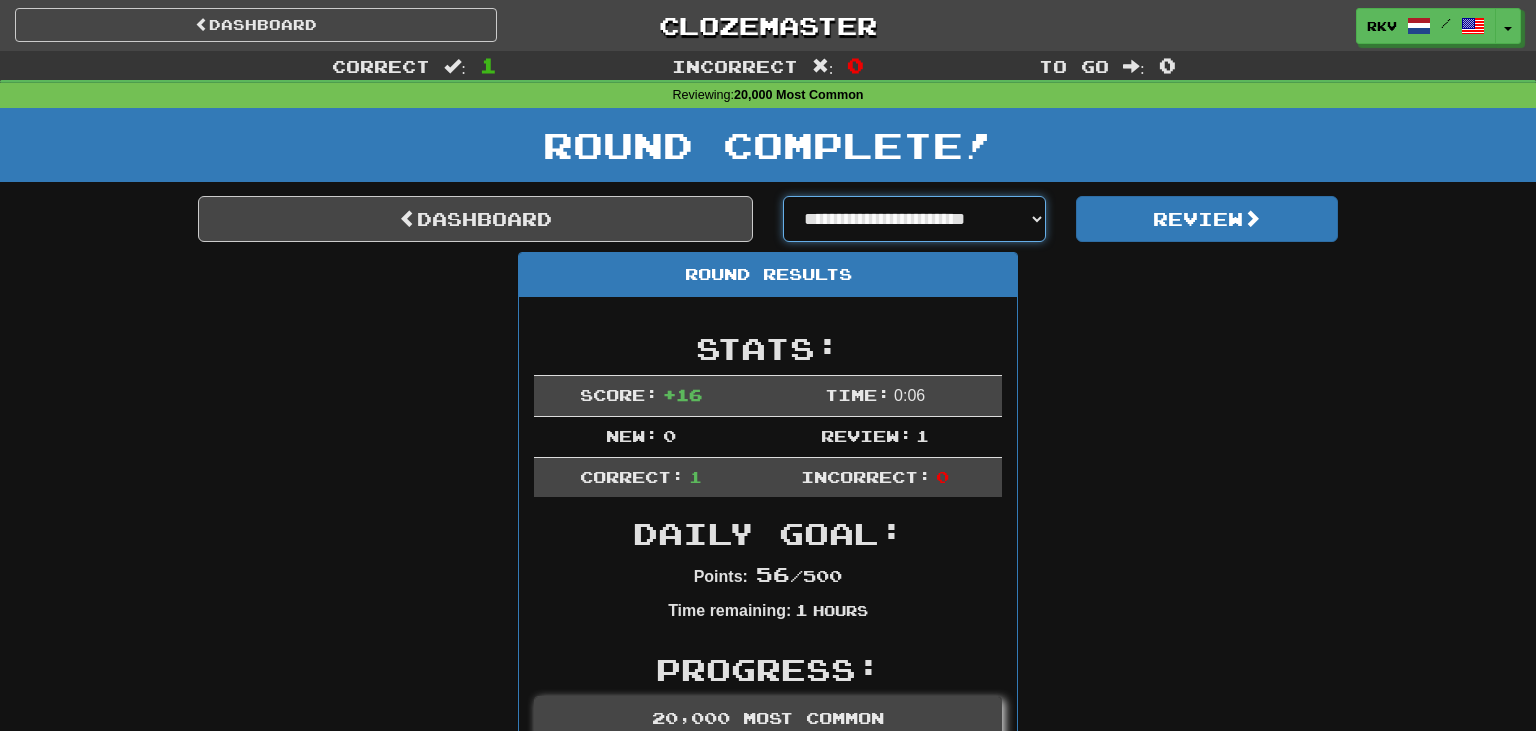 click on "**********" at bounding box center [914, 219] 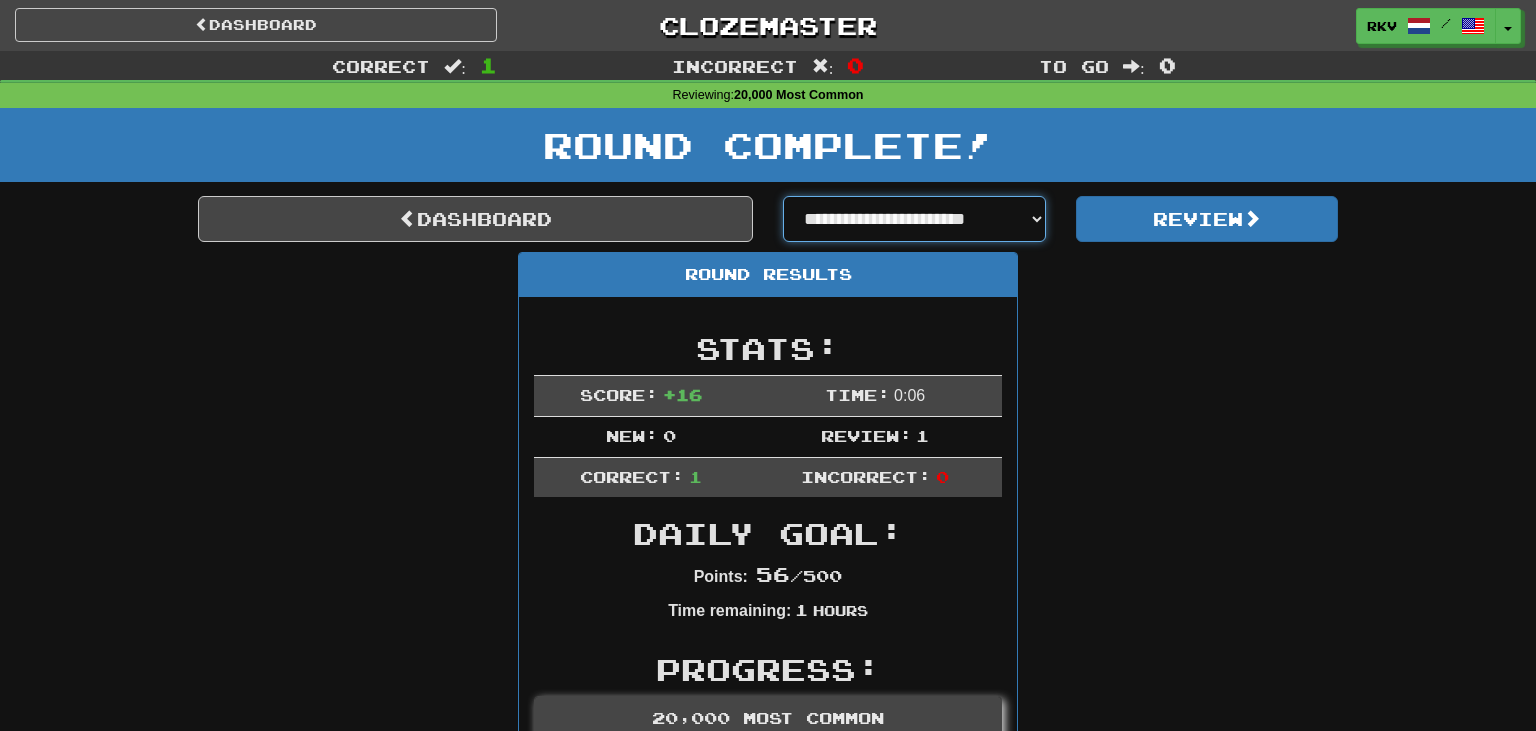 select on "**********" 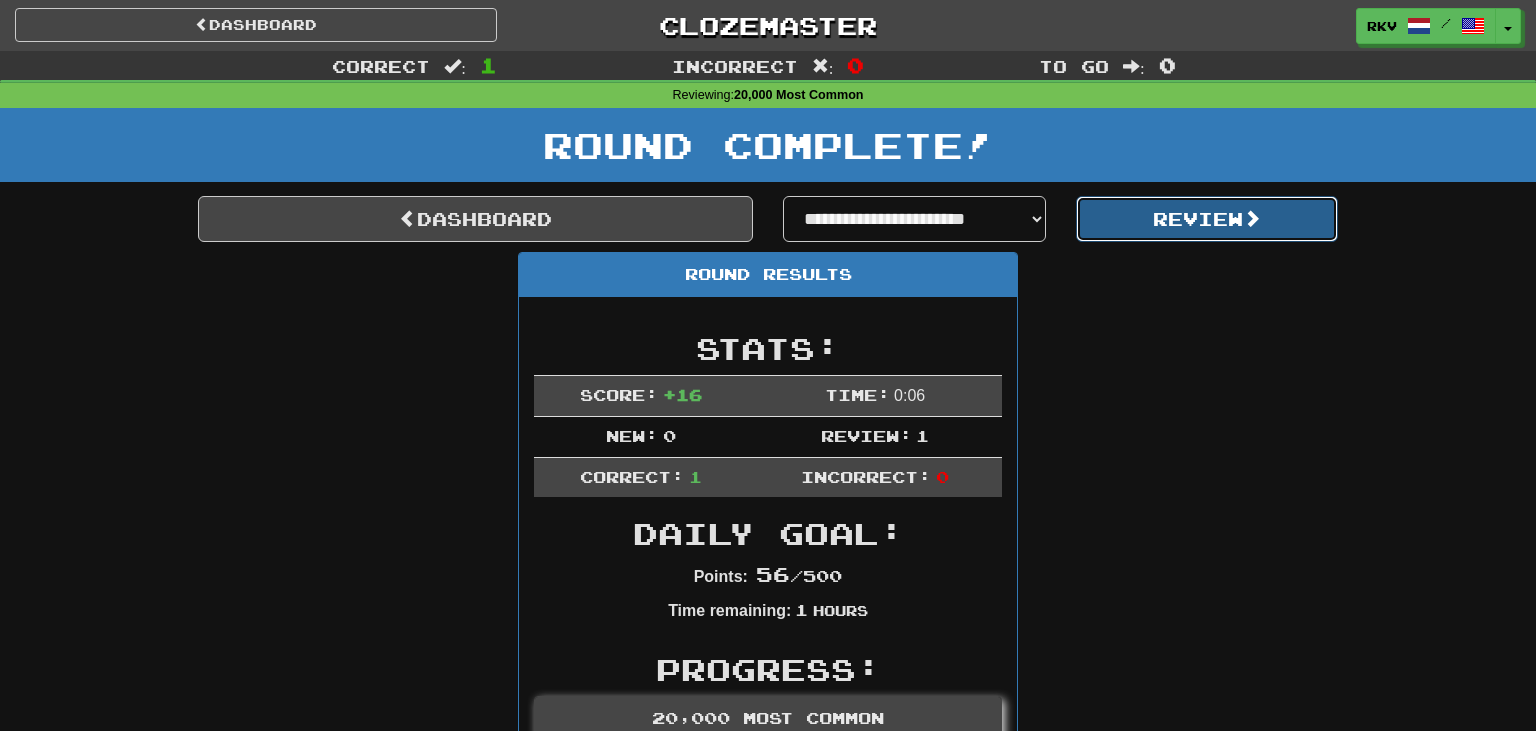 click on "Review" at bounding box center [1207, 219] 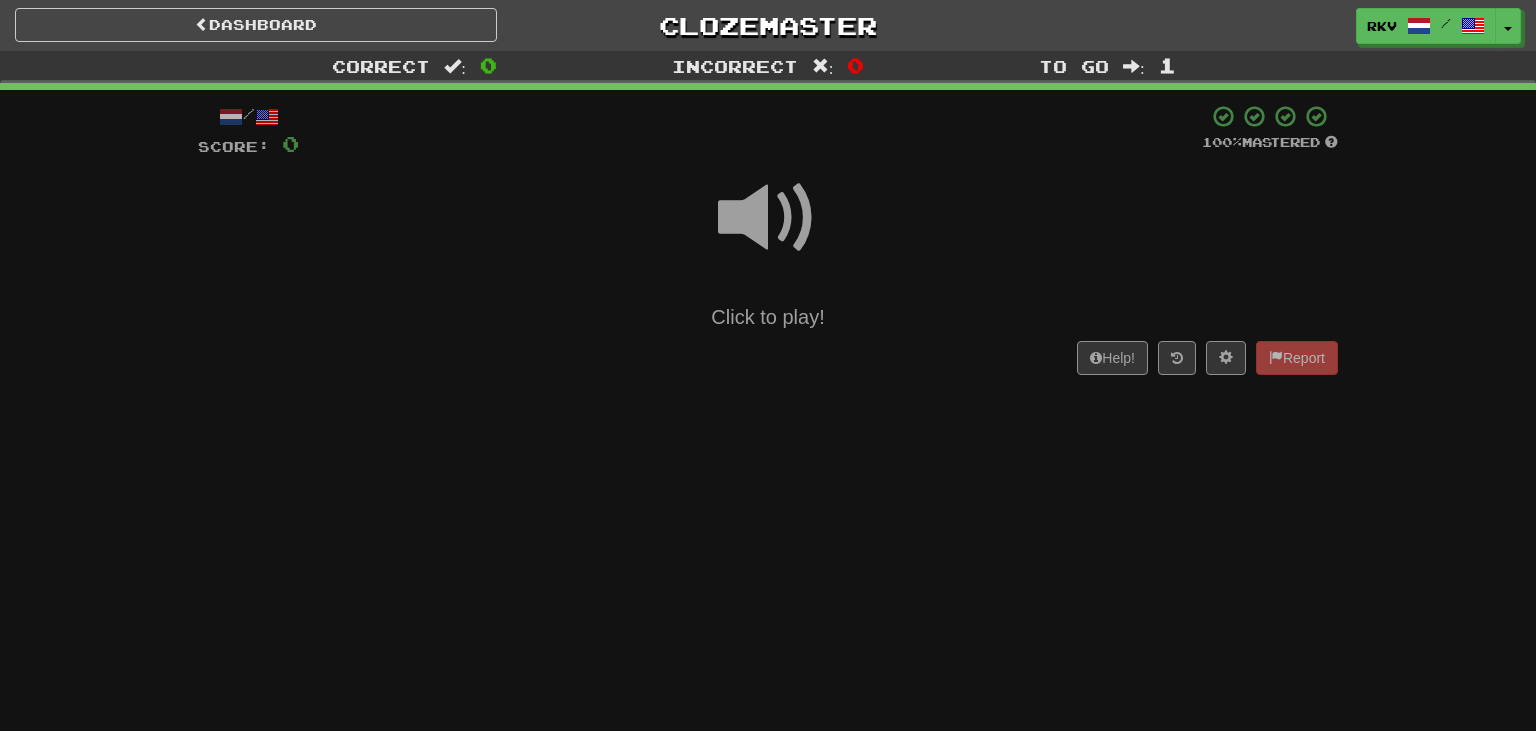 scroll, scrollTop: 0, scrollLeft: 0, axis: both 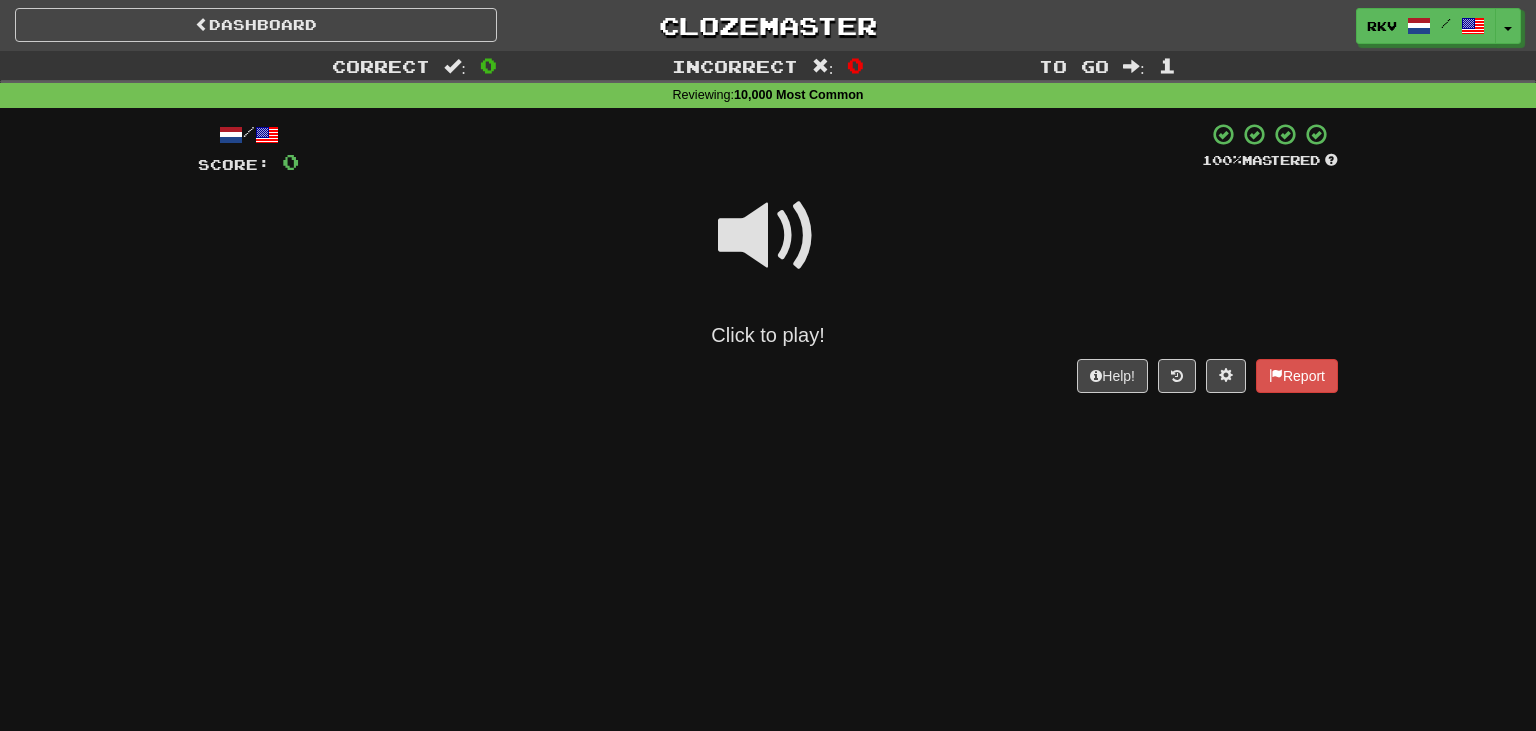 click at bounding box center [768, 236] 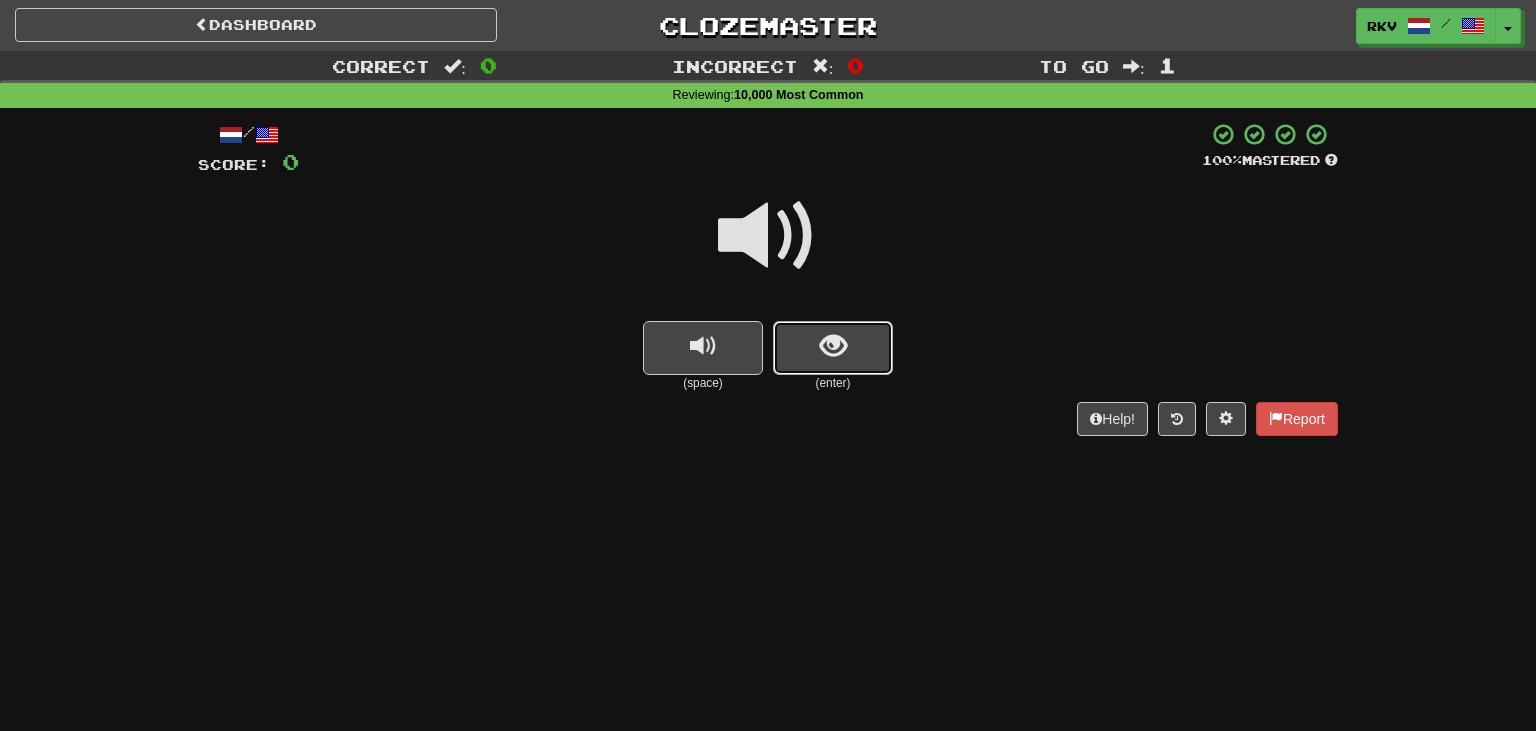 click at bounding box center [833, 346] 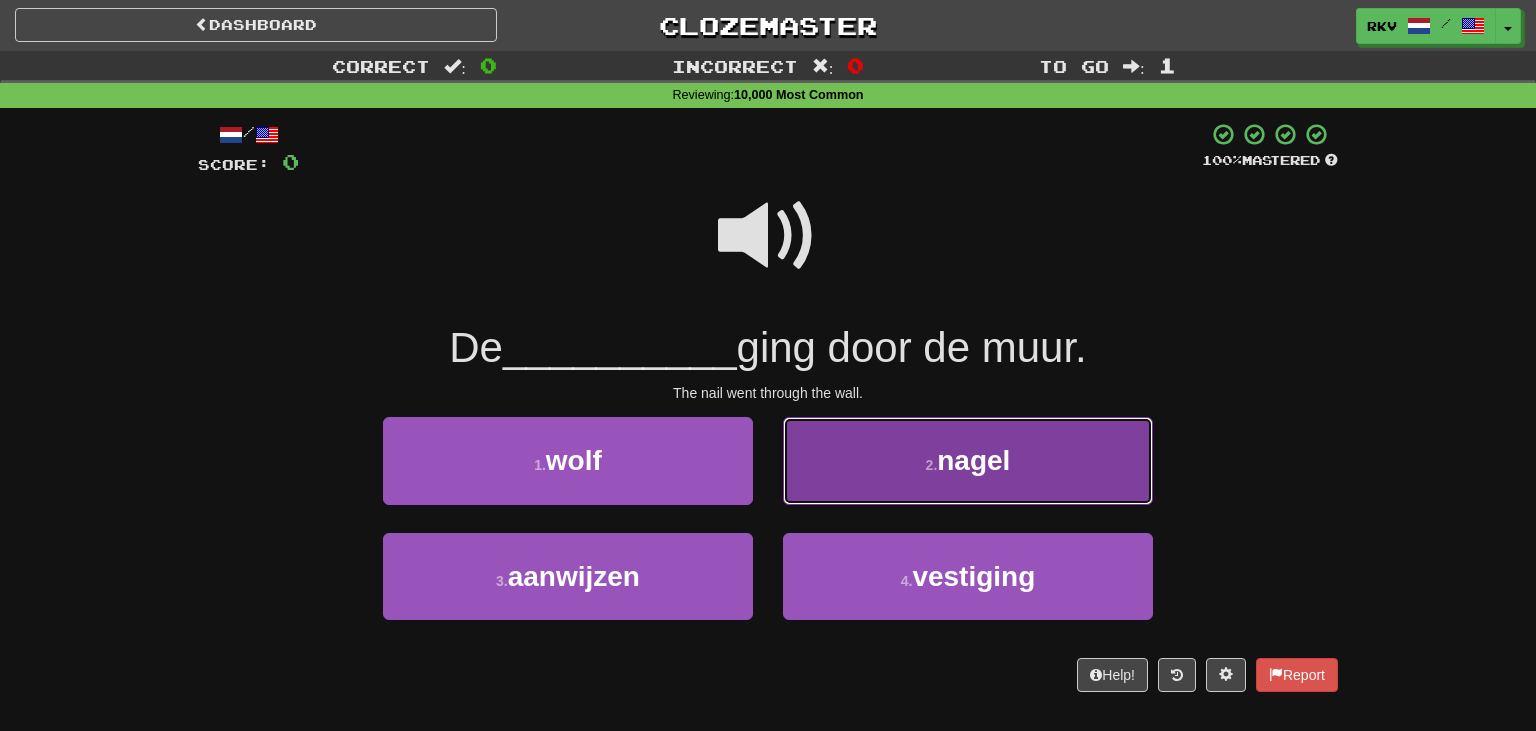 click on "2 . nagel" at bounding box center (968, 460) 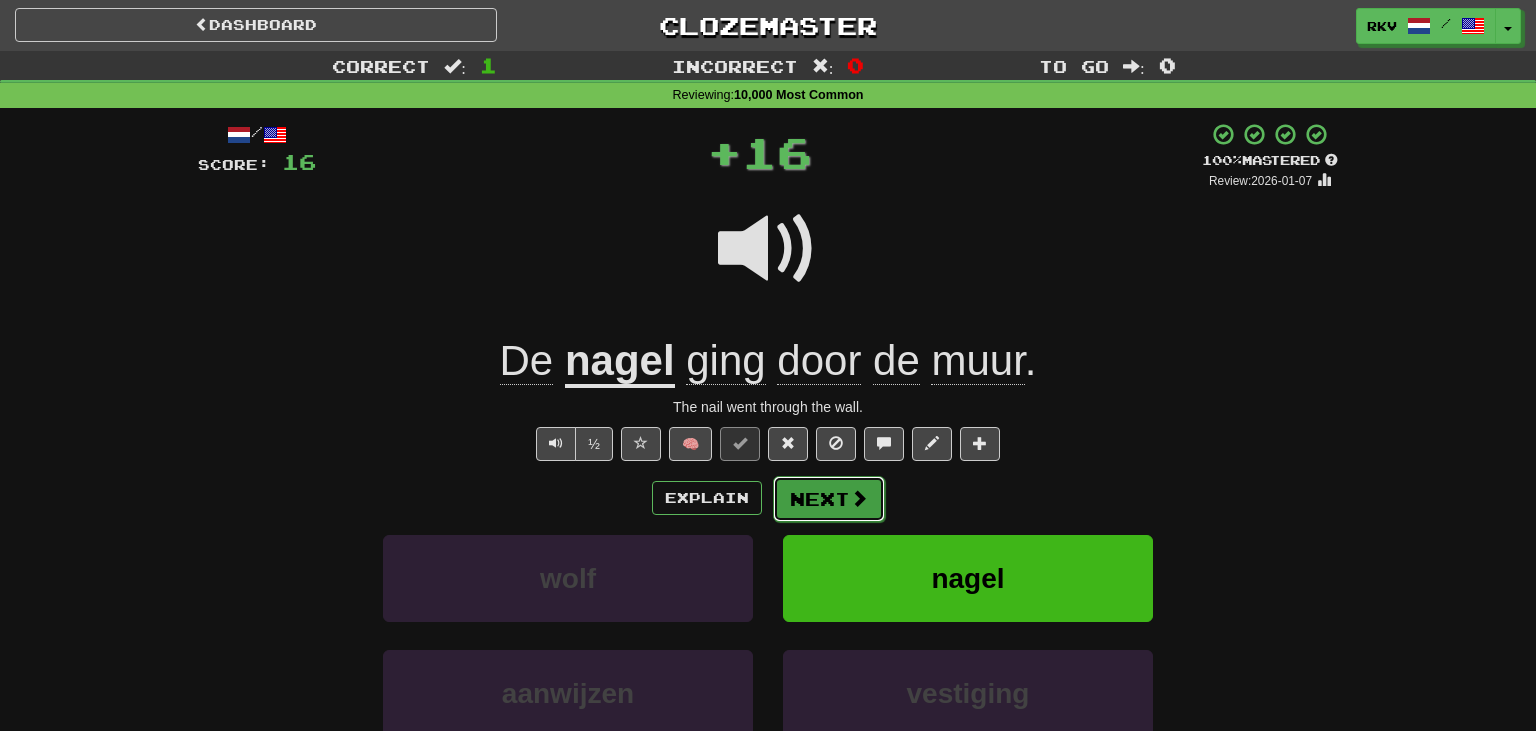 click on "Next" at bounding box center (829, 499) 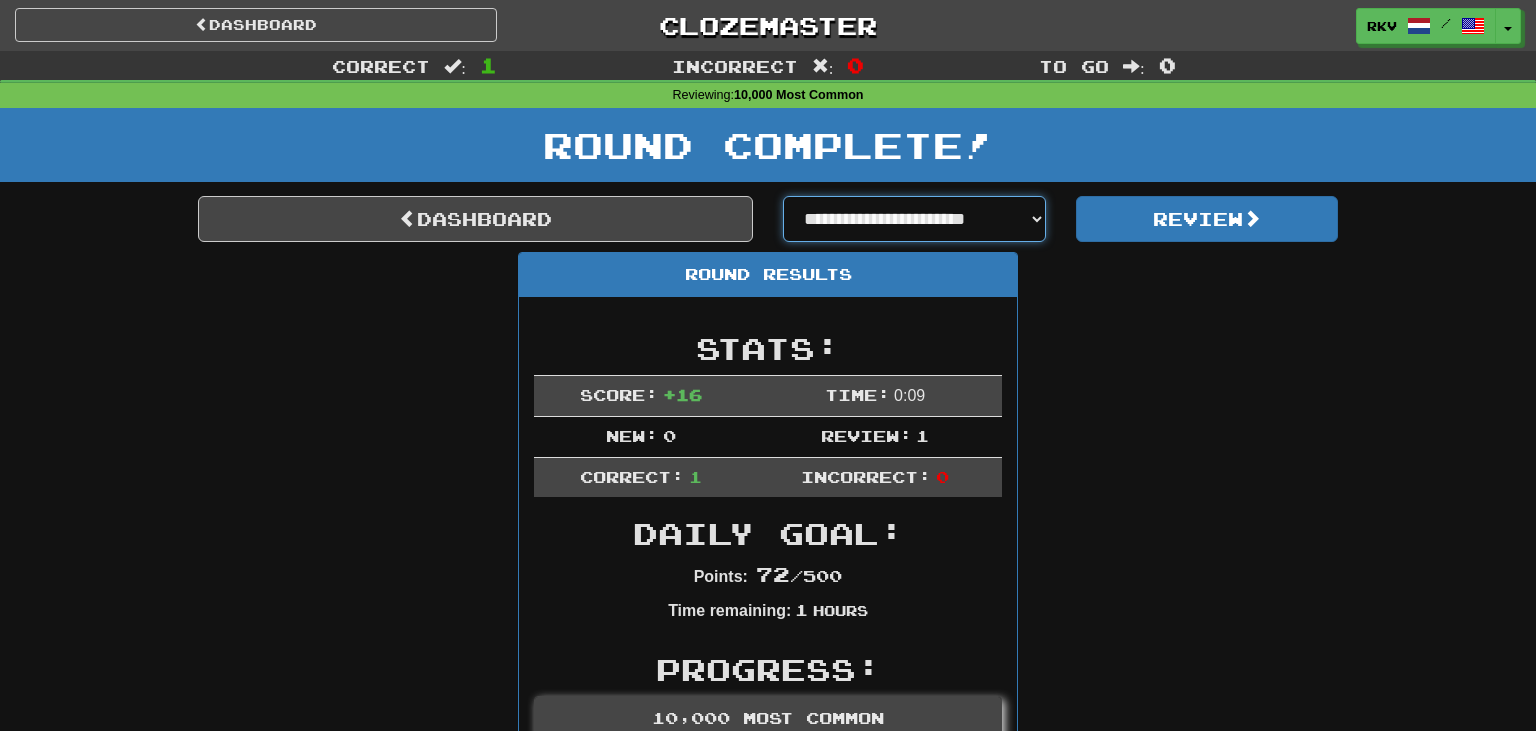 click on "**********" at bounding box center (914, 219) 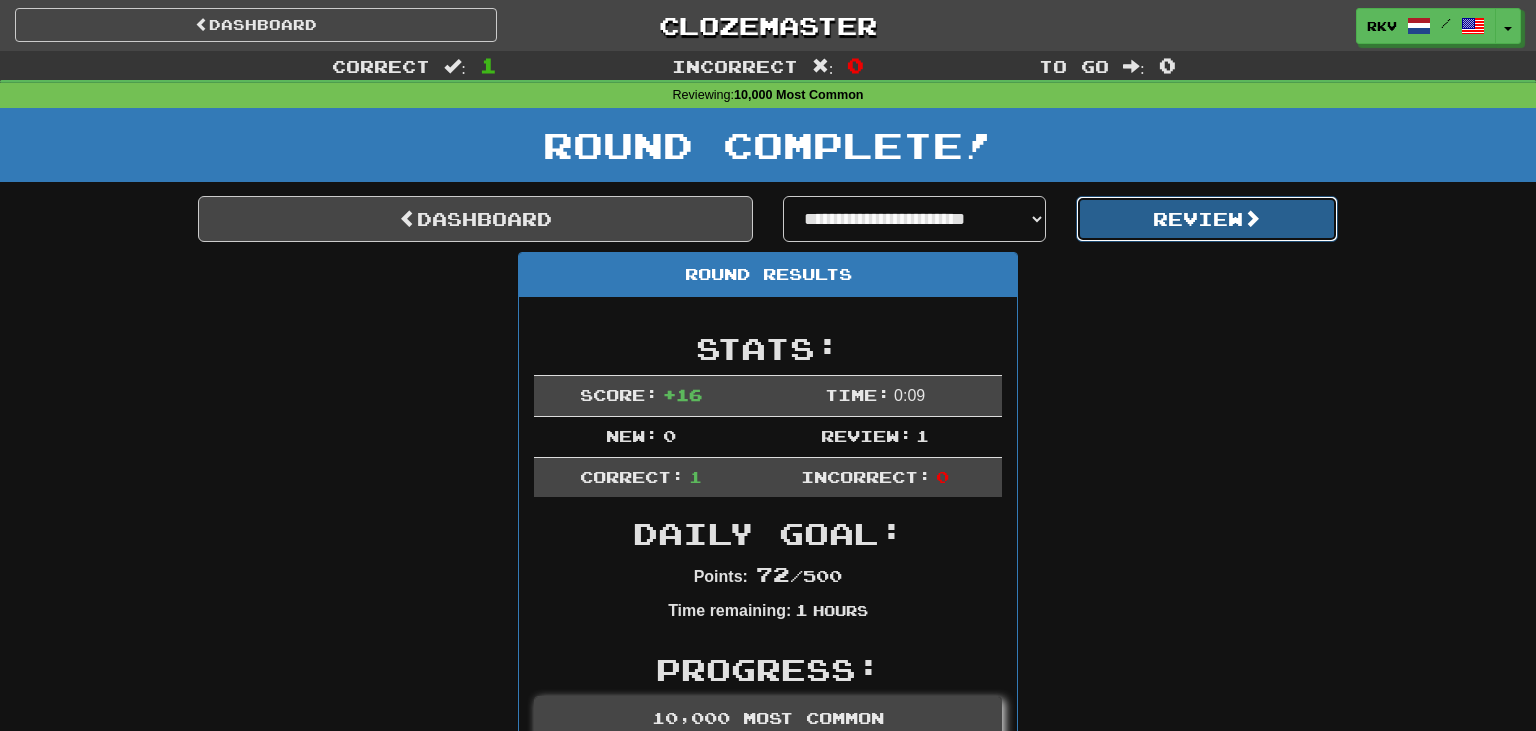 click on "Review" at bounding box center [1207, 219] 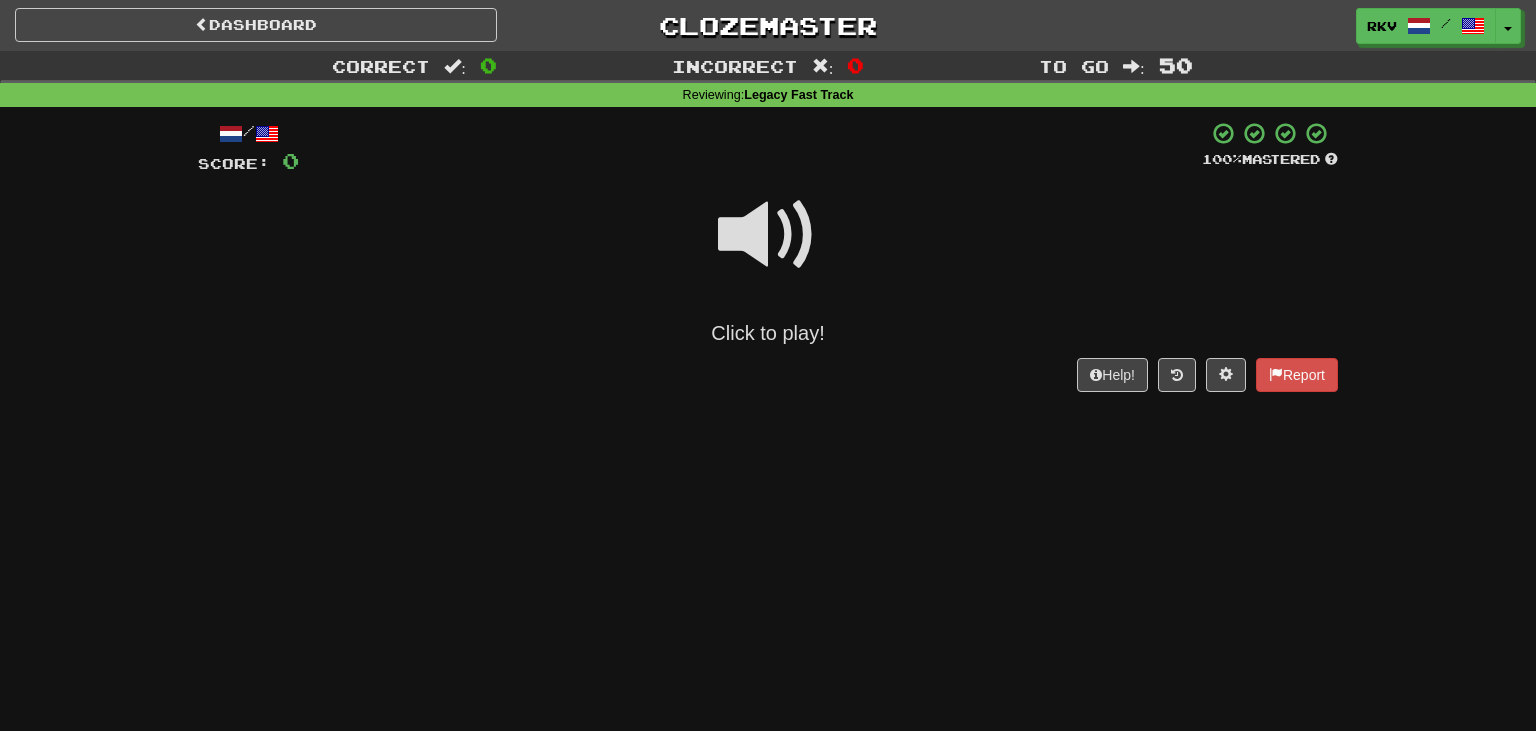 scroll, scrollTop: 0, scrollLeft: 0, axis: both 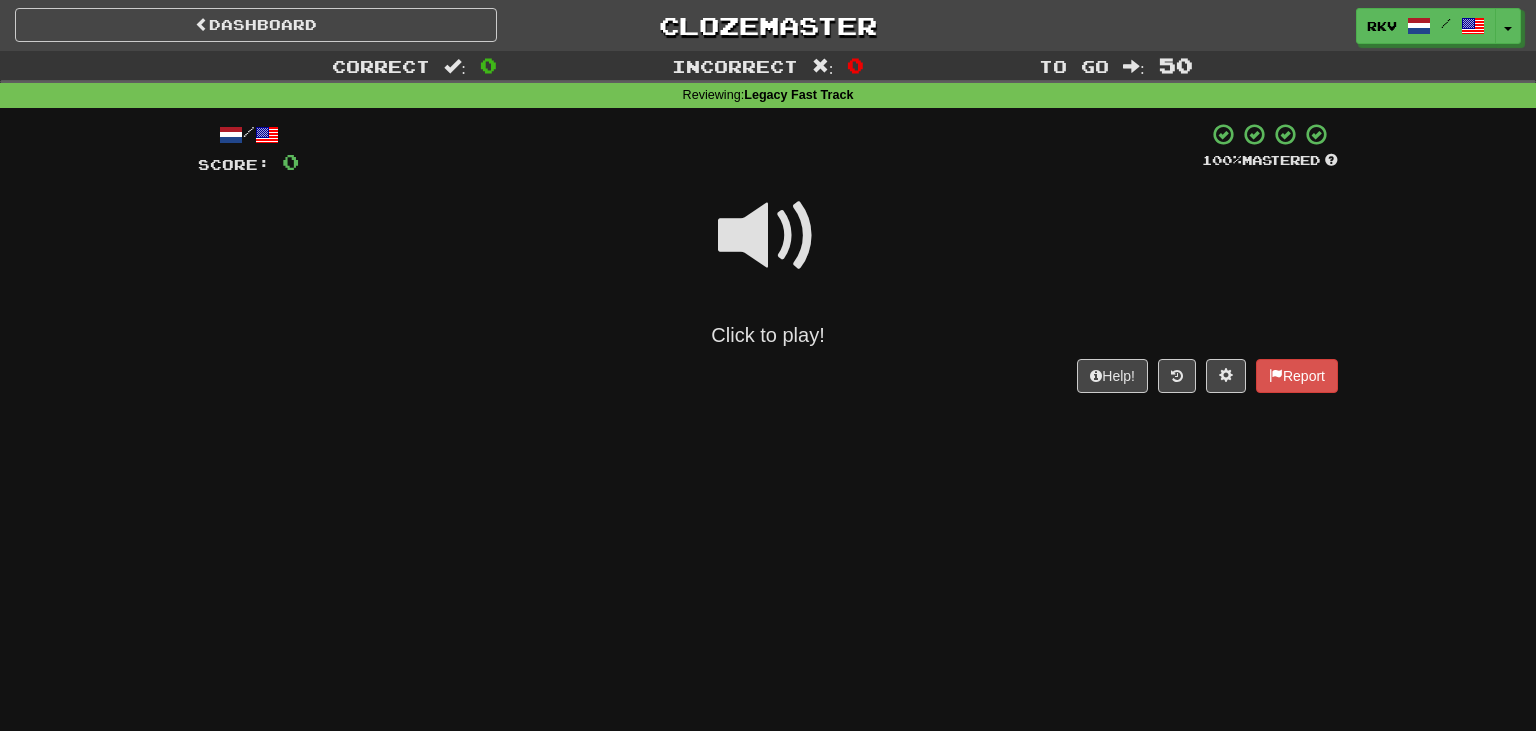 click at bounding box center [768, 236] 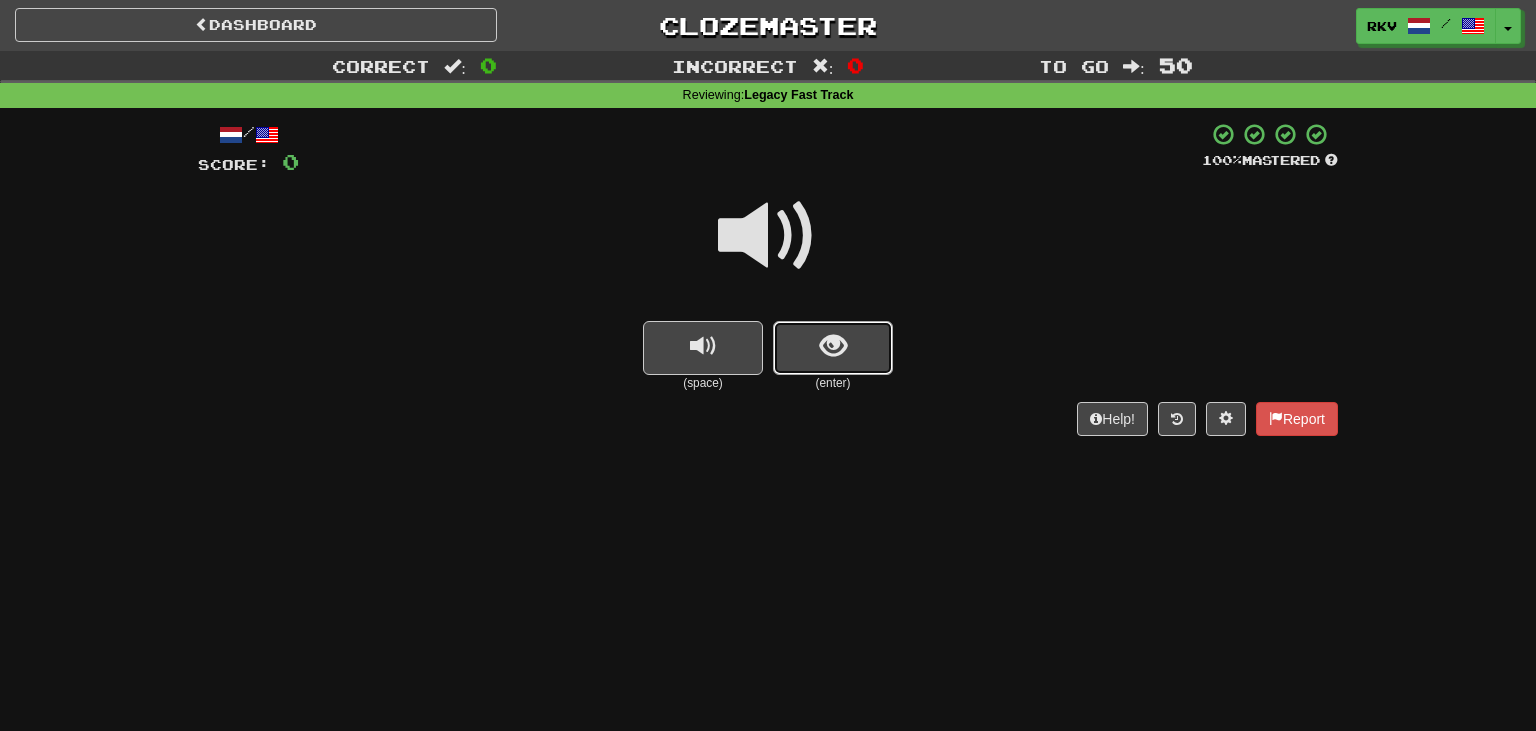 click at bounding box center (833, 346) 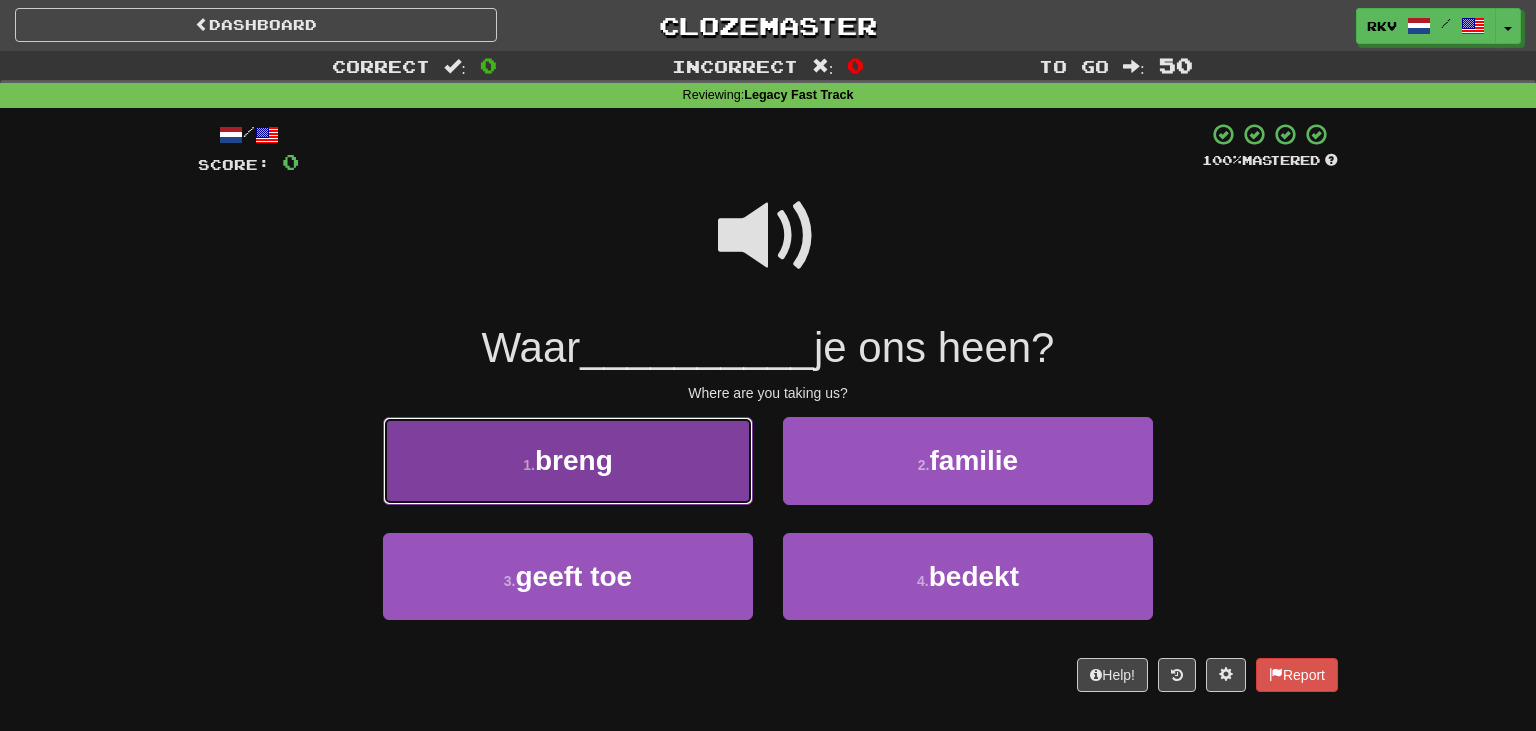 click on "1 .  breng" at bounding box center (568, 460) 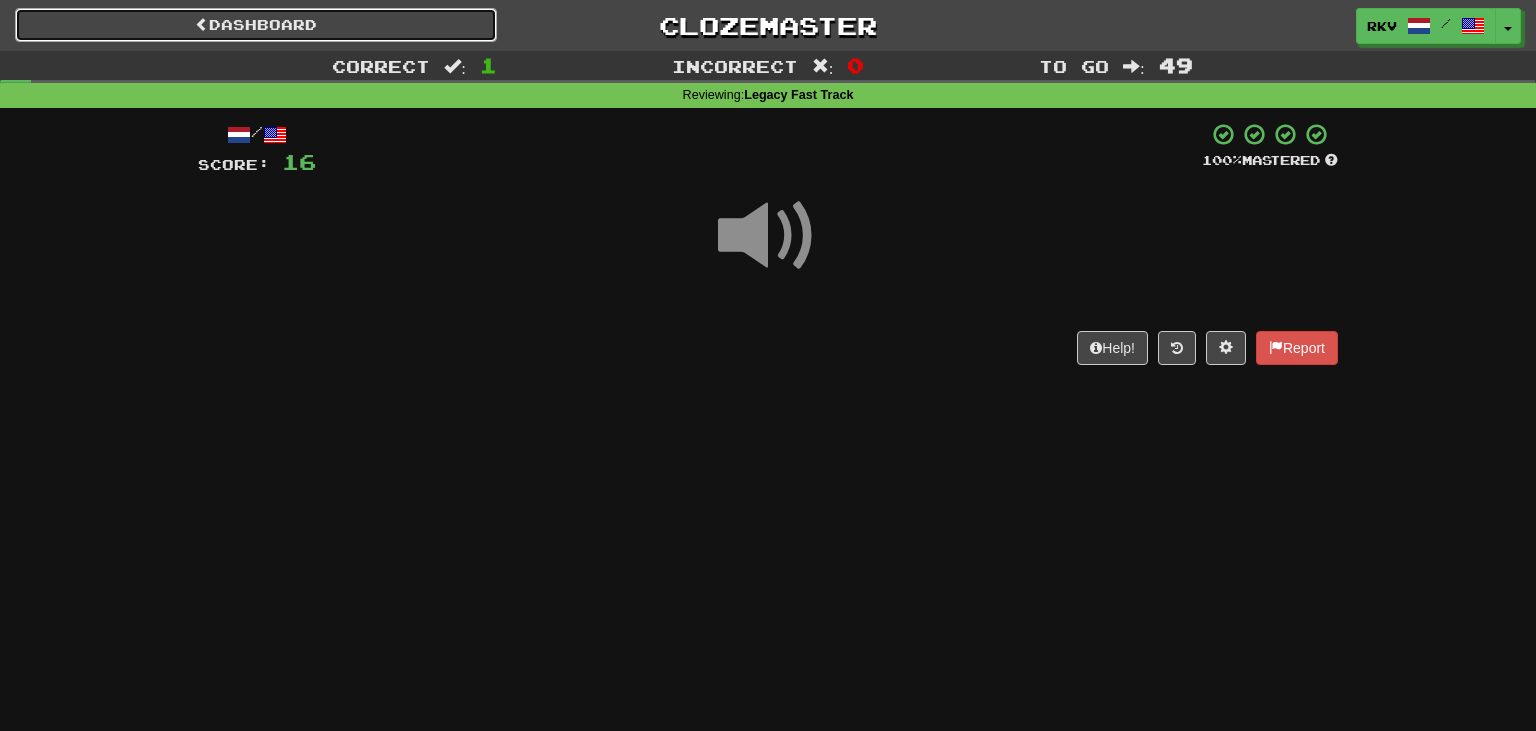 click on "Dashboard" at bounding box center [256, 25] 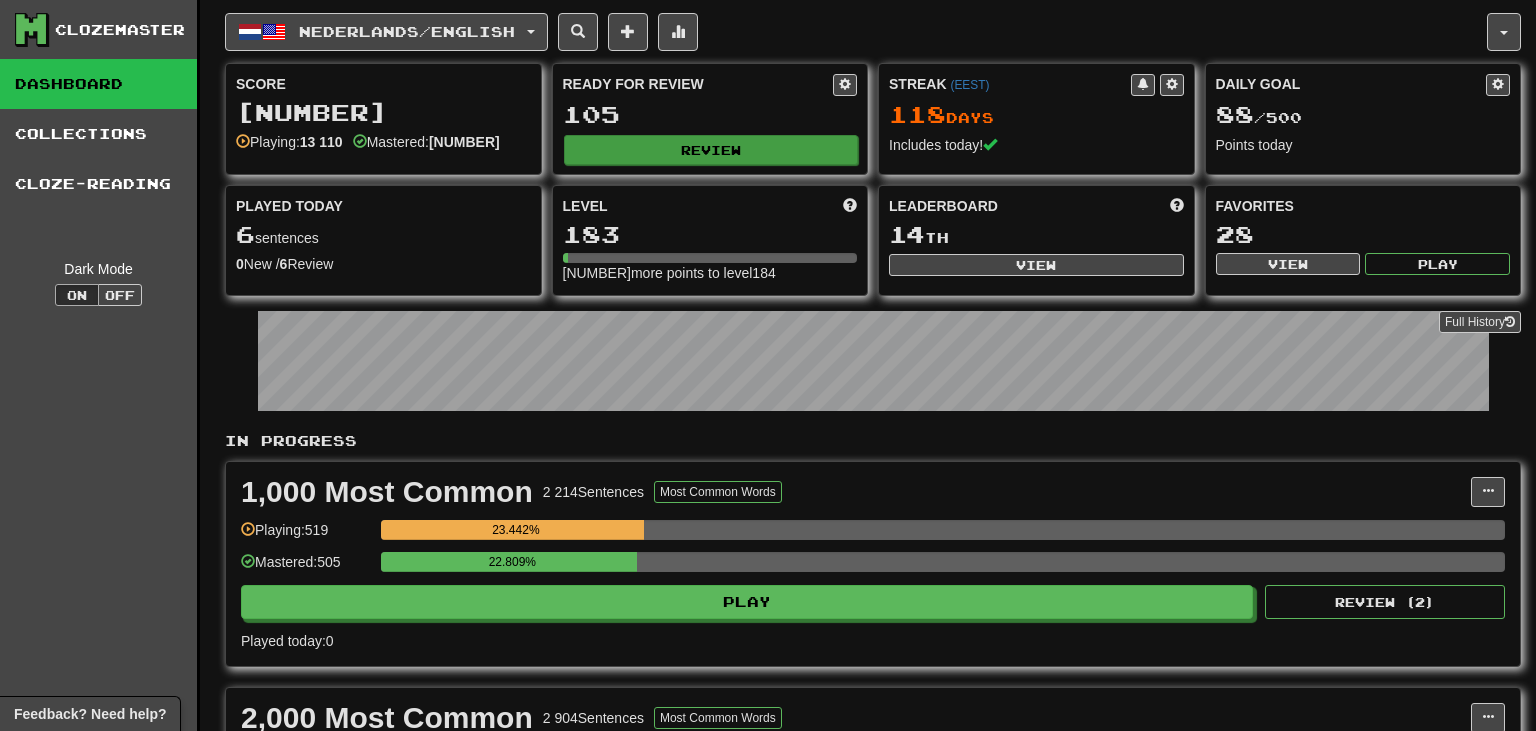 scroll, scrollTop: 0, scrollLeft: 0, axis: both 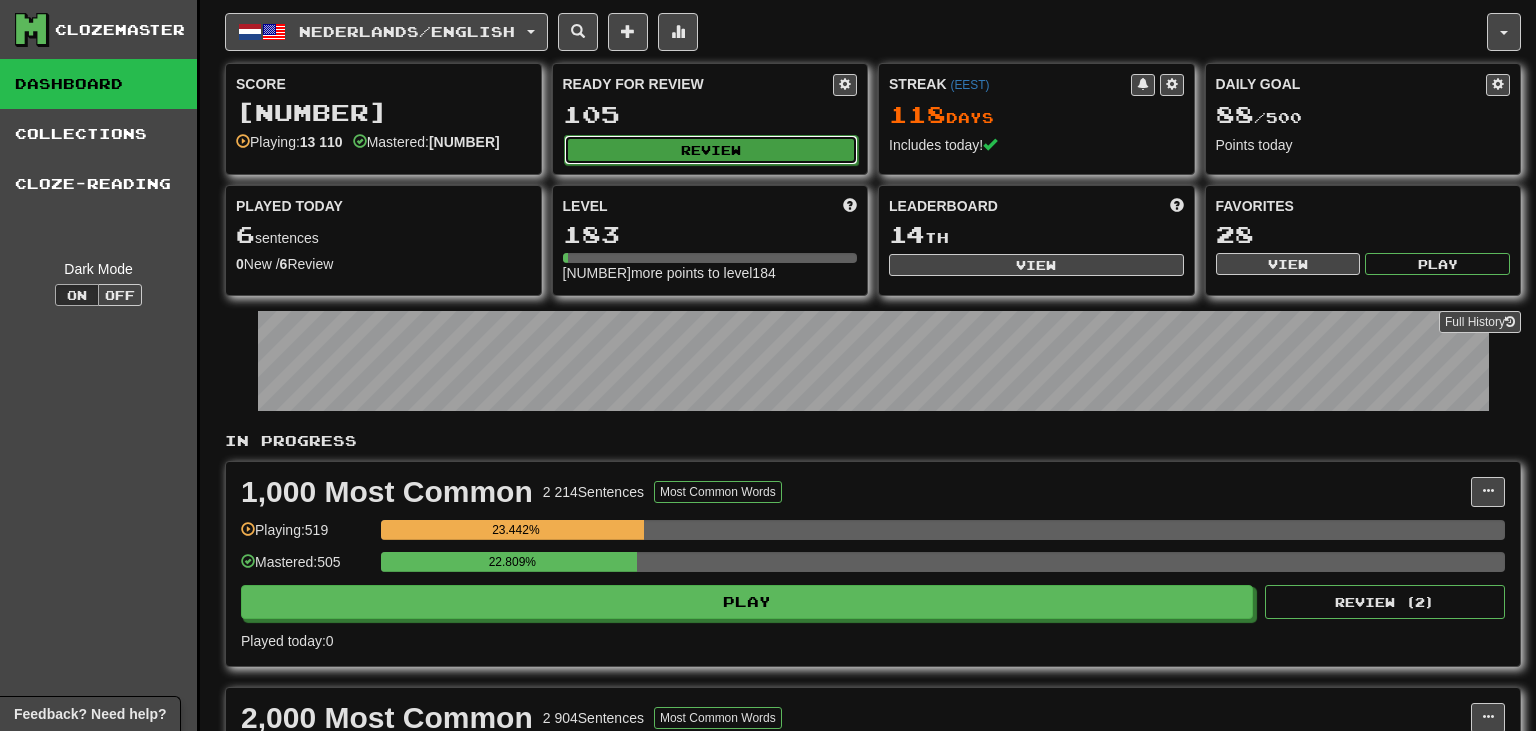 click on "Review" at bounding box center [711, 150] 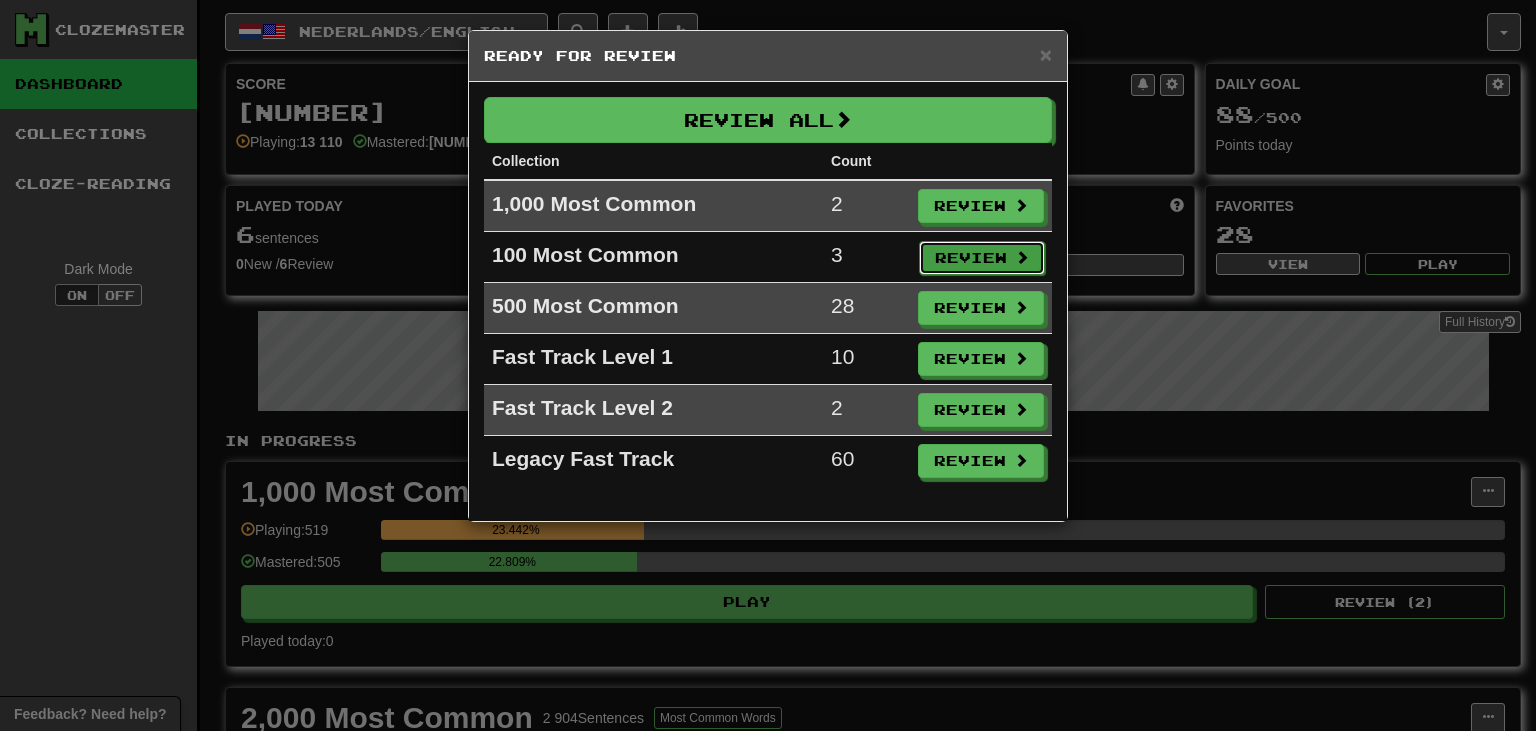 click on "Review" at bounding box center (982, 258) 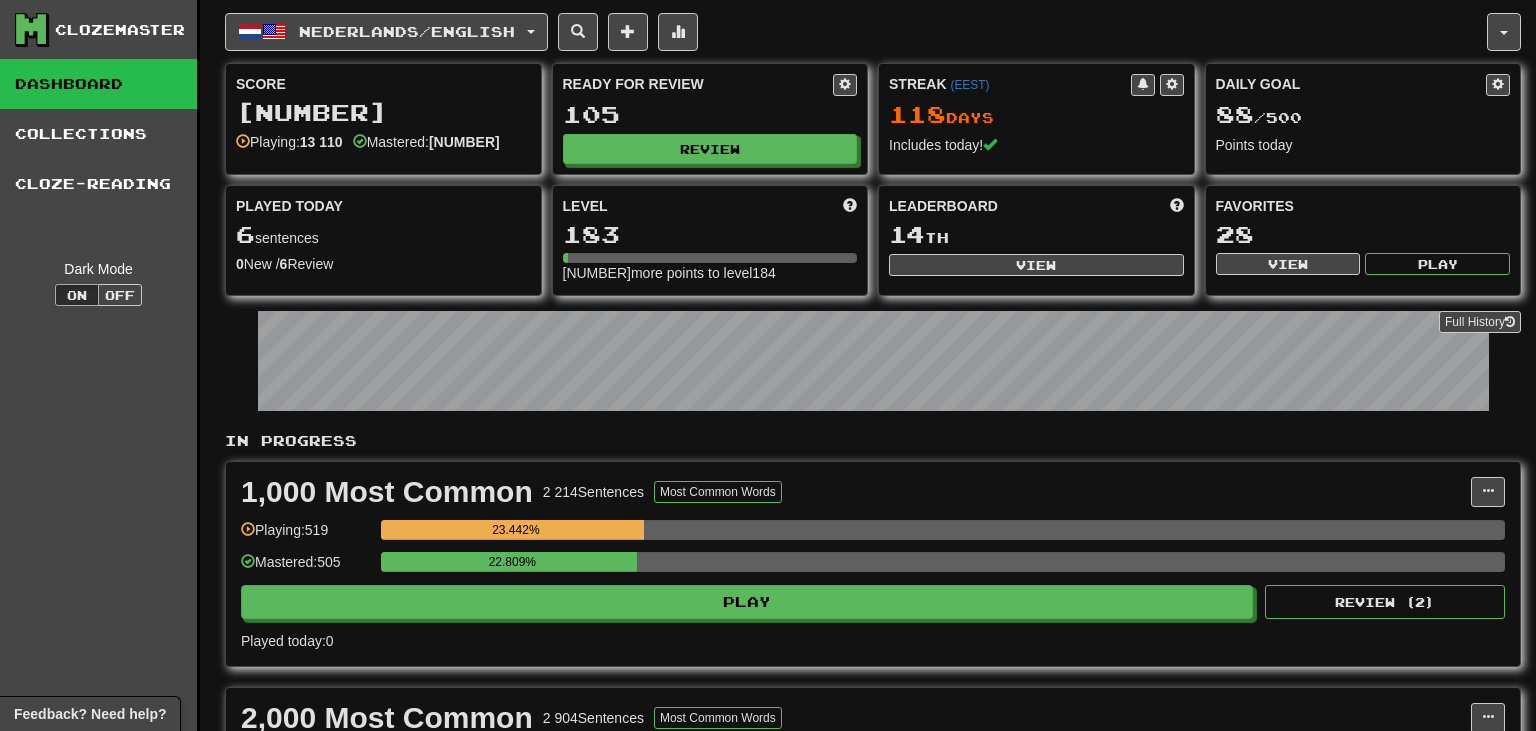 select on "**" 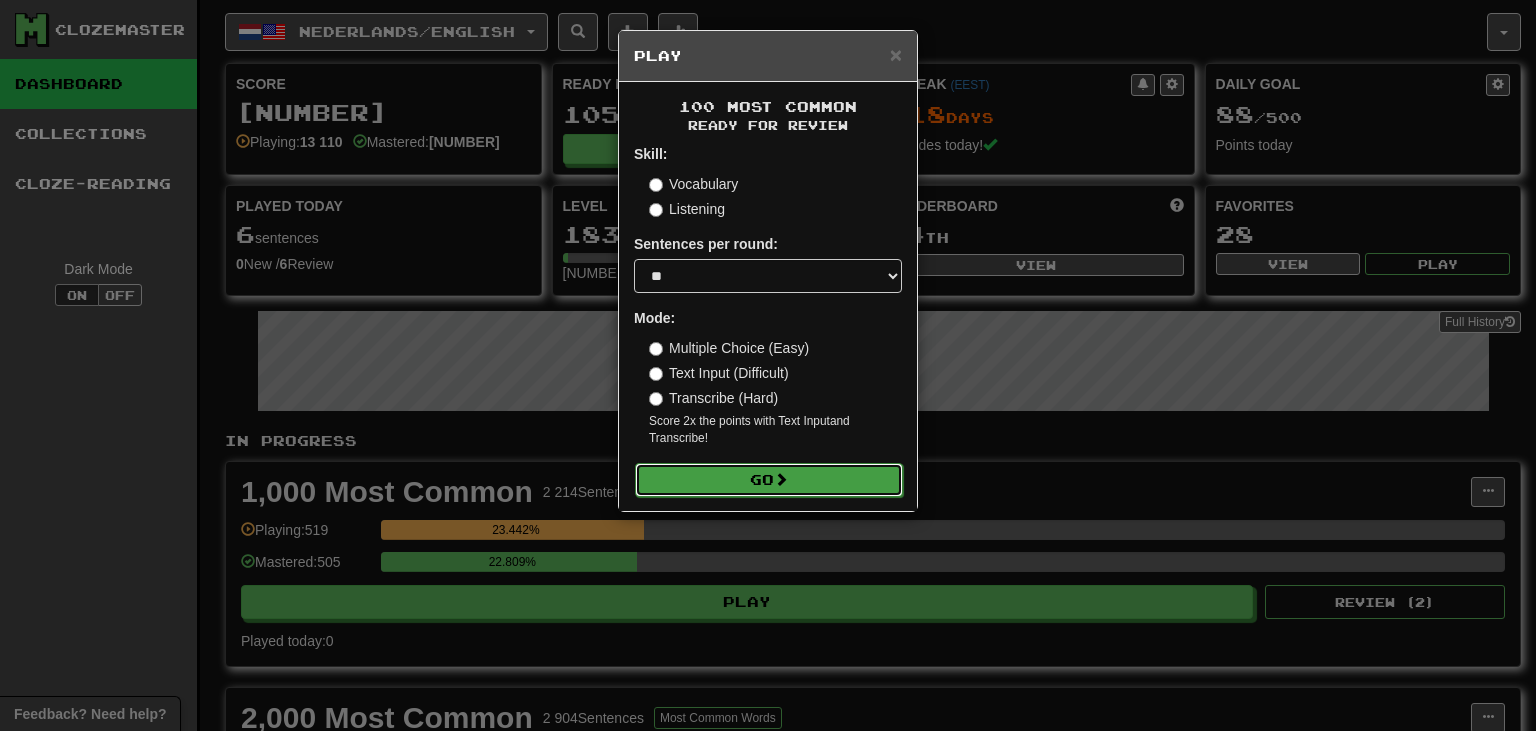 click on "Go" at bounding box center (769, 480) 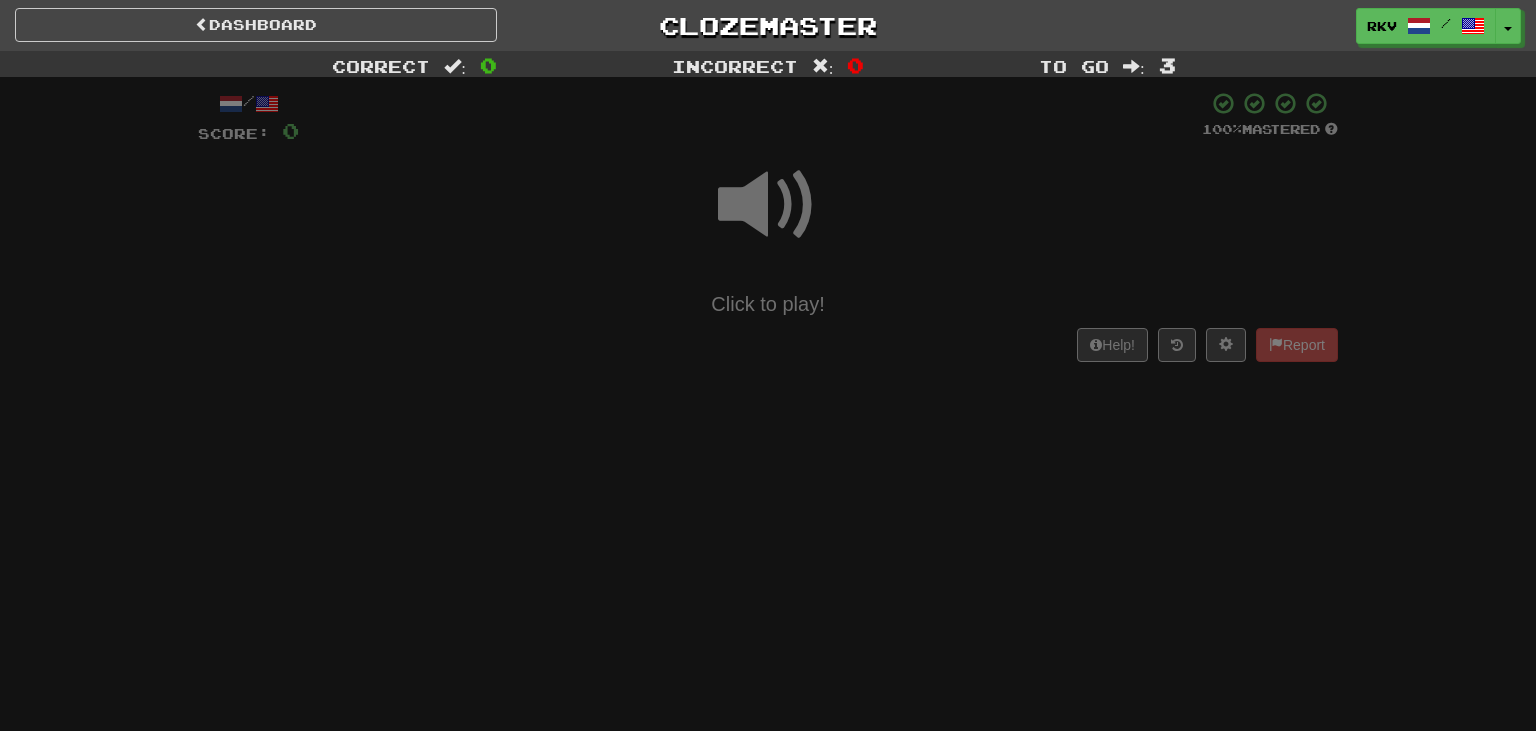 scroll, scrollTop: 0, scrollLeft: 0, axis: both 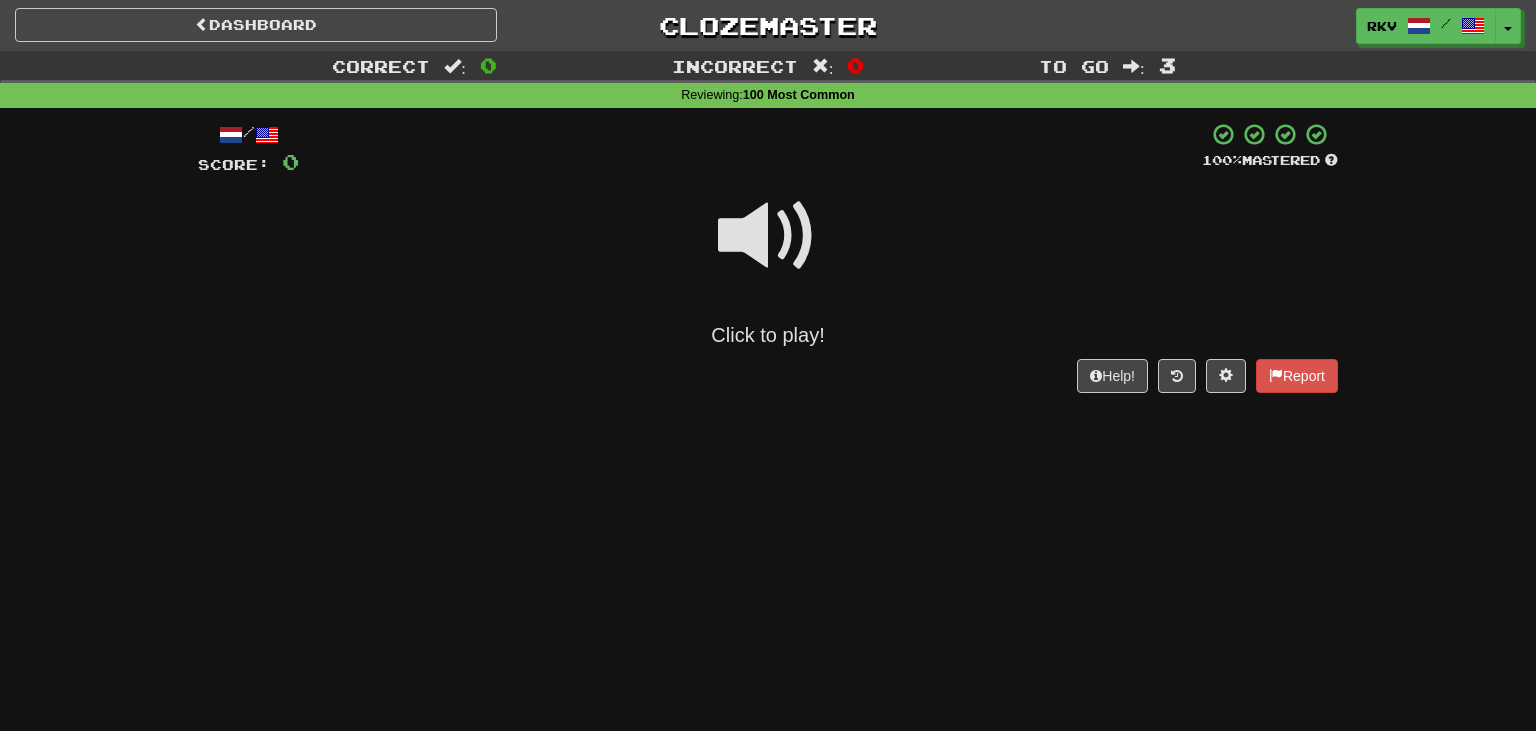 click on "/  Score:   0 100 %  Mastered Click to play!  Help!  Report" at bounding box center (768, 264) 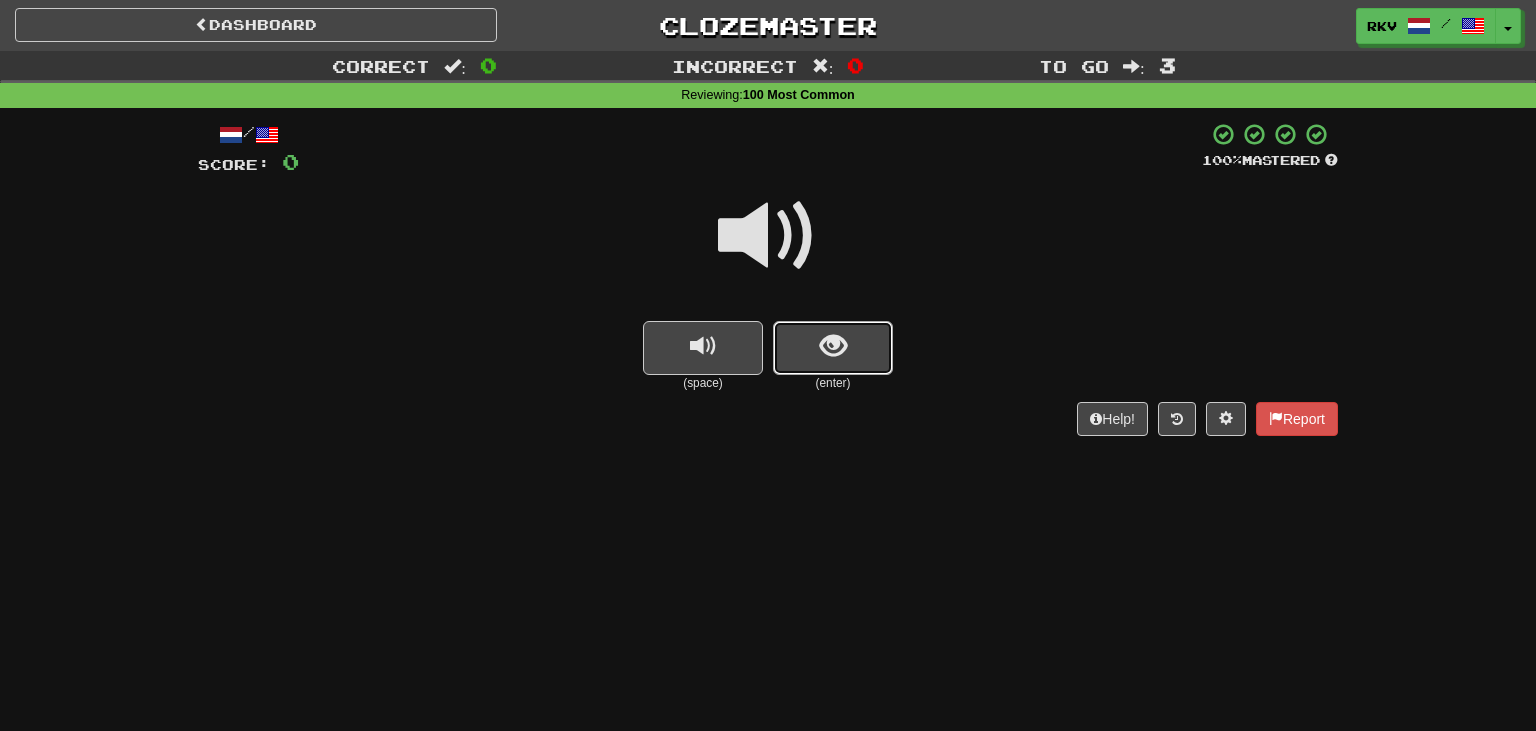 click at bounding box center (833, 348) 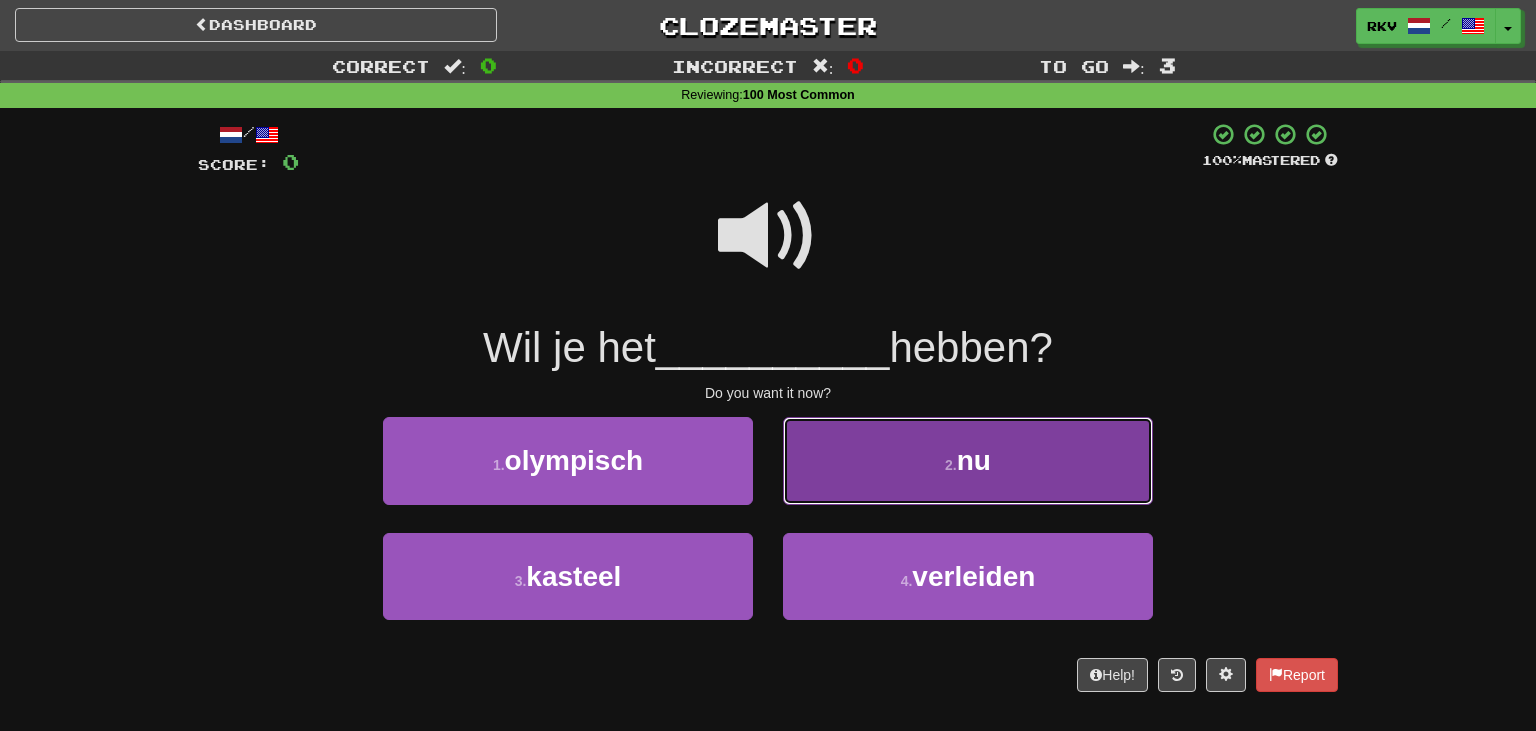 click on "2 ." at bounding box center (951, 465) 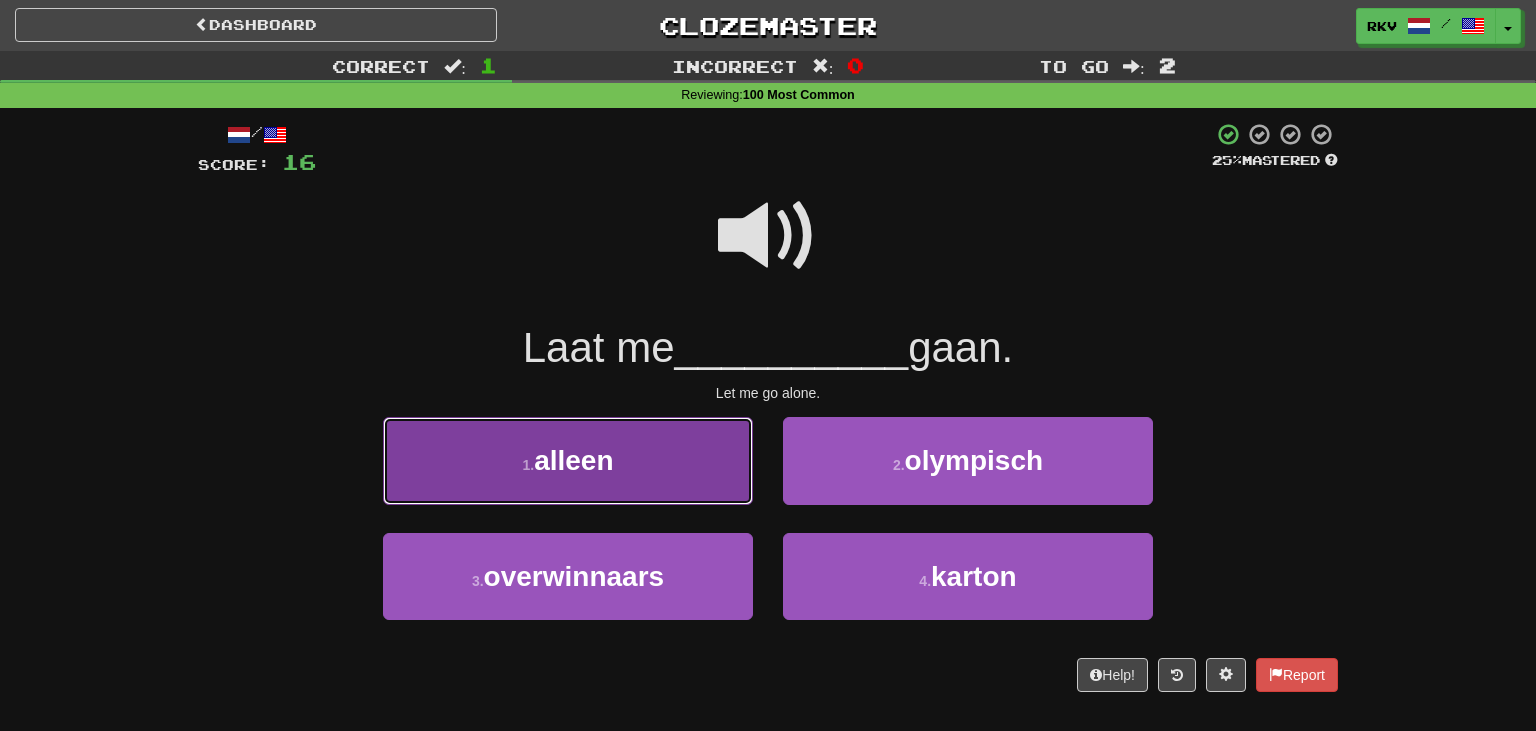 click on "1 .  alleen" at bounding box center (568, 460) 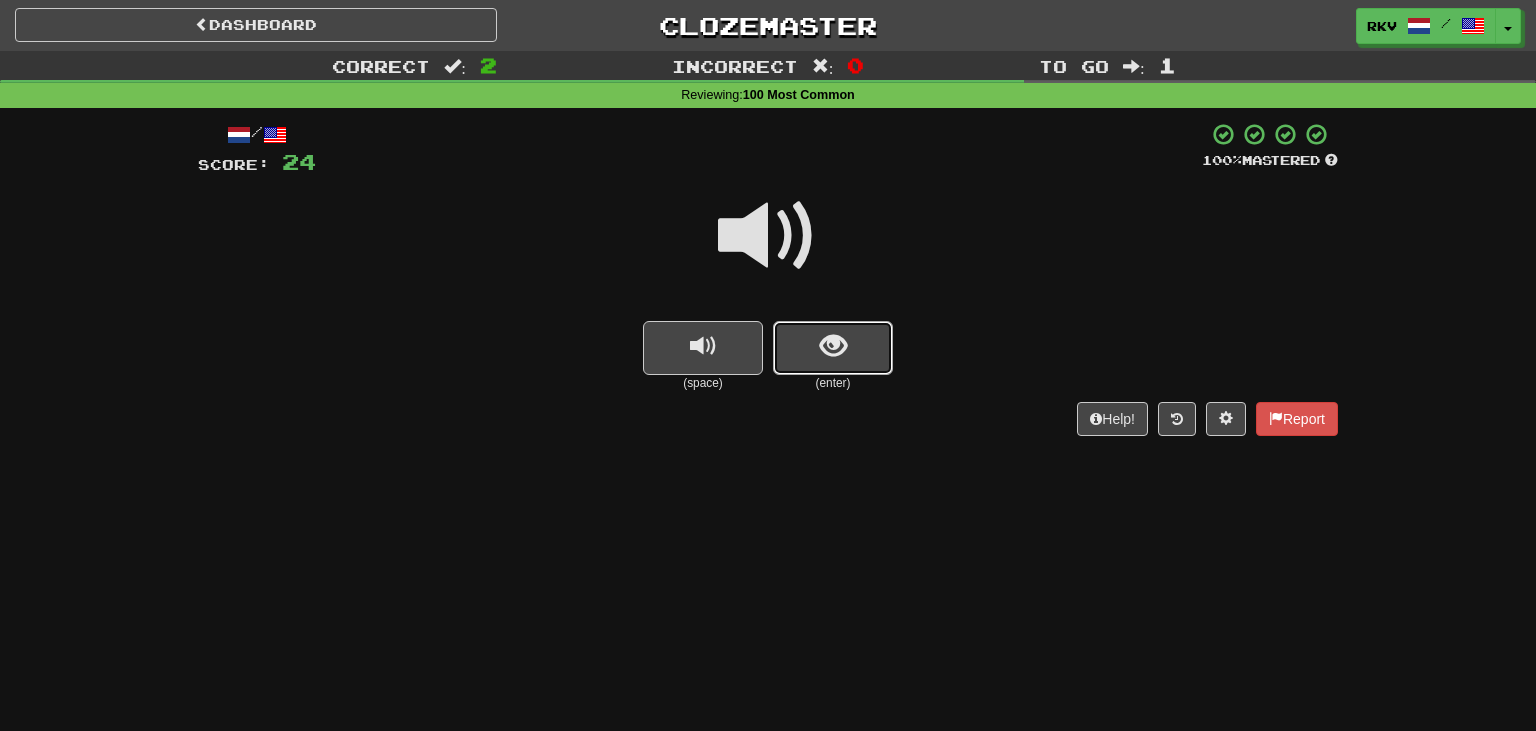 click at bounding box center (833, 348) 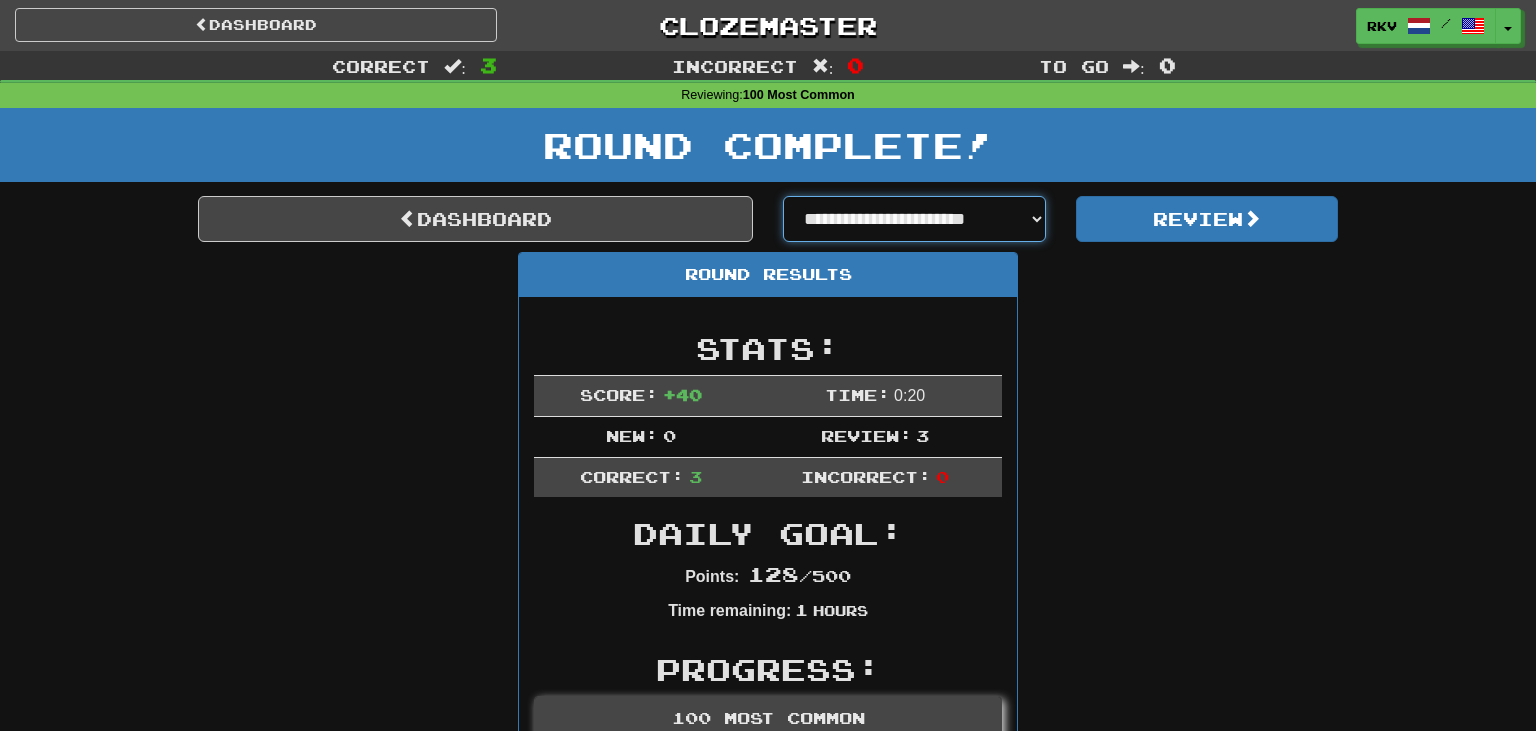 click on "**********" at bounding box center [914, 219] 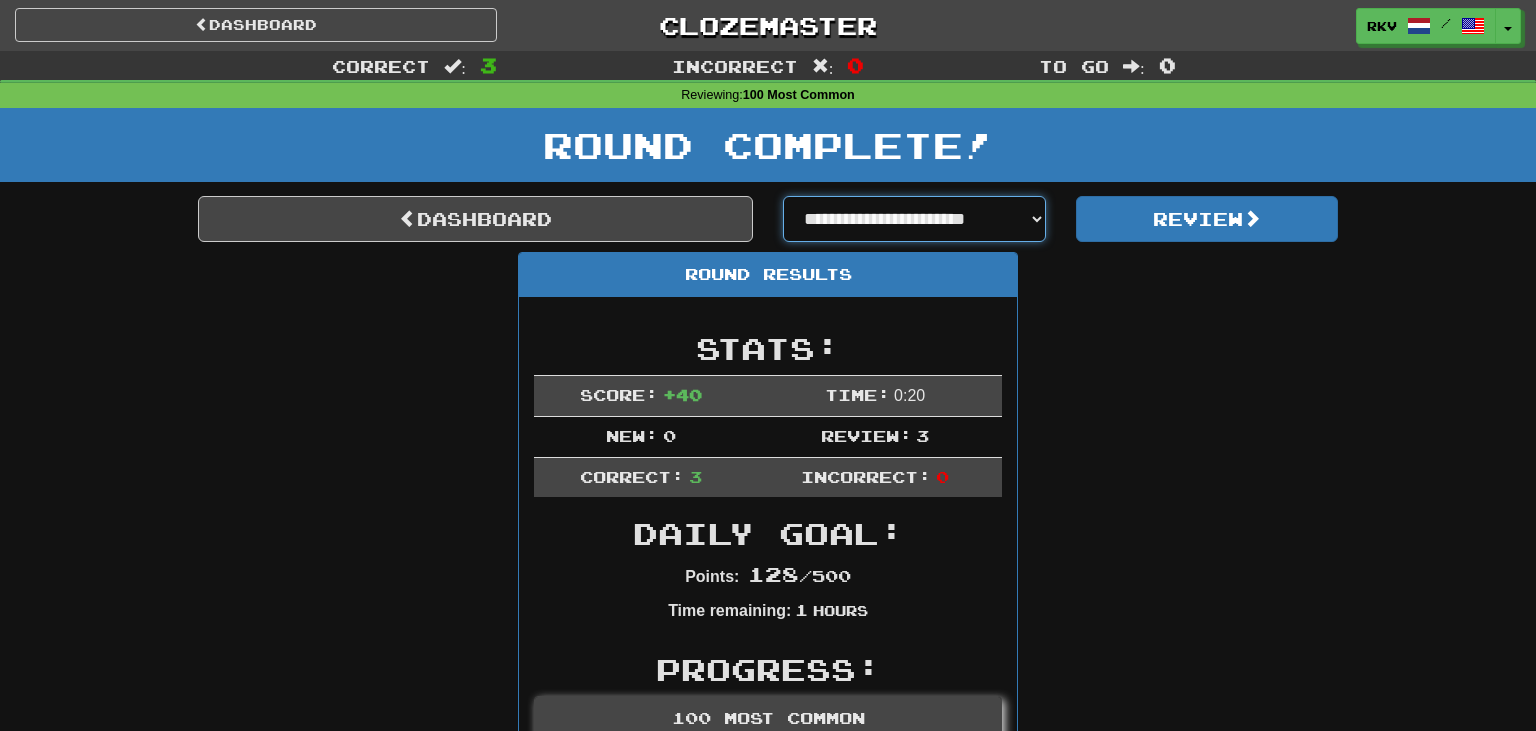 select on "**********" 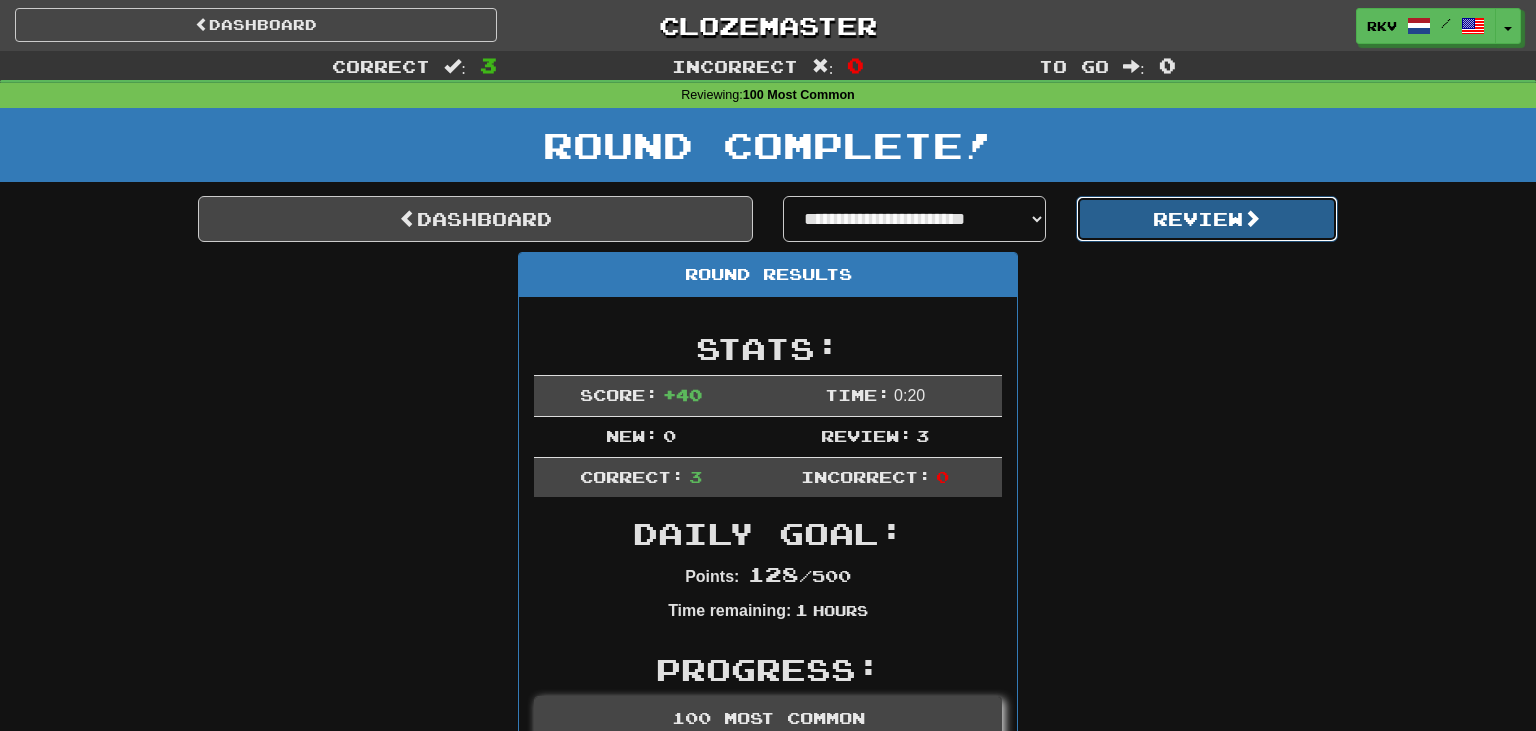 click on "Review" at bounding box center [1207, 219] 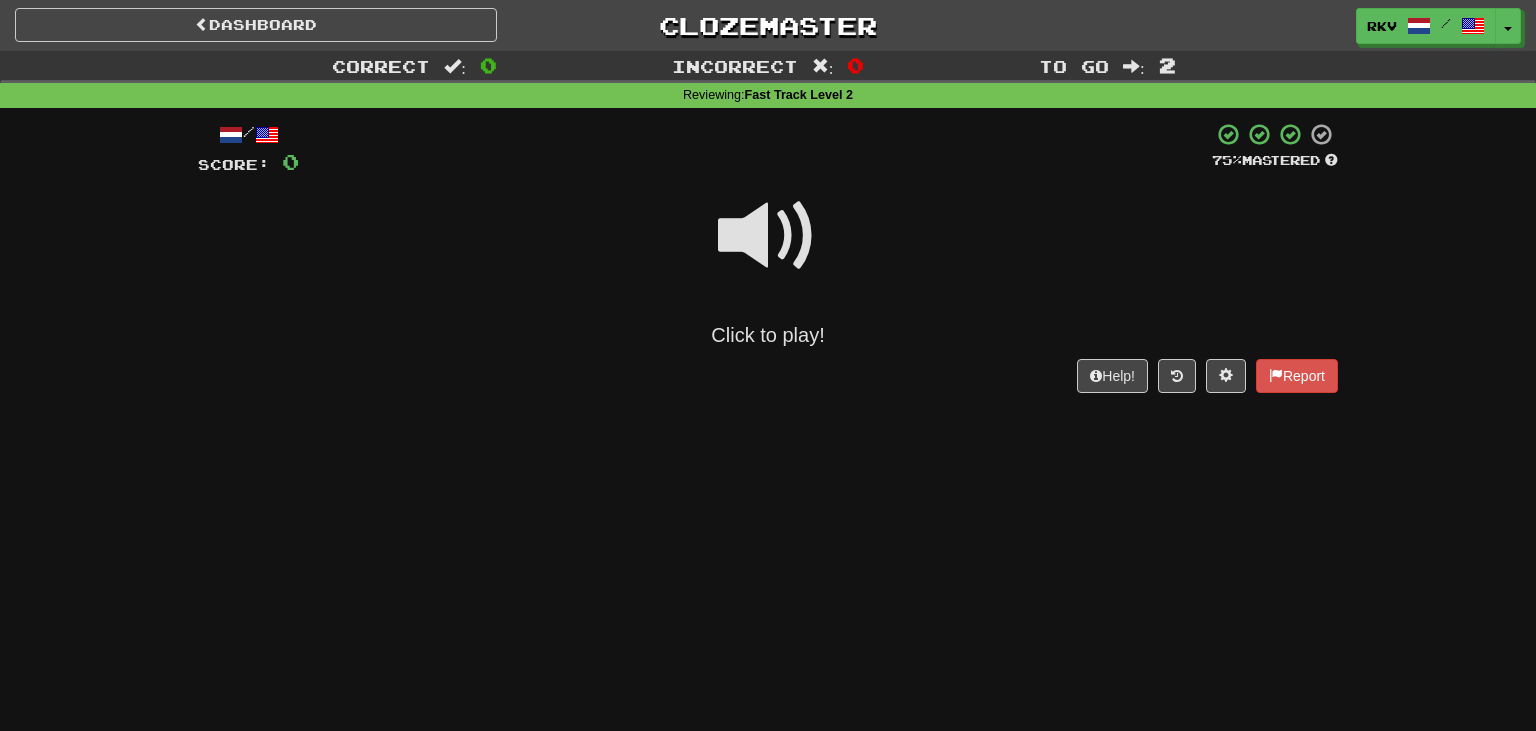 scroll, scrollTop: 0, scrollLeft: 0, axis: both 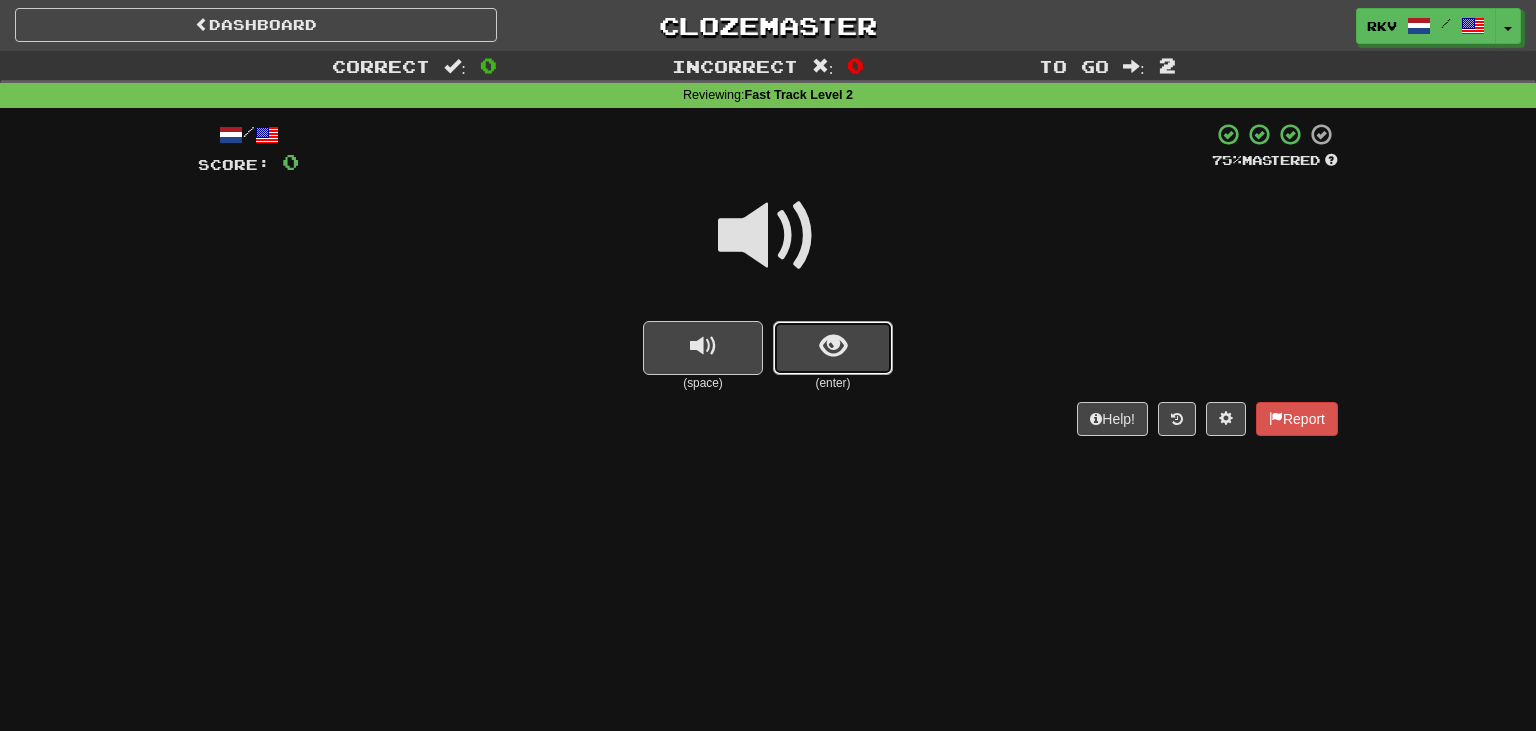 click at bounding box center (833, 348) 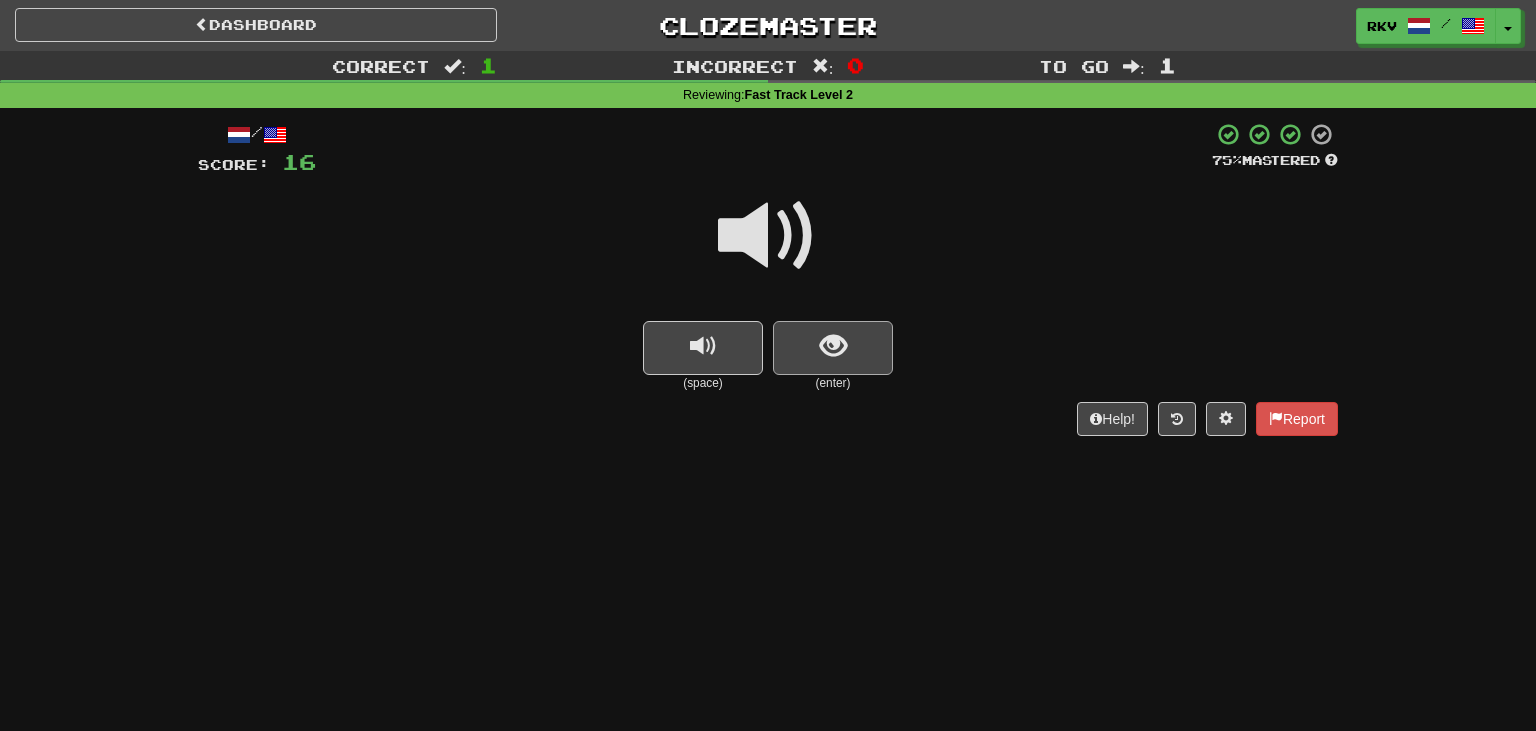 click on "(space) (enter)" at bounding box center (768, 285) 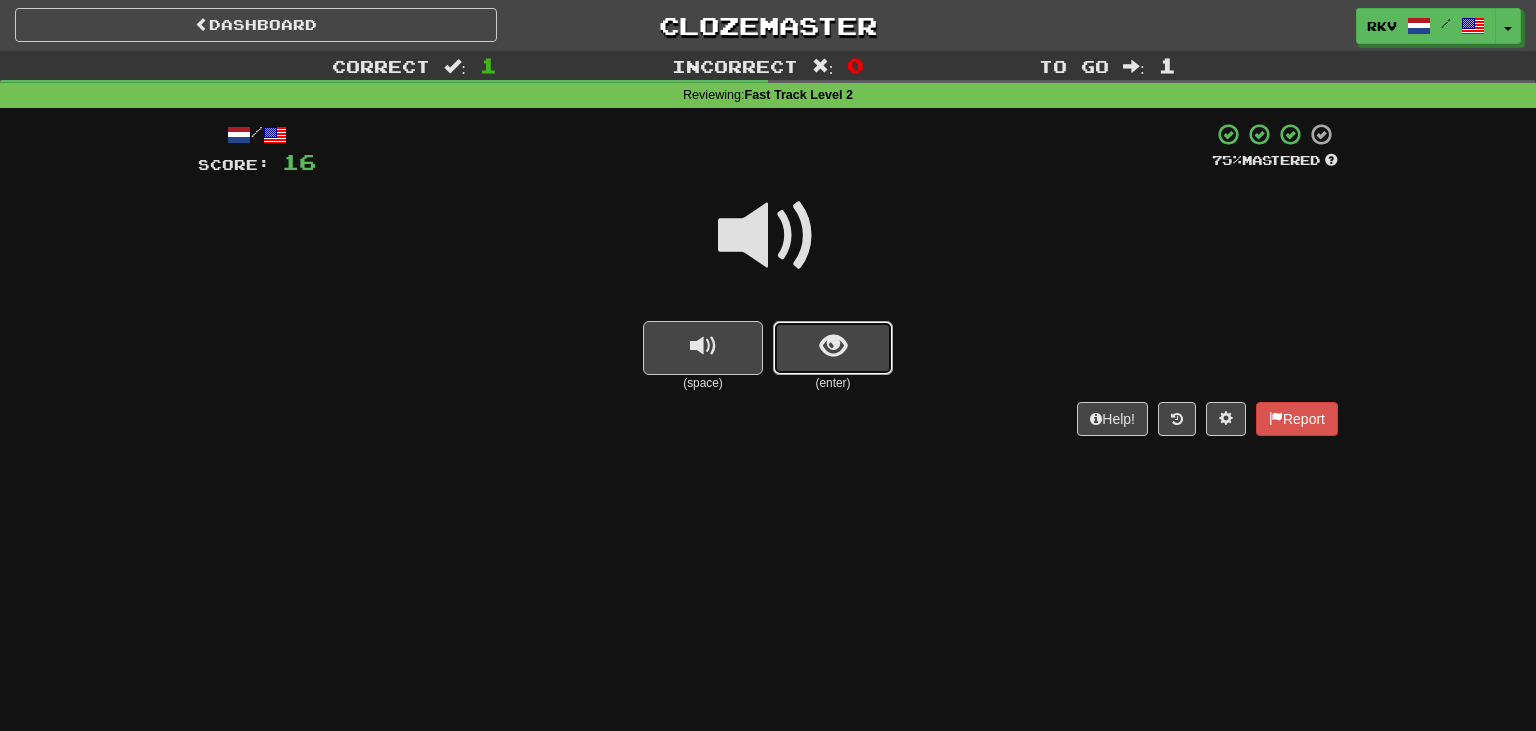 click at bounding box center (833, 346) 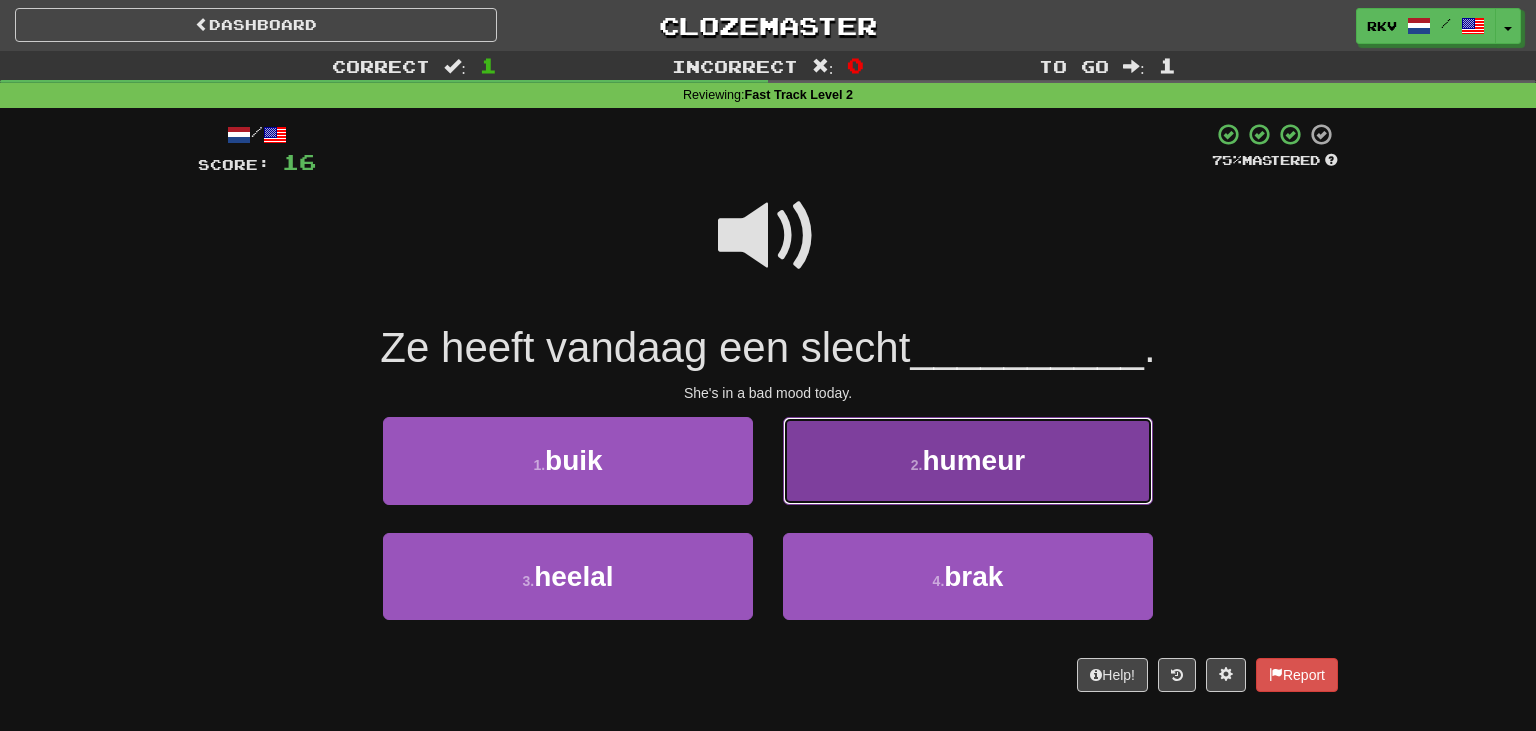click on "2 .  humeur" at bounding box center (968, 460) 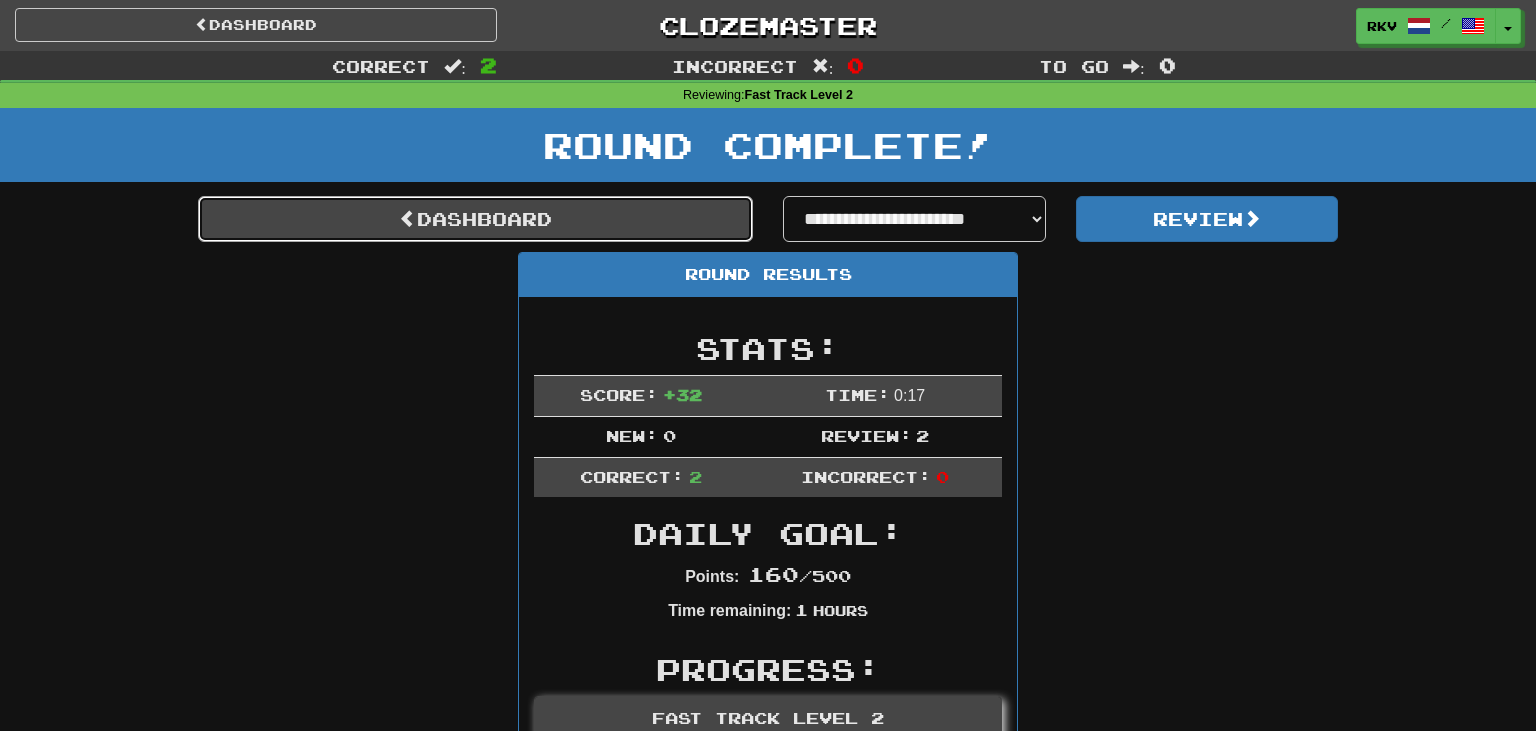 click on "Dashboard" at bounding box center (475, 219) 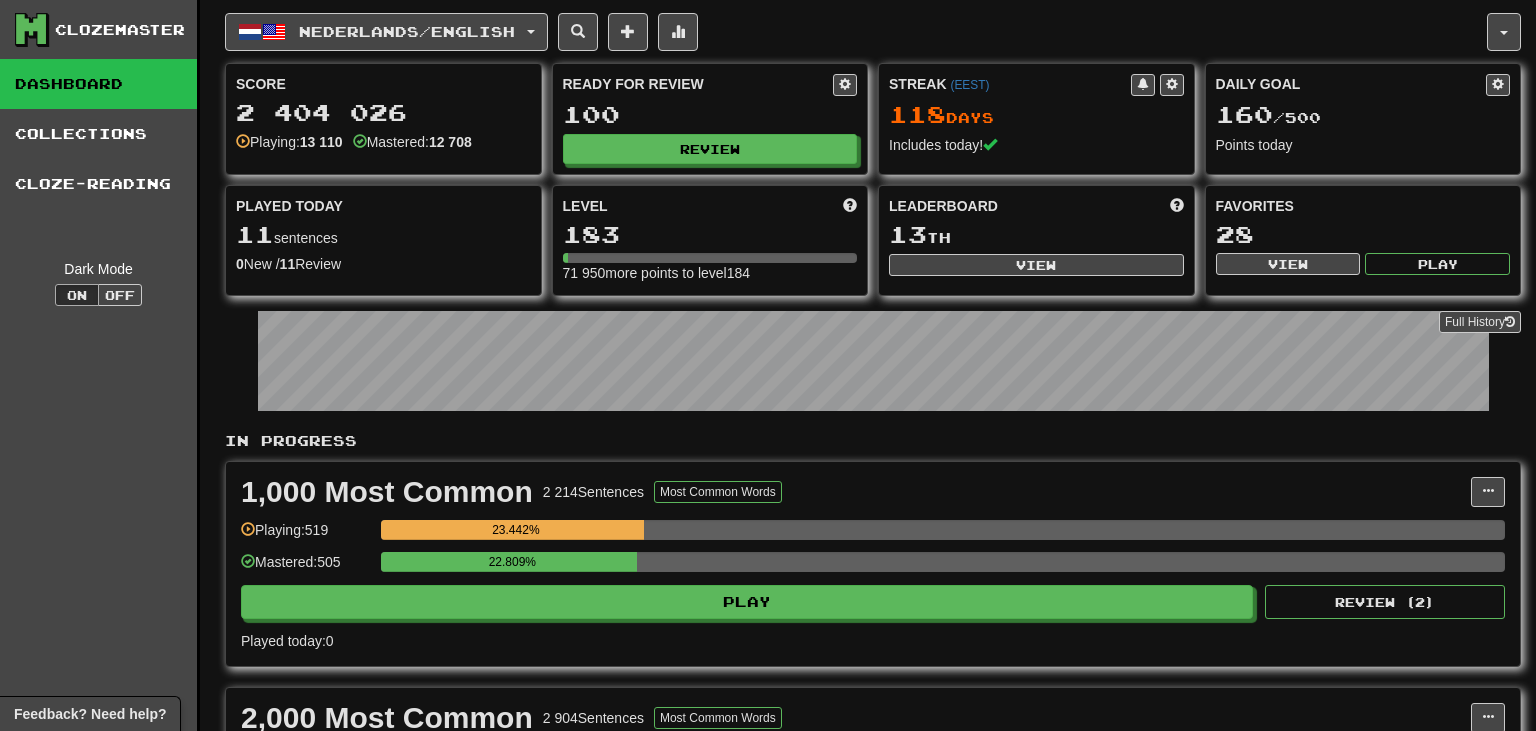 scroll, scrollTop: 0, scrollLeft: 0, axis: both 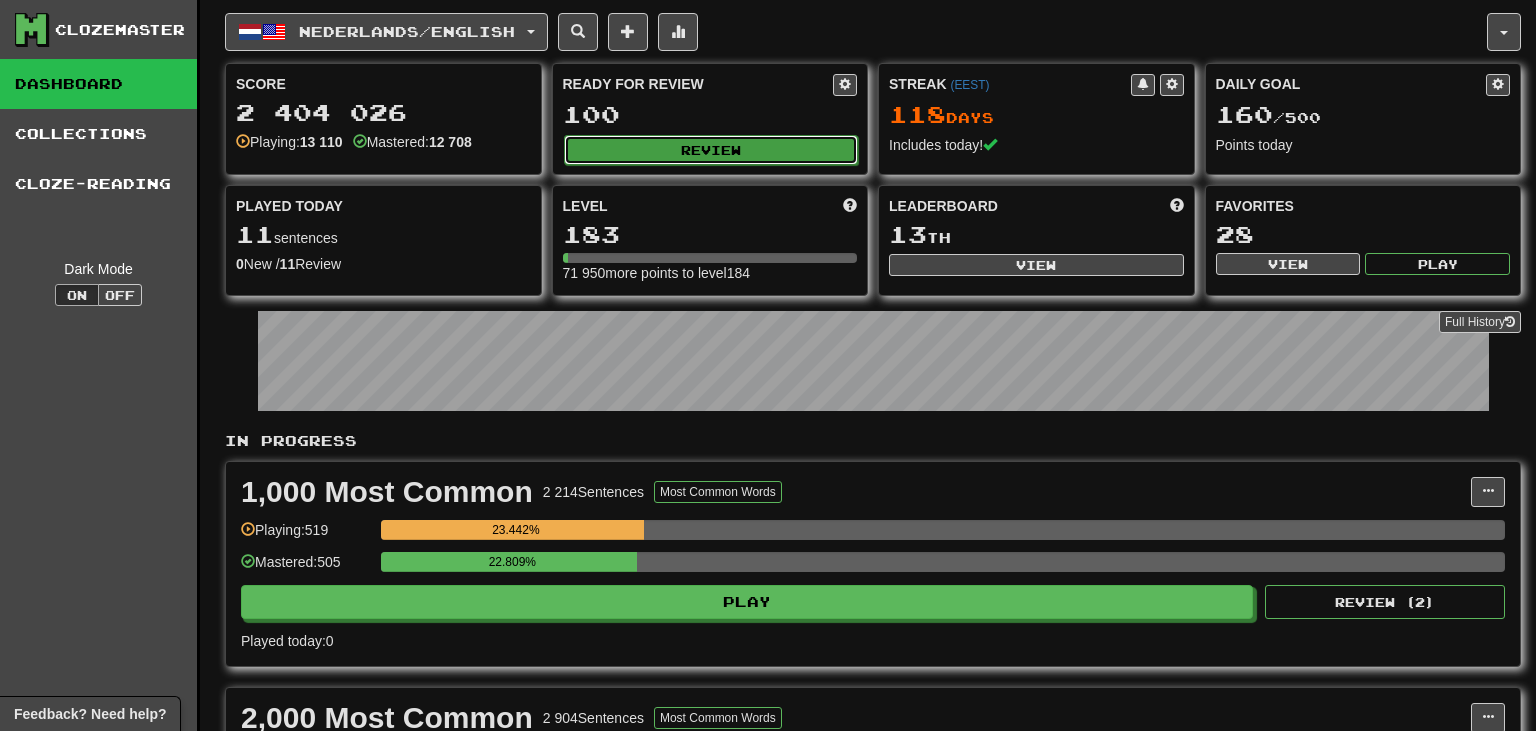 click on "Review" at bounding box center [711, 150] 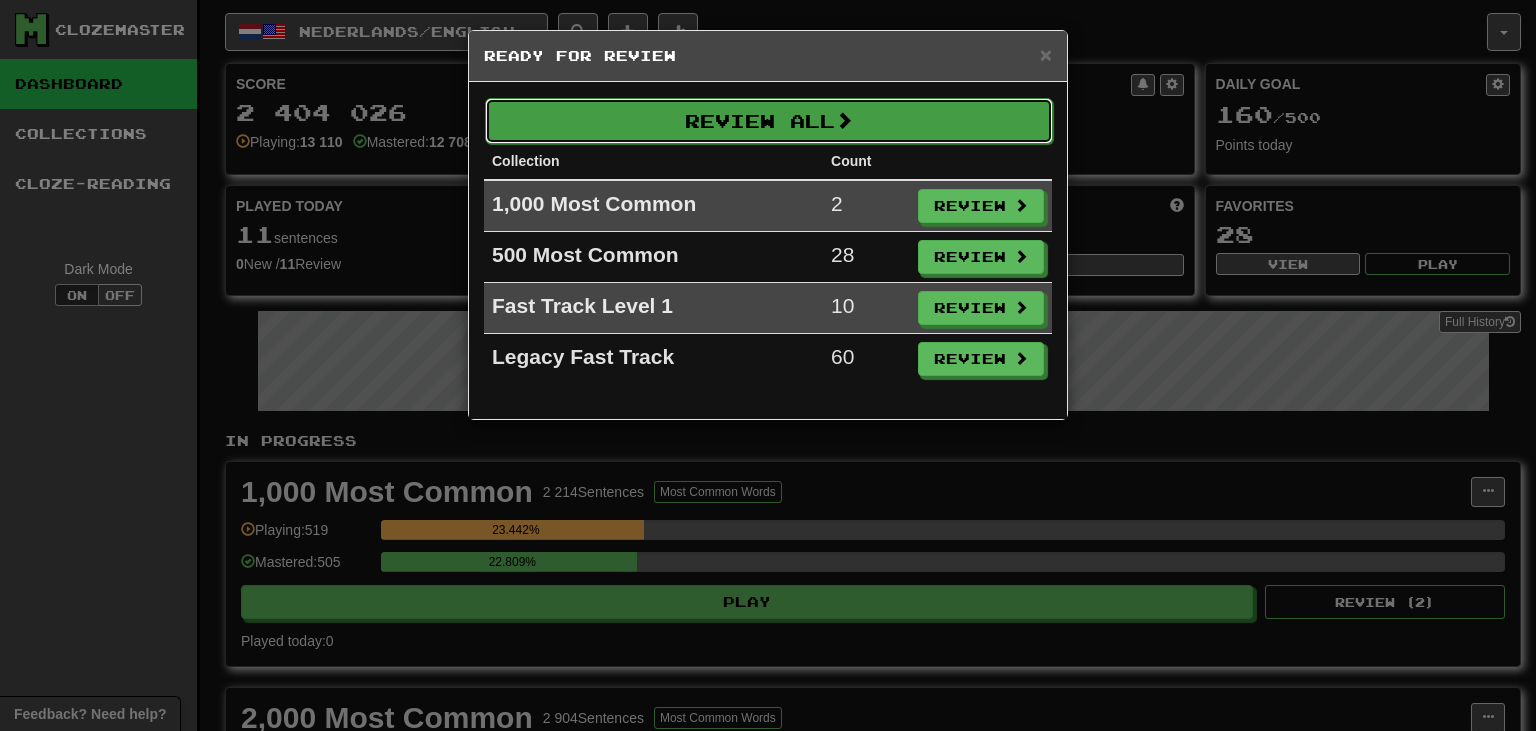 click on "Review All" at bounding box center [769, 121] 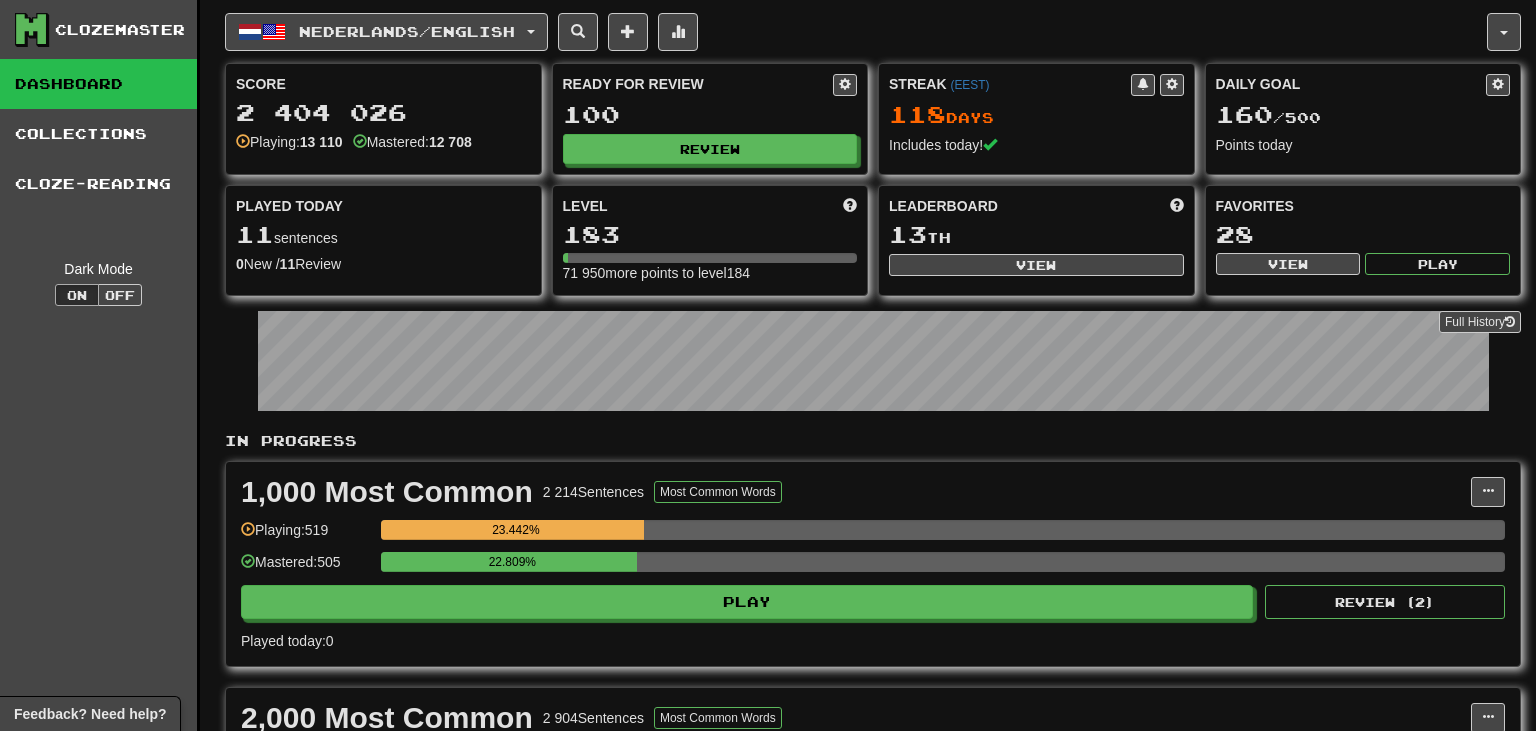 select on "**" 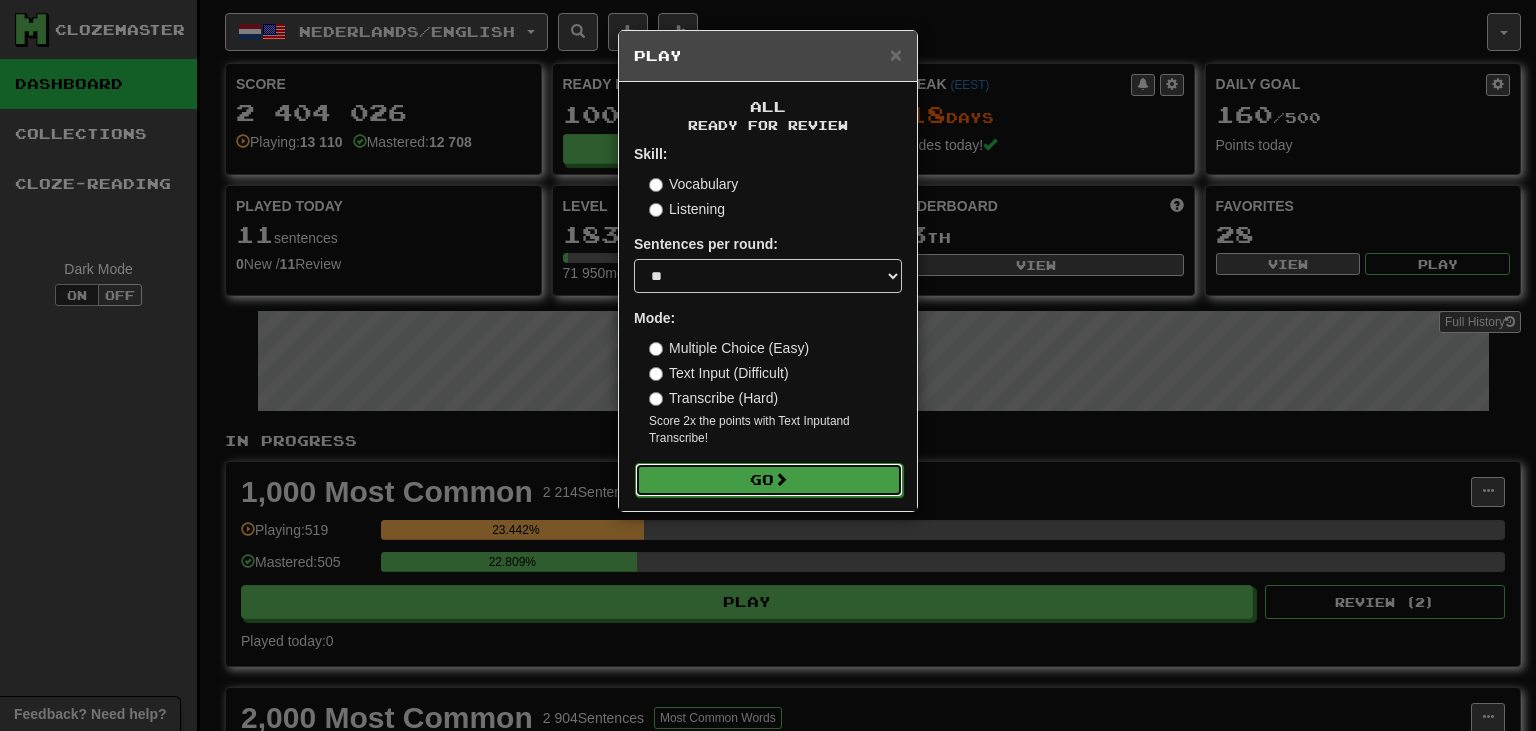 click at bounding box center [781, 479] 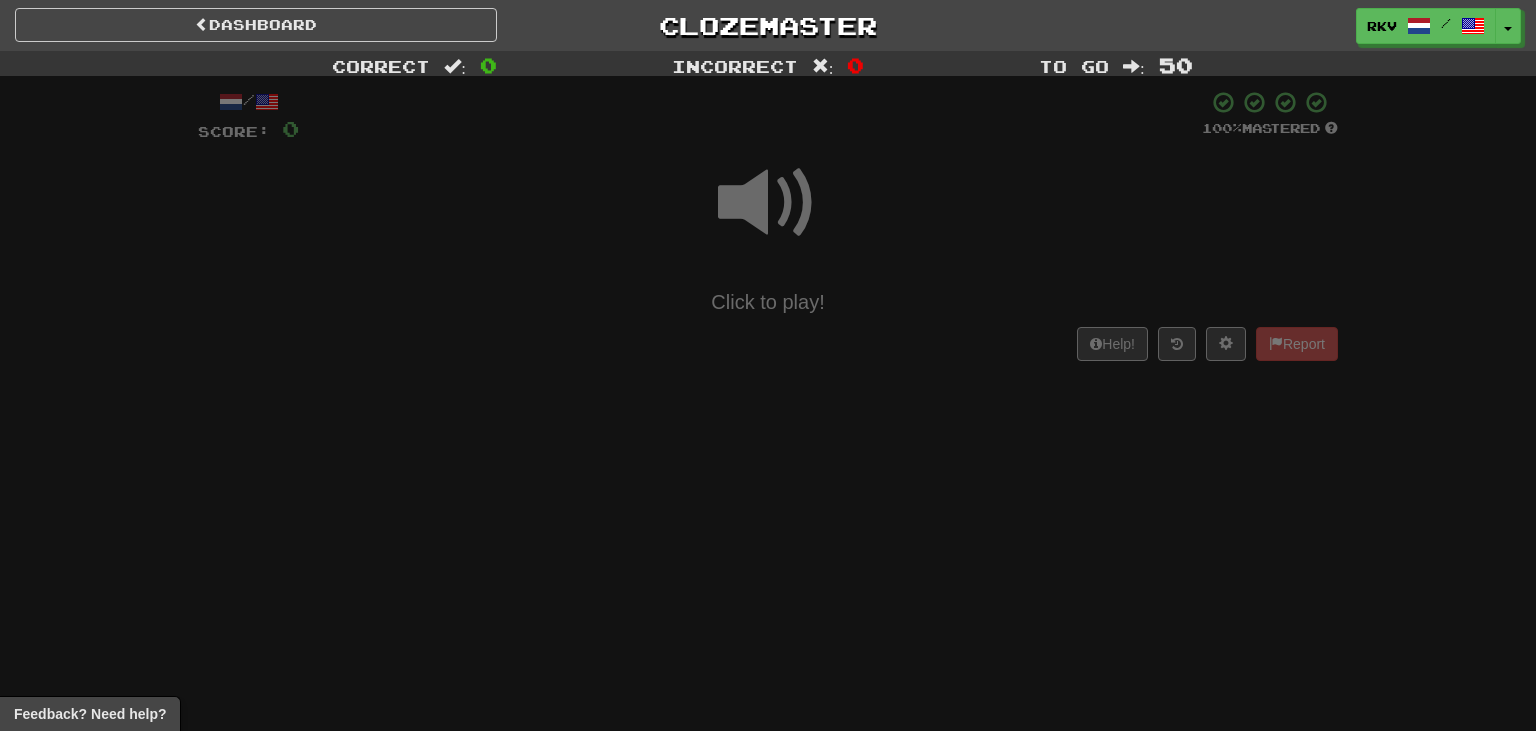 scroll, scrollTop: 0, scrollLeft: 0, axis: both 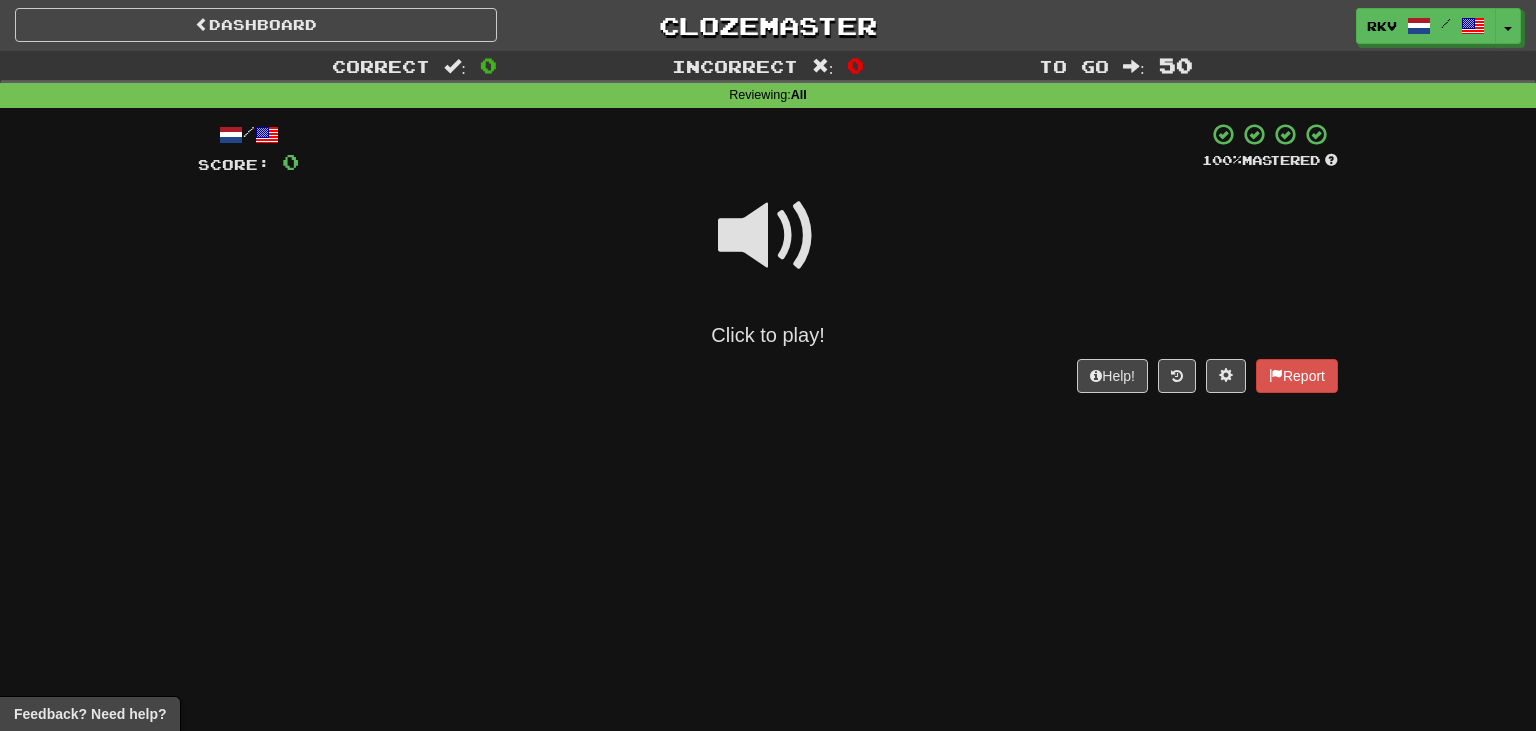 click at bounding box center [768, 236] 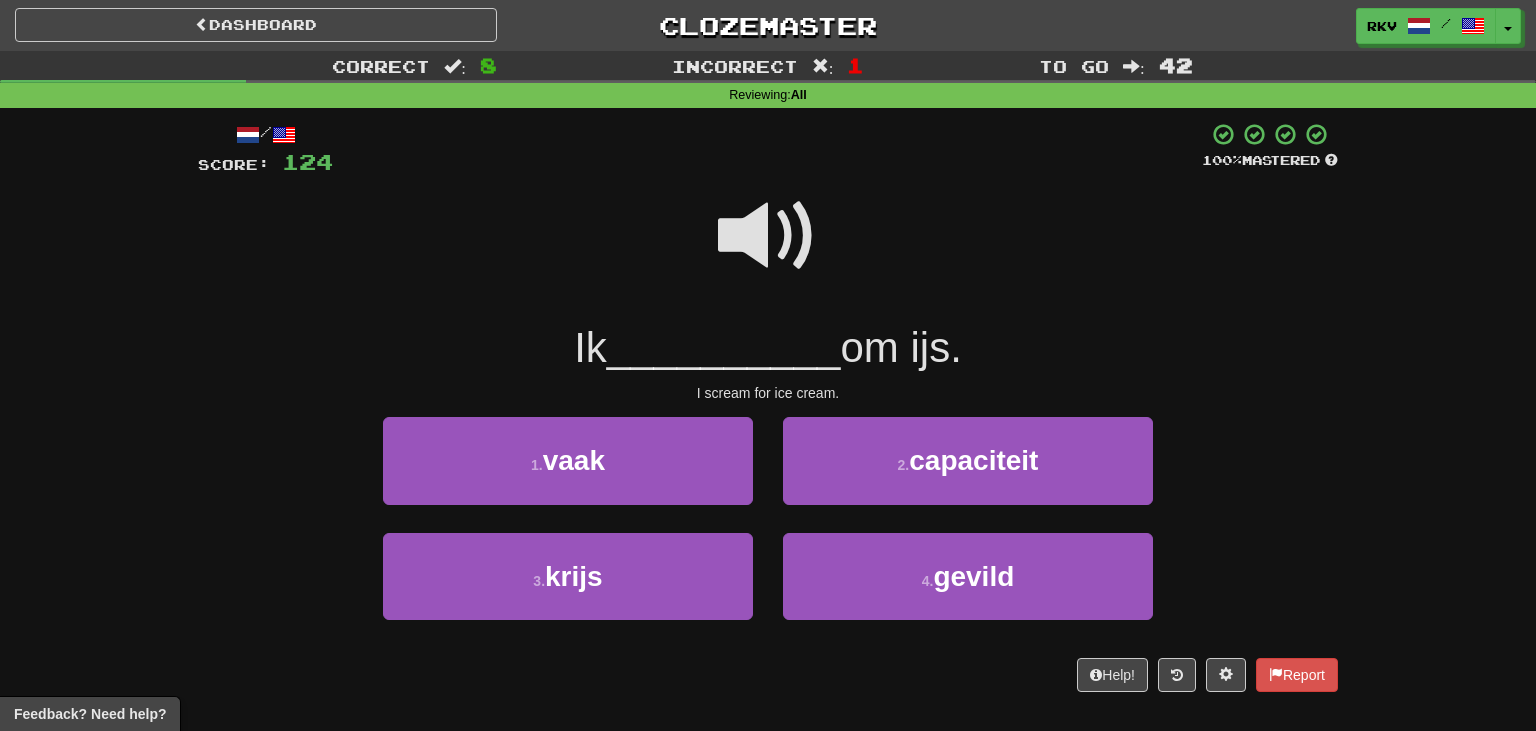 click at bounding box center [768, 236] 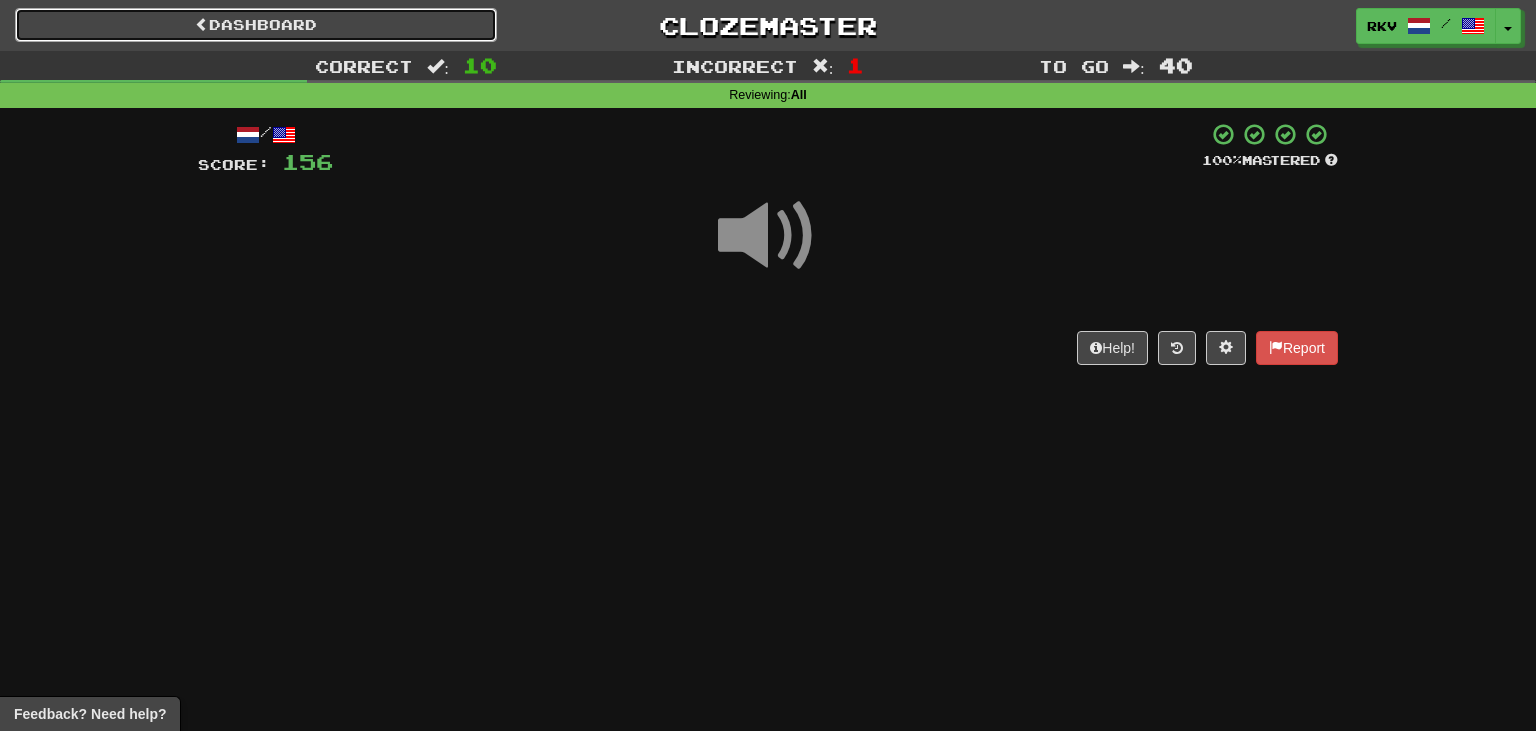 click on "Dashboard" at bounding box center (256, 25) 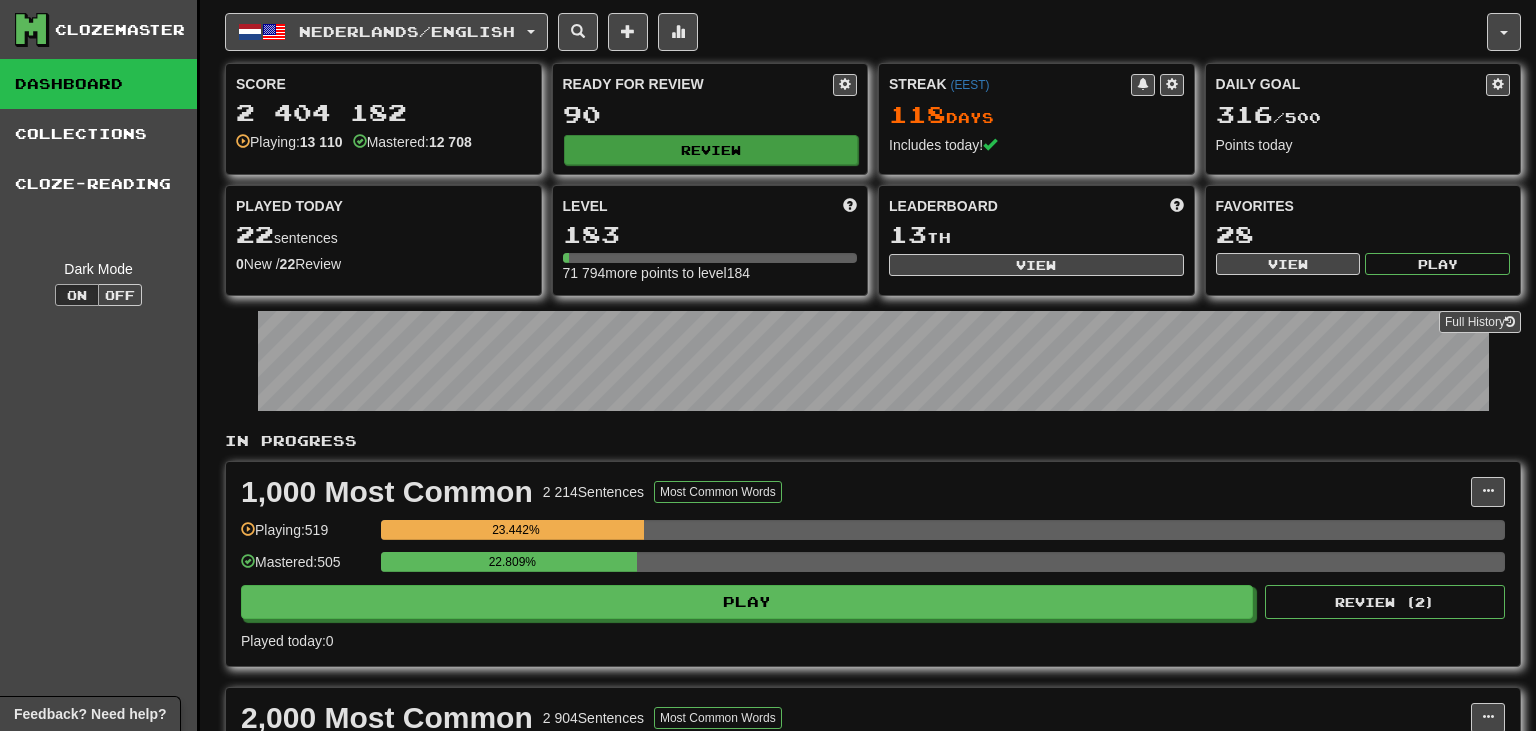 scroll, scrollTop: 0, scrollLeft: 0, axis: both 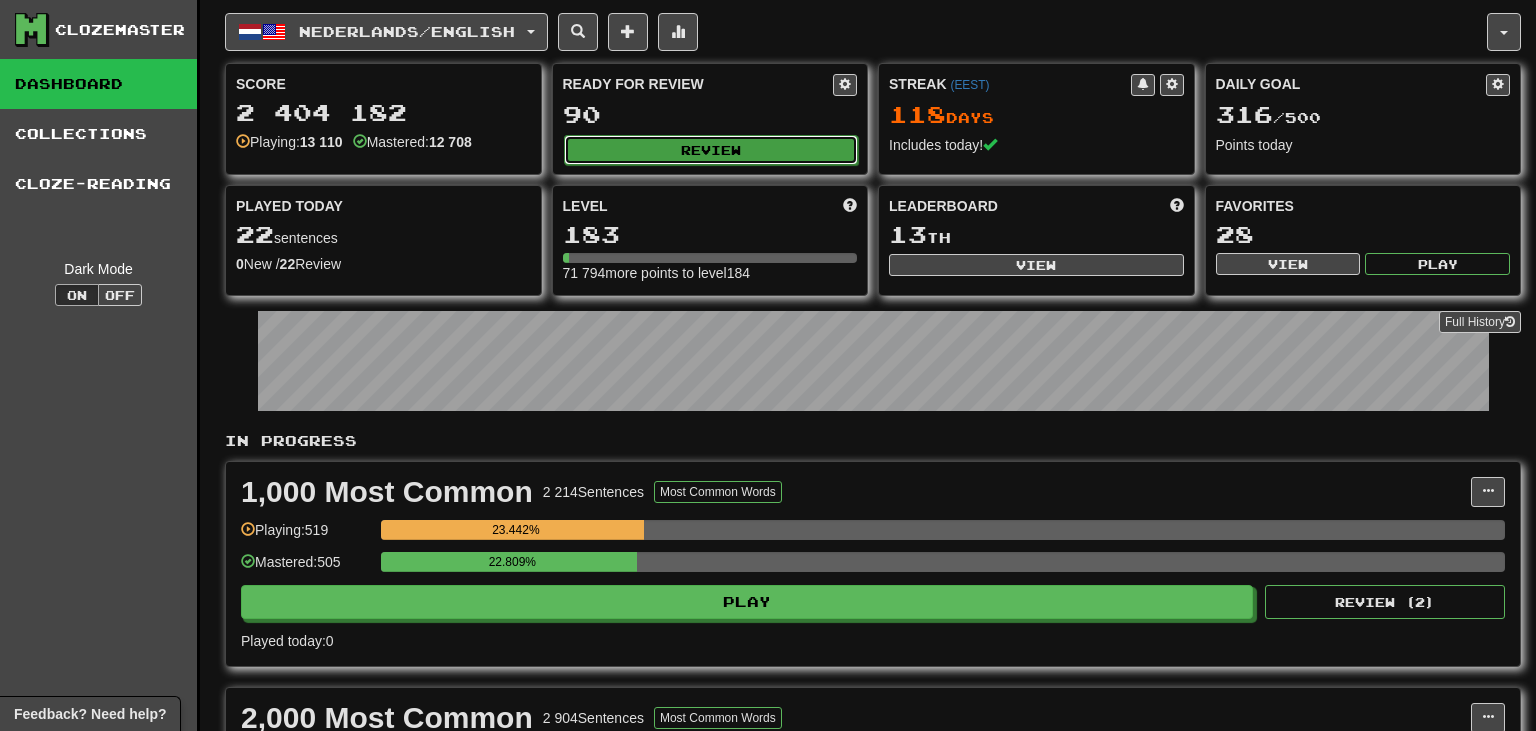 click on "Review" at bounding box center [711, 150] 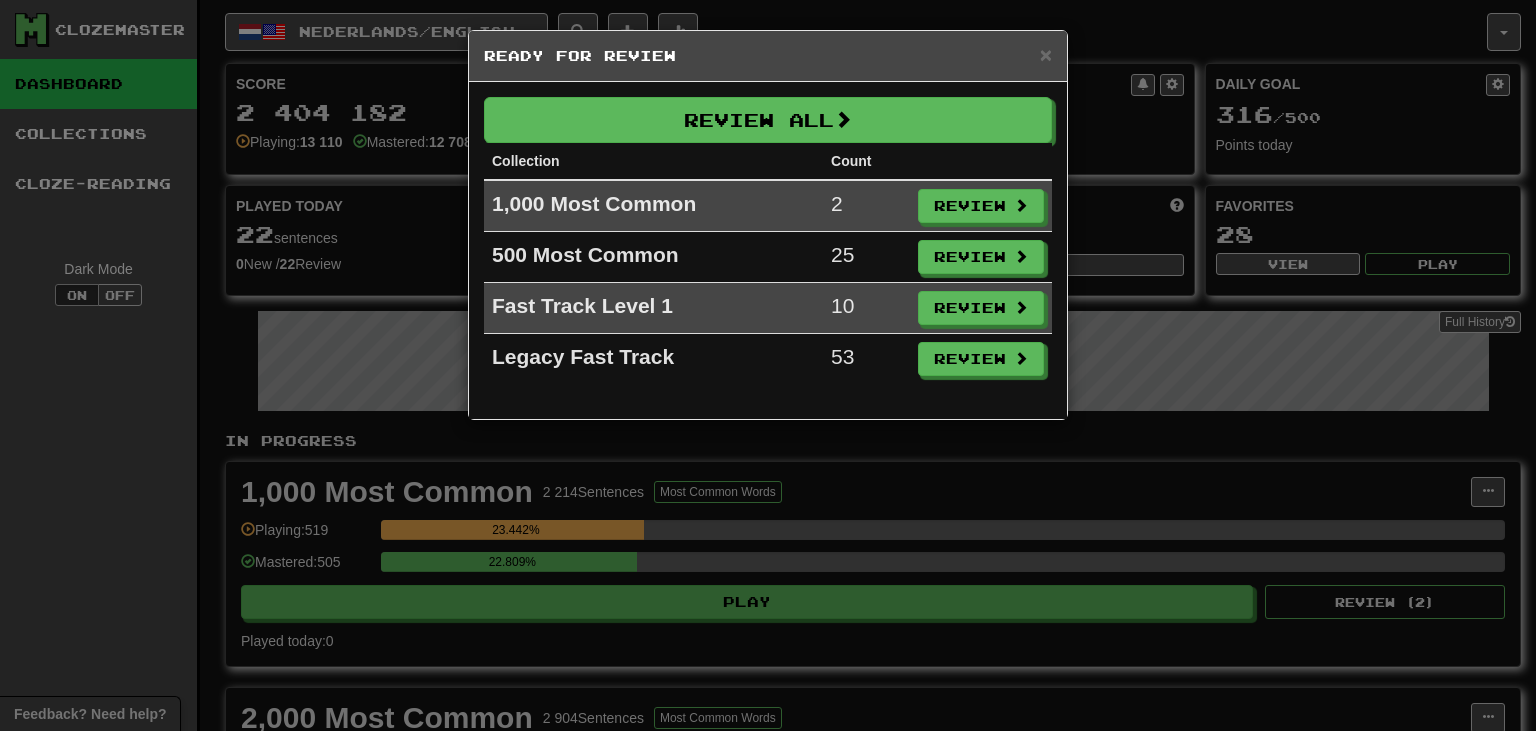 click on "× Ready for Review" at bounding box center [768, 56] 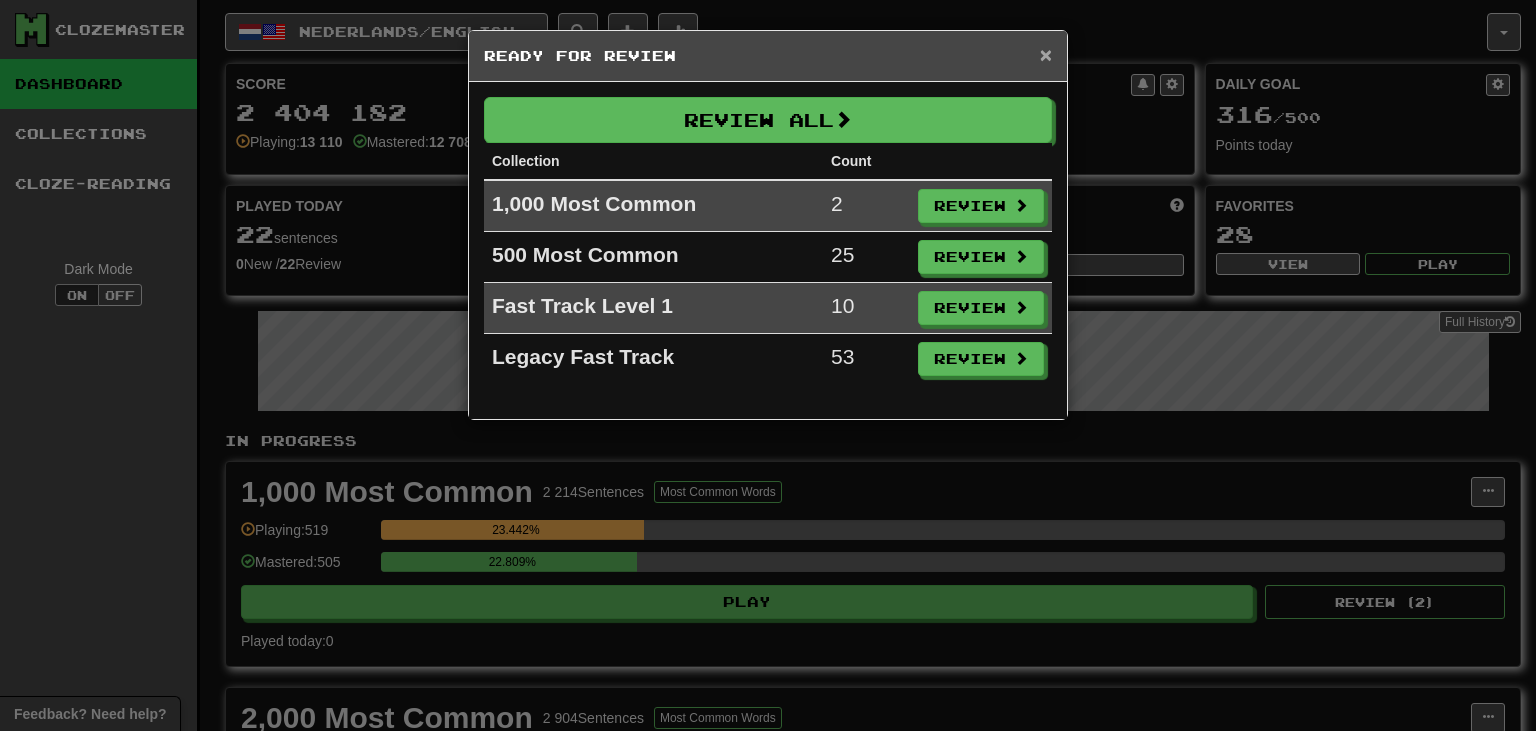 click on "×" at bounding box center [1046, 54] 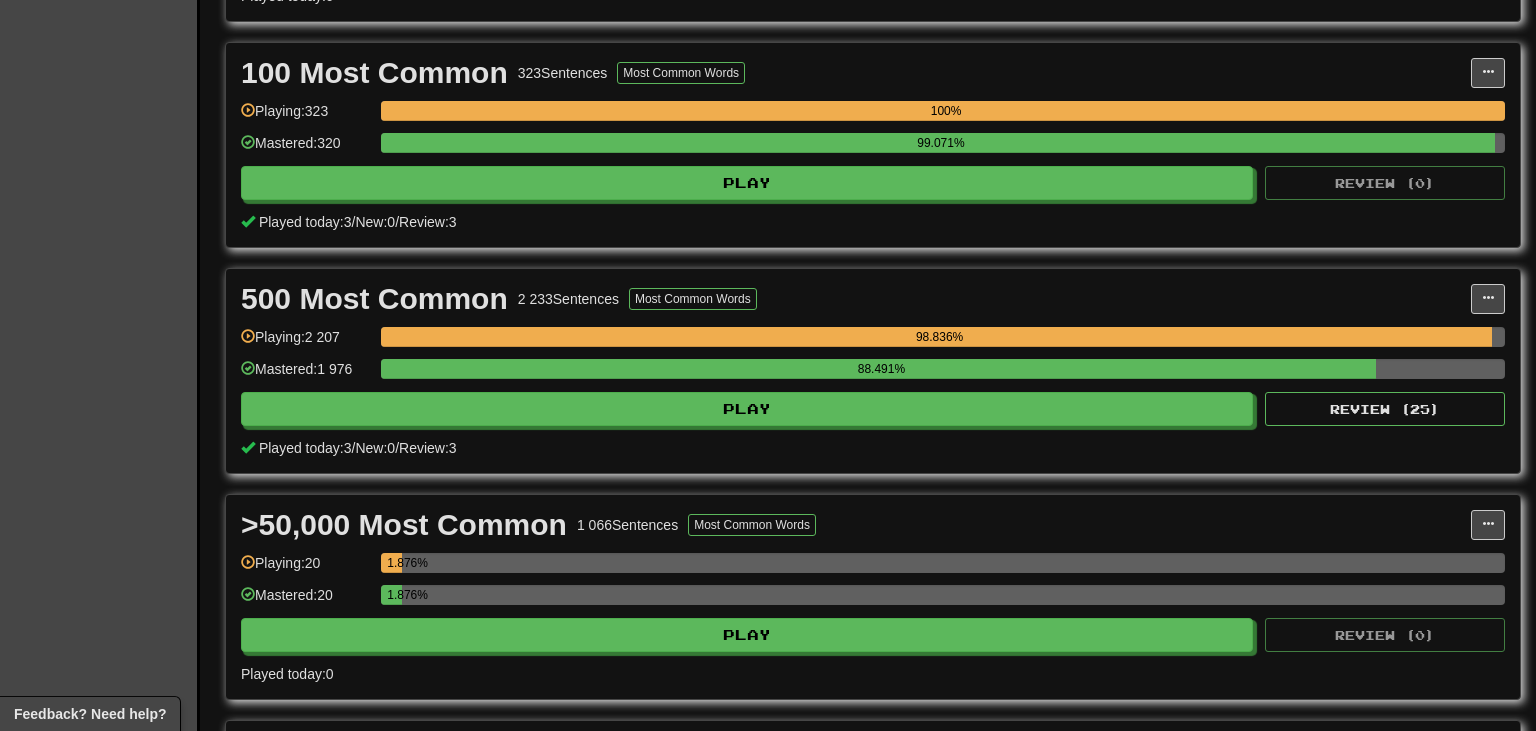 scroll, scrollTop: 2235, scrollLeft: 0, axis: vertical 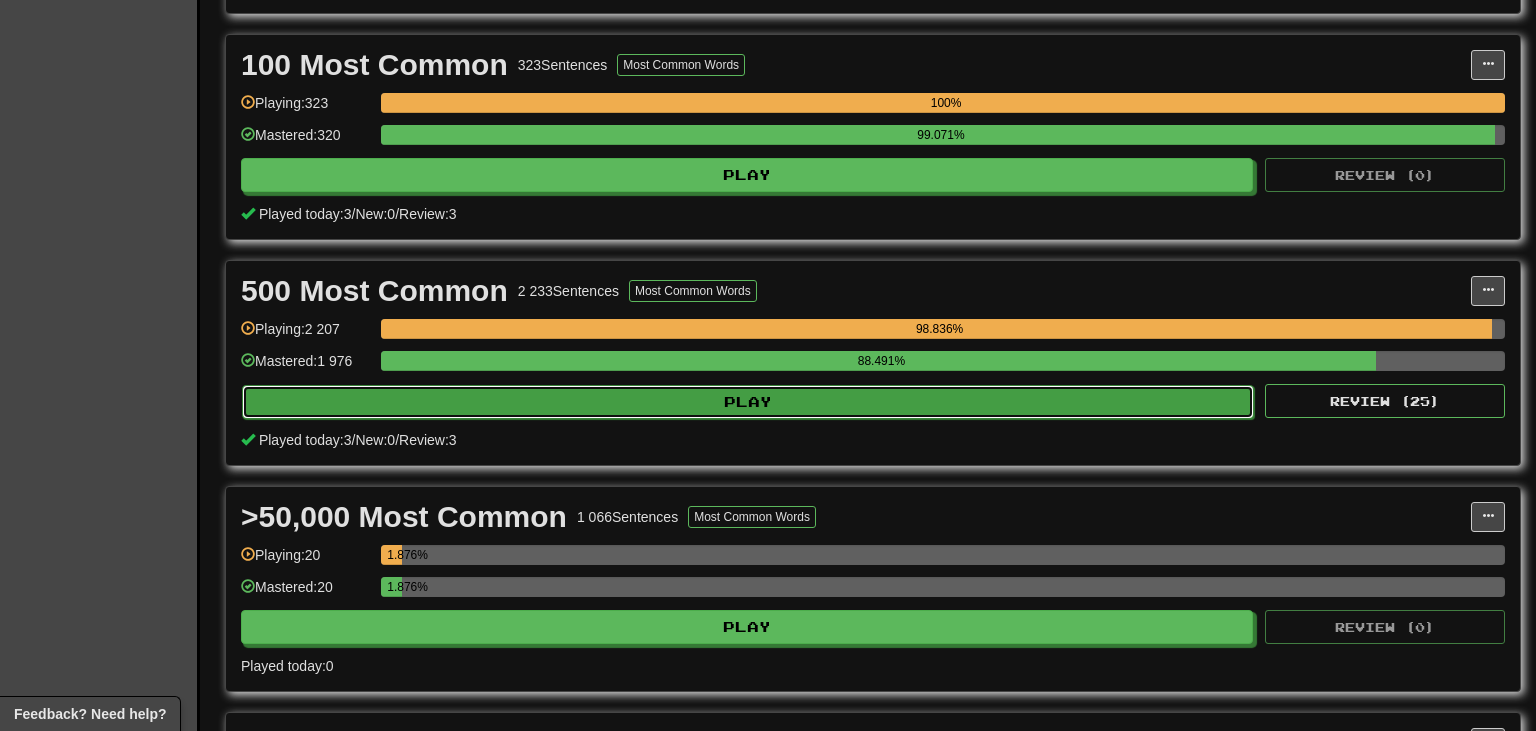 click on "Play" at bounding box center [748, 402] 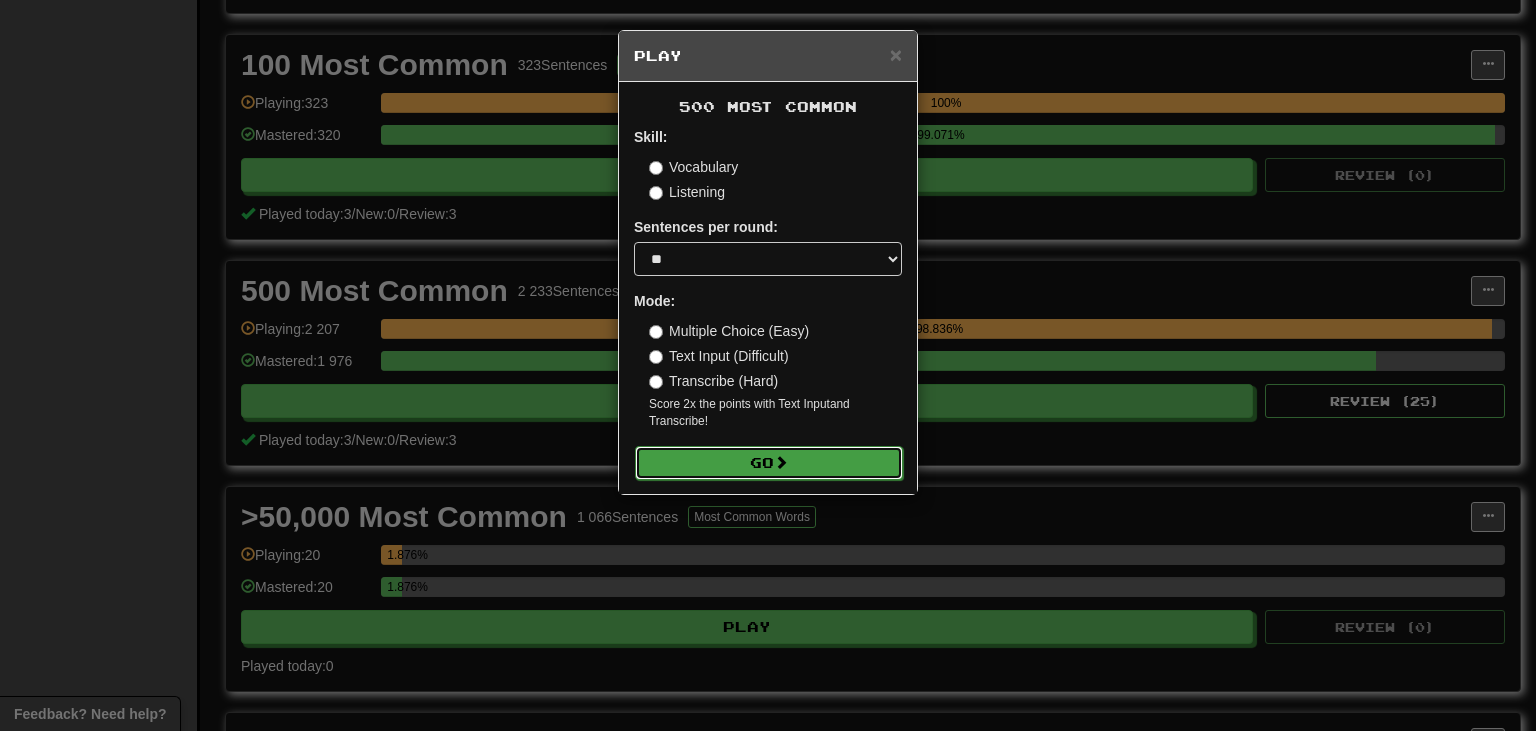 click on "Go" at bounding box center [769, 463] 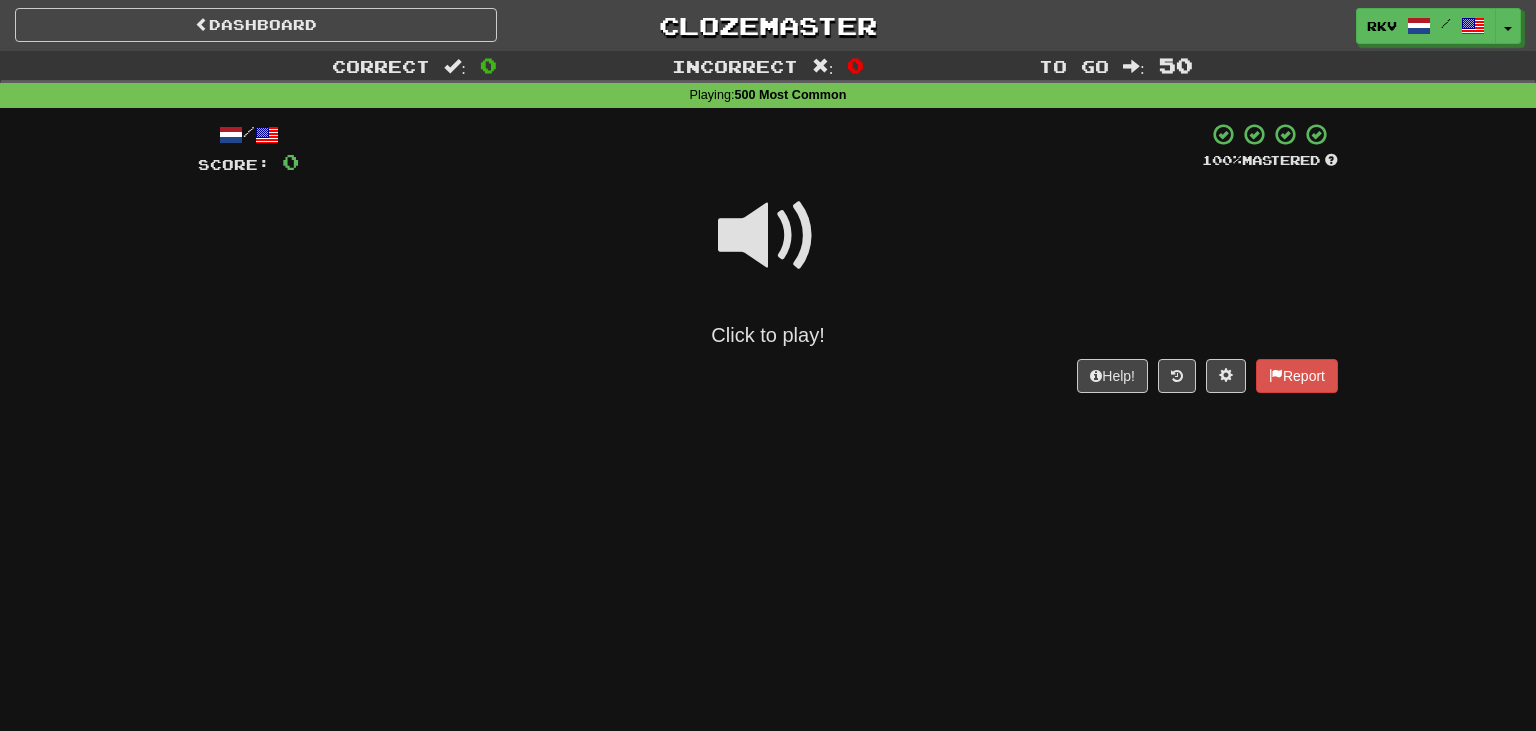 scroll, scrollTop: 0, scrollLeft: 0, axis: both 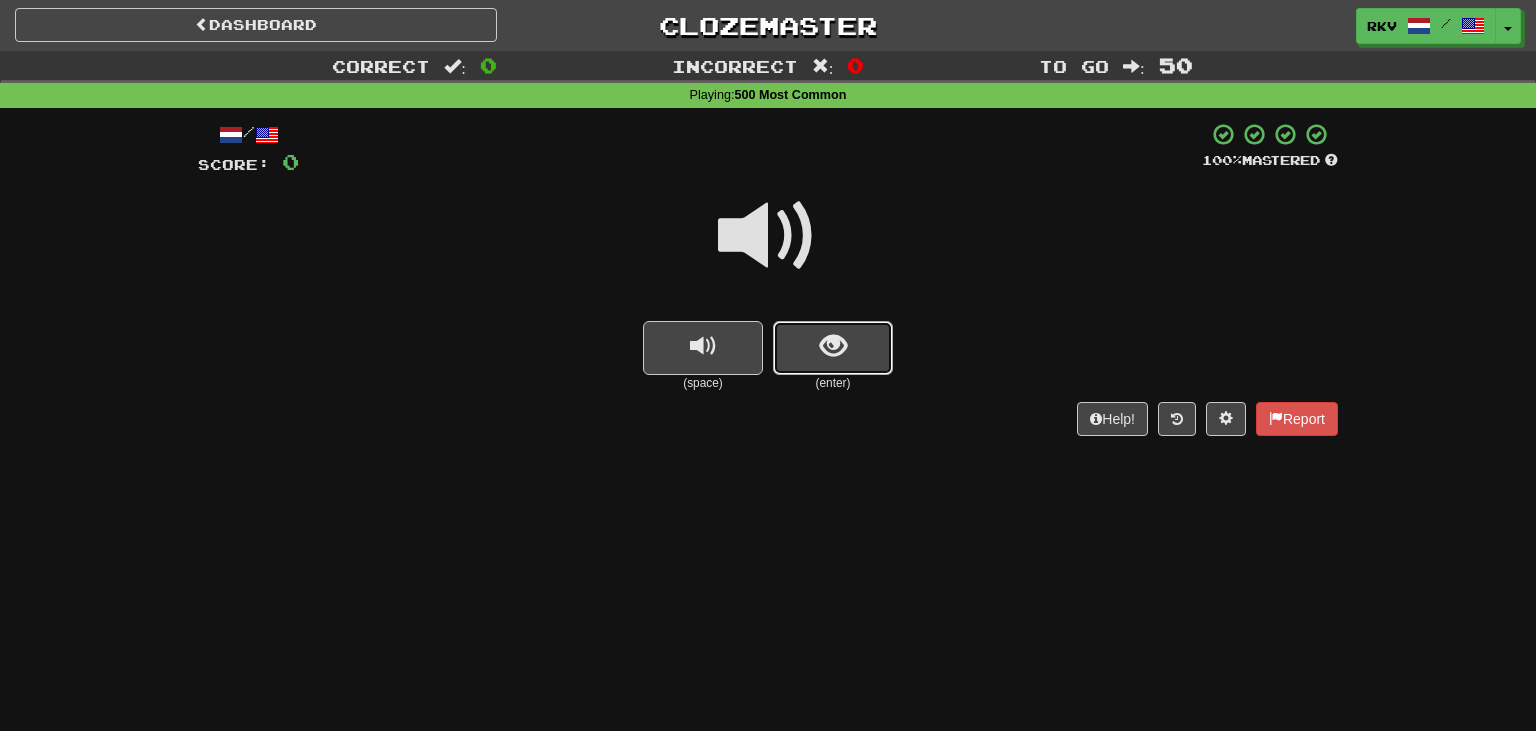 click at bounding box center (833, 346) 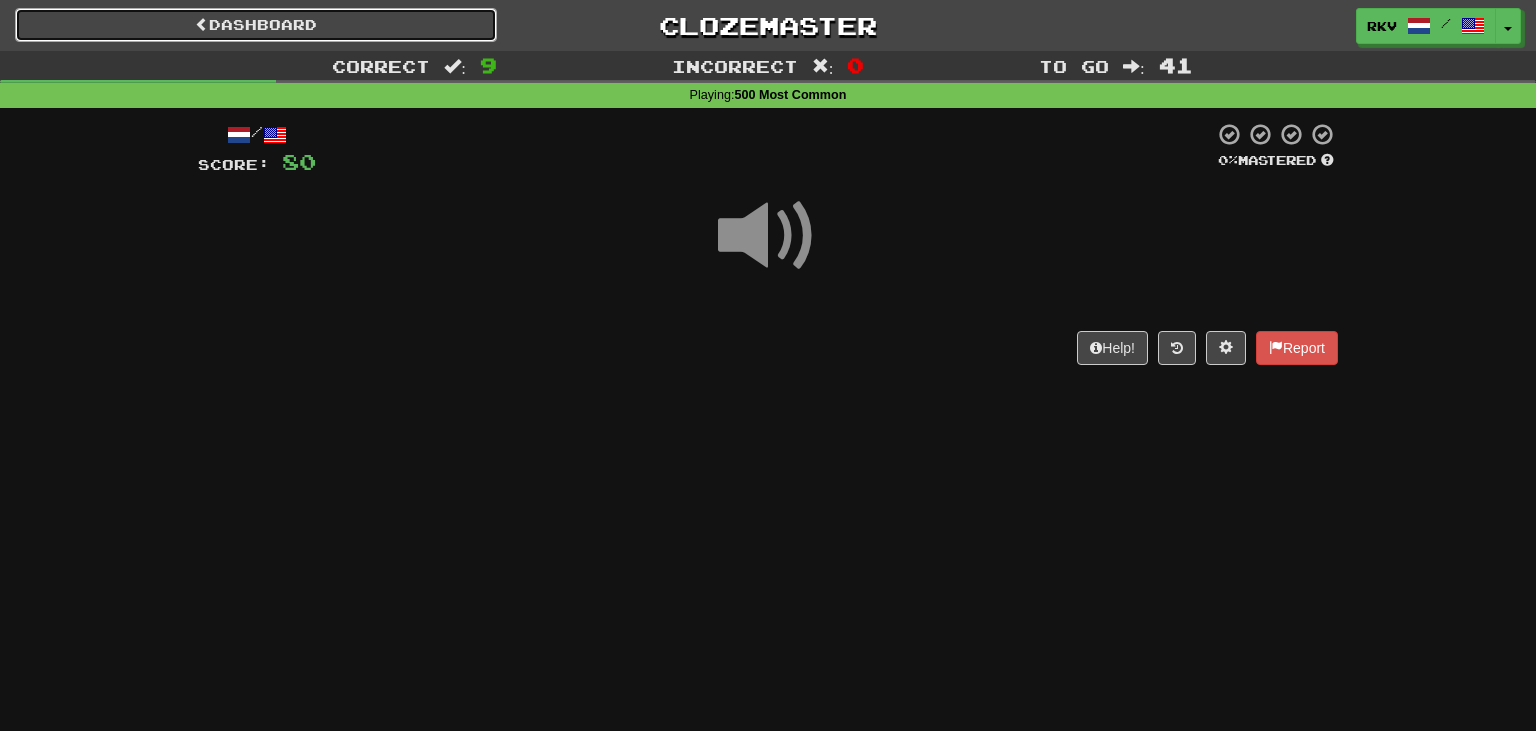 click on "Dashboard" at bounding box center [256, 25] 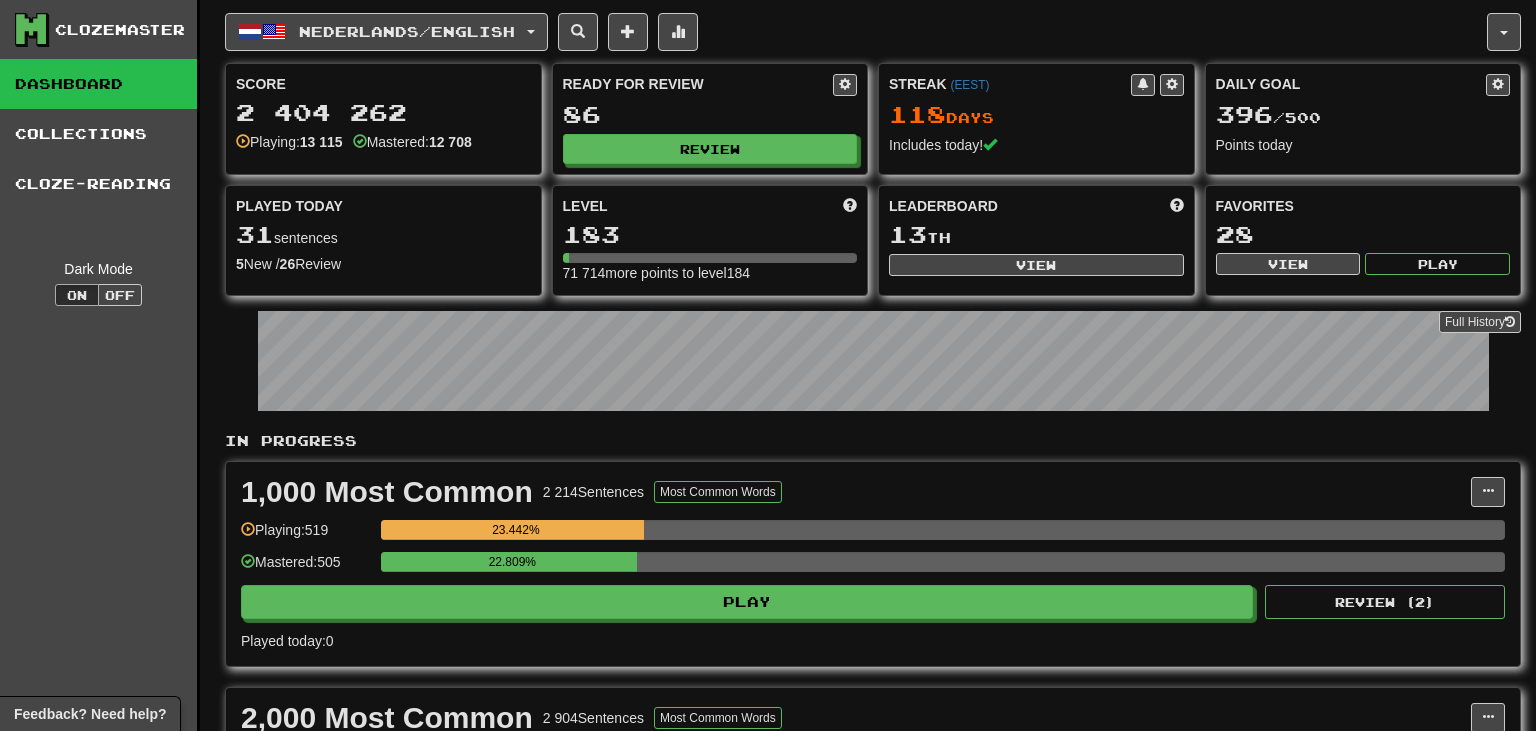 scroll, scrollTop: 0, scrollLeft: 0, axis: both 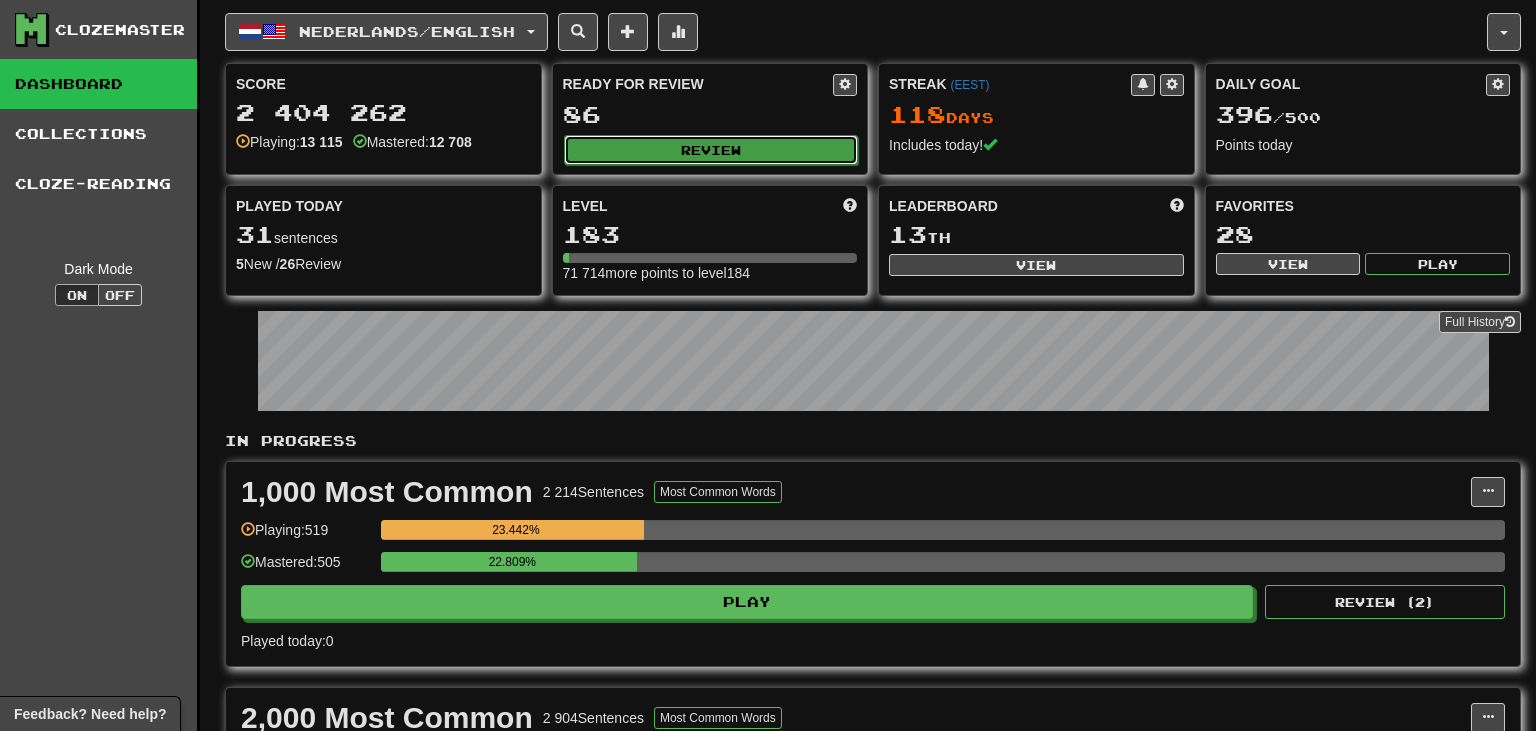 click on "Review" at bounding box center [711, 150] 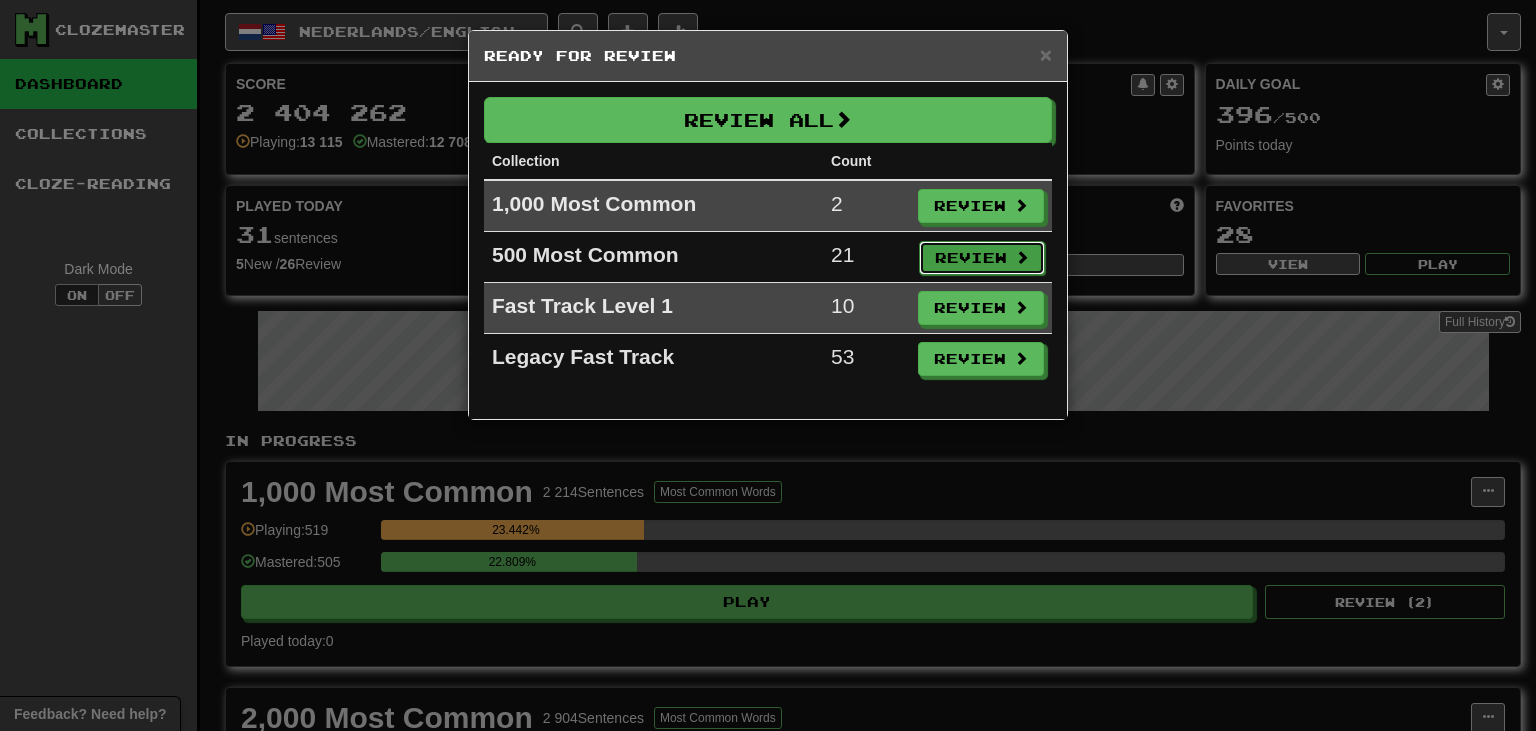 click on "Review" at bounding box center [982, 258] 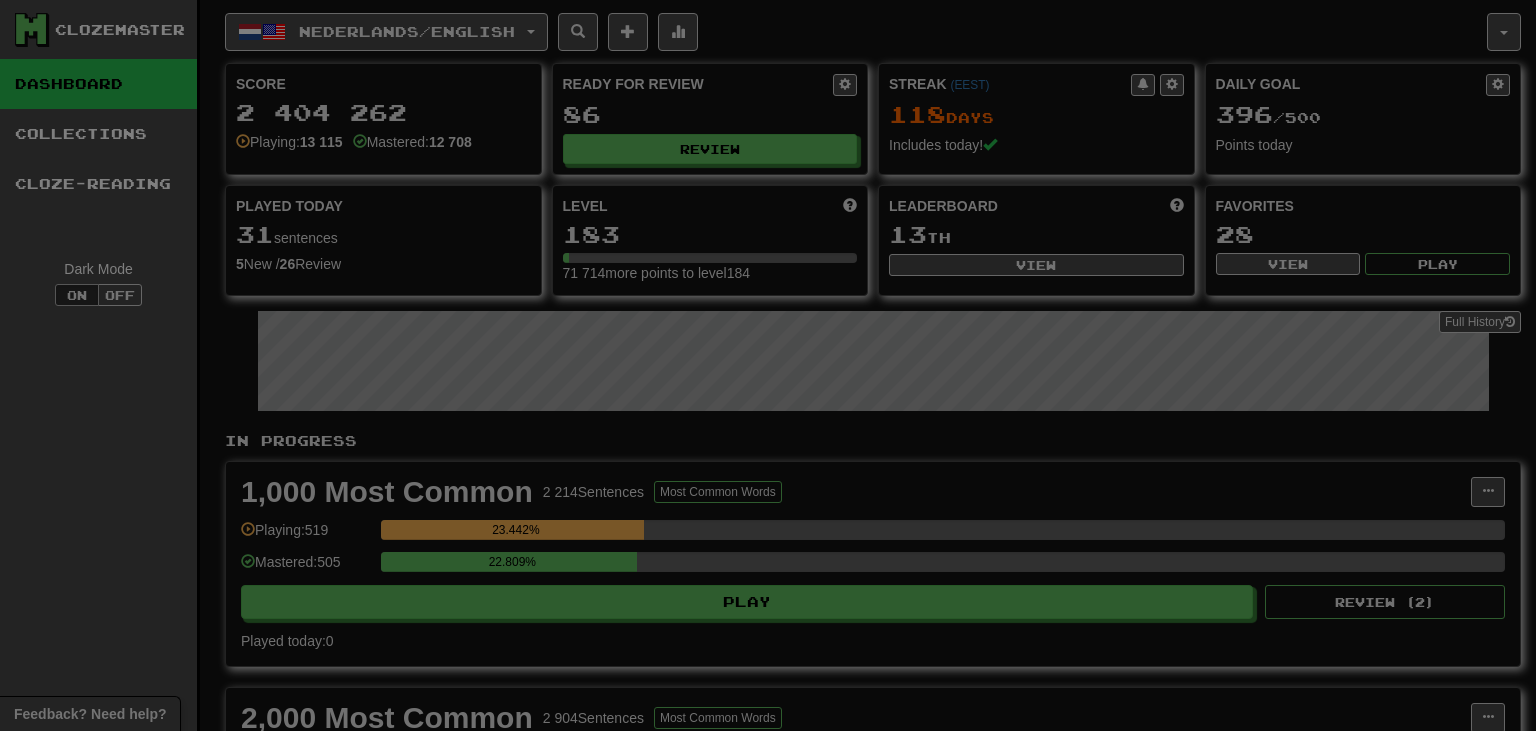 select on "**" 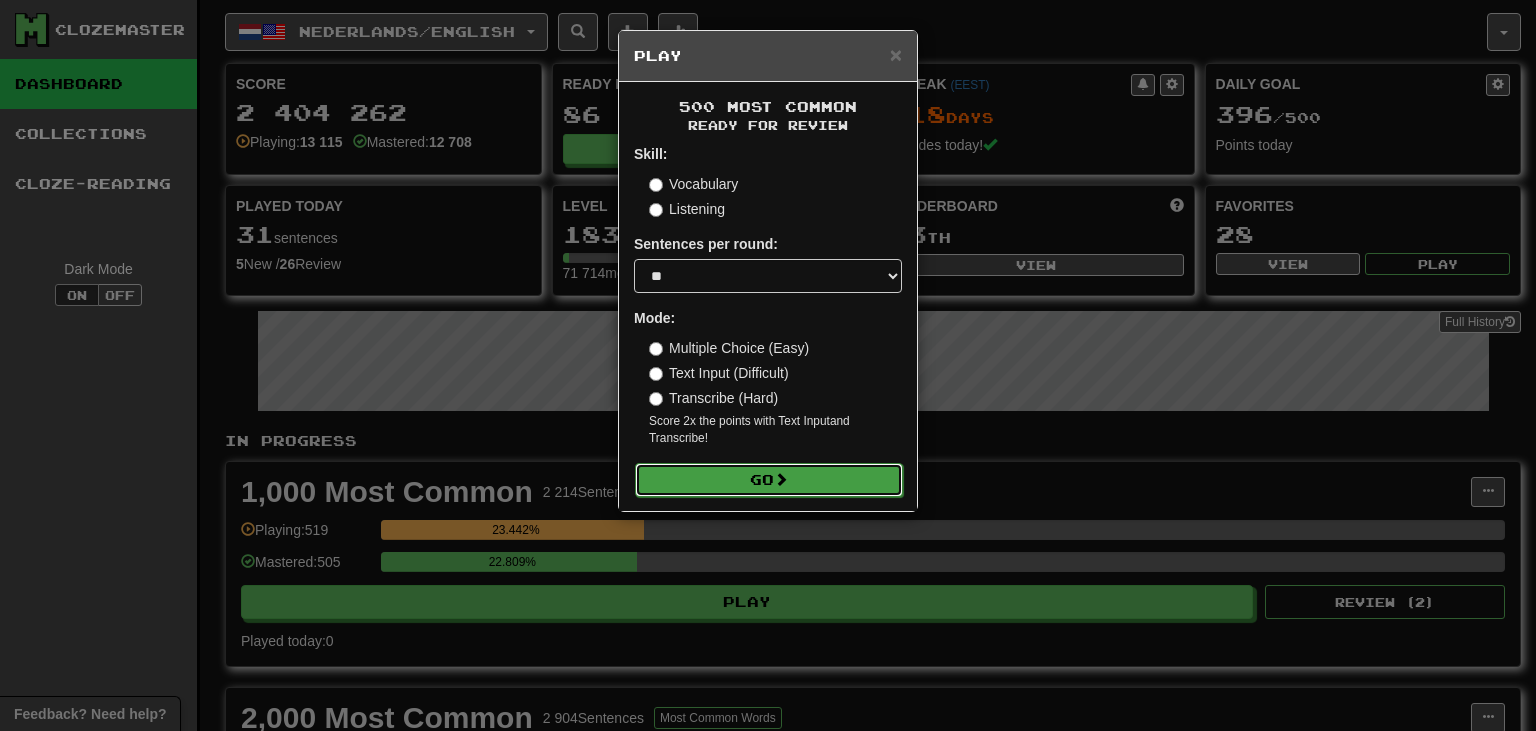 click on "Go" at bounding box center (769, 480) 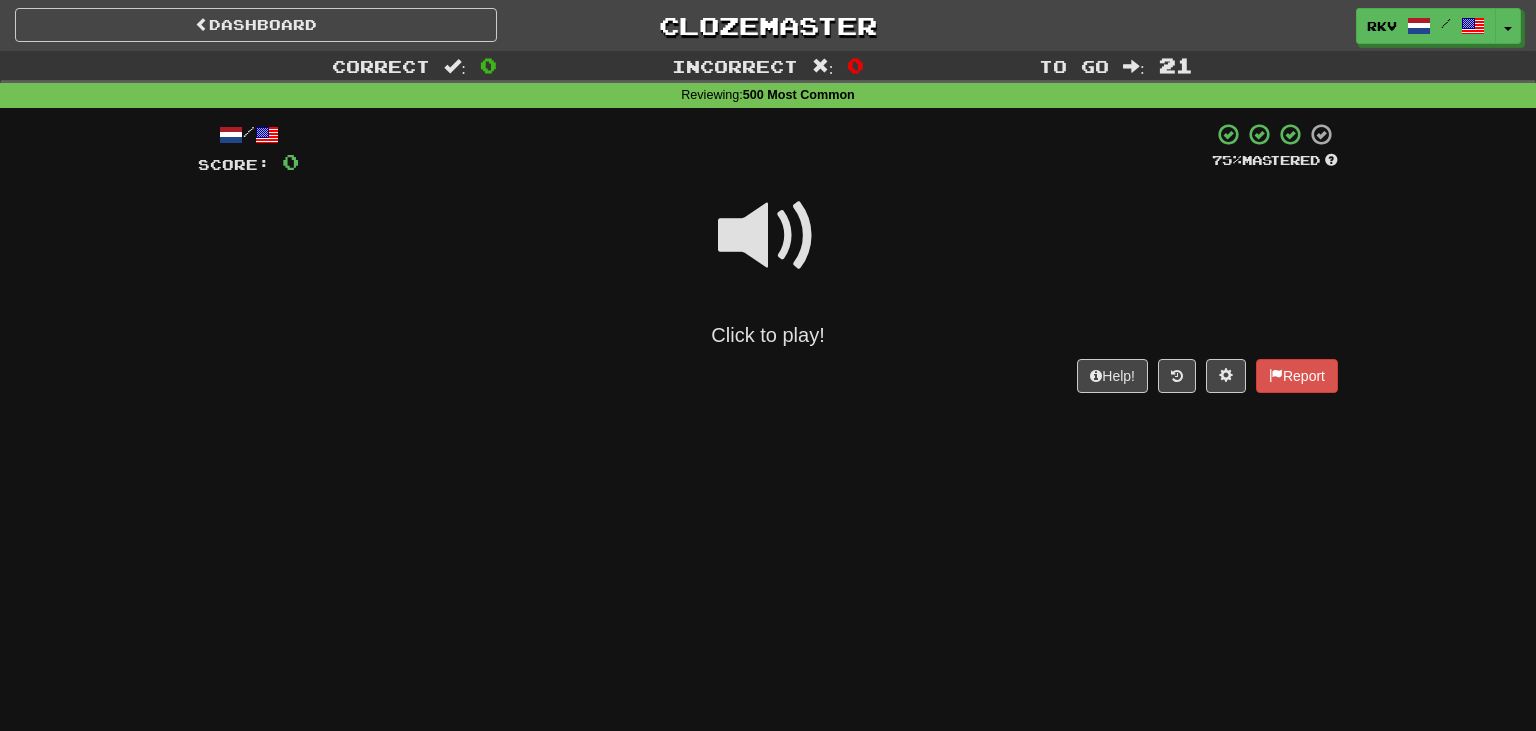 scroll, scrollTop: 0, scrollLeft: 0, axis: both 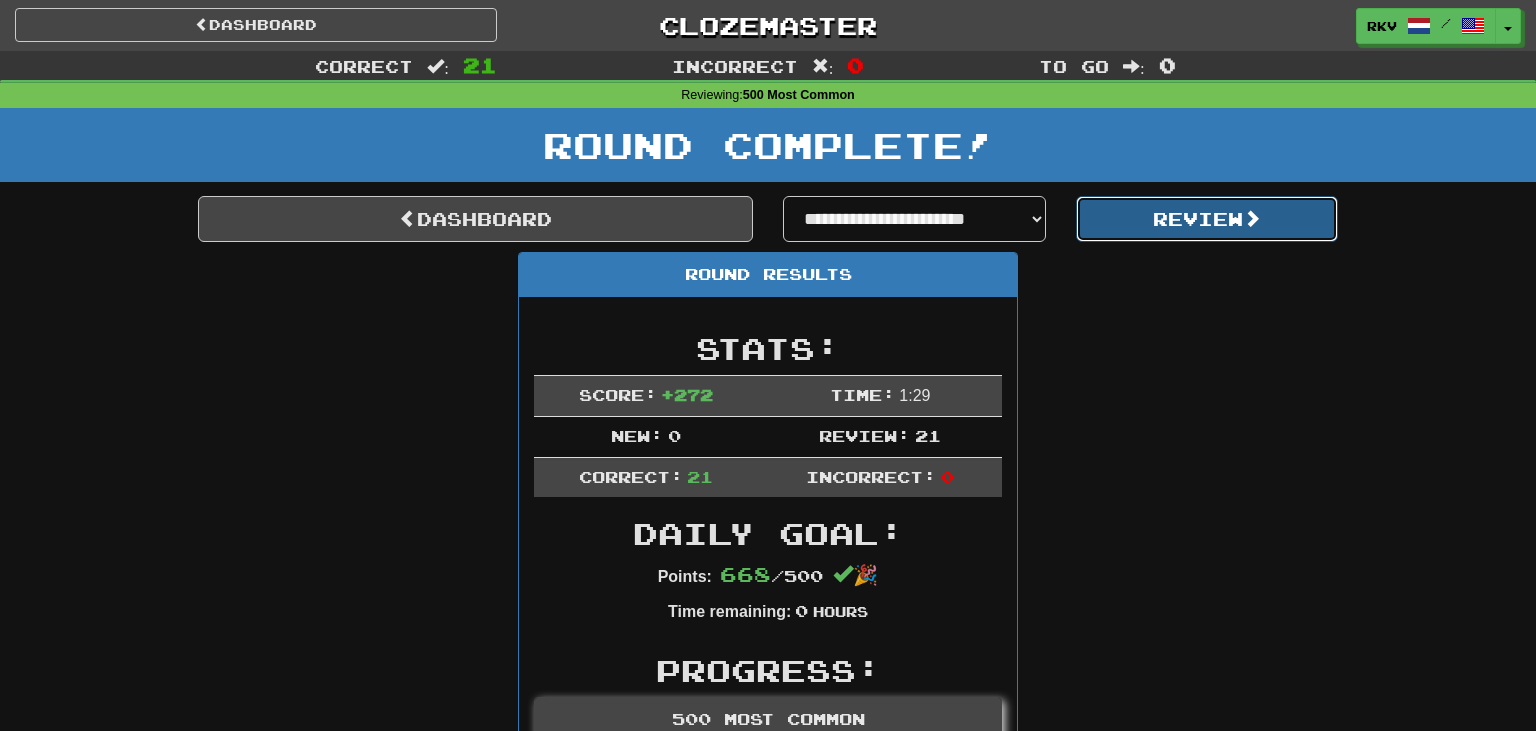 click on "Review" at bounding box center (1207, 219) 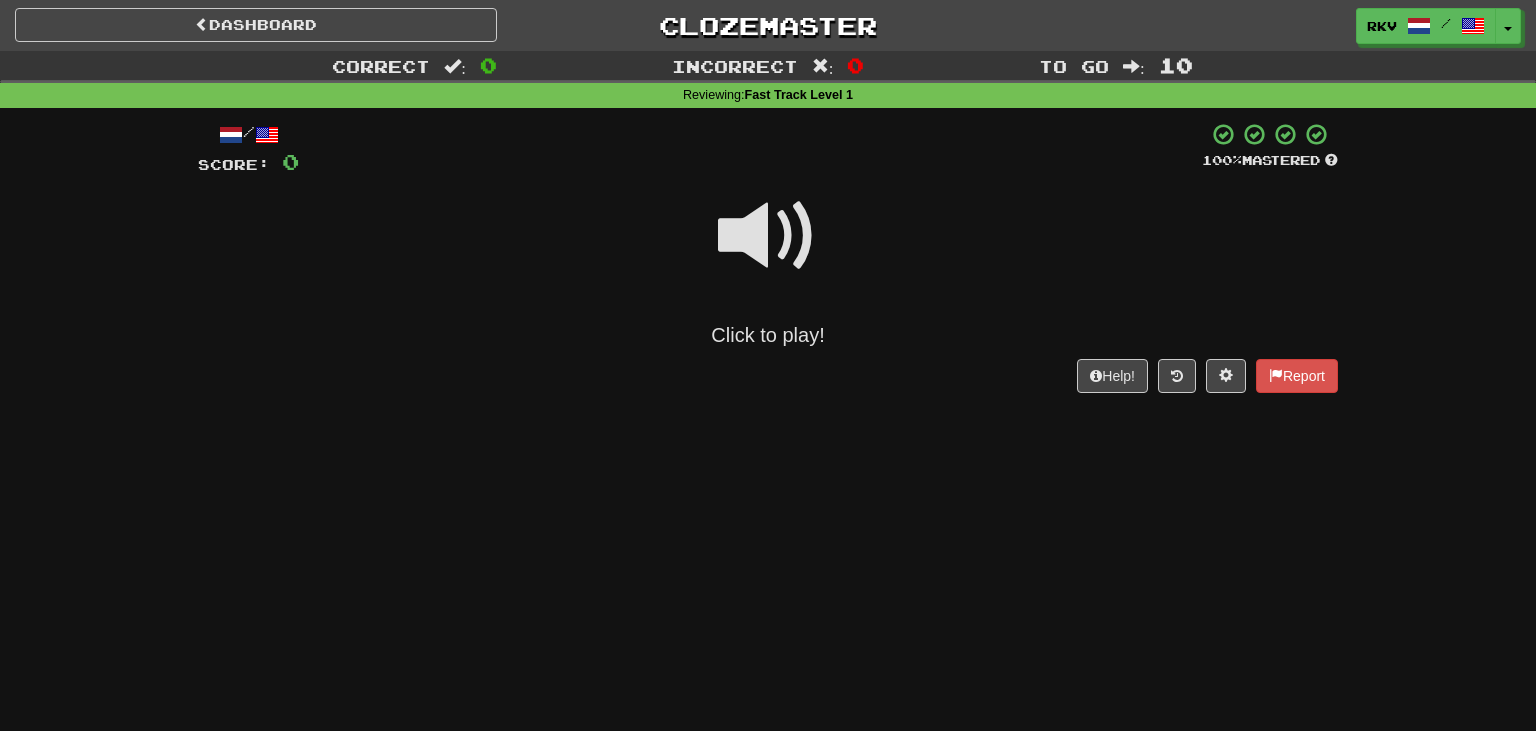 scroll, scrollTop: 0, scrollLeft: 0, axis: both 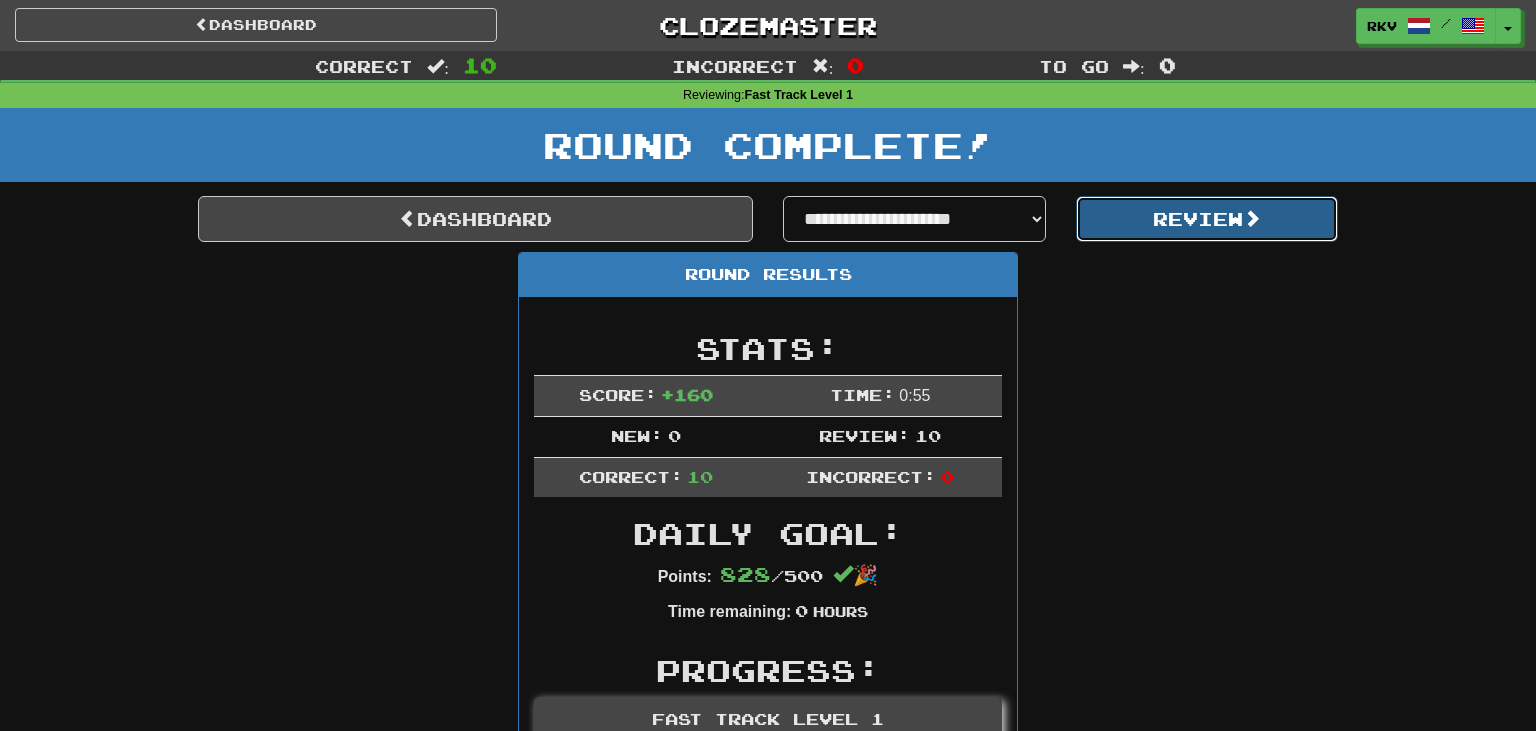 click on "Review" at bounding box center [1207, 219] 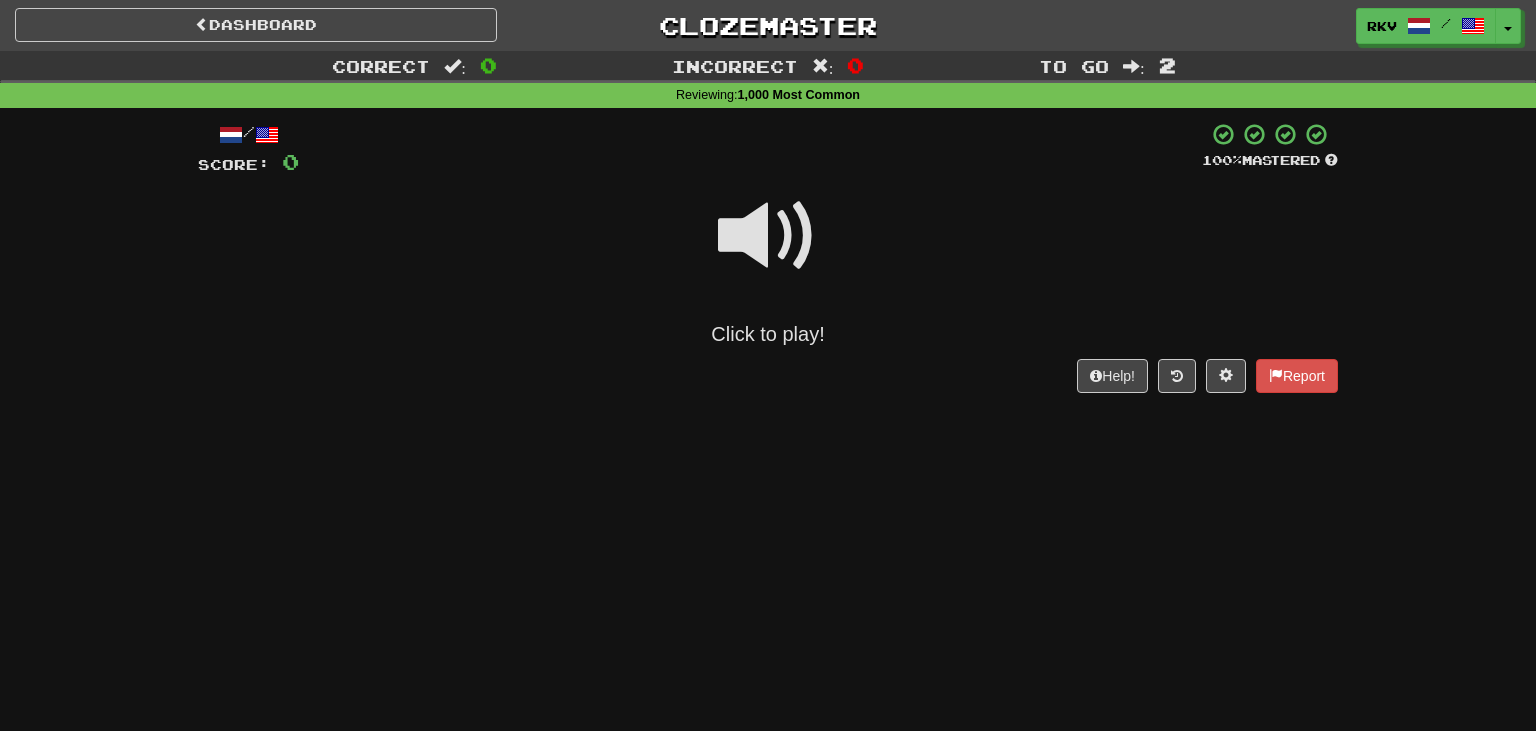 scroll, scrollTop: 0, scrollLeft: 0, axis: both 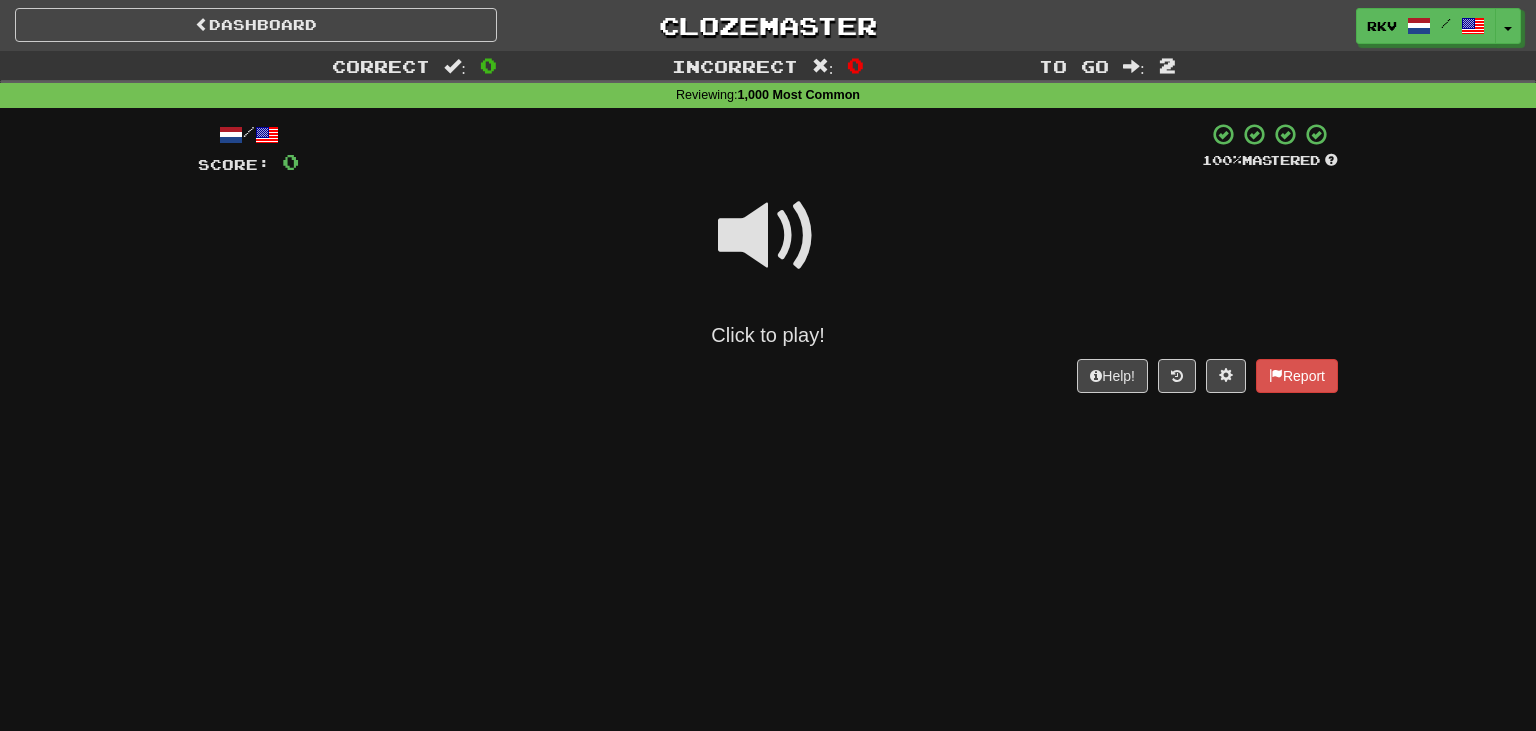click on "Click to play!" at bounding box center [768, 263] 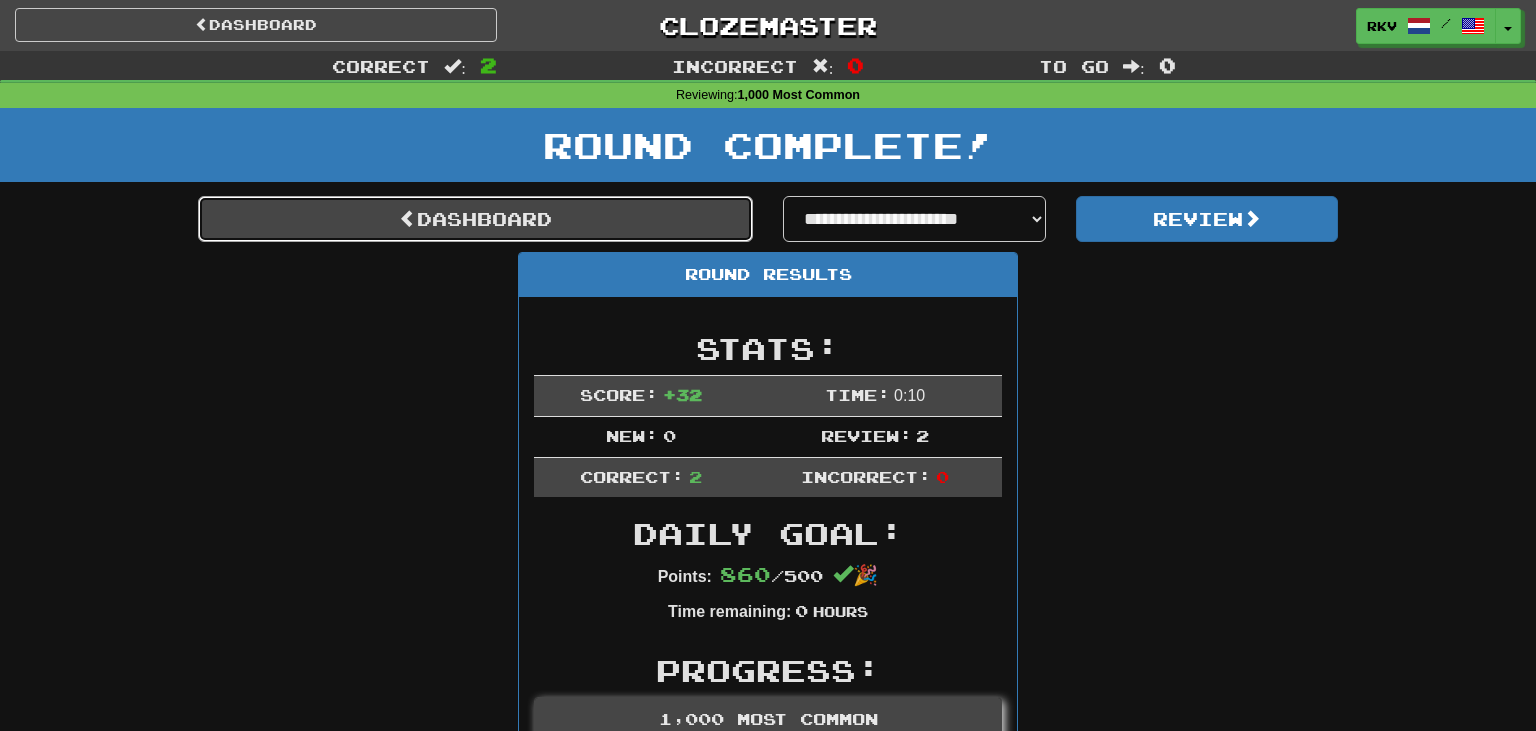 click on "Dashboard" at bounding box center (475, 219) 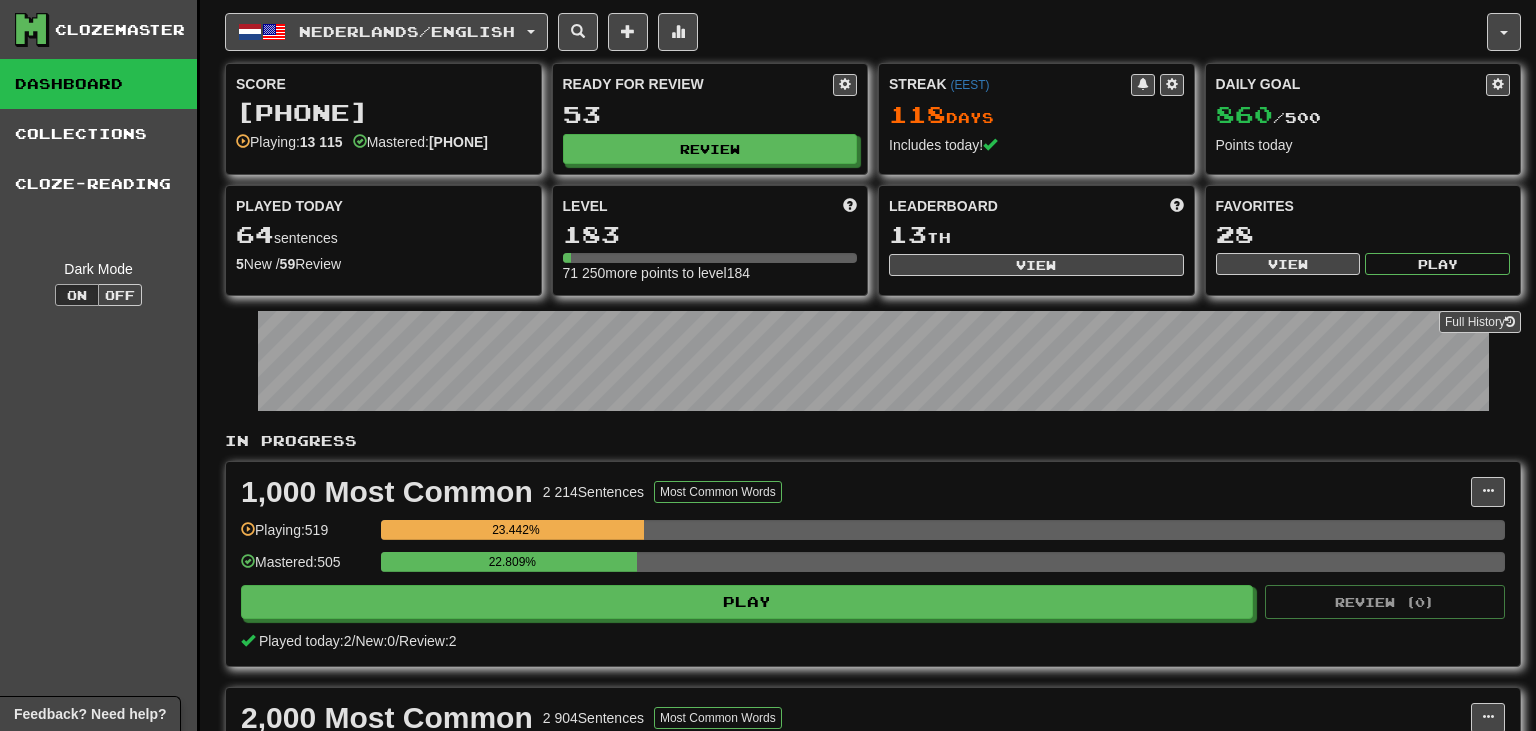 scroll, scrollTop: 0, scrollLeft: 0, axis: both 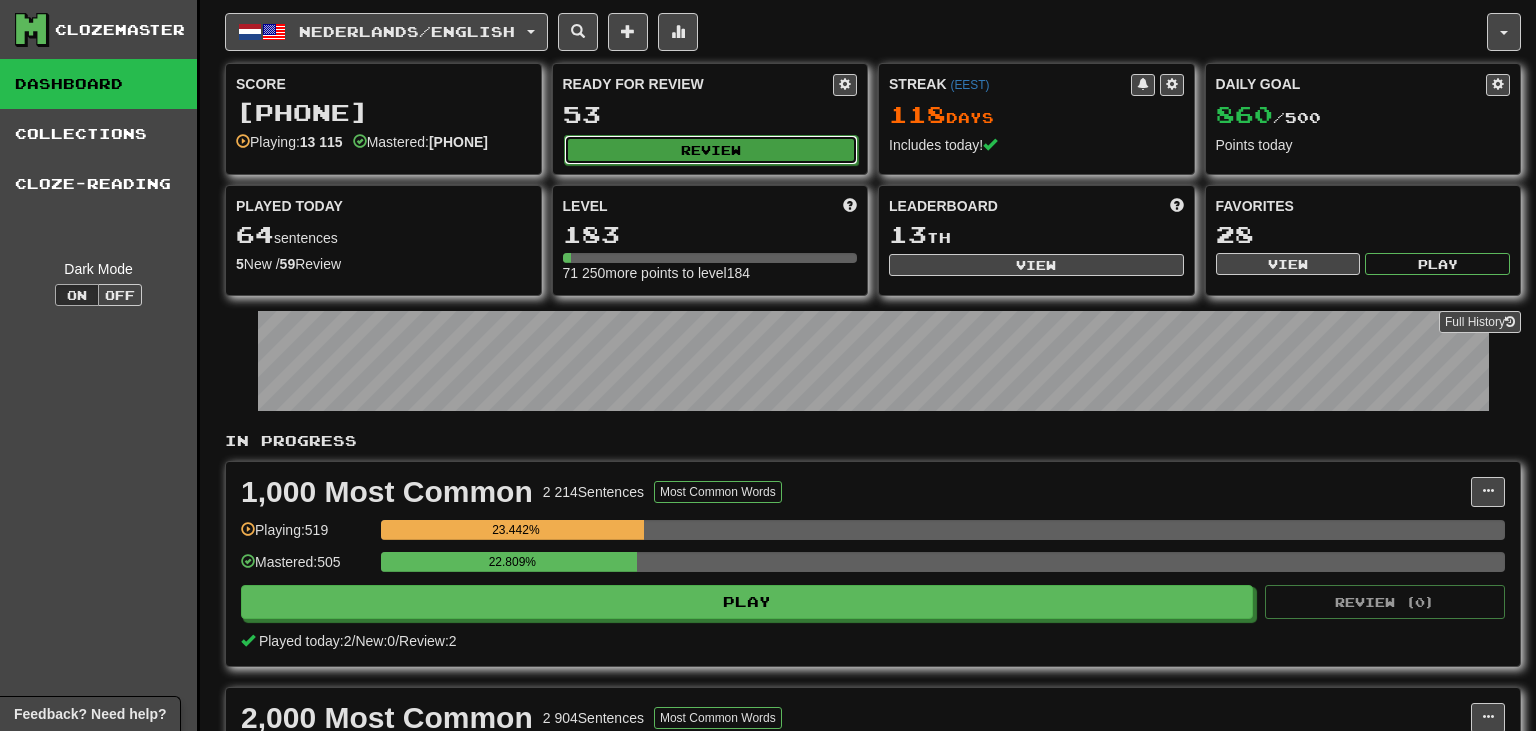 click on "Review" at bounding box center (711, 150) 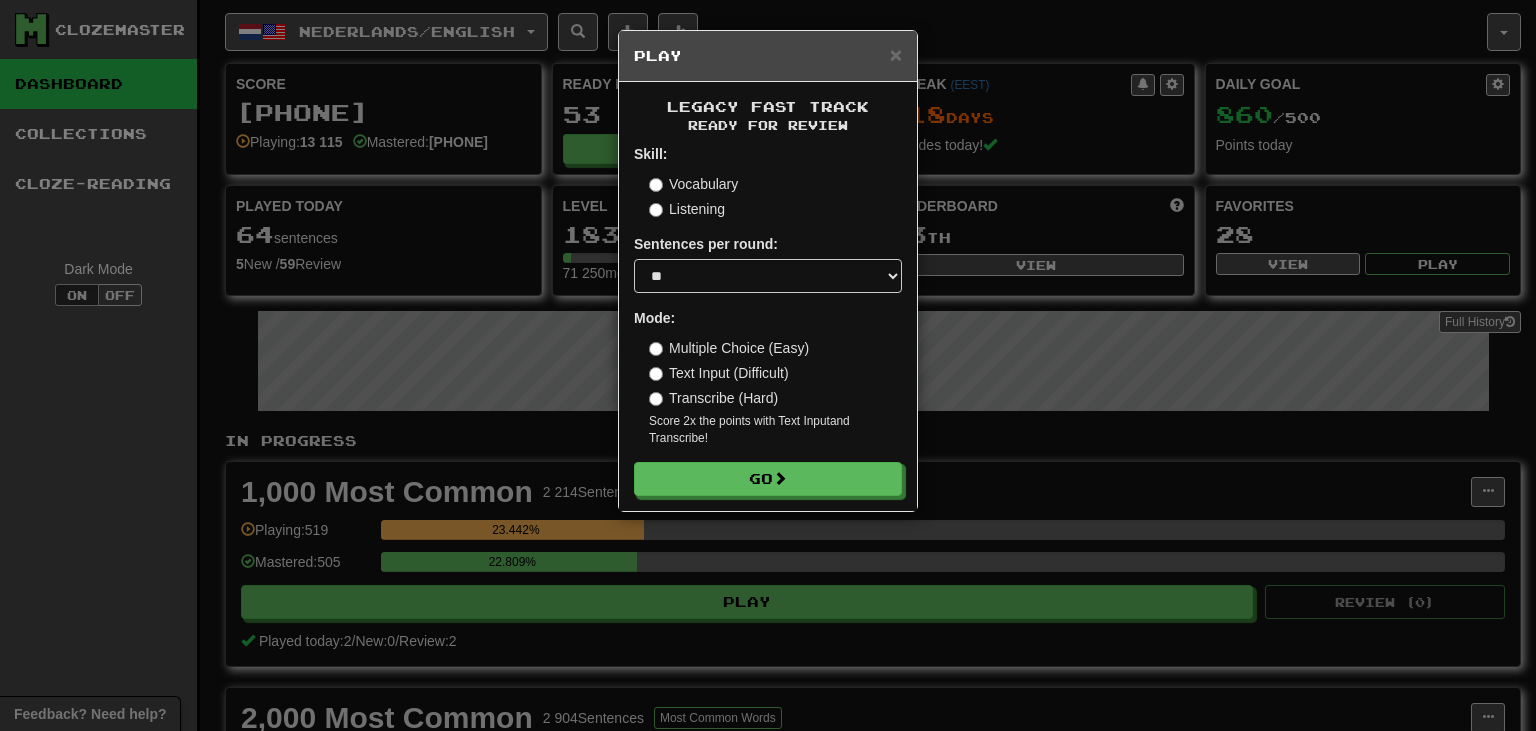 click on "Skill: Vocabulary Listening Sentences per round: * ** ** ** ** ** *** ******** Mode: Multiple Choice (Easy) Text Input (Difficult) Transcribe (Hard) Score 2x the points with Text Input  and Transcribe ! Go" at bounding box center (768, 320) 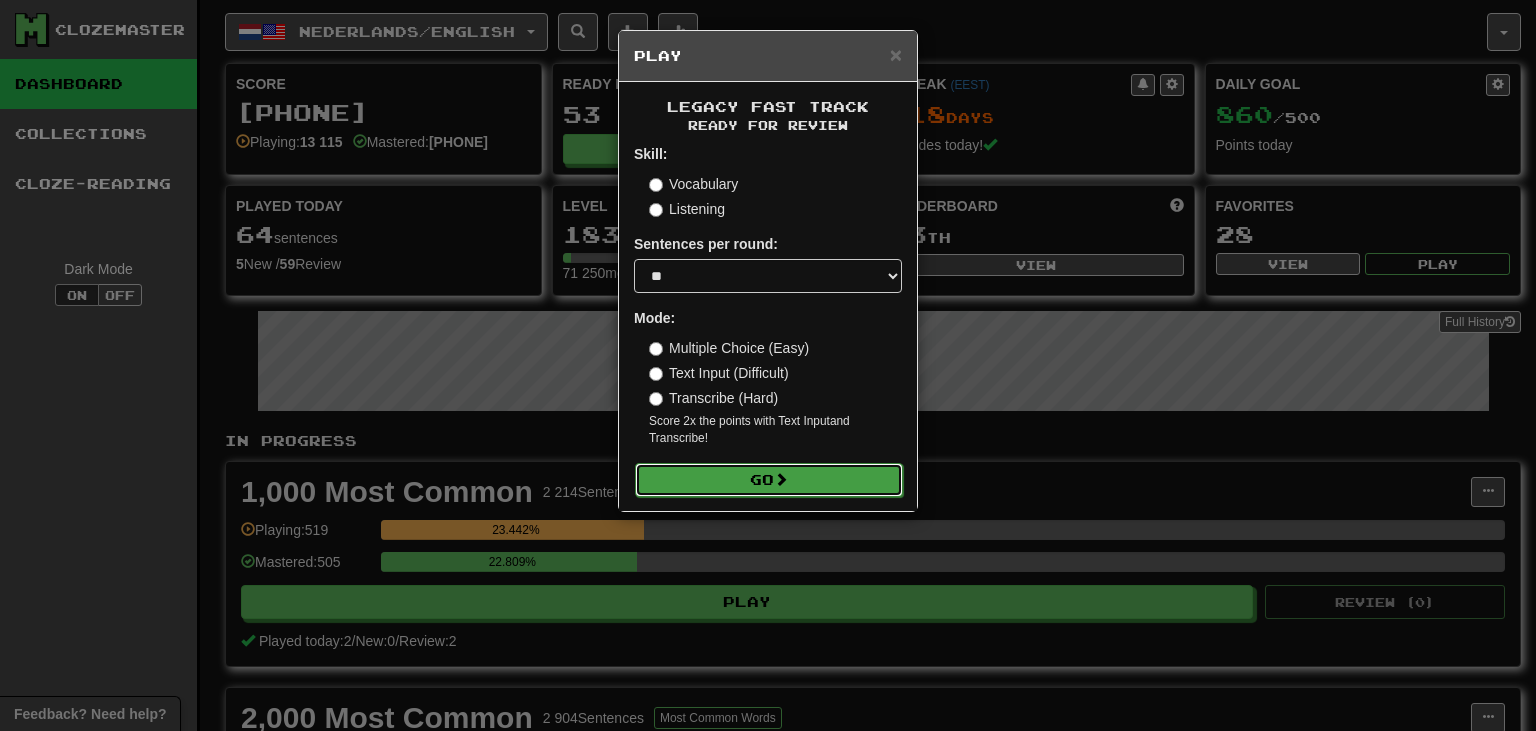 click on "Go" at bounding box center [769, 480] 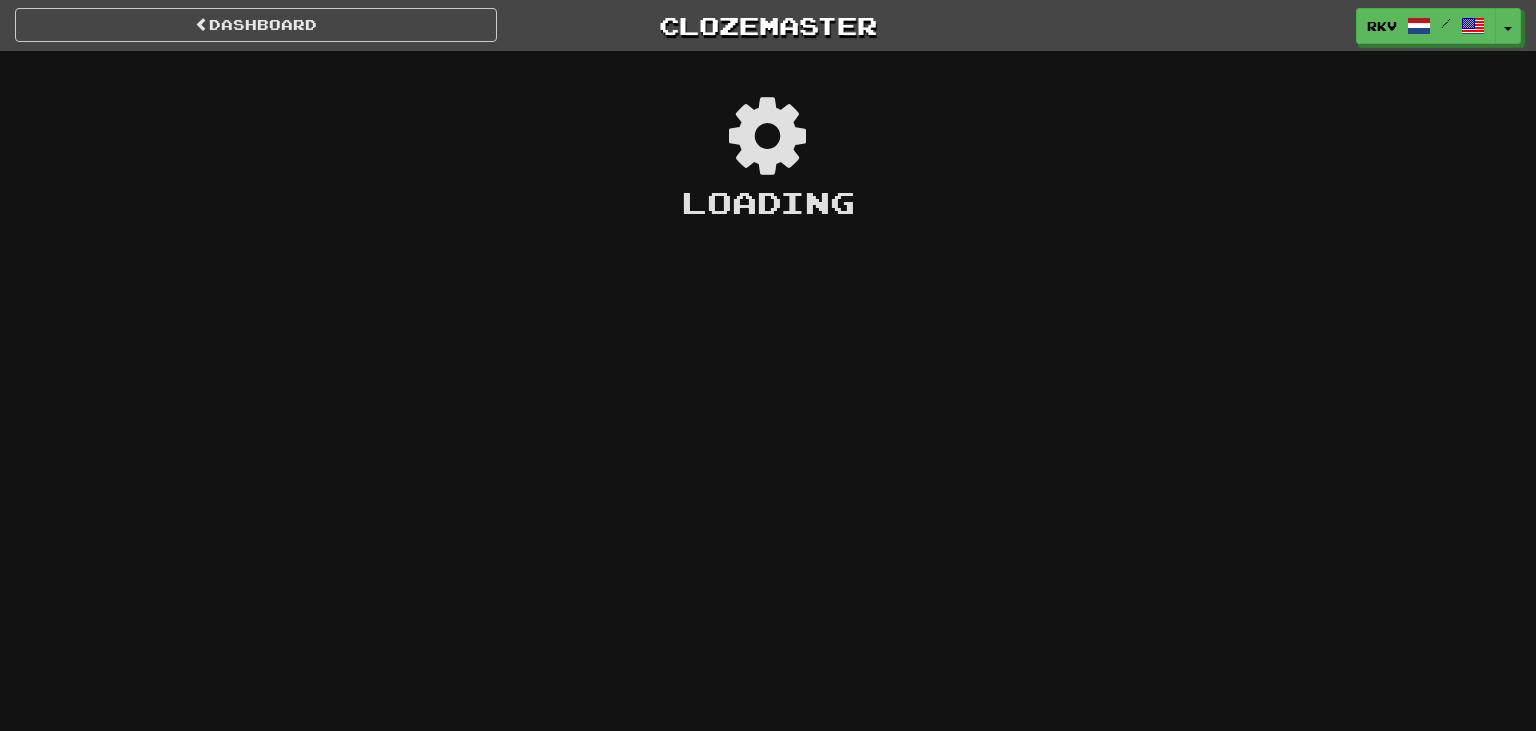 scroll, scrollTop: 0, scrollLeft: 0, axis: both 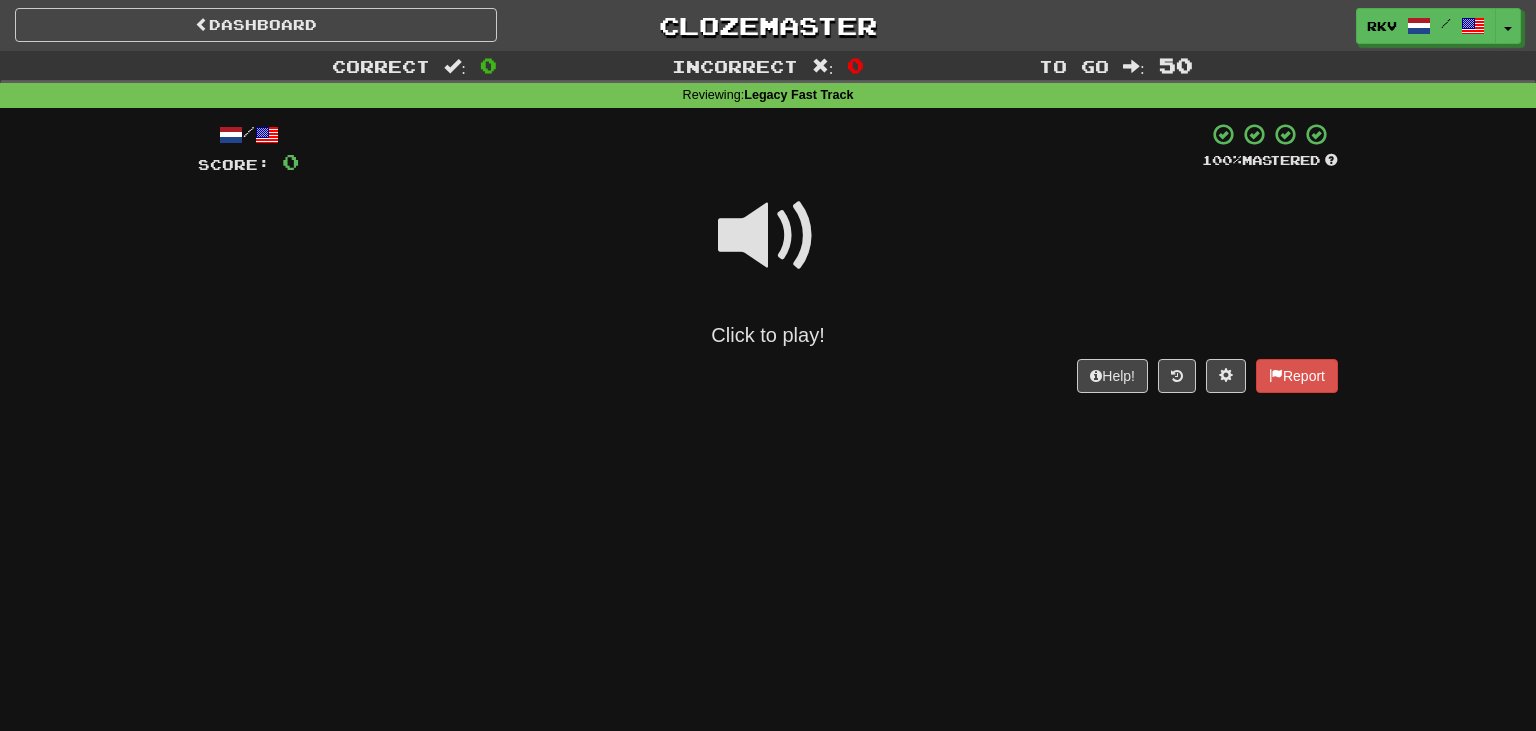click at bounding box center [768, 236] 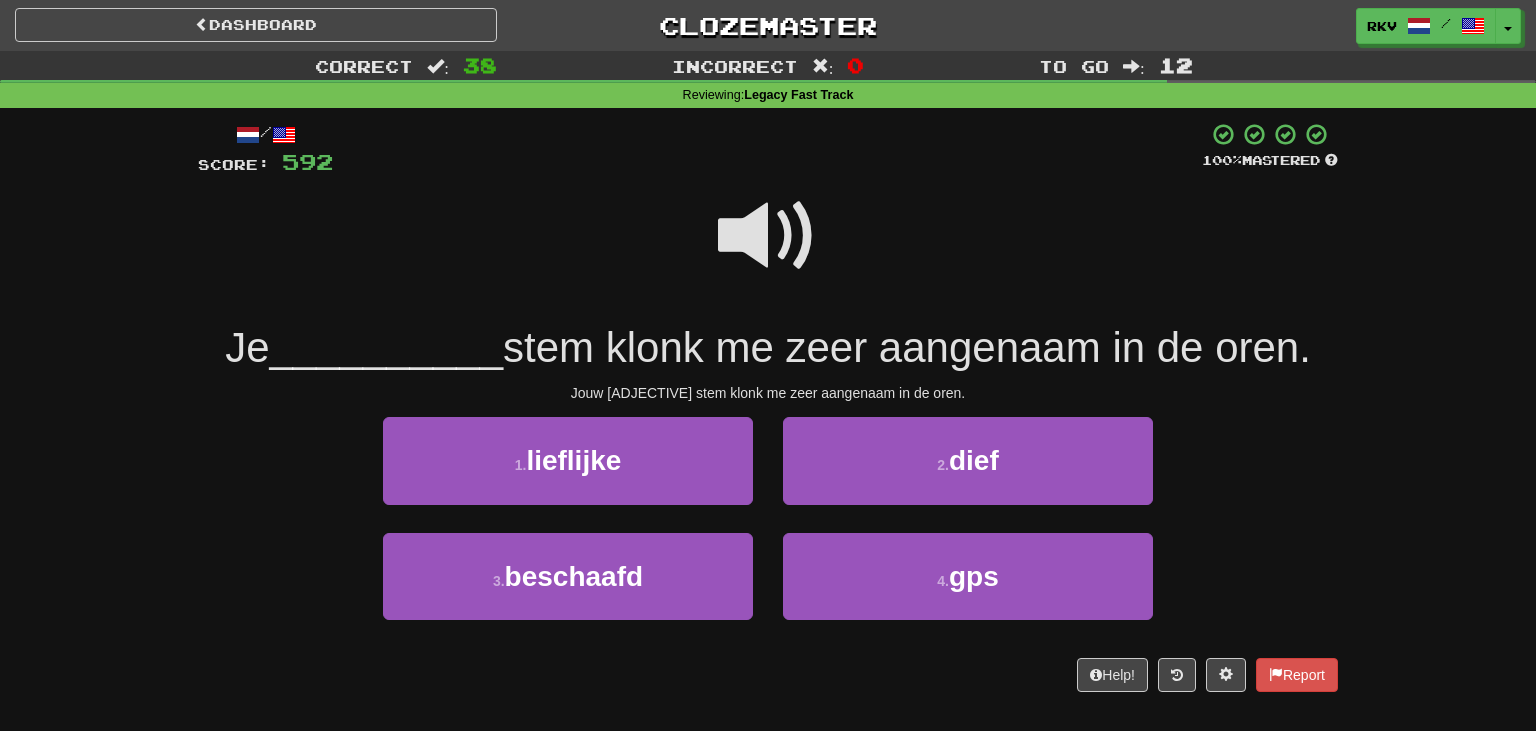 click at bounding box center [768, 236] 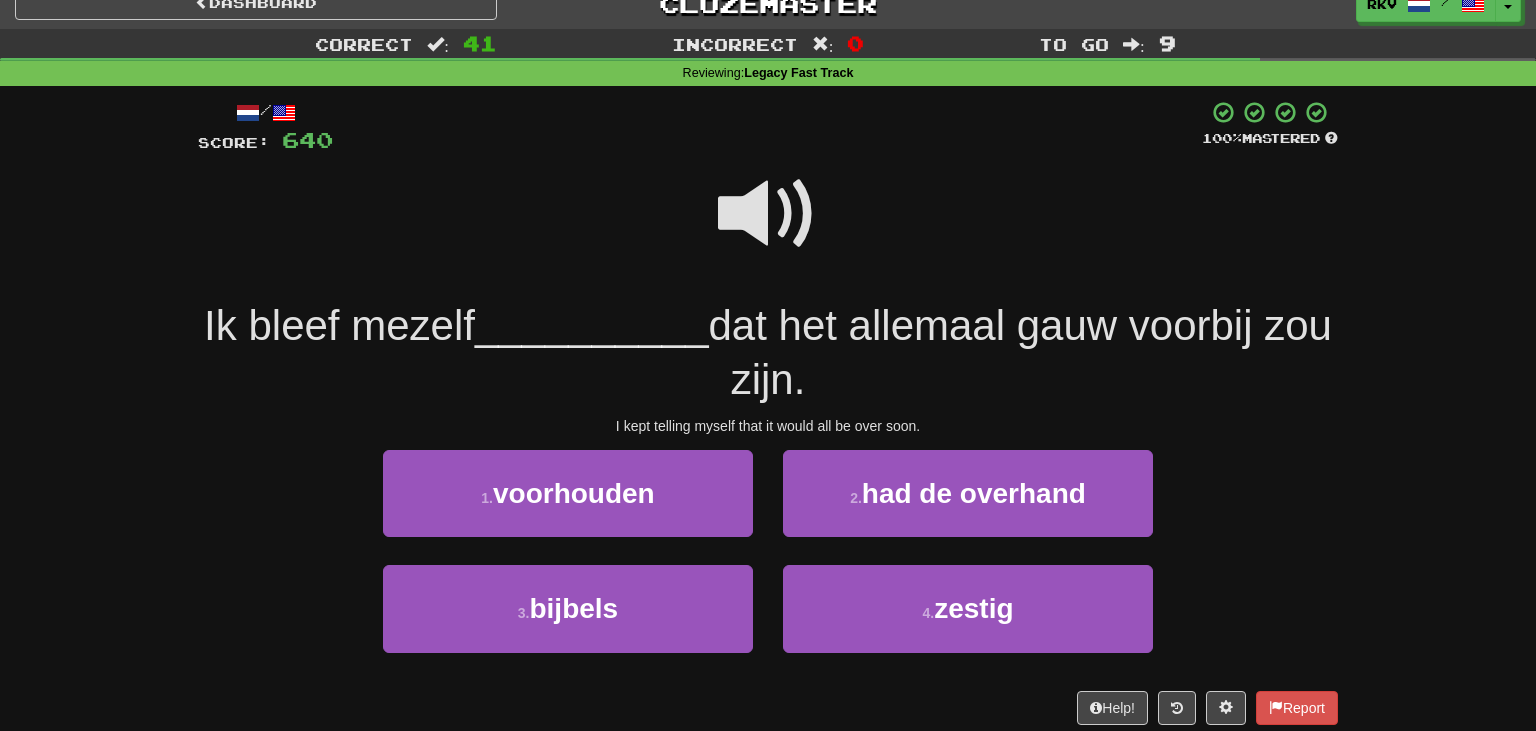 scroll, scrollTop: 3, scrollLeft: 0, axis: vertical 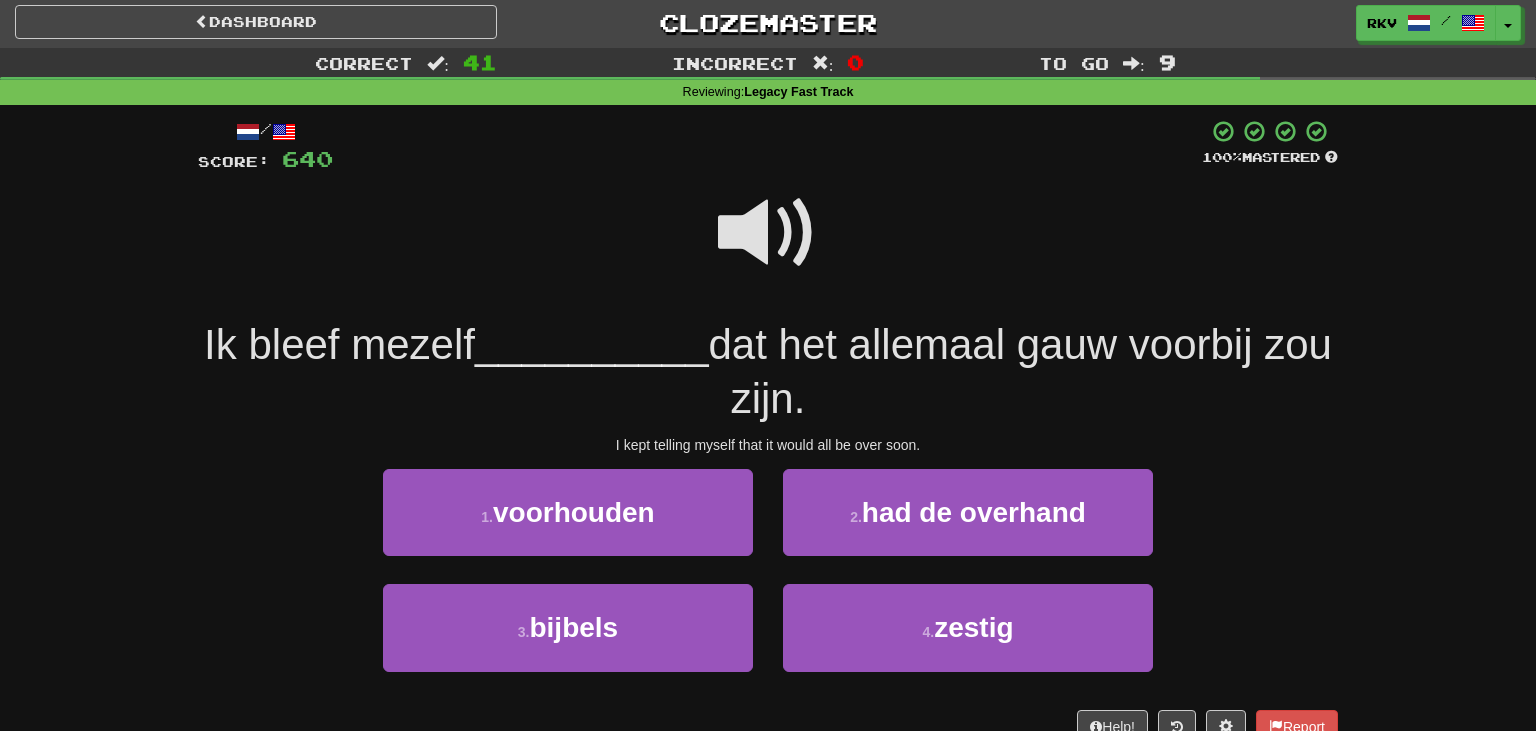 click at bounding box center [768, 233] 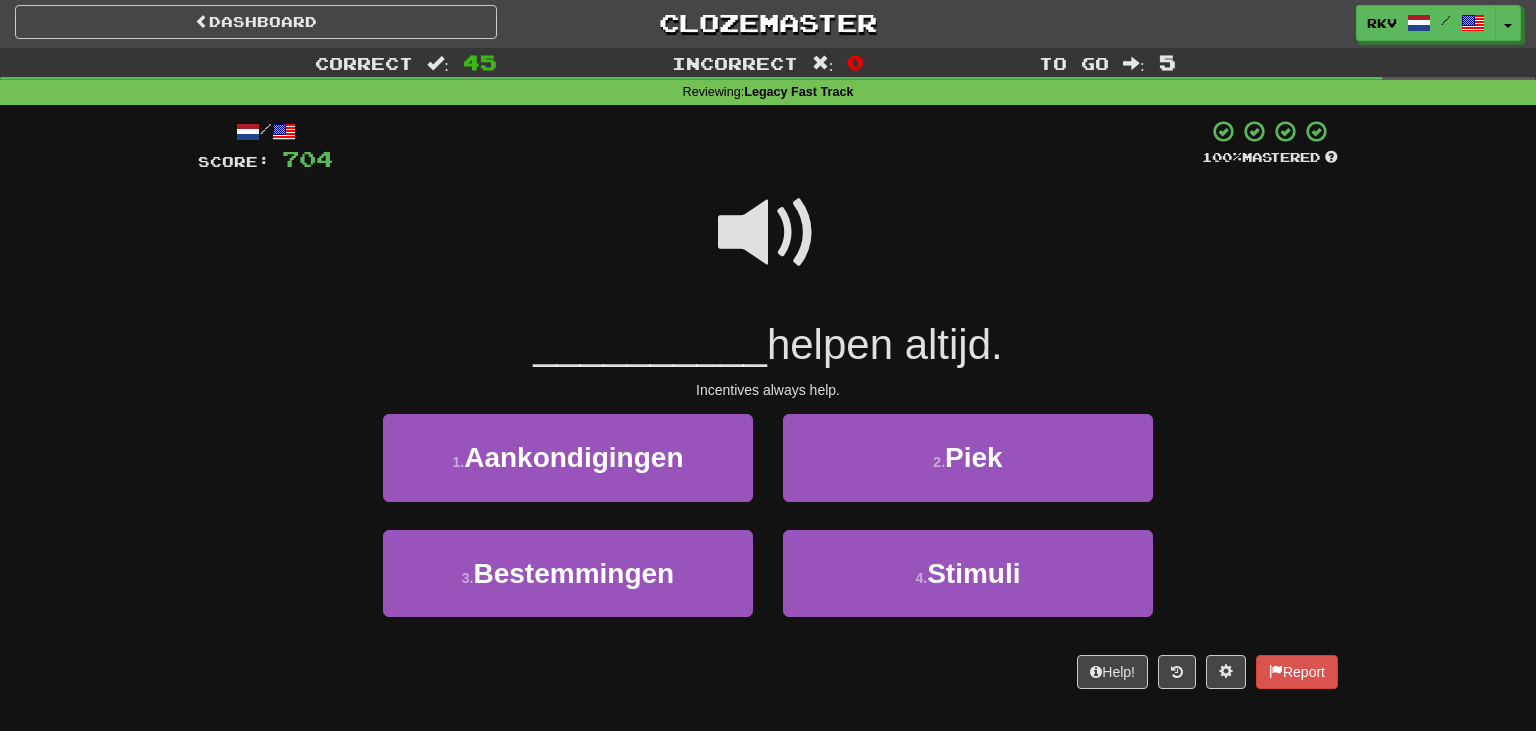 click at bounding box center (768, 233) 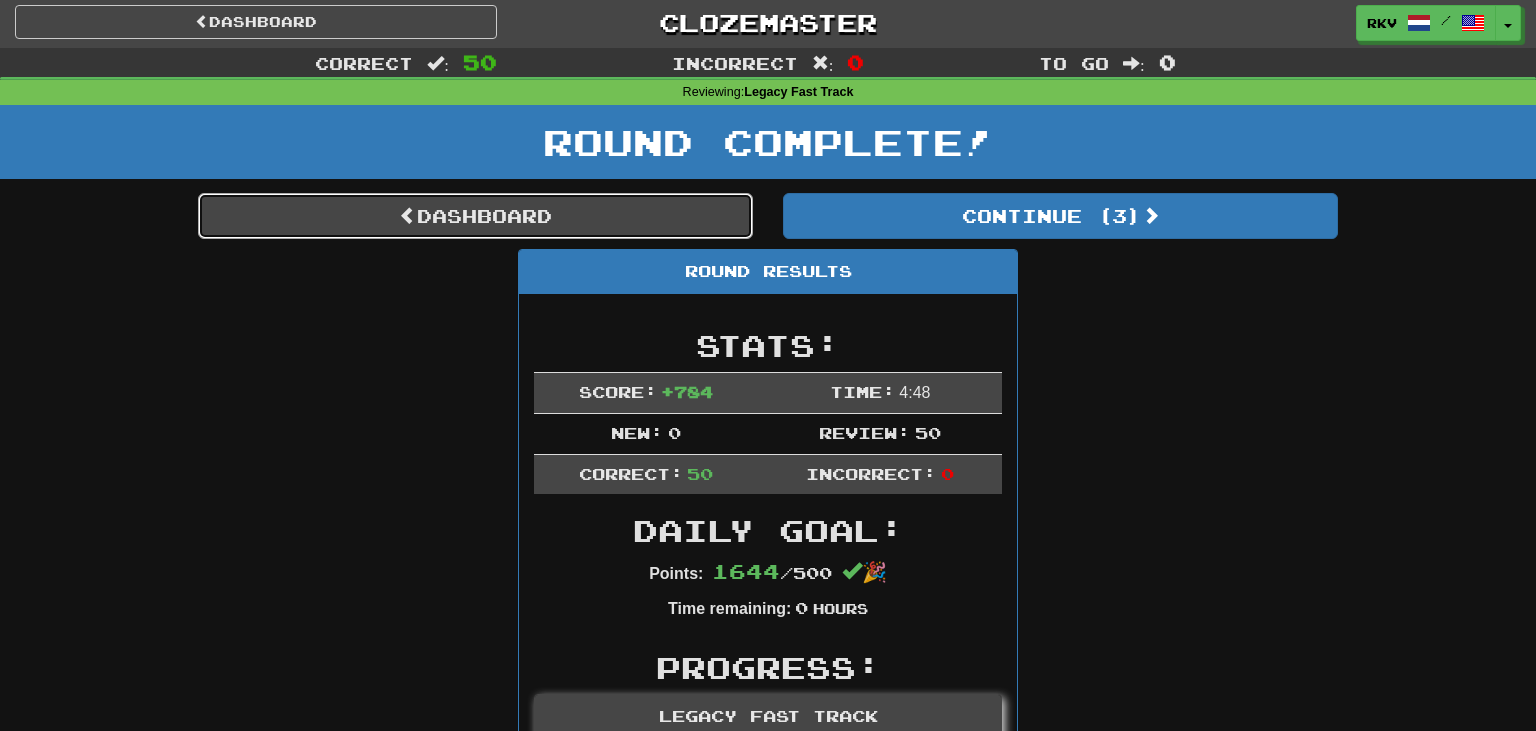 click on "Dashboard" at bounding box center (475, 216) 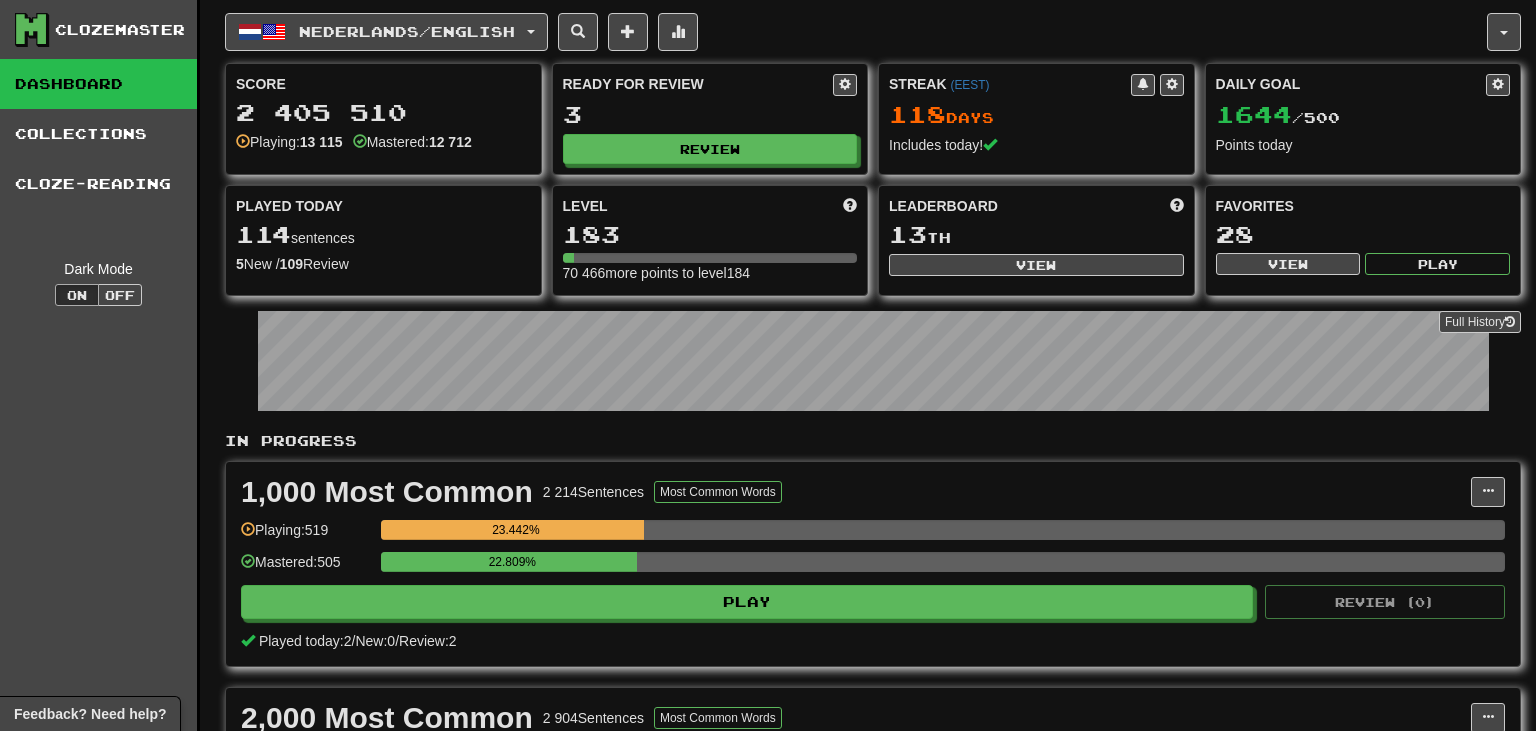 scroll, scrollTop: 0, scrollLeft: 0, axis: both 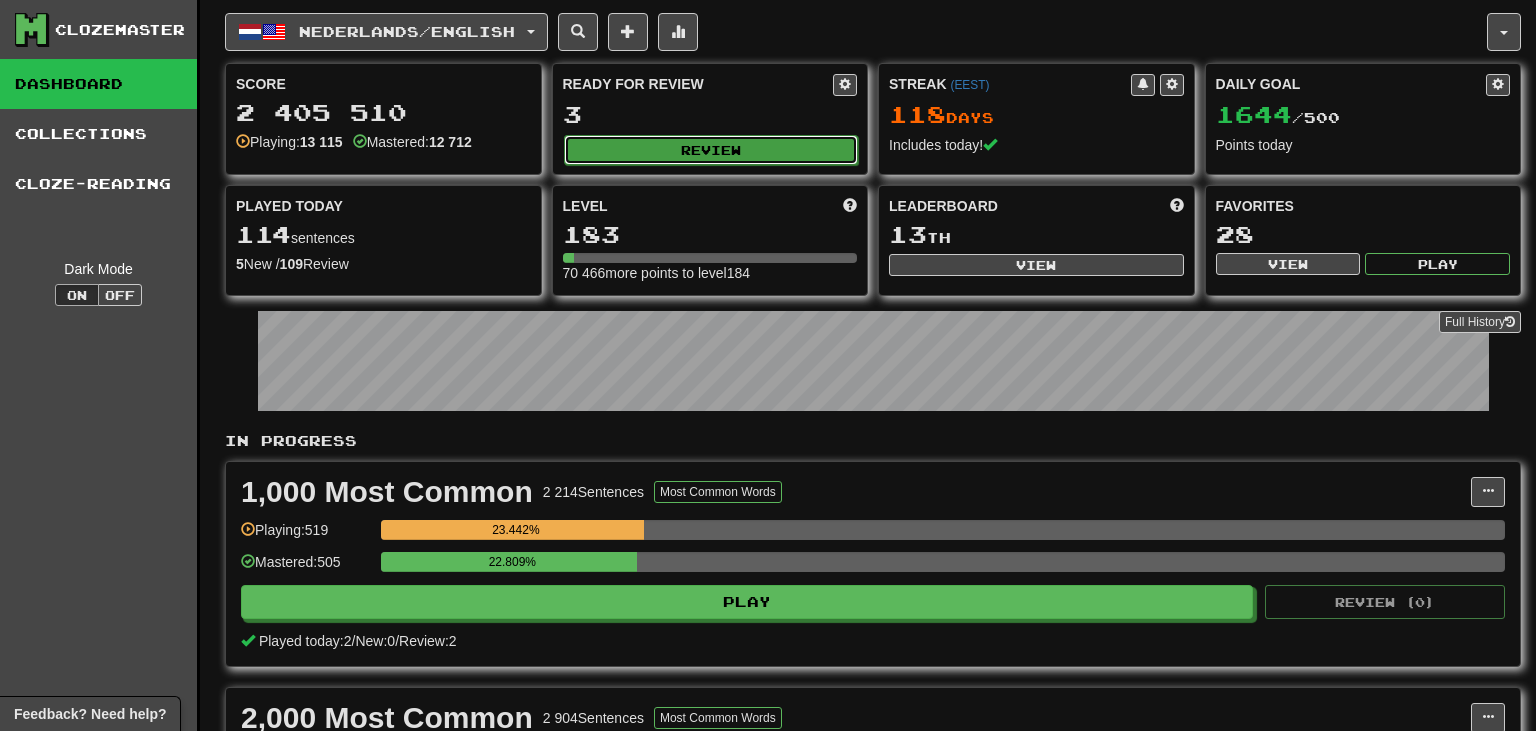 click on "Review" at bounding box center [711, 150] 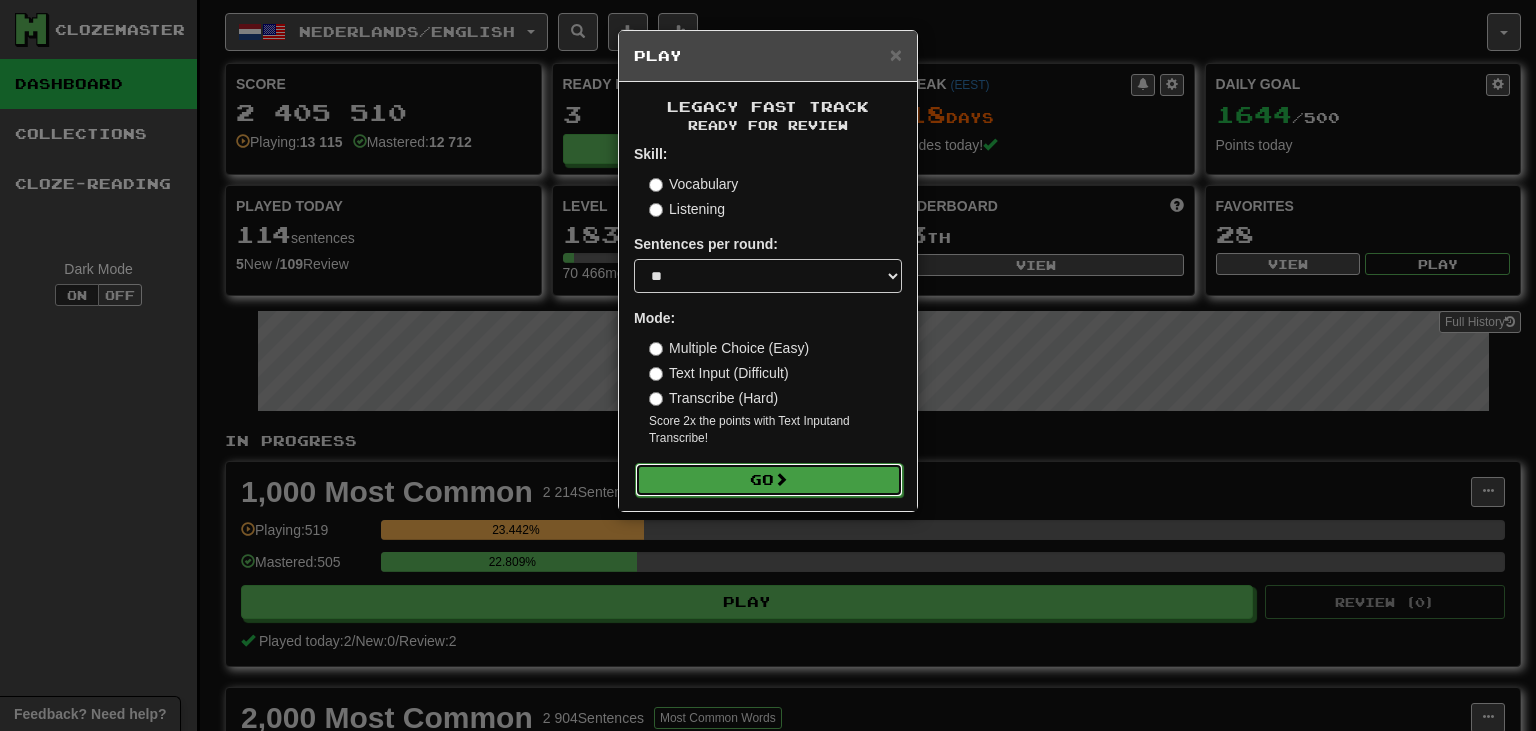 click on "Go" at bounding box center [769, 480] 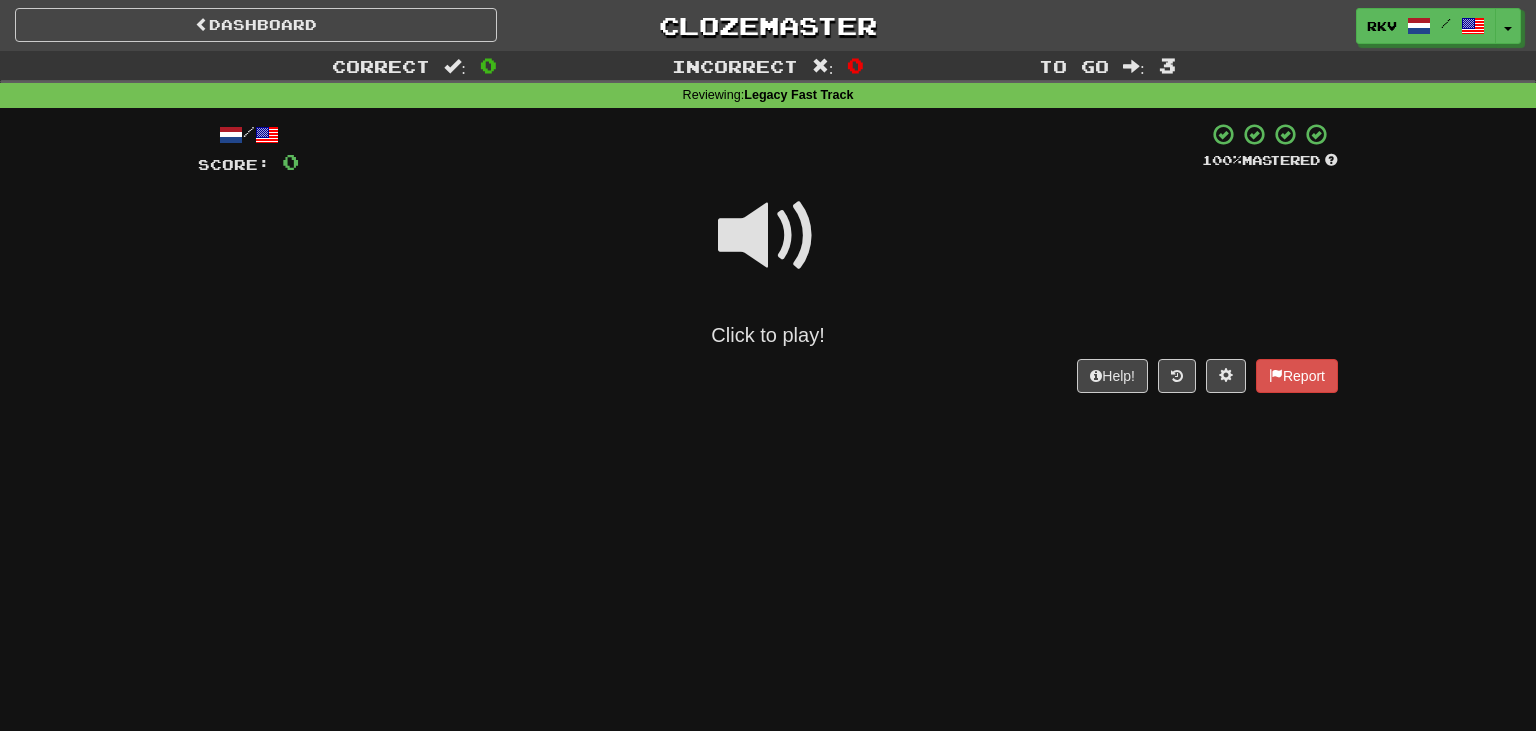 scroll, scrollTop: 0, scrollLeft: 0, axis: both 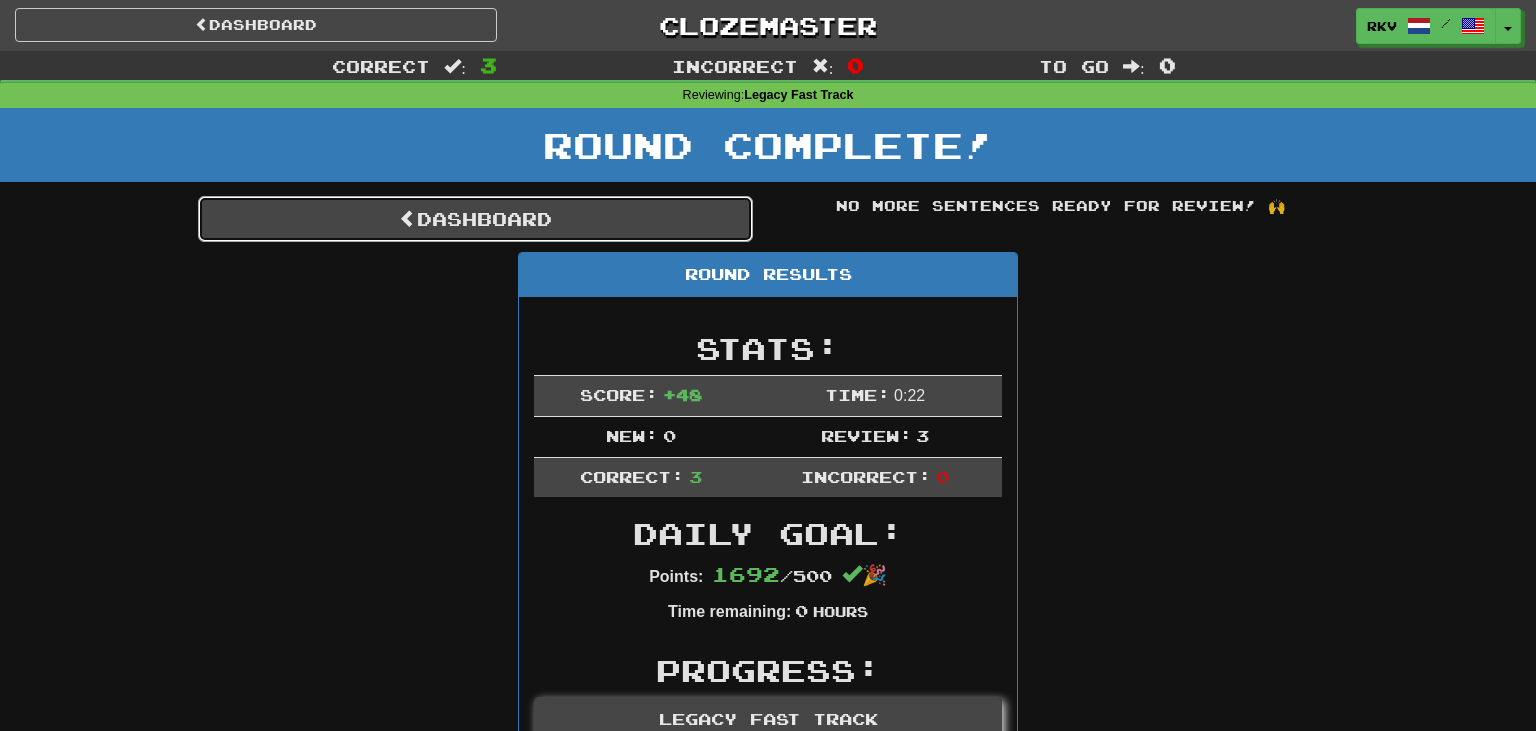 click on "Dashboard" at bounding box center (475, 219) 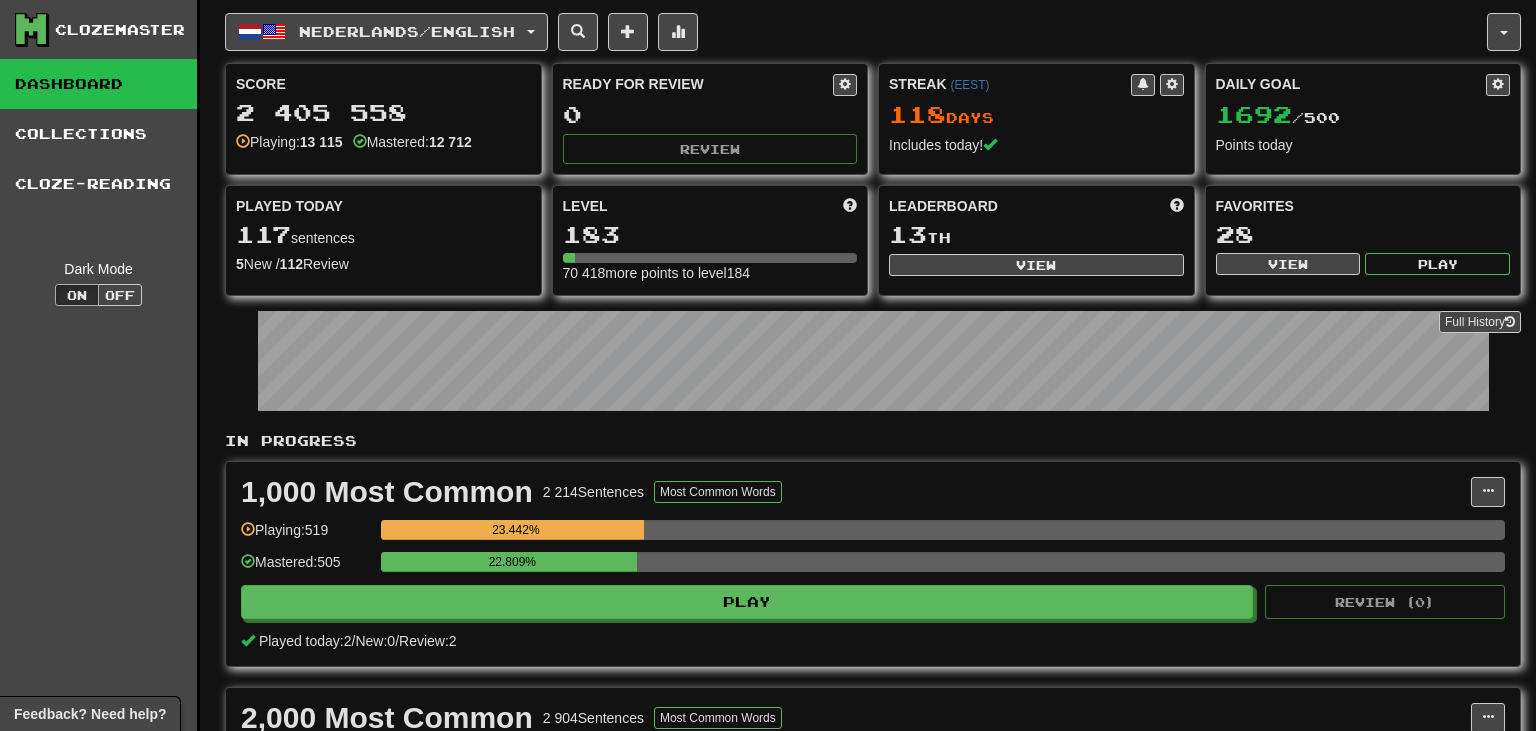 scroll, scrollTop: 0, scrollLeft: 0, axis: both 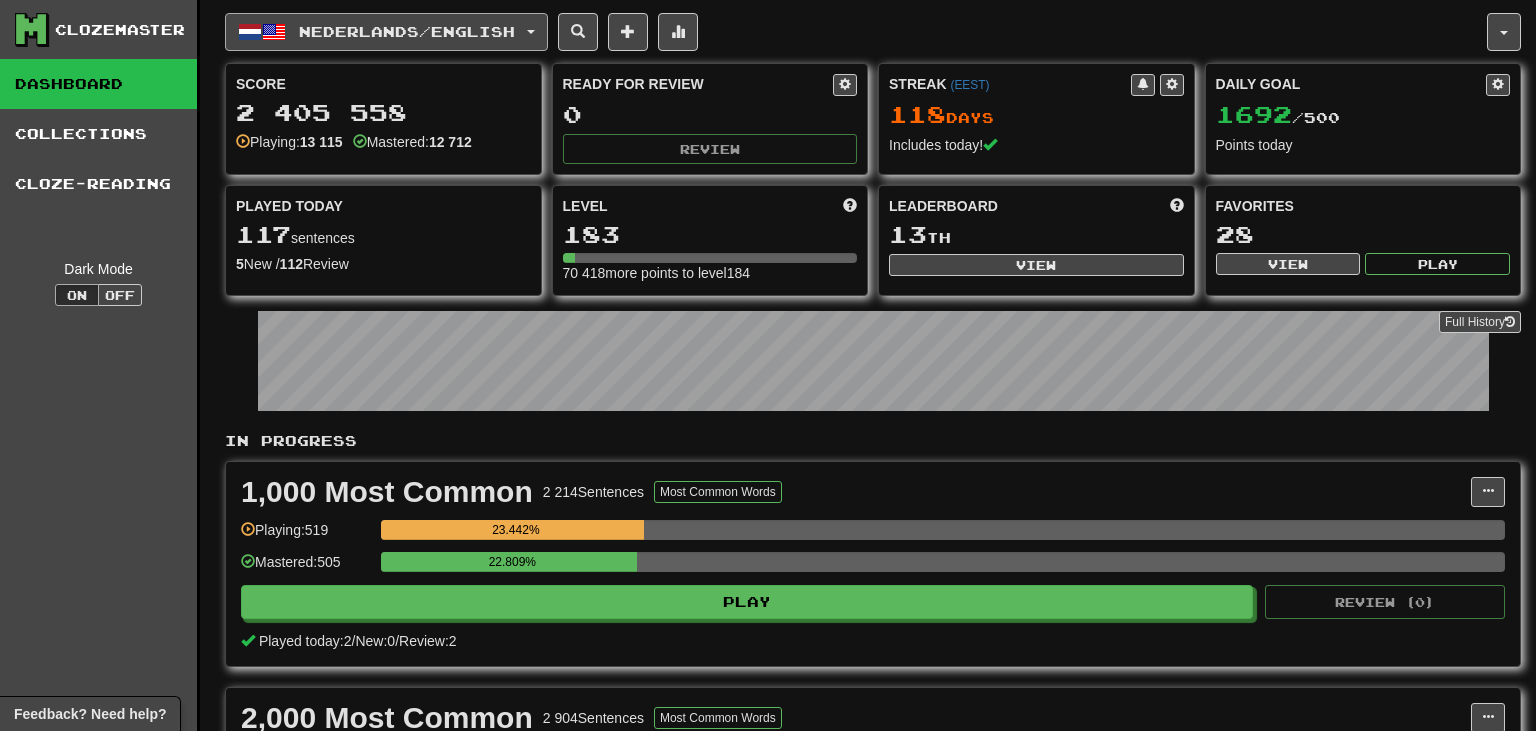 click on "Nederlands  /  English" at bounding box center [386, 32] 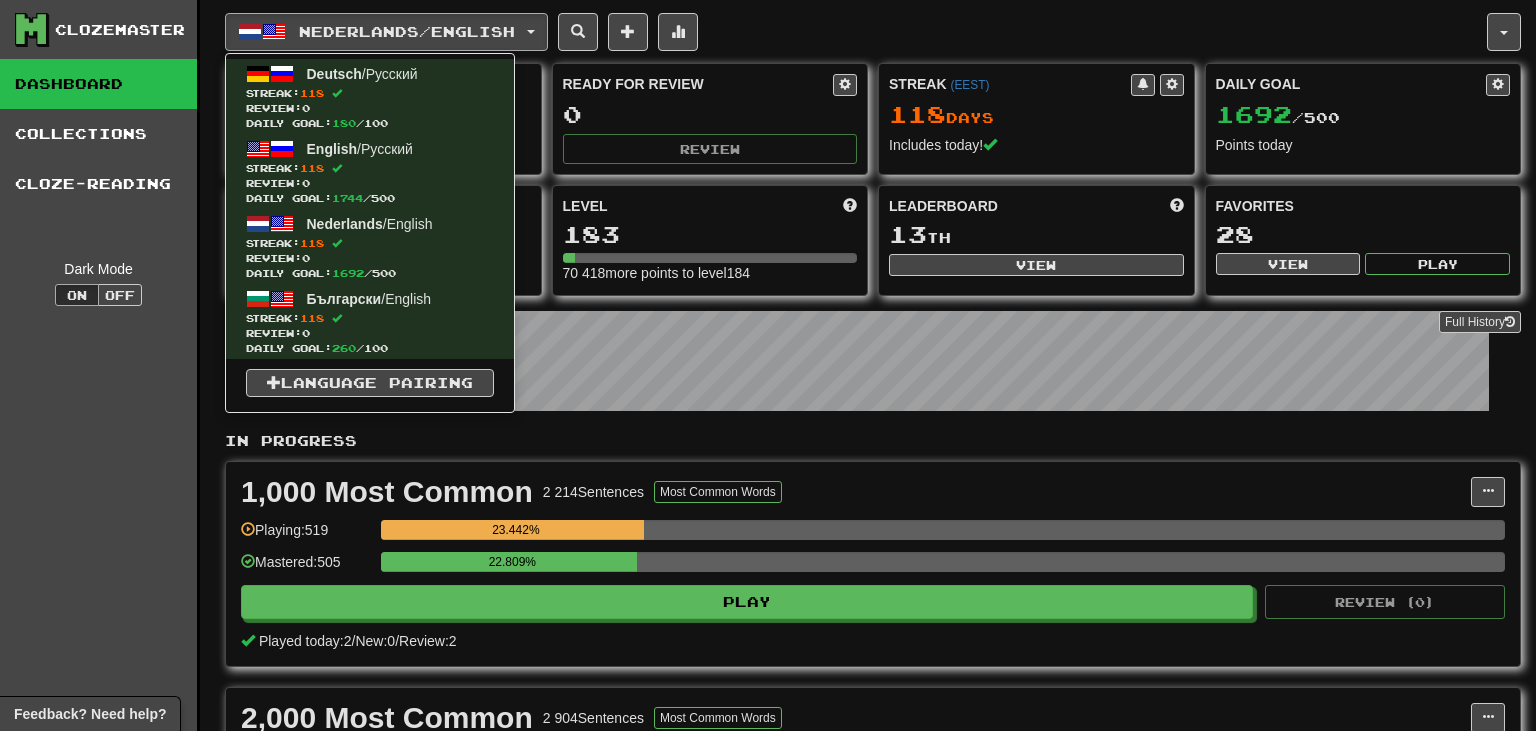 click on "Nederlands  /  English Deutsch  /  Русский Streak:  118   Review:  0 Daily Goal:  180  /  100 English  /  Русский Streak:  118   Review:  0 Daily Goal:  1744  /  500 Nederlands  /  English Streak:  118   Review:  0 Daily Goal:  1692  /  500 Български  /  English Streak:  118   Review:  0 Daily Goal:  260  /  100  Language Pairing Username: [USERNAME] Edit  Account  Notifications  Activity Feed  Profile  Leaderboard  Forum  Logout Score 2 405 558  Playing:  13 115  Mastered:  12 712 Ready for Review 0   Review Streak   ( [TIMEZONE] ) 118  Day s Includes today!  Daily Goal 1692  /  500 Points today Played Today 117  sentences 5  New /  112  Review Full History  Level 183 70 418  more points to level  184 Leaderboard 13 th View Favorites 28 View Play Full History  In Progress 1,000 Most Common 2 214  Sentences Most Common Words Manage Sentences Unpin from Dashboard  Playing:  519 23.442%  Mastered:  505 22.809% Play Review ( 0 )   Played today:  2  /  New:  0  /  Review:  2 2,000 Most Common 212" at bounding box center [873, 2425] 